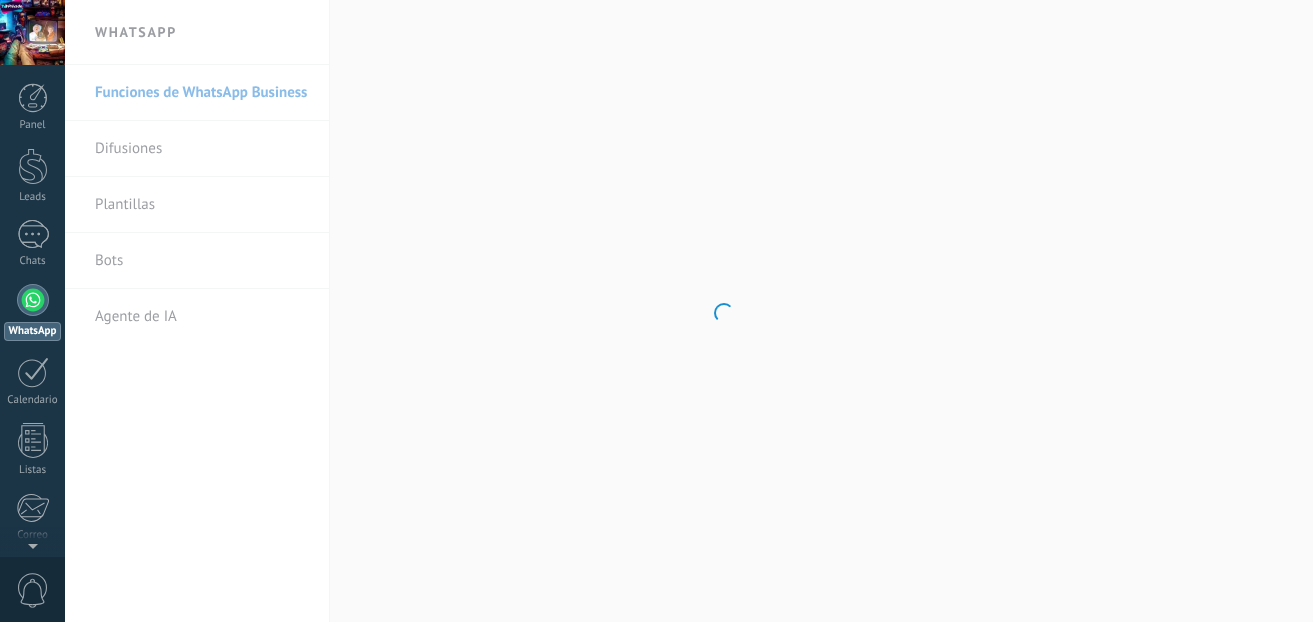 scroll, scrollTop: 0, scrollLeft: 0, axis: both 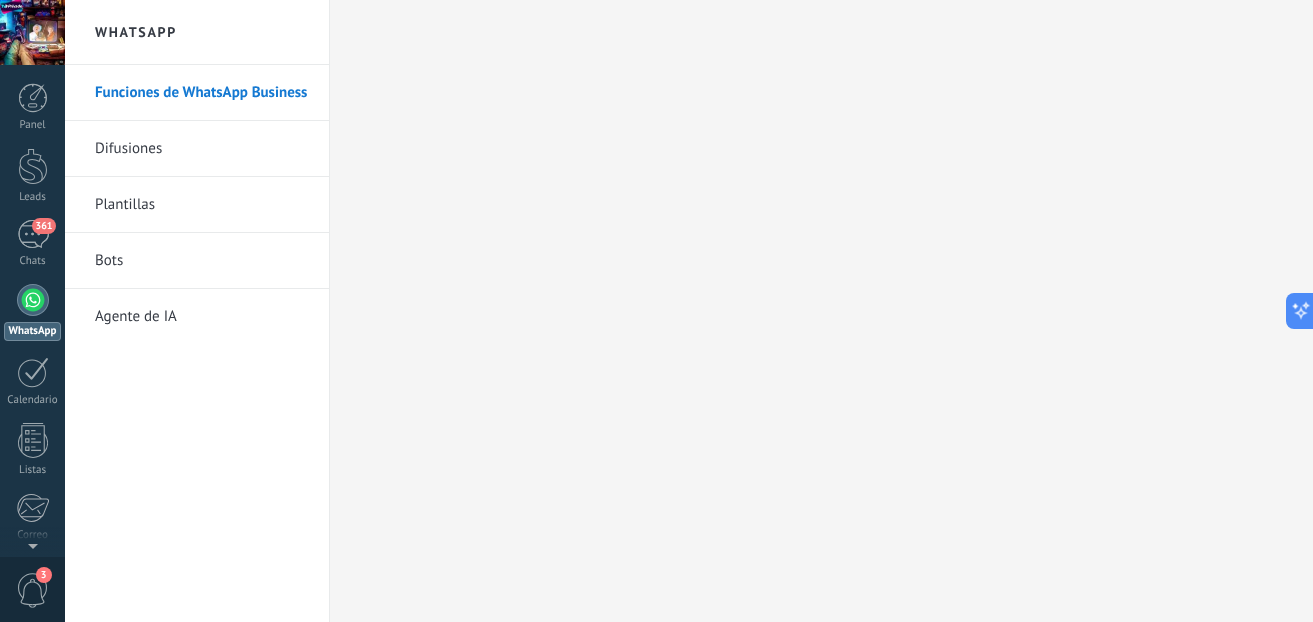 click on "Plantillas" at bounding box center (202, 205) 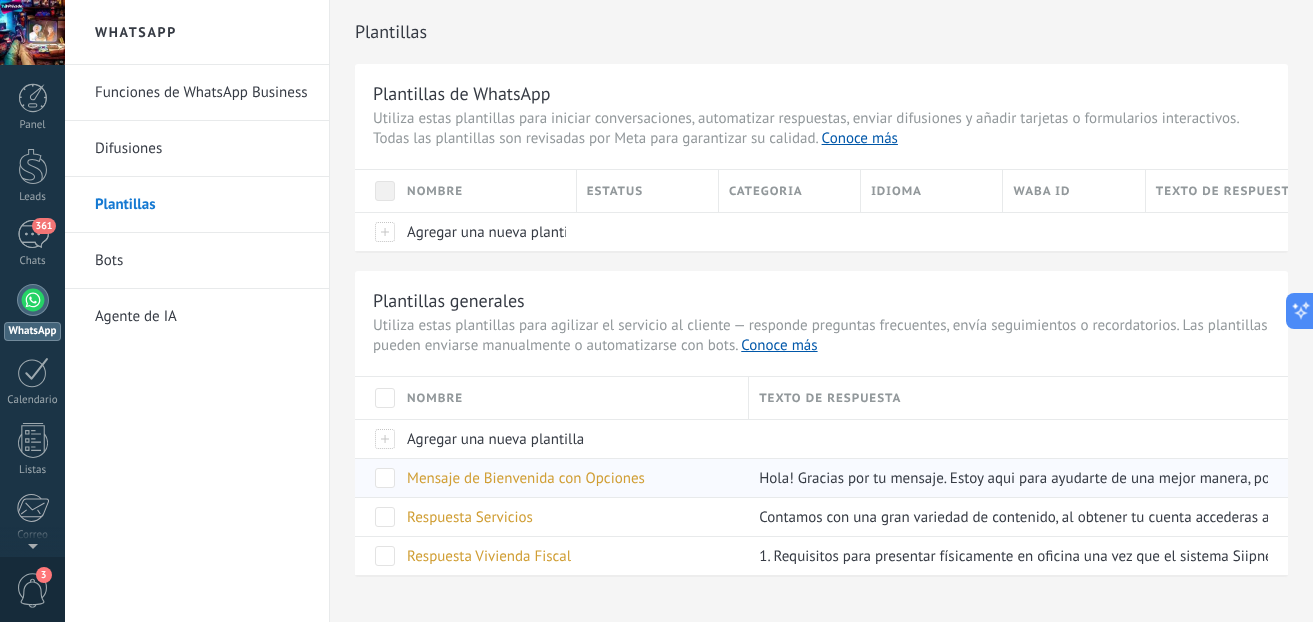 click on "Mensaje de Bienvenida con Opciones" at bounding box center [526, 478] 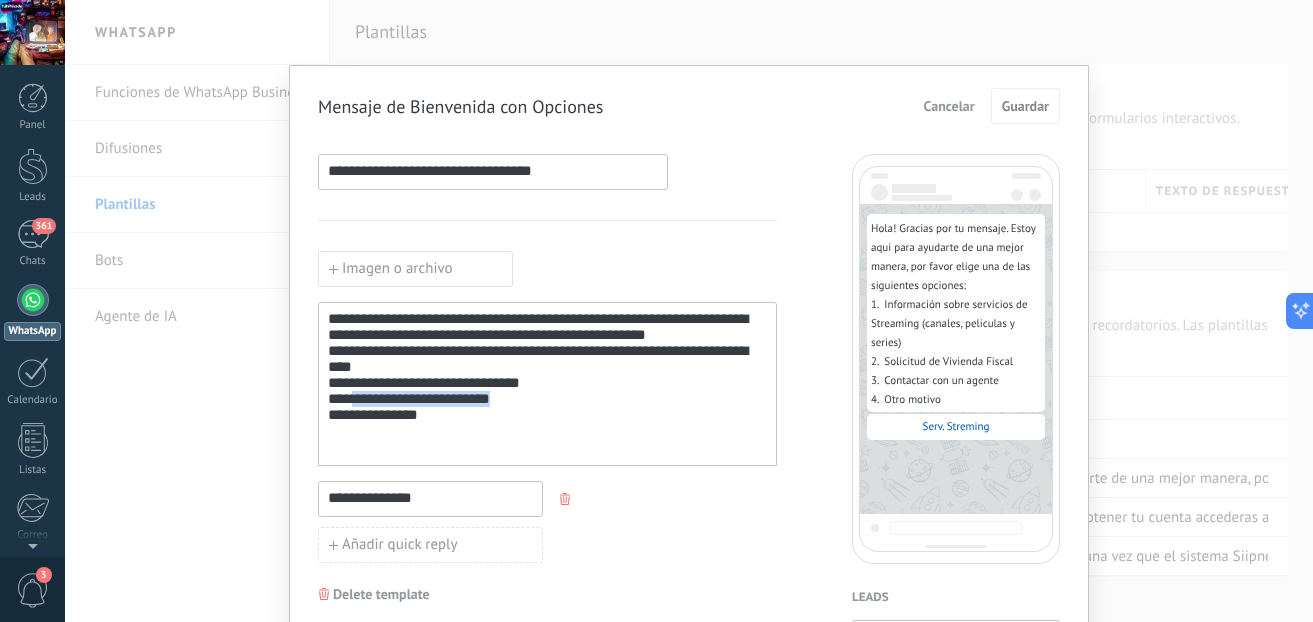 drag, startPoint x: 514, startPoint y: 429, endPoint x: 347, endPoint y: 432, distance: 167.02695 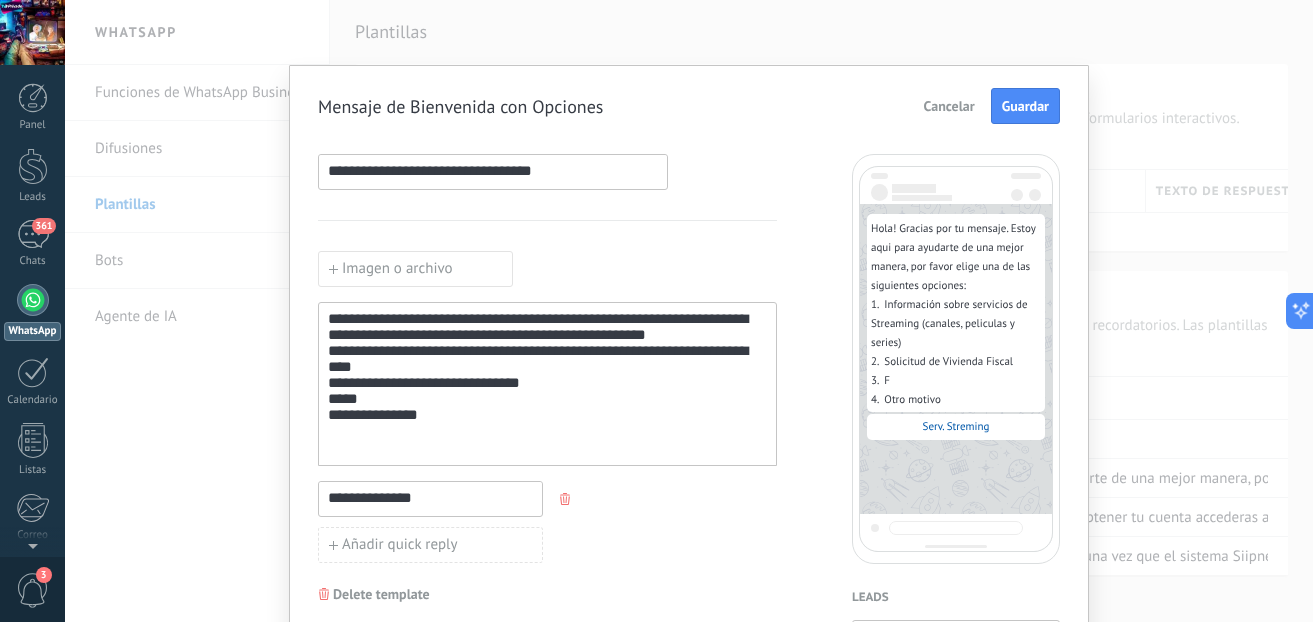 type 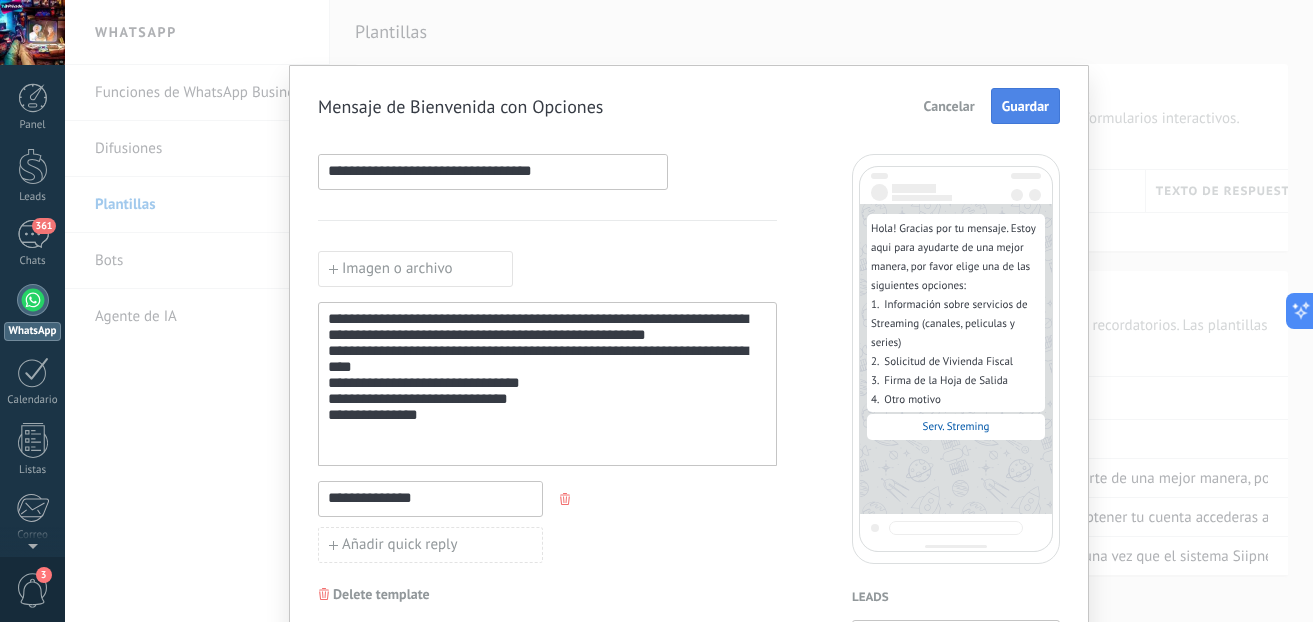 click on "Guardar" at bounding box center [1025, 106] 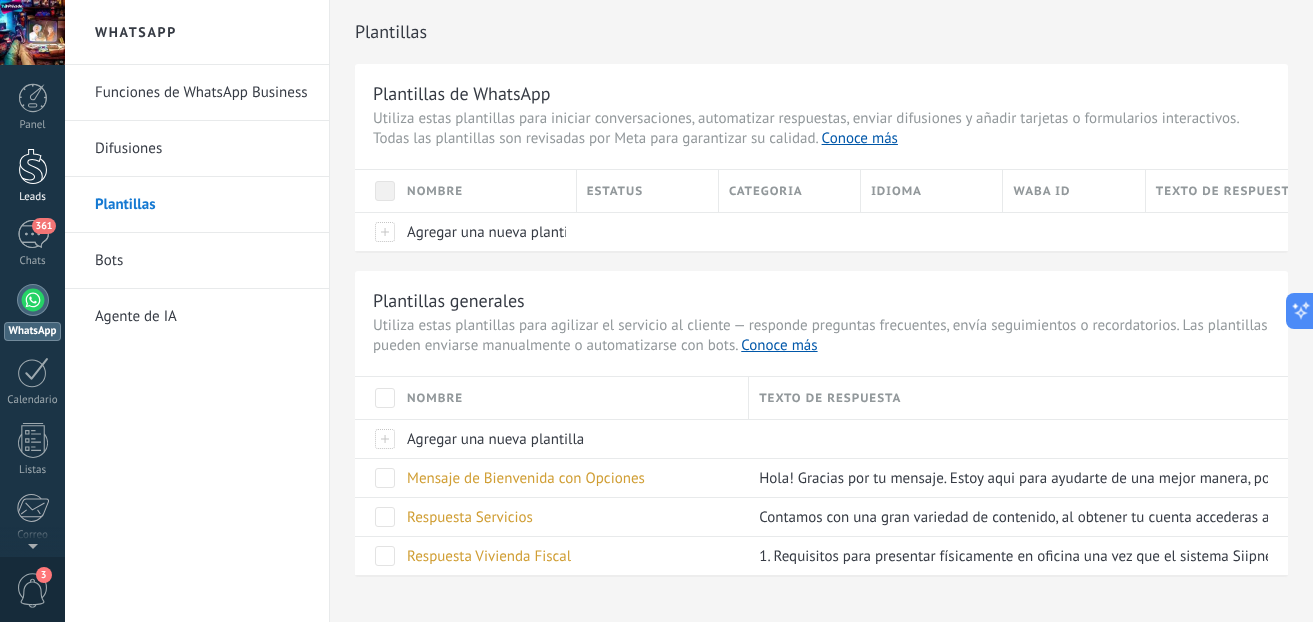 click on "Leads" at bounding box center [32, 176] 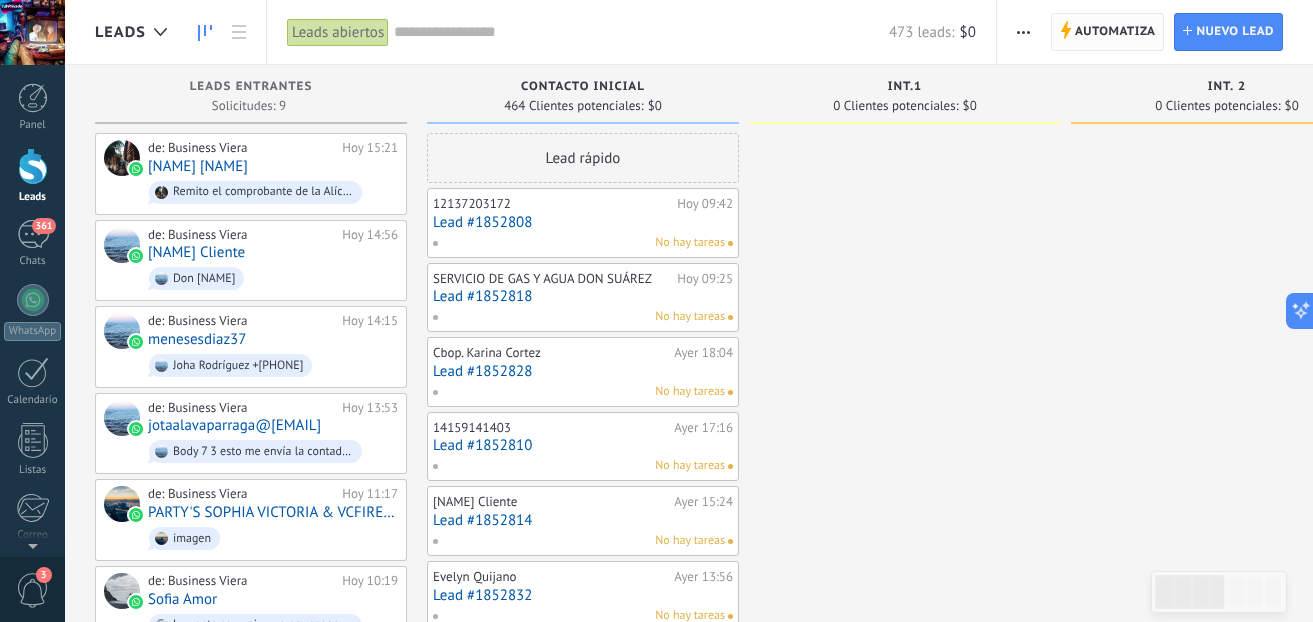 click on "Automatiza" at bounding box center [1115, 32] 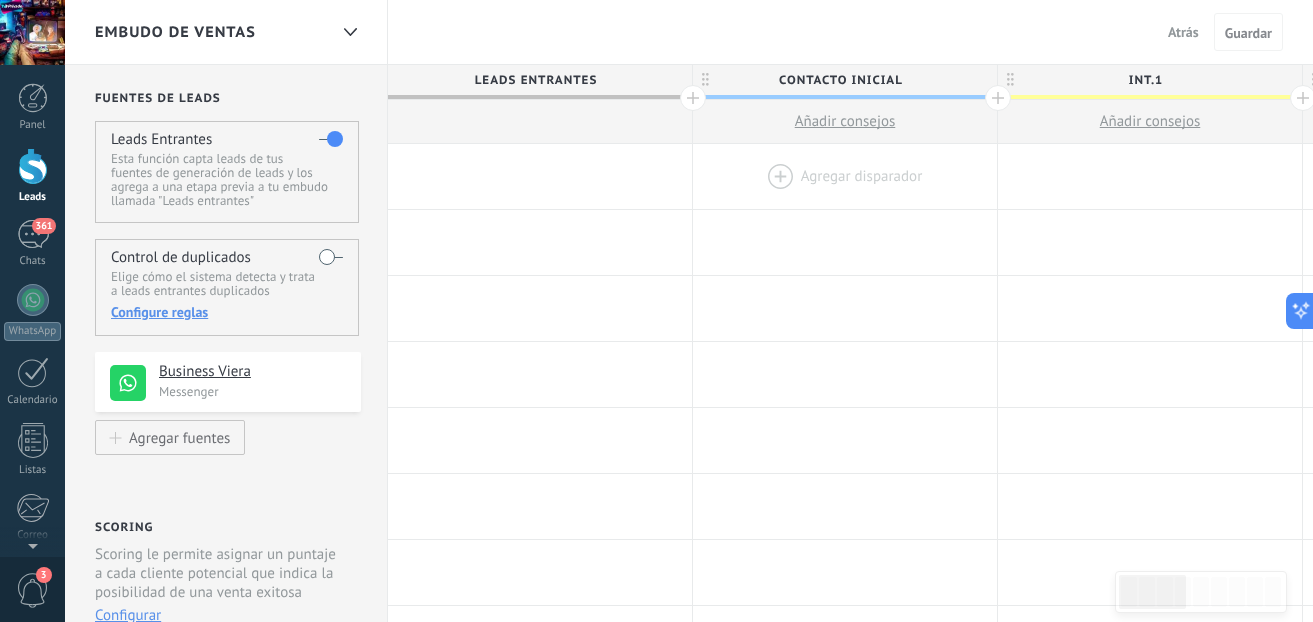 click at bounding box center [845, 176] 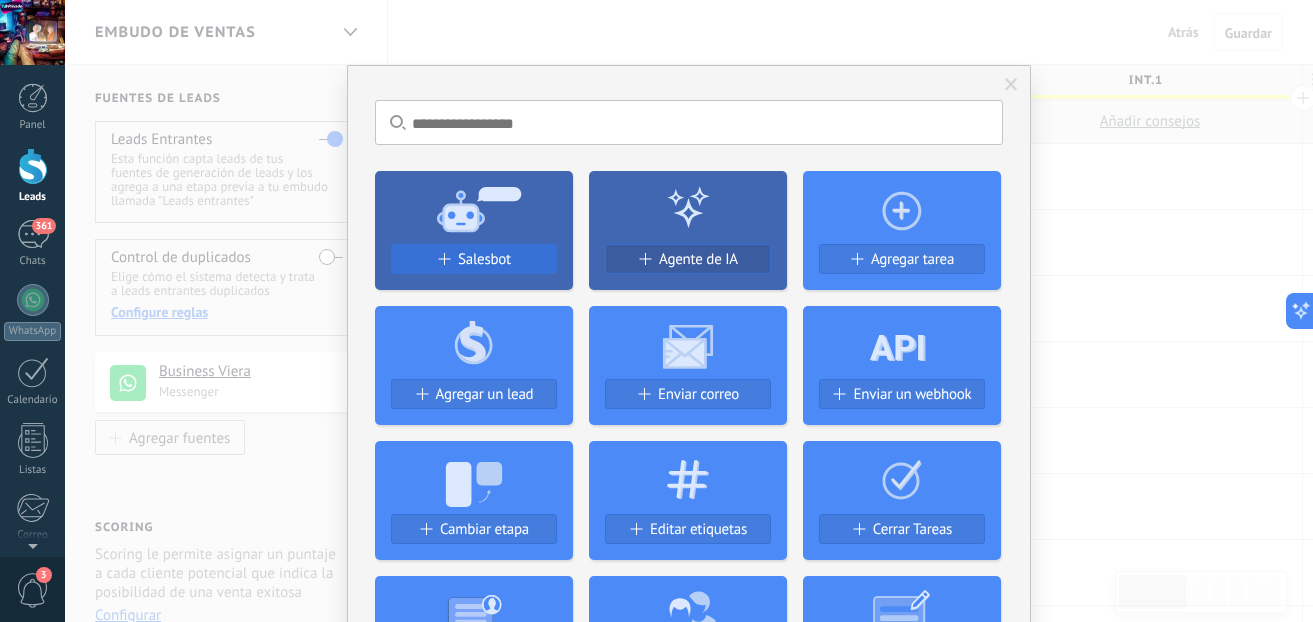 click on "Salesbot" at bounding box center (474, 259) 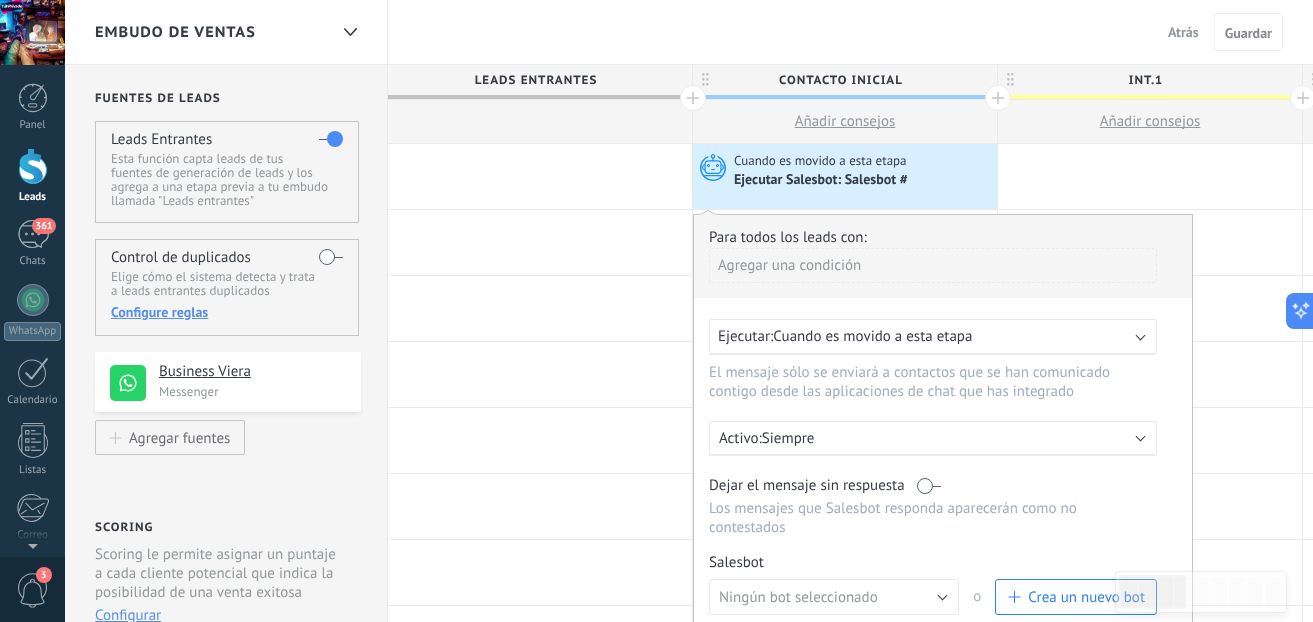 click on "Cuando es movido a esta etapa" at bounding box center (872, 336) 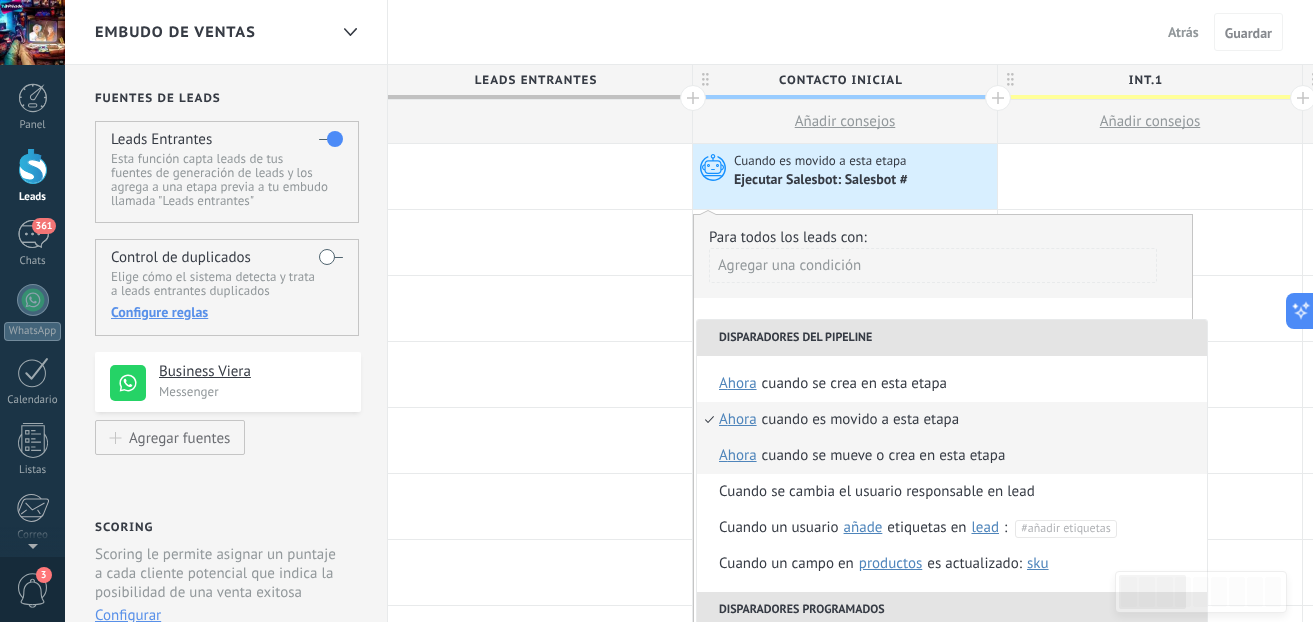 click on "Cuando se mueve o crea en esta etapa" at bounding box center (884, 456) 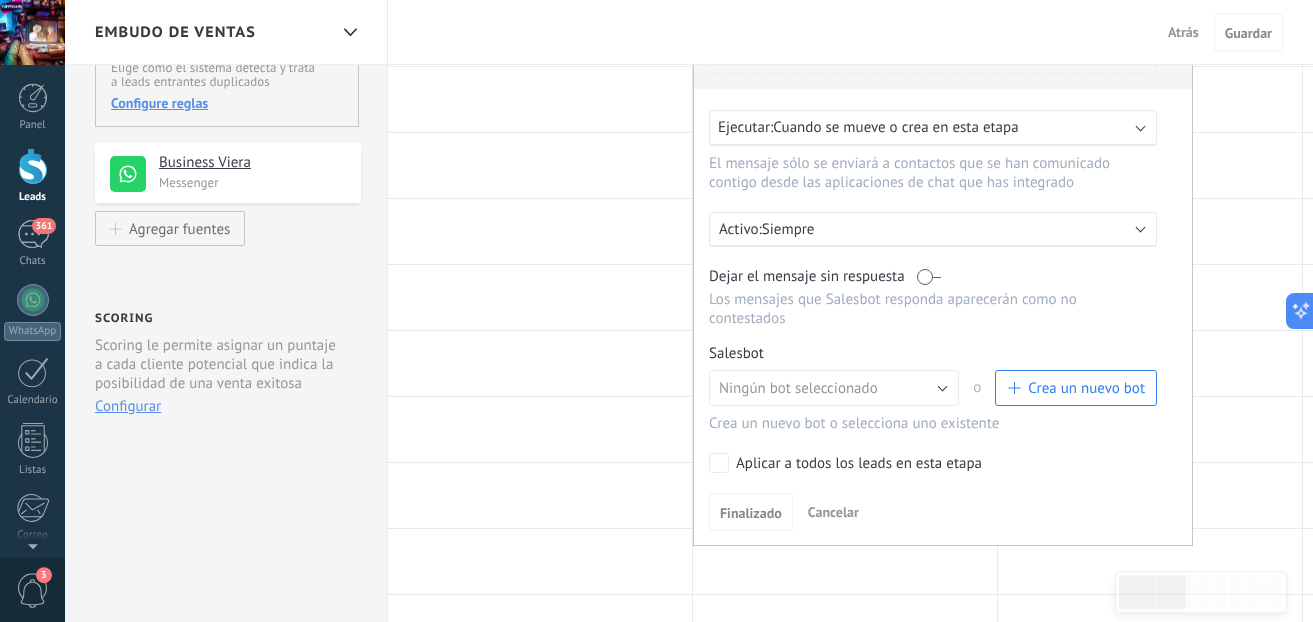 scroll, scrollTop: 206, scrollLeft: 0, axis: vertical 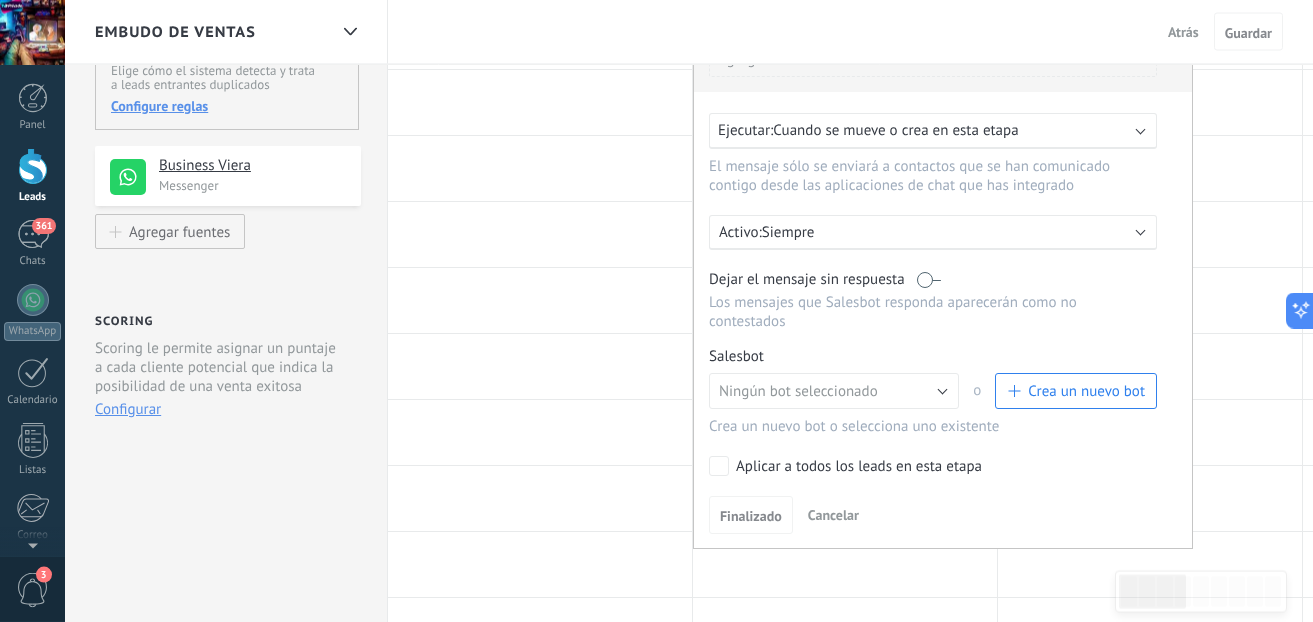 click on "Crea un nuevo bot" at bounding box center [1086, 391] 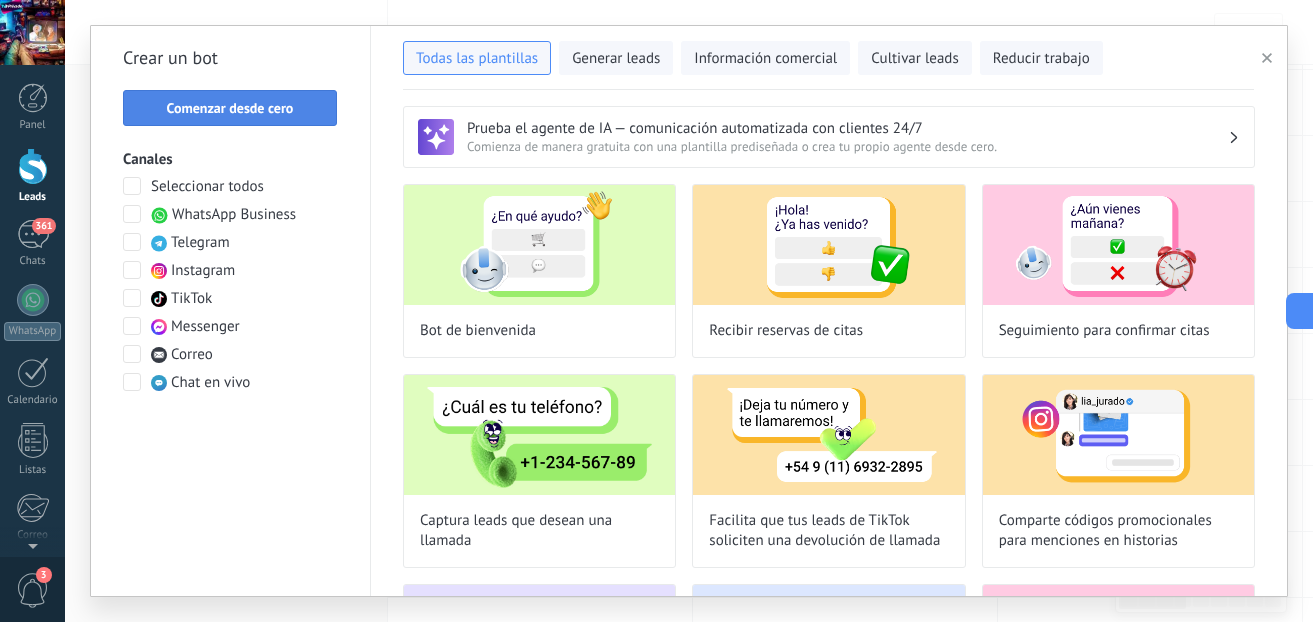click on "Comenzar desde cero" at bounding box center [230, 108] 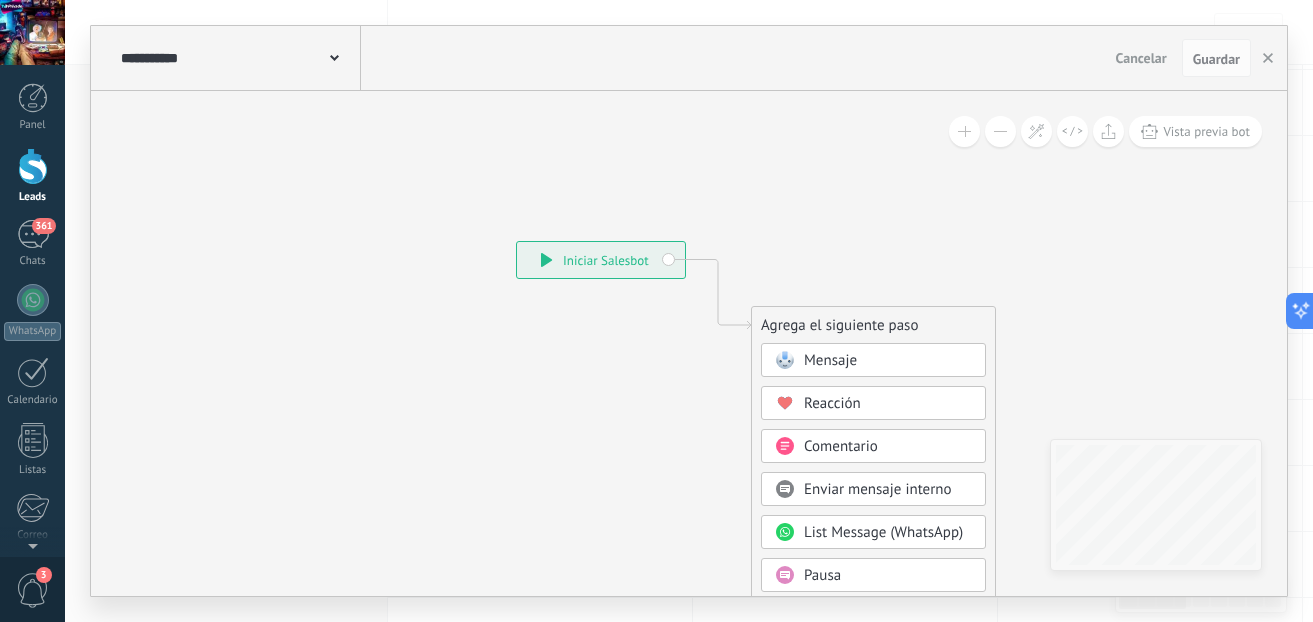 click on "Mensaje" at bounding box center [873, 360] 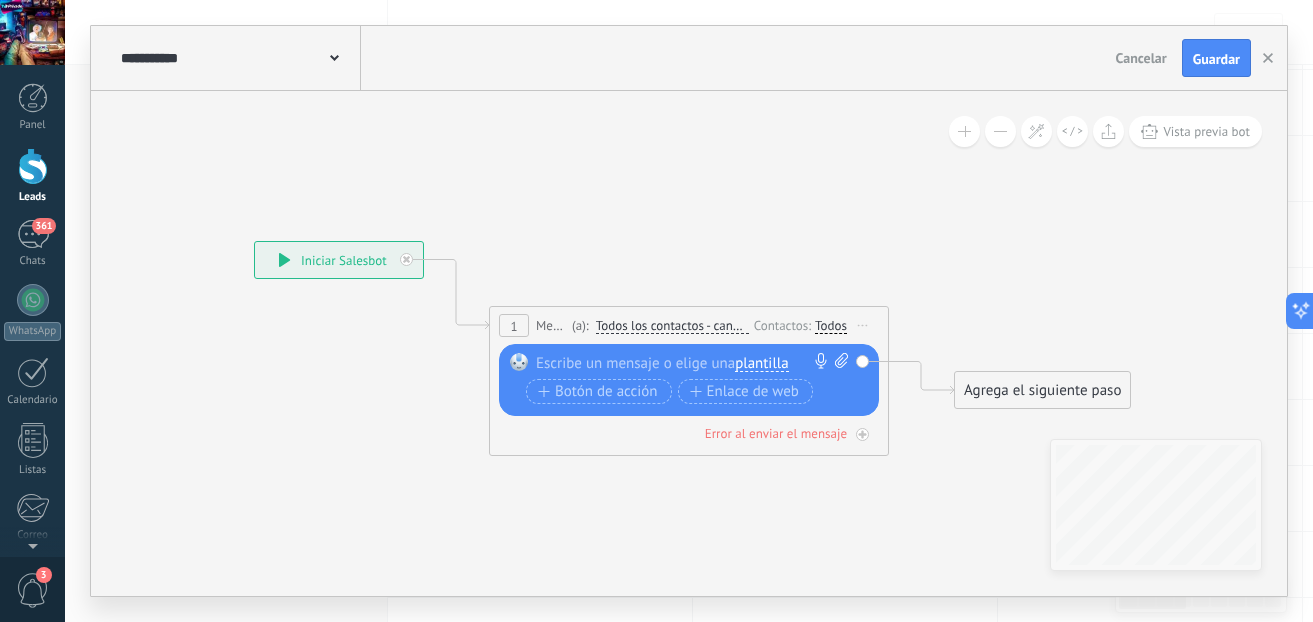 click on "plantilla" at bounding box center [761, 364] 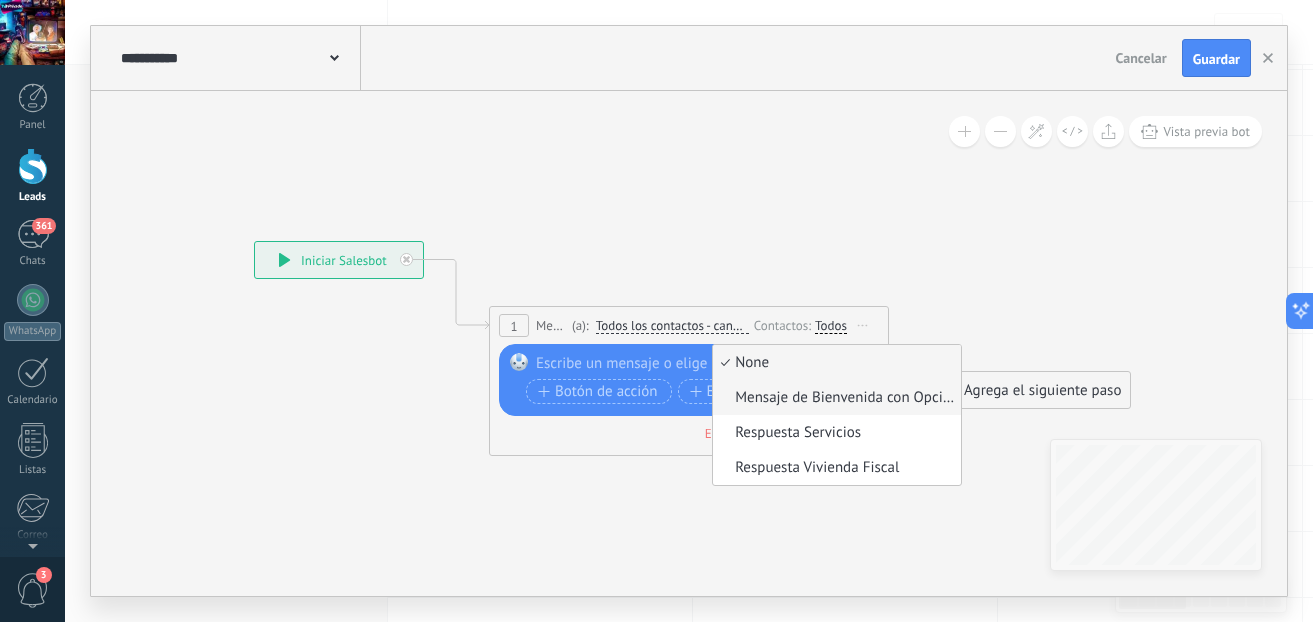 click on "Mensaje de Bienvenida con Opciones" at bounding box center (834, 398) 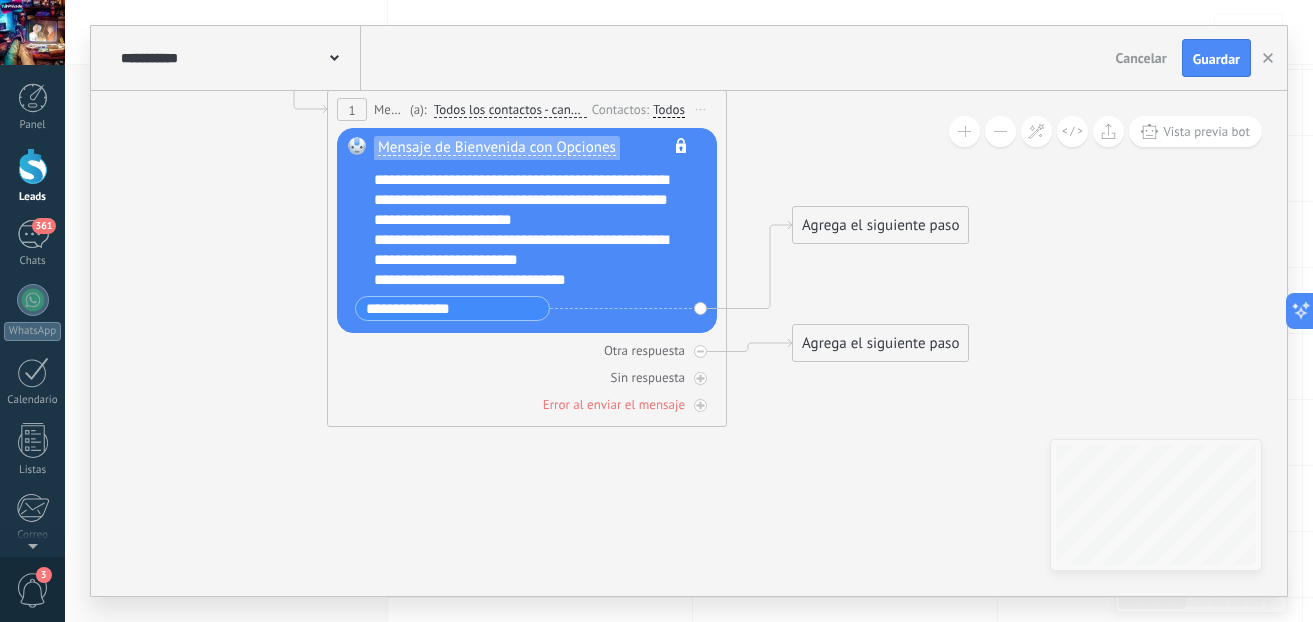 drag, startPoint x: 929, startPoint y: 361, endPoint x: 767, endPoint y: 145, distance: 270 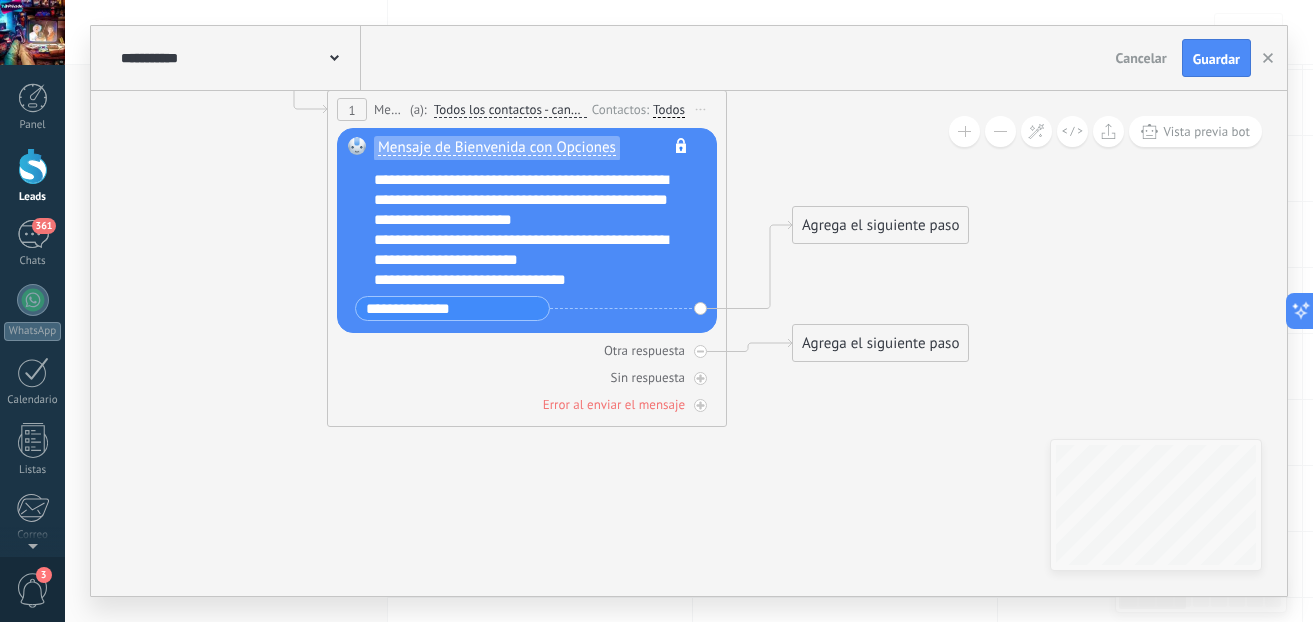 click 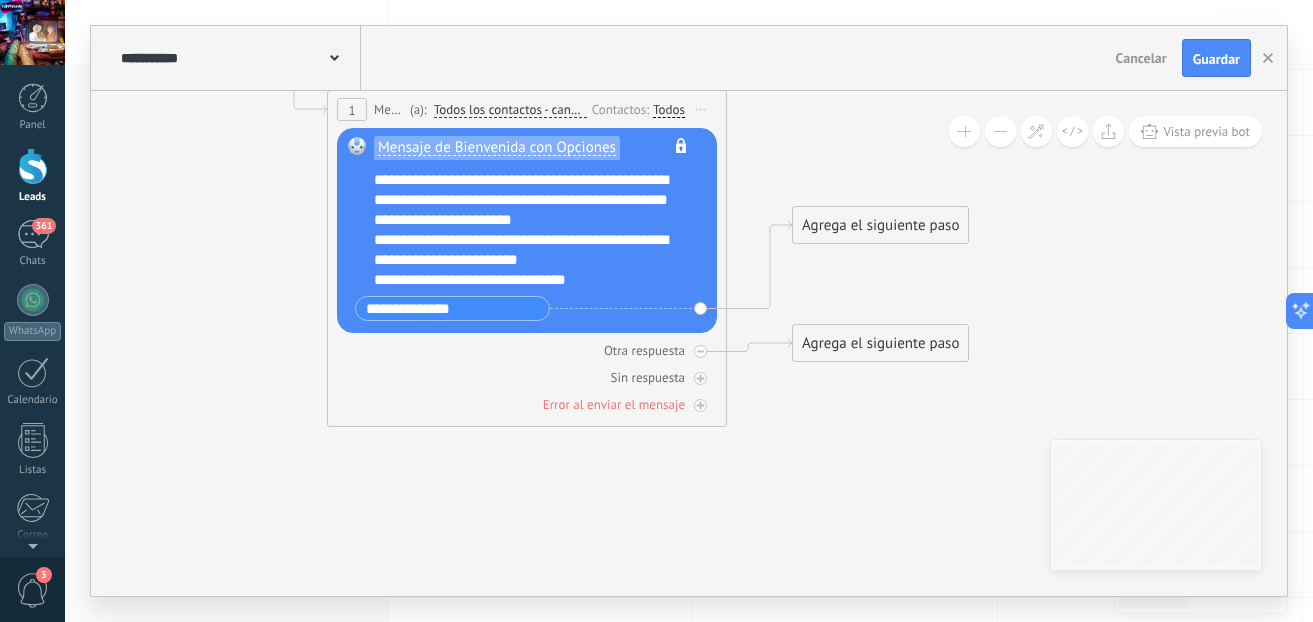 click on "Agrega el siguiente paso" at bounding box center (880, 225) 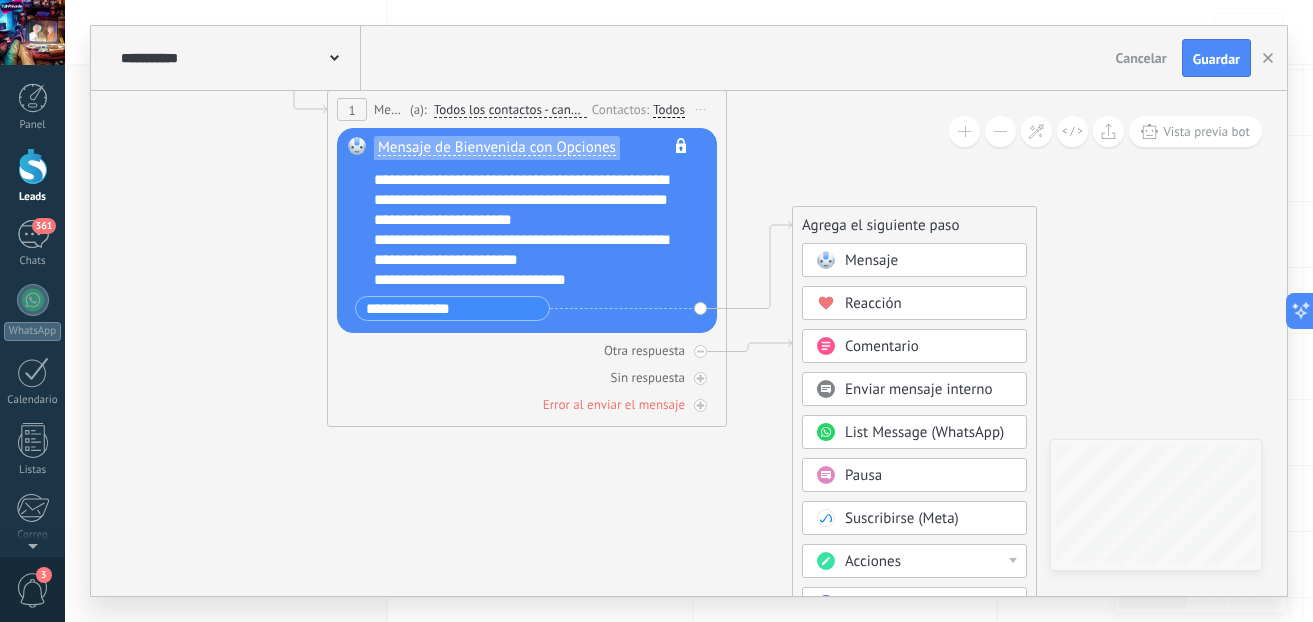 click on "Mensaje" at bounding box center (914, 260) 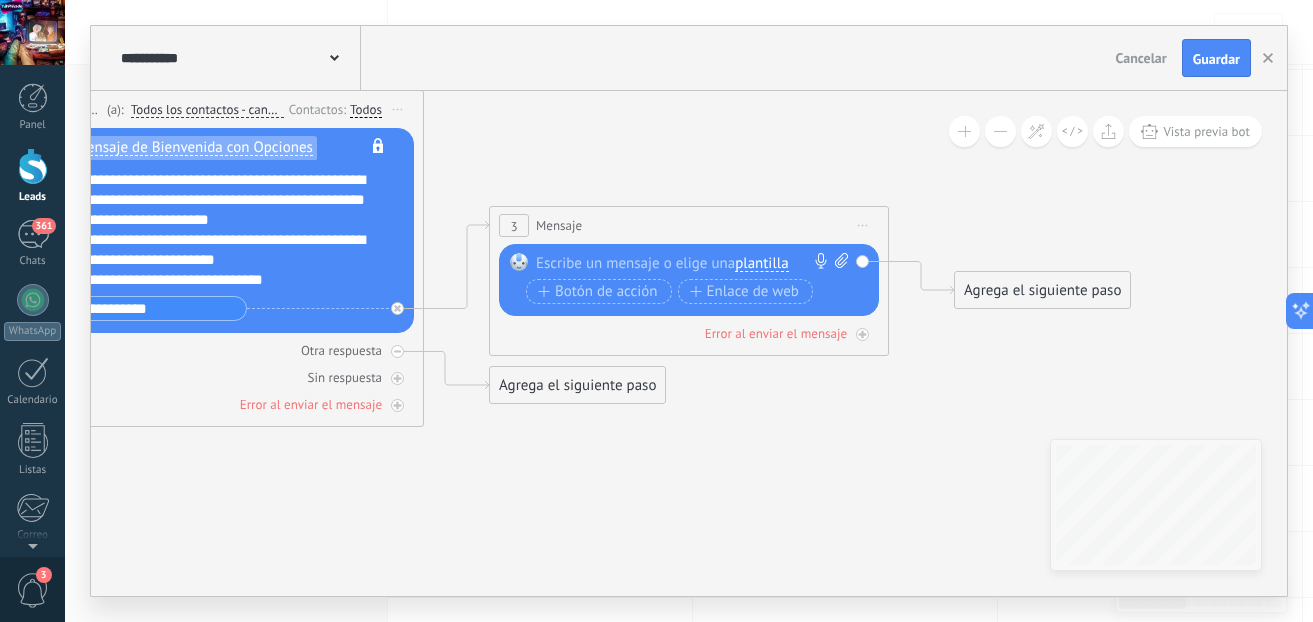click on "plantilla" at bounding box center [761, 264] 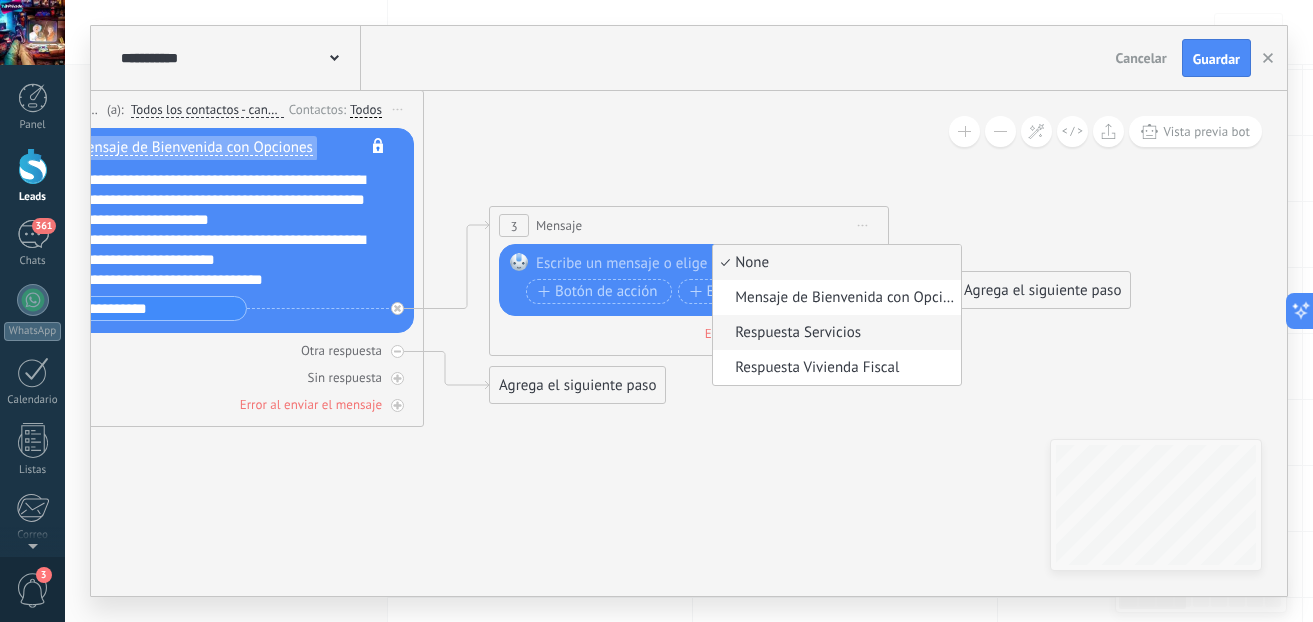 click on "Respuesta Servicios" at bounding box center [834, 333] 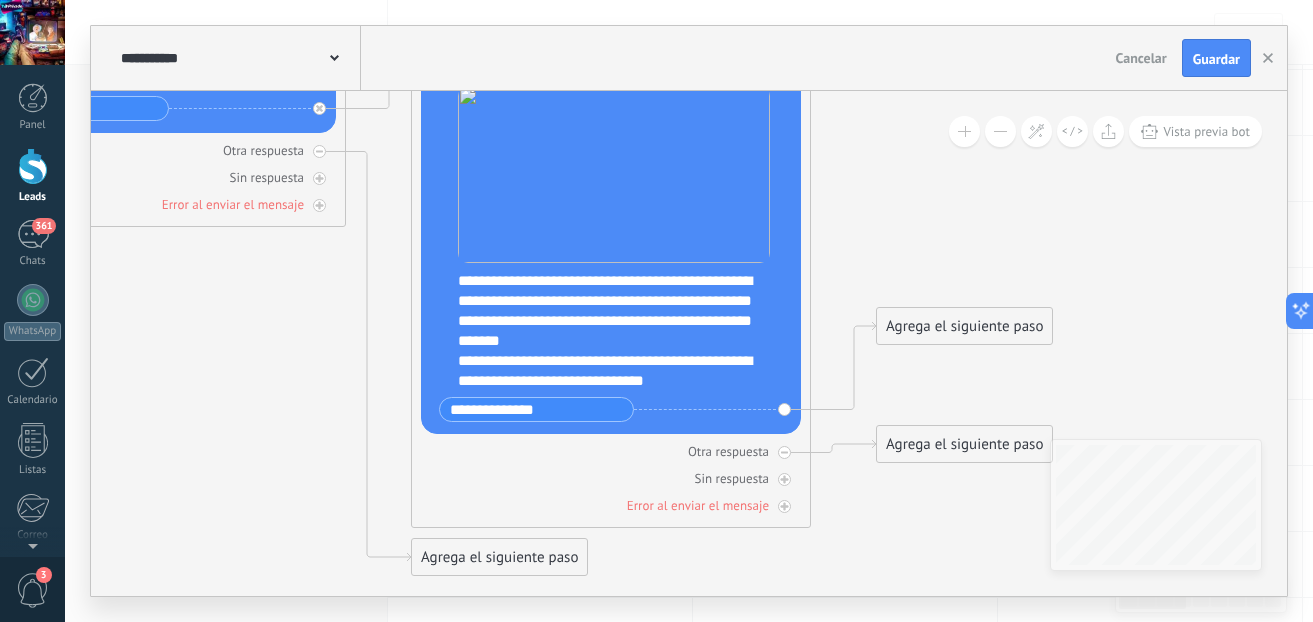 drag, startPoint x: 927, startPoint y: 350, endPoint x: 849, endPoint y: 150, distance: 214.67184 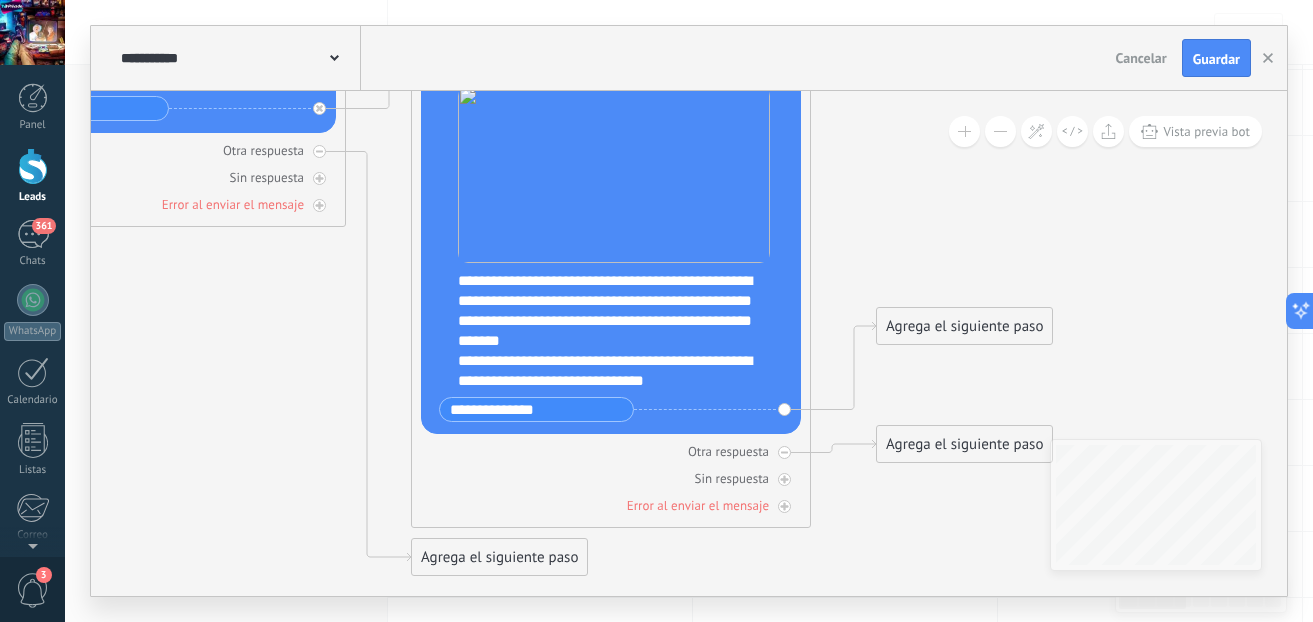 click 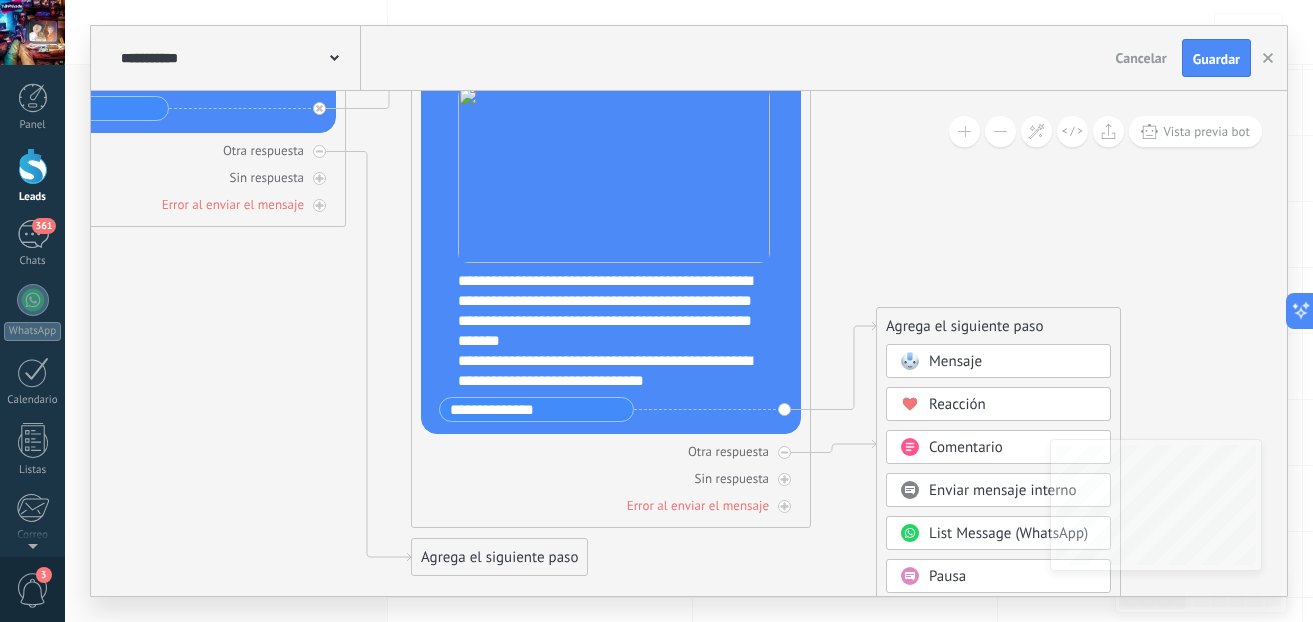 click on "Mensaje" at bounding box center [955, 361] 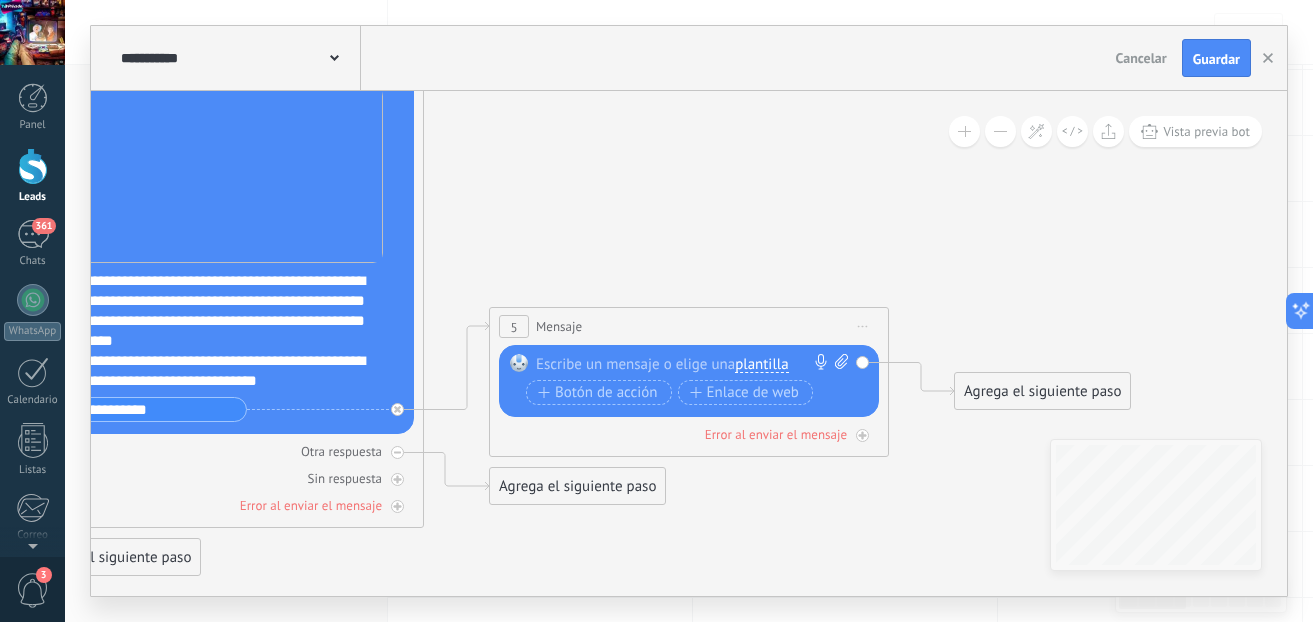 click at bounding box center (684, 364) 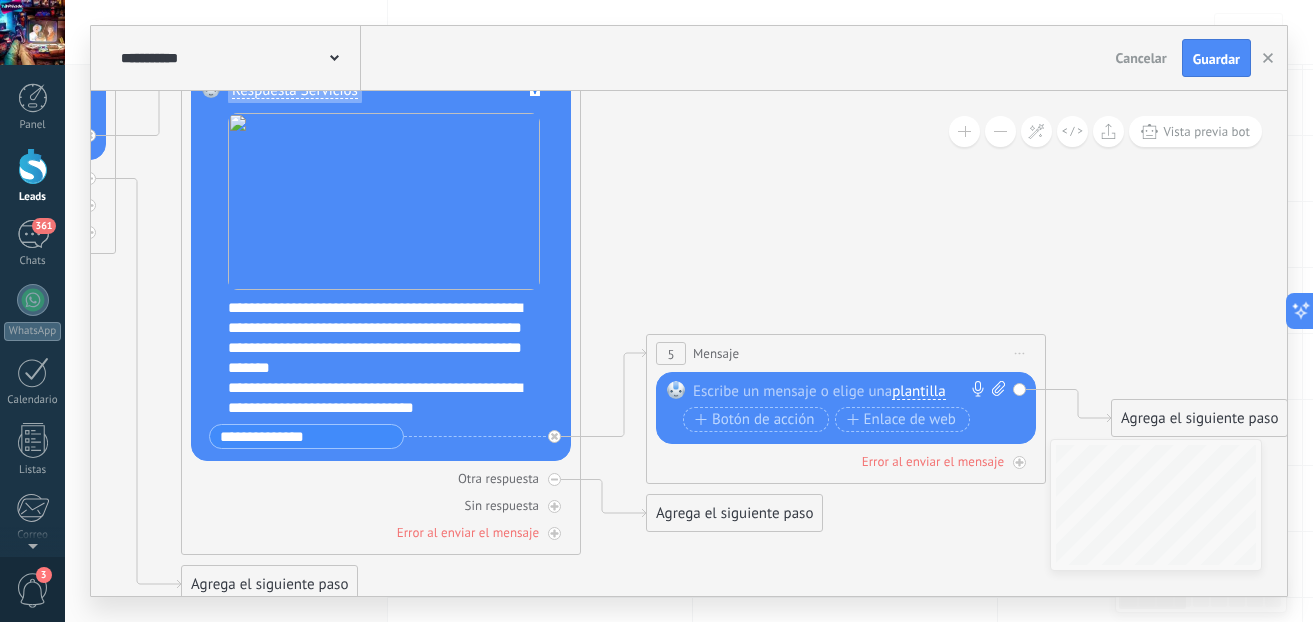 drag, startPoint x: 654, startPoint y: 292, endPoint x: 811, endPoint y: 319, distance: 159.30473 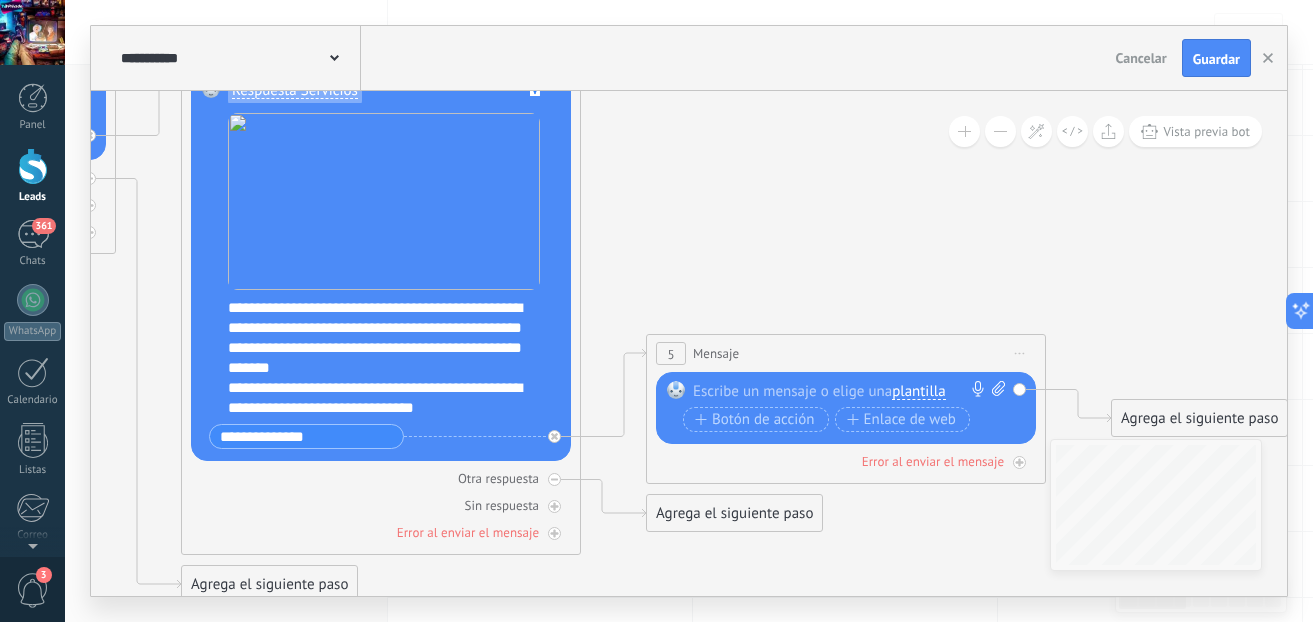 click 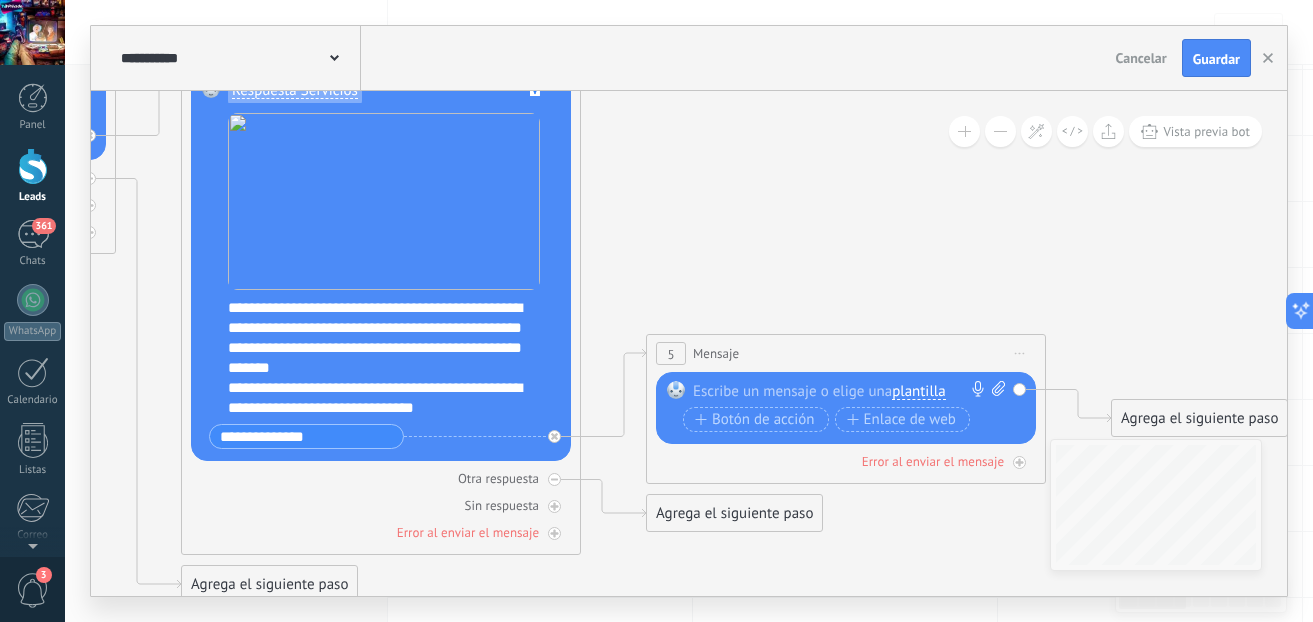 type 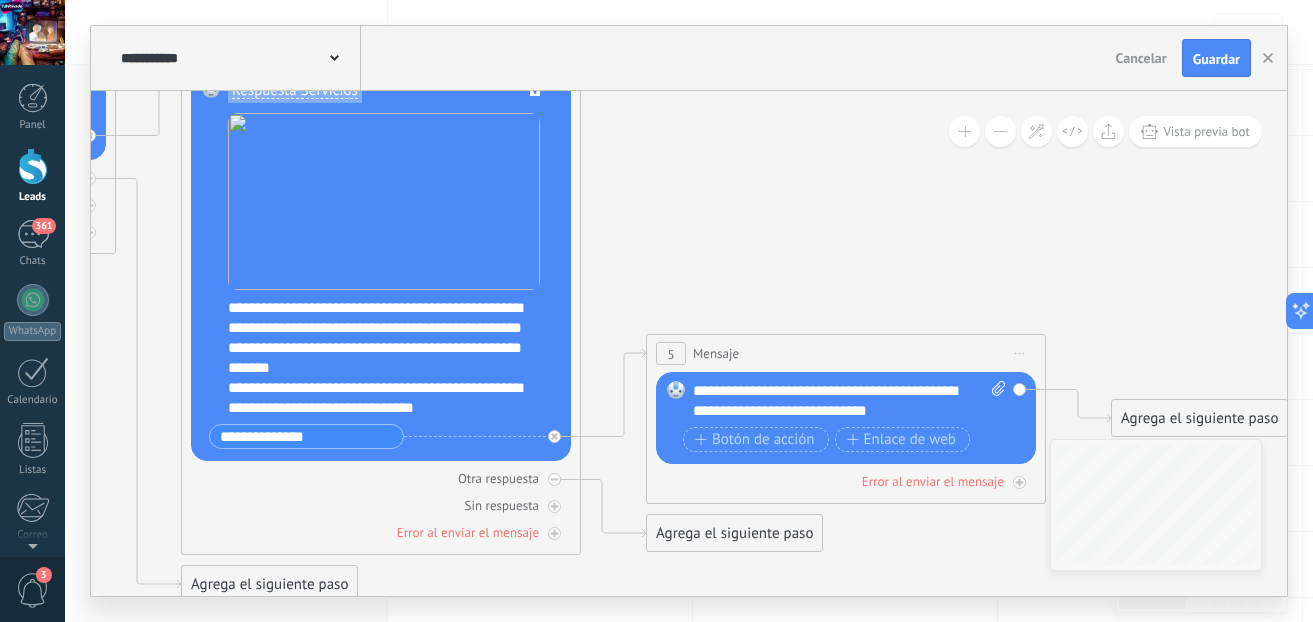 scroll, scrollTop: 0, scrollLeft: 0, axis: both 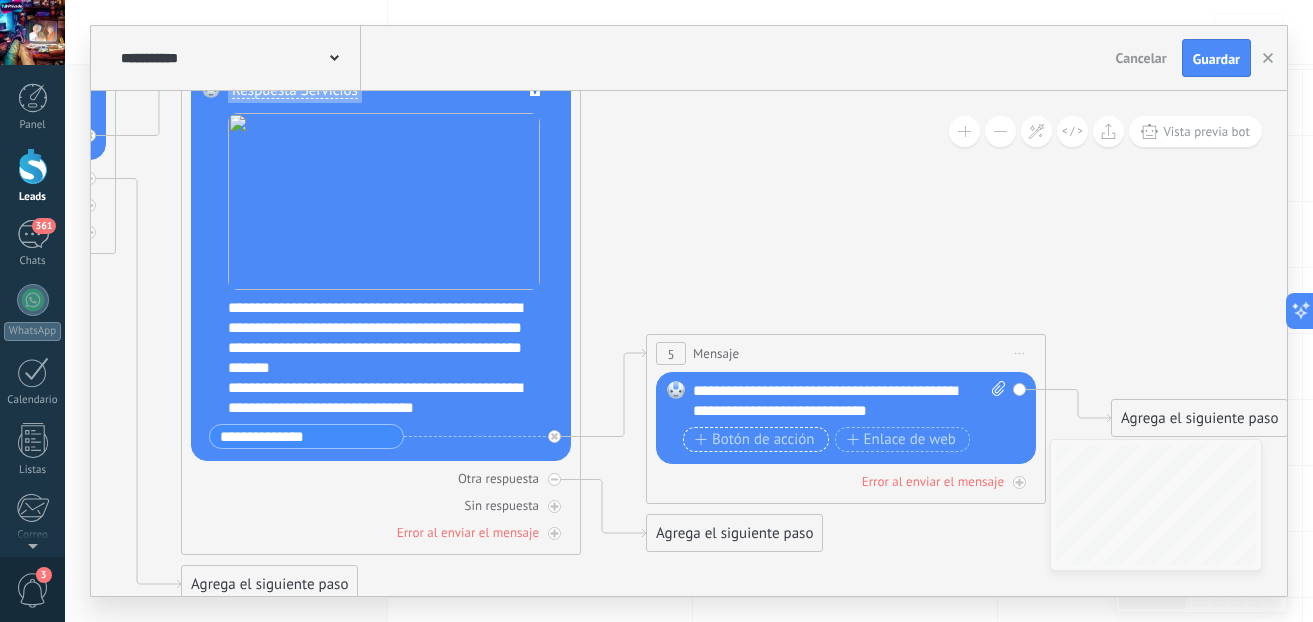 click on "Botón de acción" at bounding box center (755, 440) 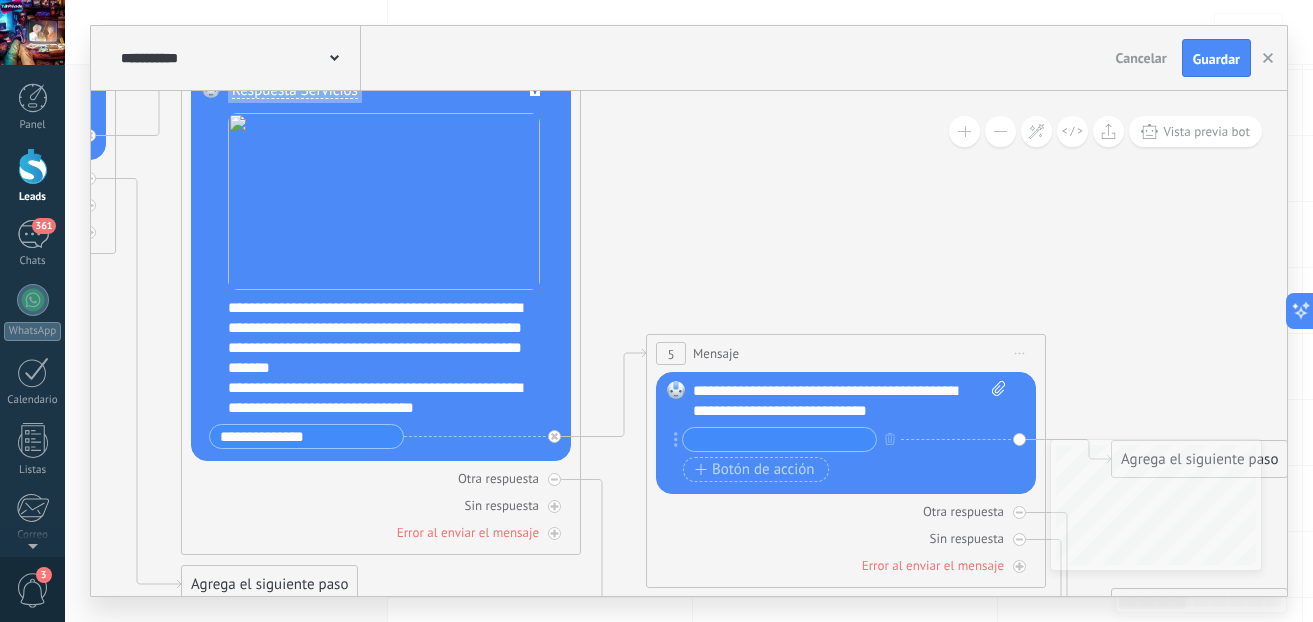 click on "**********" at bounding box center (849, 401) 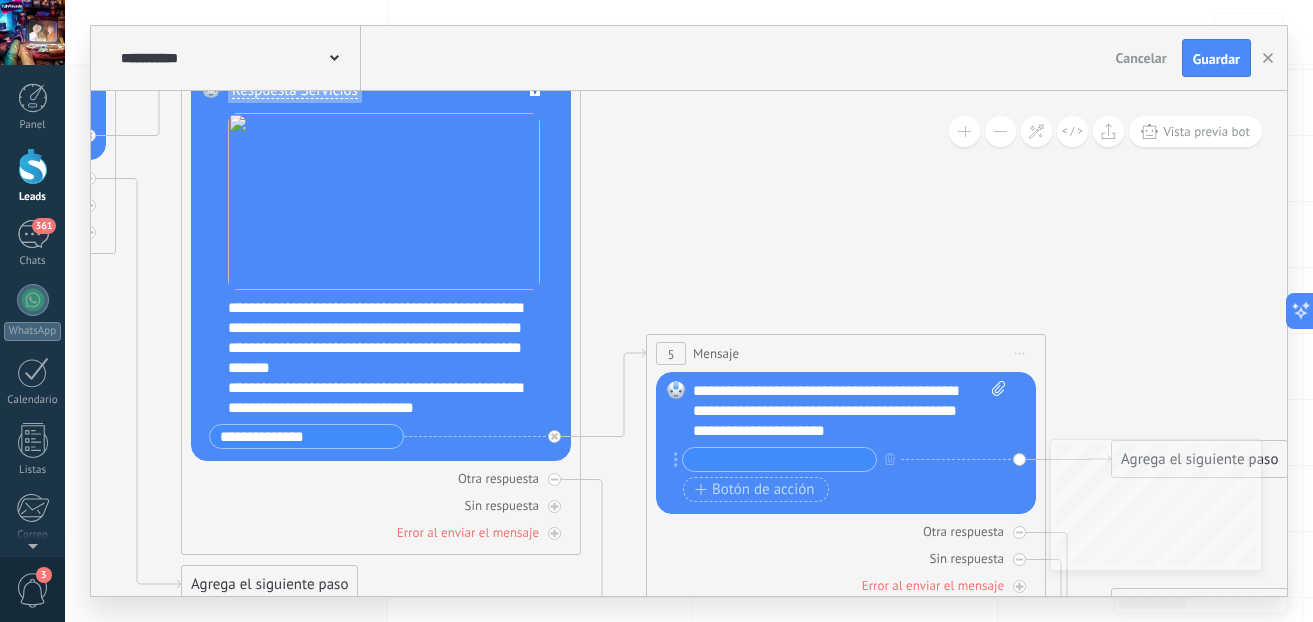 click at bounding box center (779, 459) 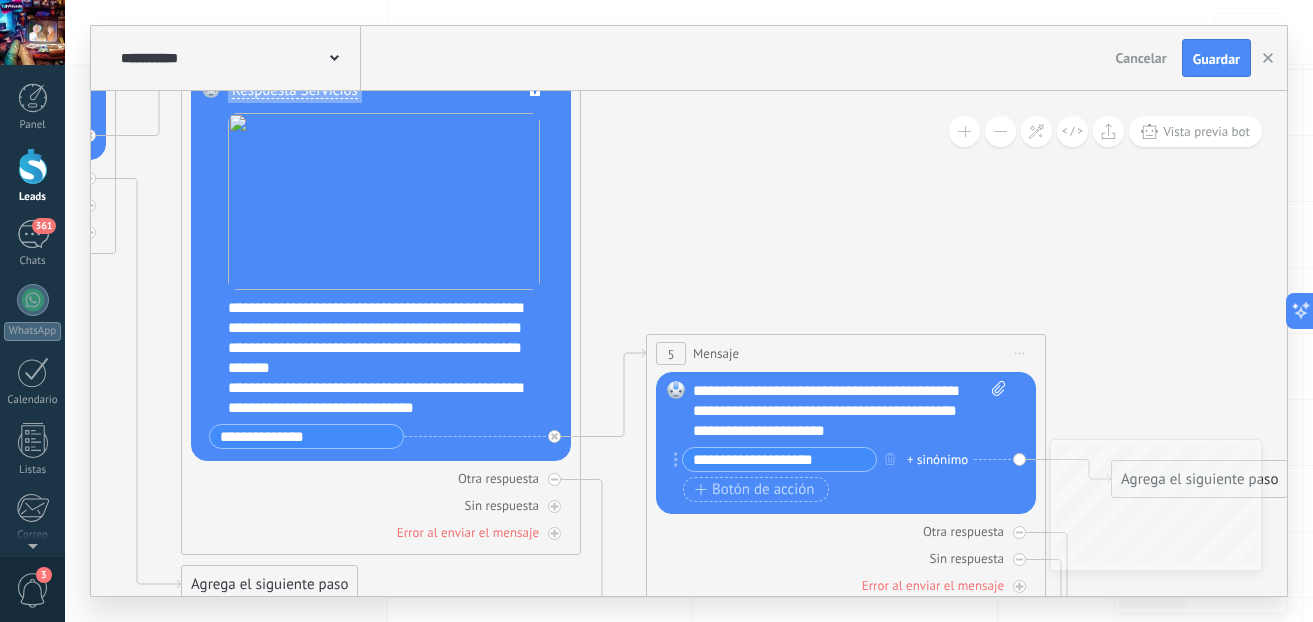 click on "**********" at bounding box center (779, 459) 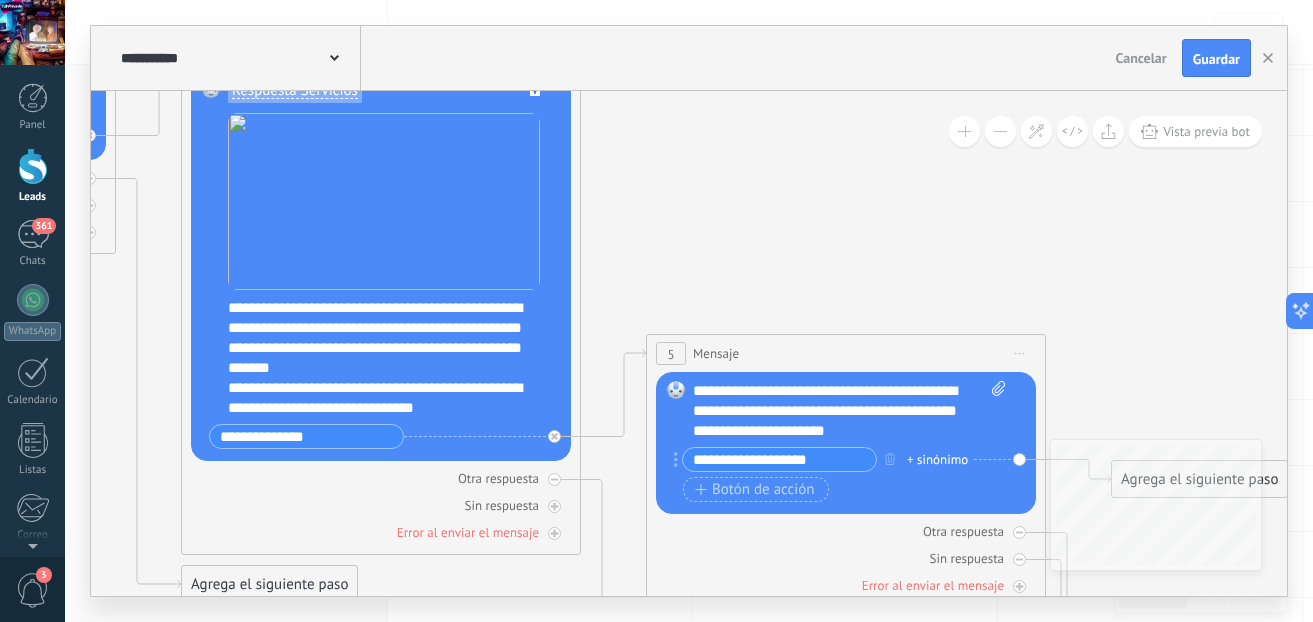 click on "**********" at bounding box center (779, 459) 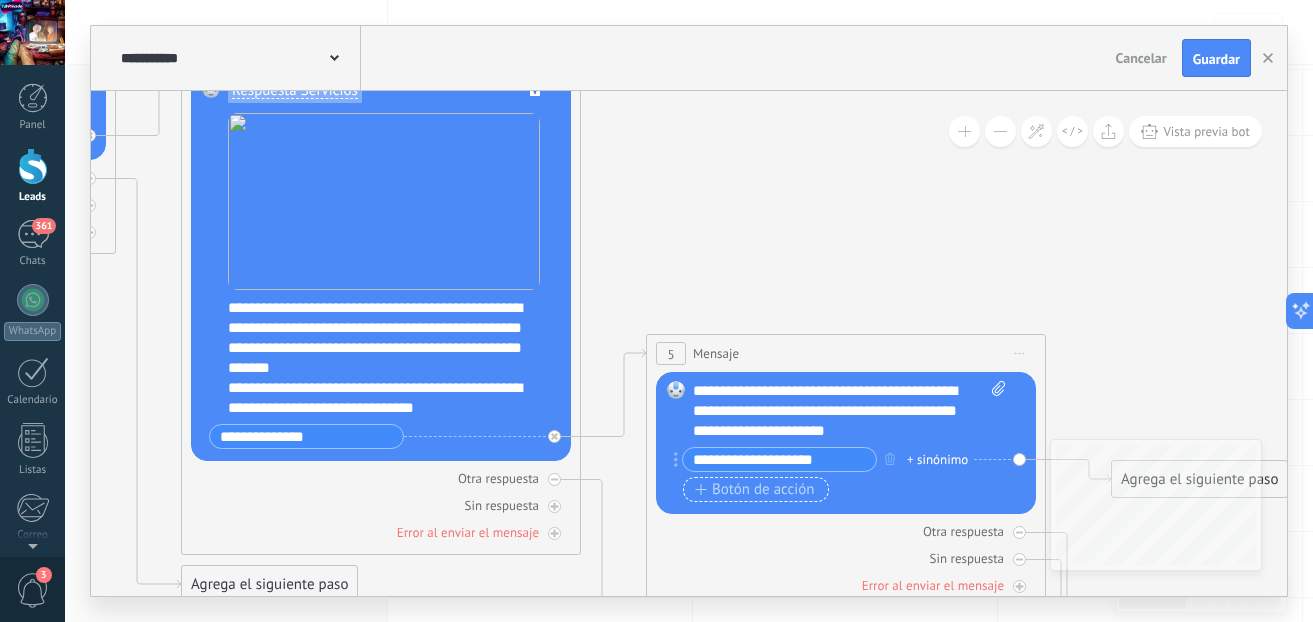 type on "**********" 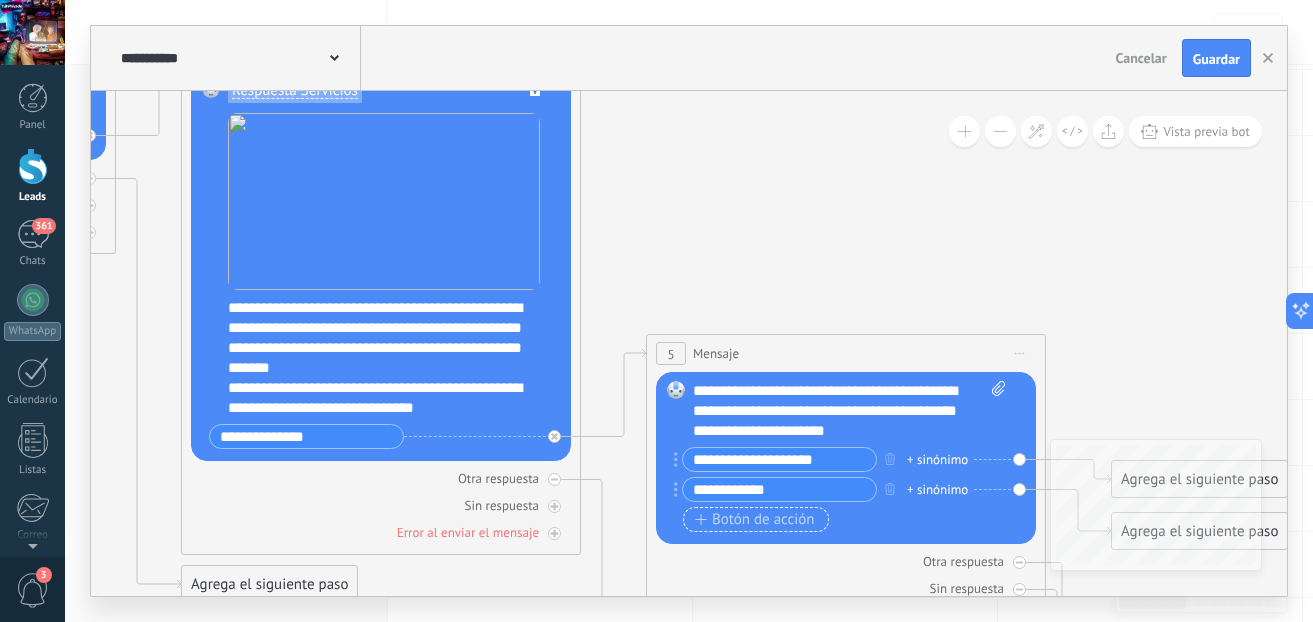 click on "Botón de acción" at bounding box center (755, 520) 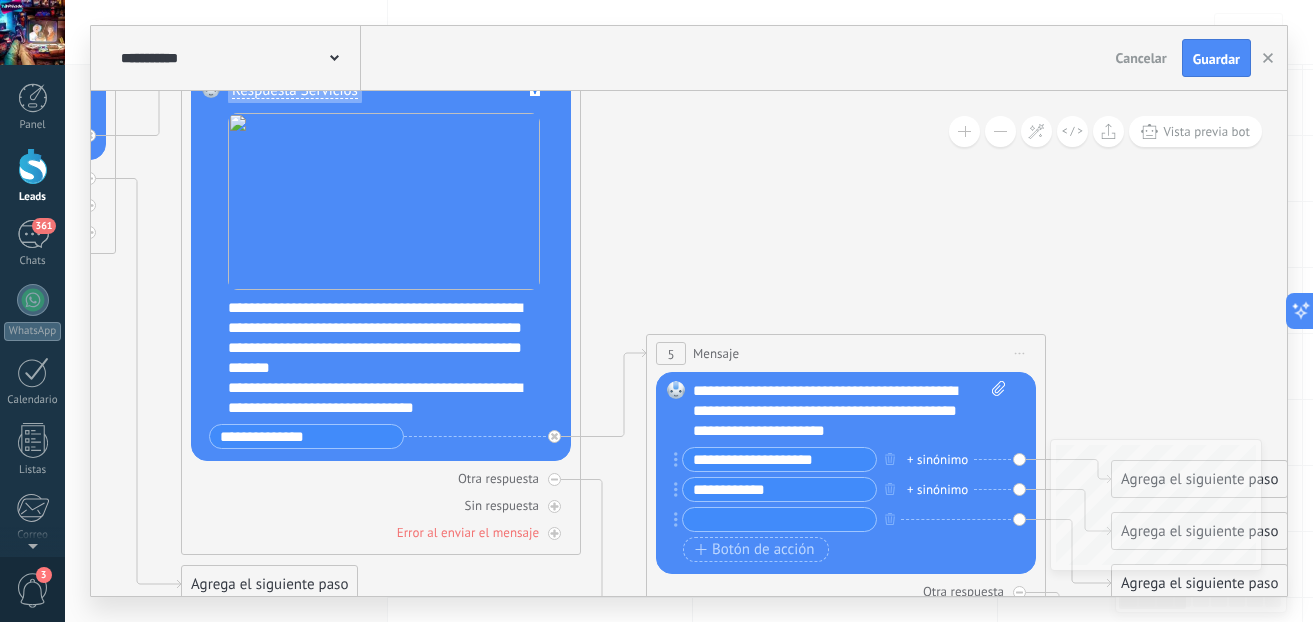 click on "**********" at bounding box center [779, 489] 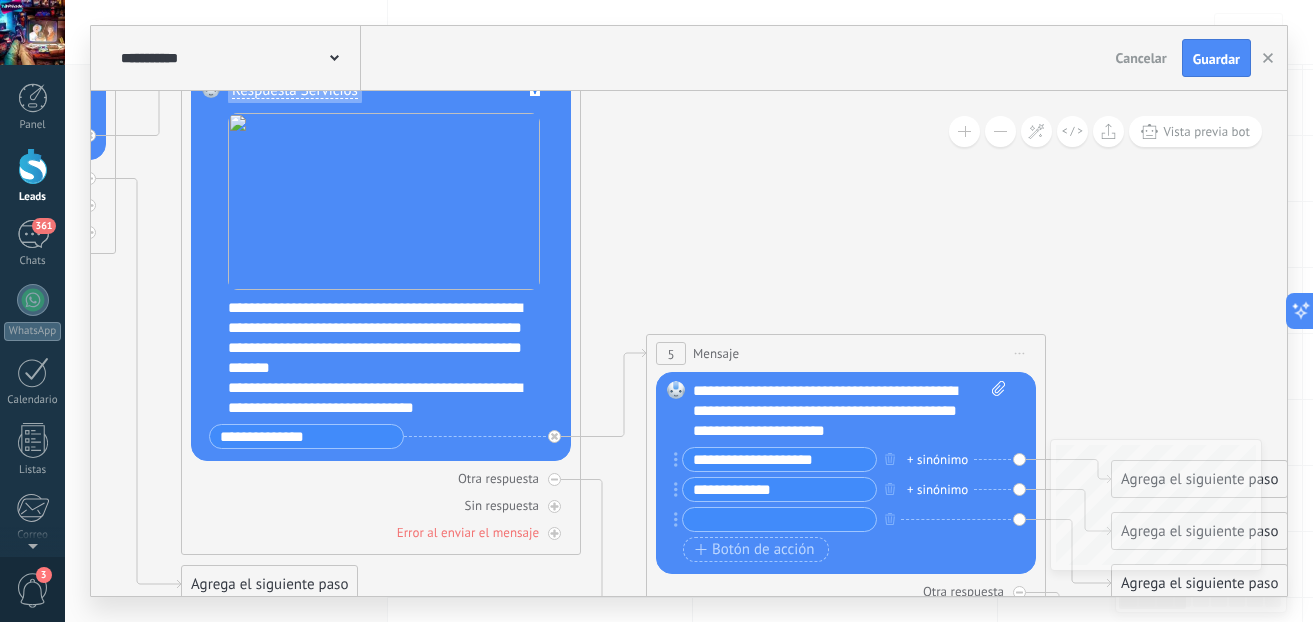 type on "**********" 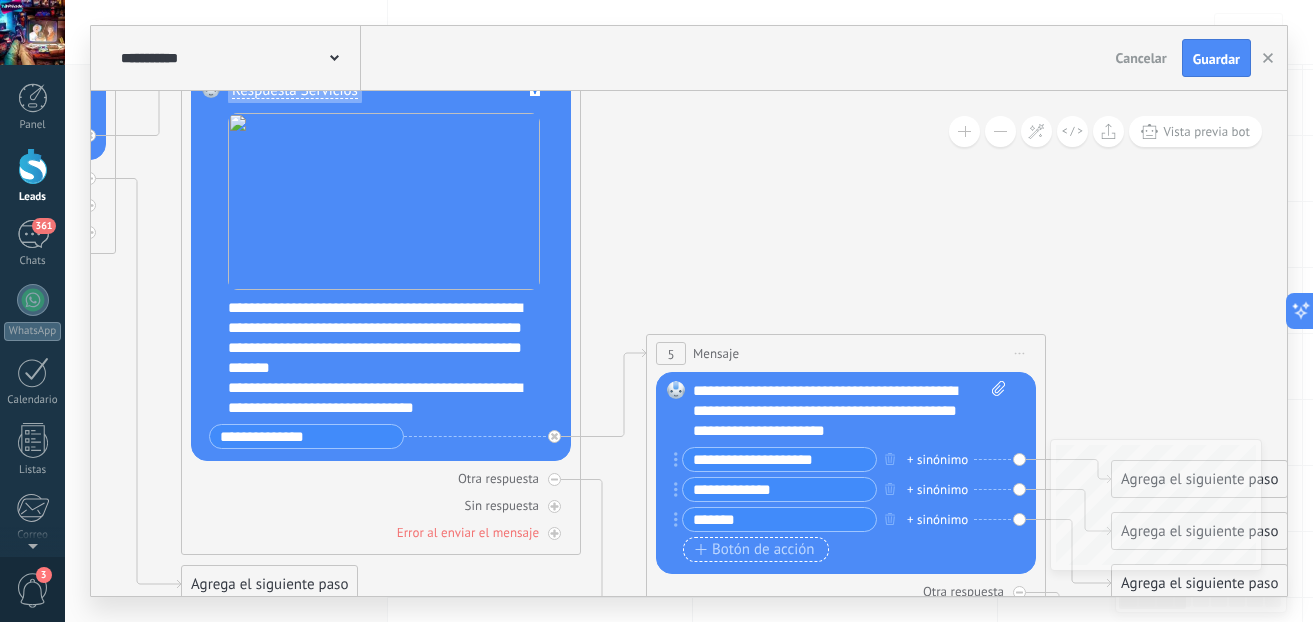 type on "*******" 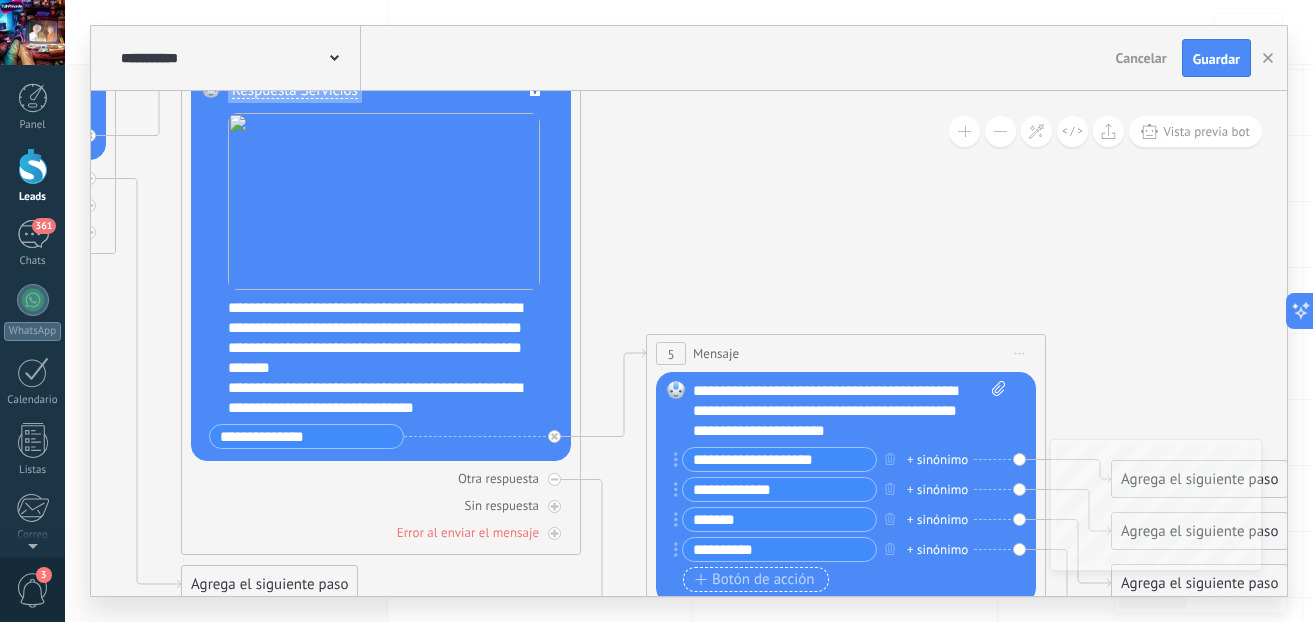 type on "**********" 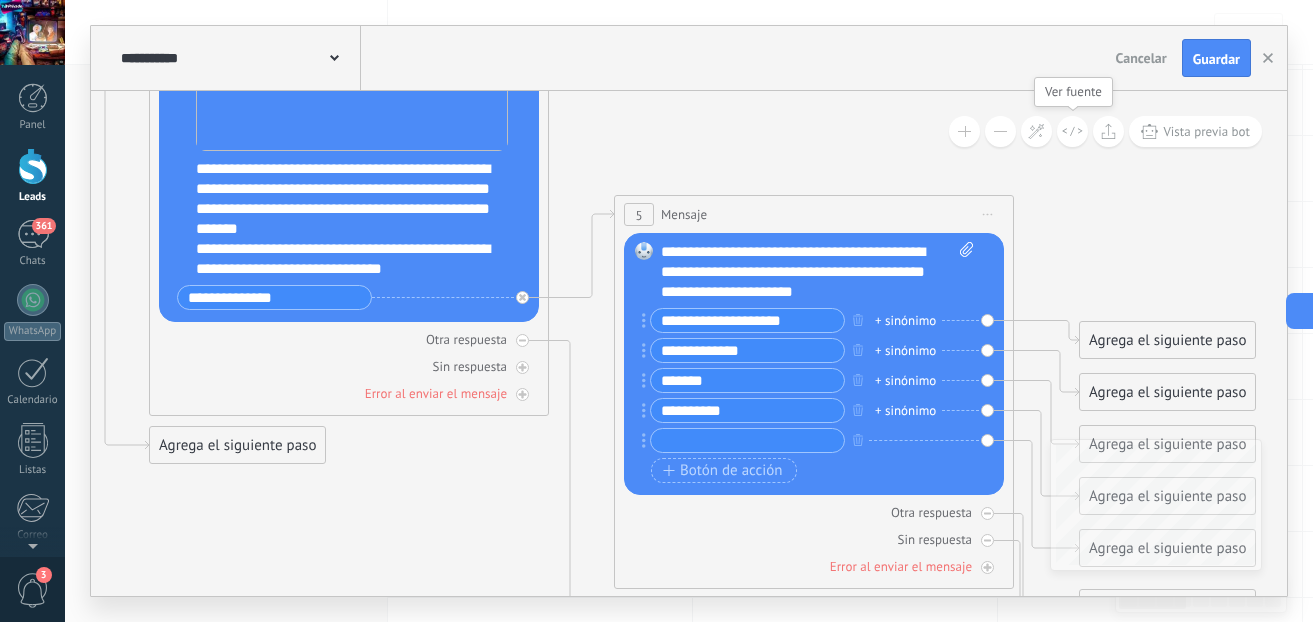 drag, startPoint x: 1109, startPoint y: 281, endPoint x: 1077, endPoint y: 142, distance: 142.6359 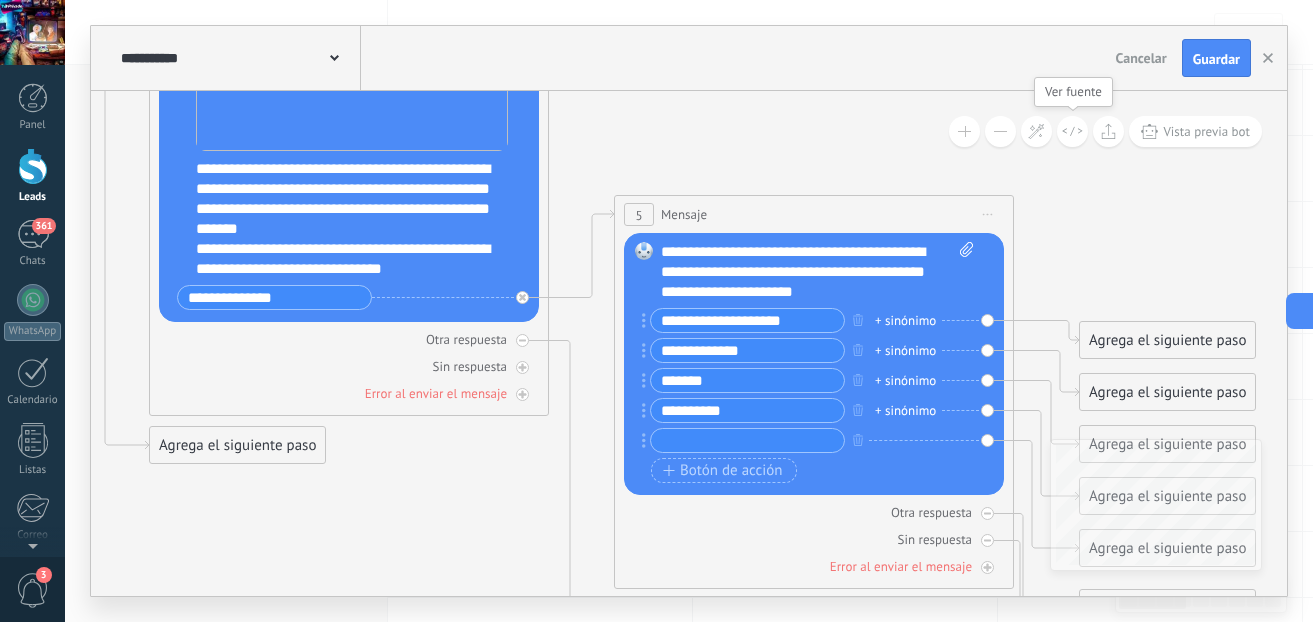 click on "**********" at bounding box center [689, 343] 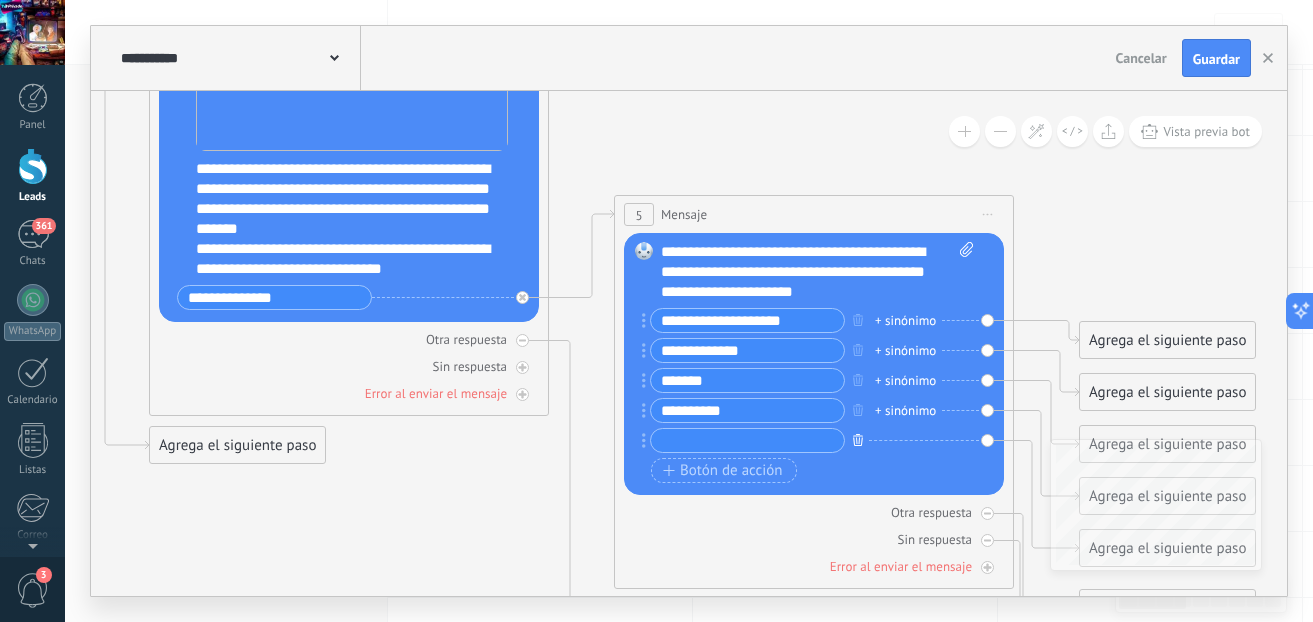 click at bounding box center (858, 439) 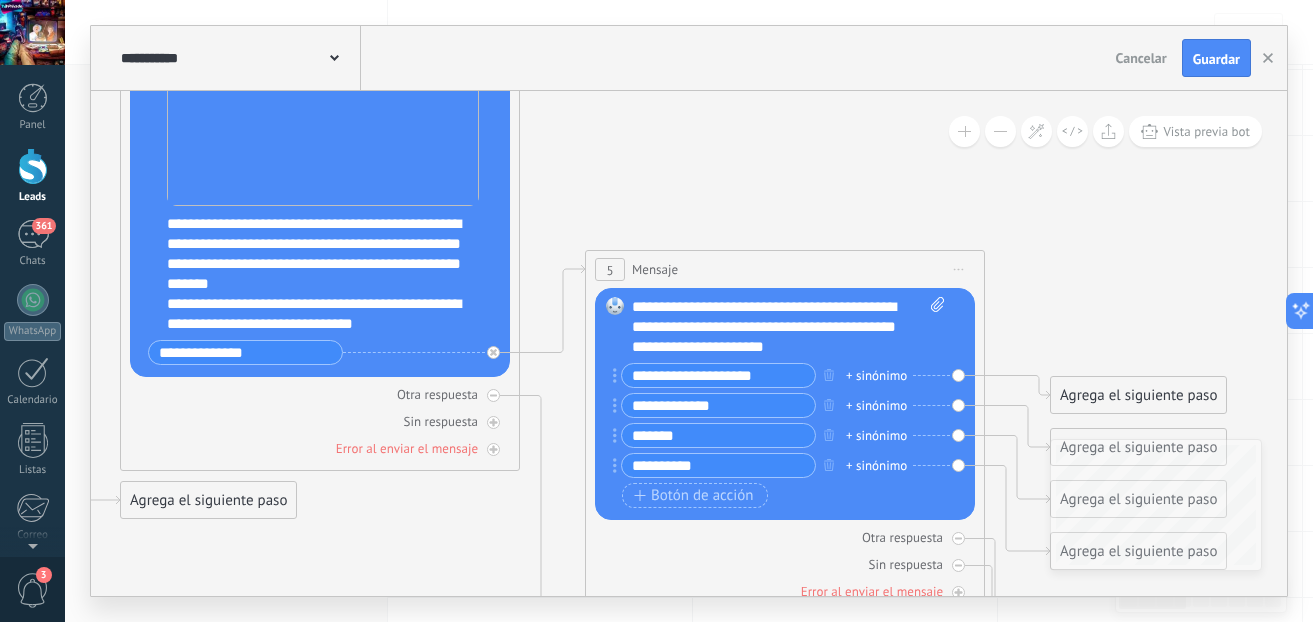 drag, startPoint x: 1110, startPoint y: 223, endPoint x: 1081, endPoint y: 278, distance: 62.177166 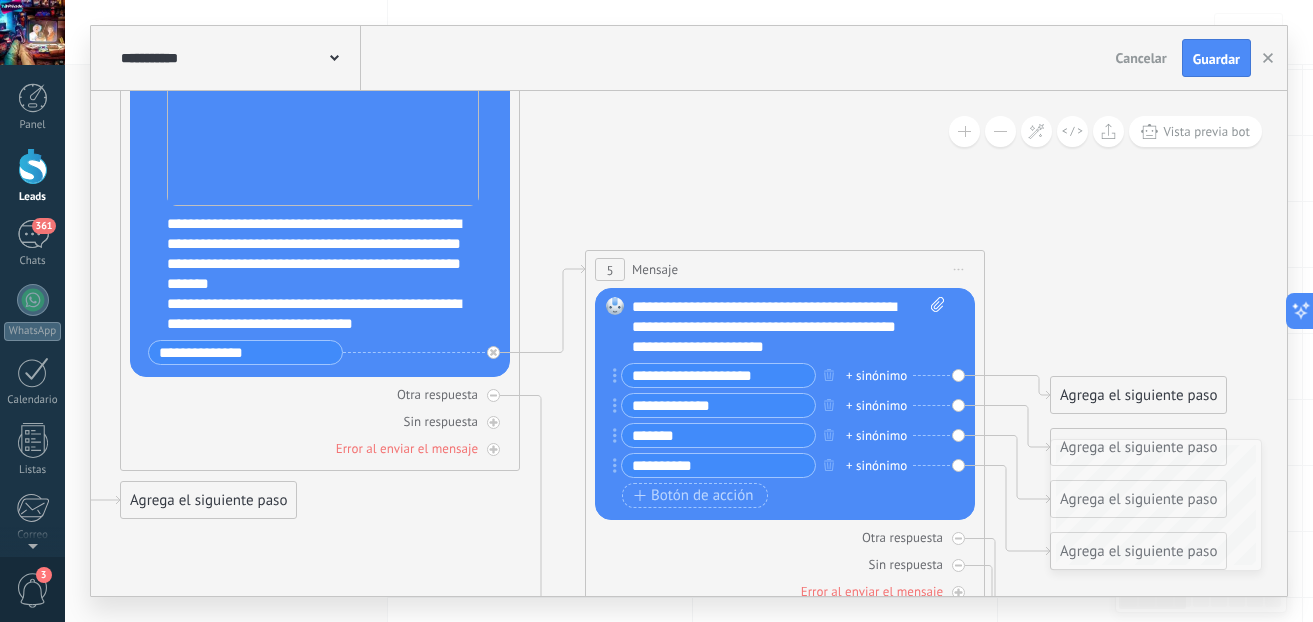 click 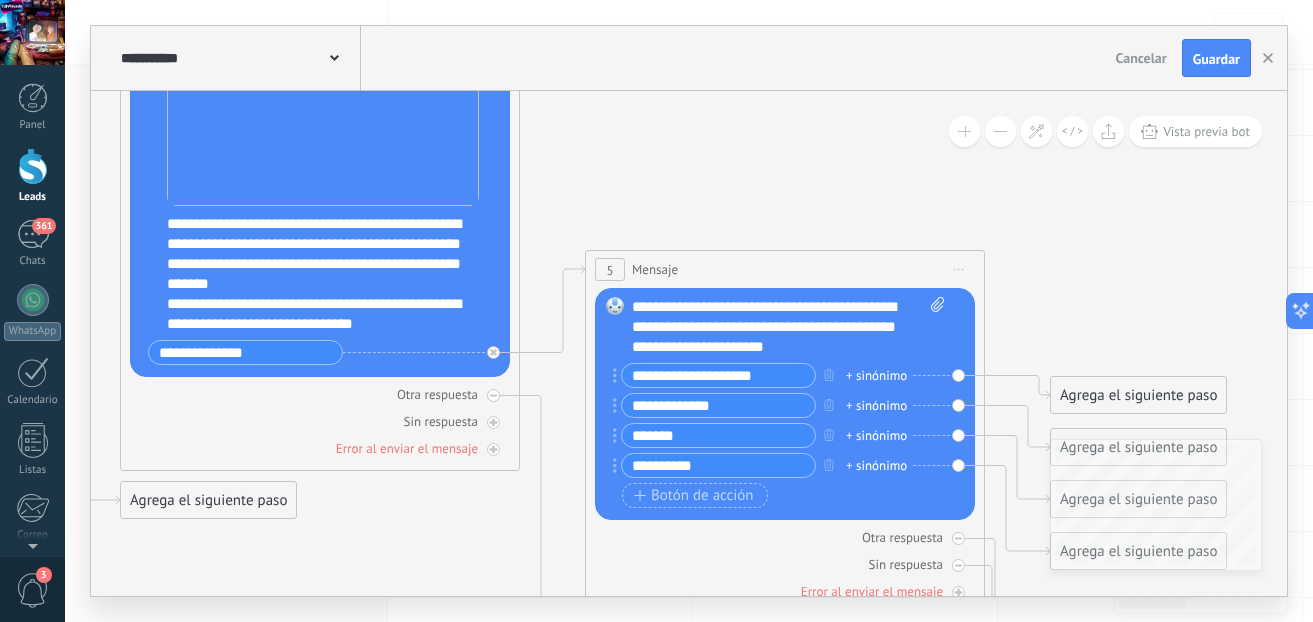 click on "Agrega el siguiente paso" at bounding box center [1138, 395] 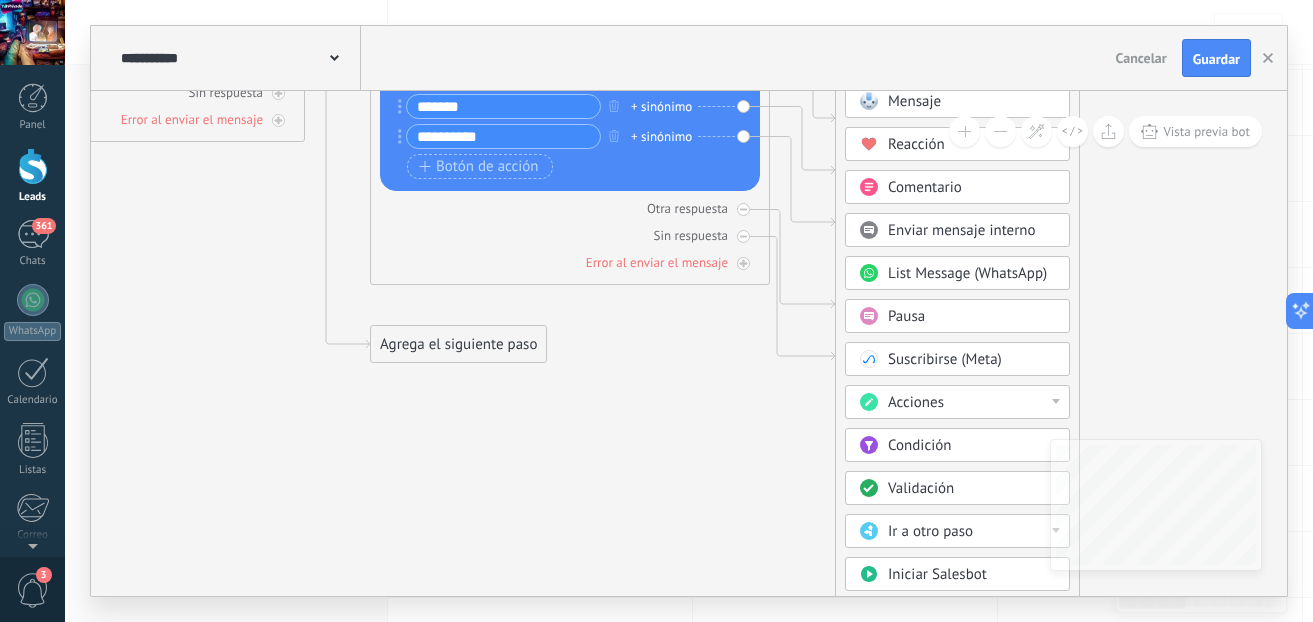 drag, startPoint x: 1149, startPoint y: 340, endPoint x: 934, endPoint y: 11, distance: 393.02164 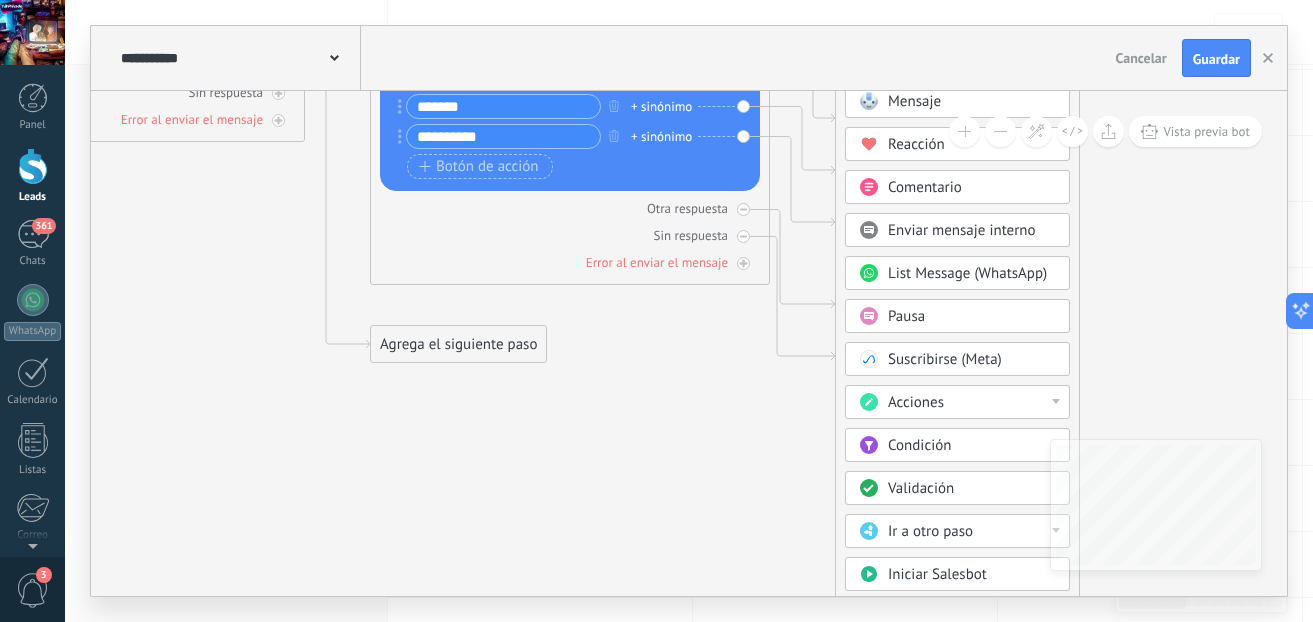click 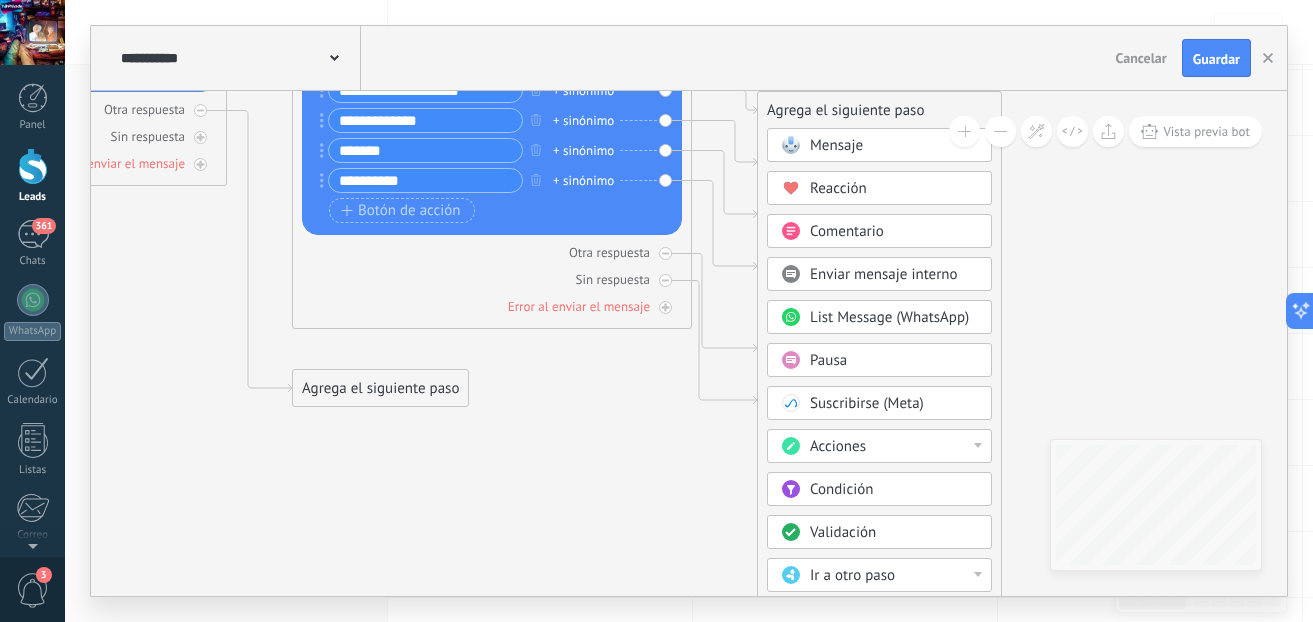 drag, startPoint x: 1113, startPoint y: 316, endPoint x: 1037, endPoint y: 353, distance: 84.5281 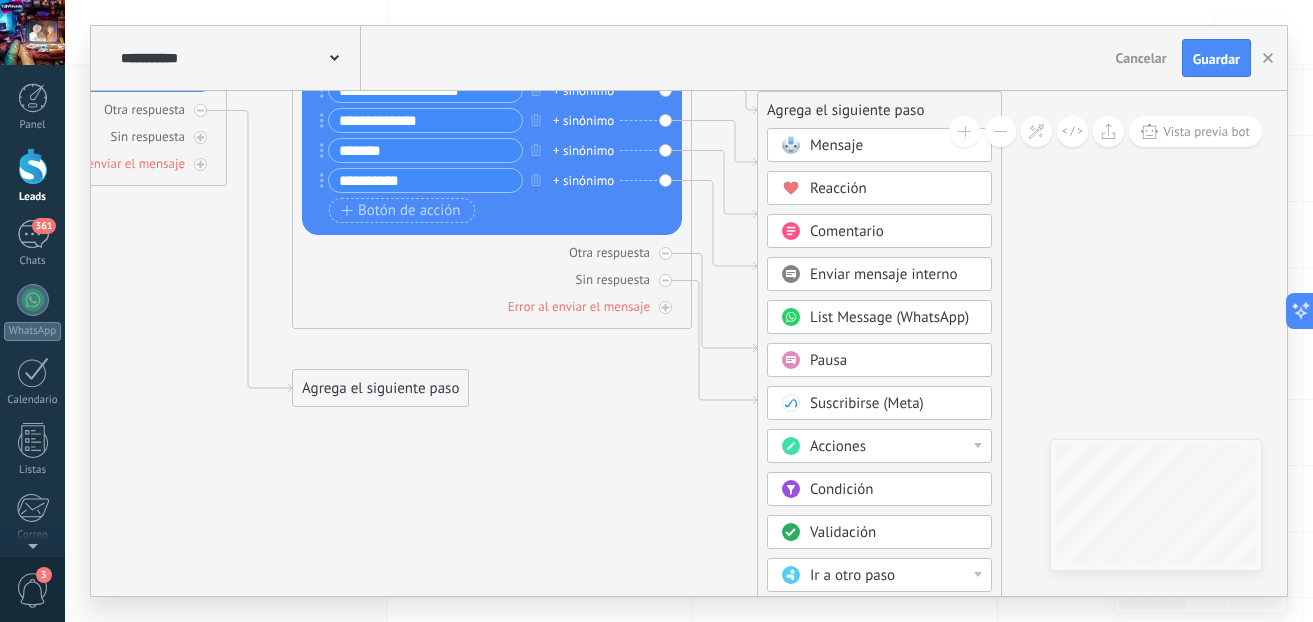 click 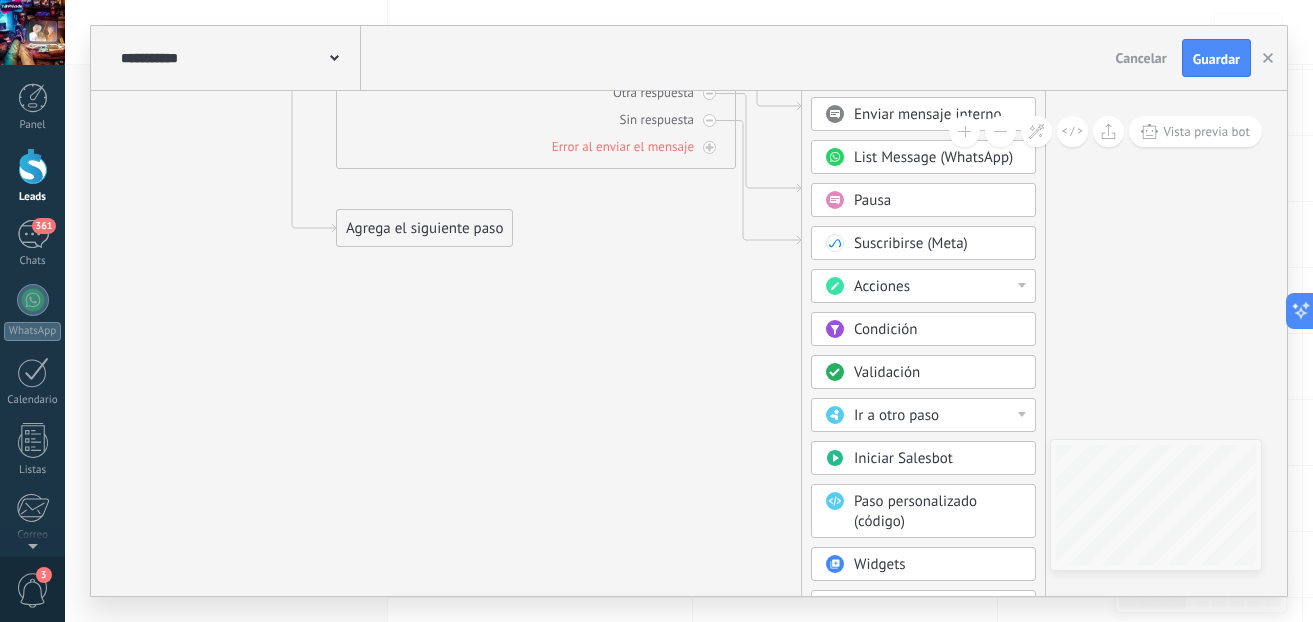 drag, startPoint x: 1039, startPoint y: 361, endPoint x: 1086, endPoint y: 198, distance: 169.6408 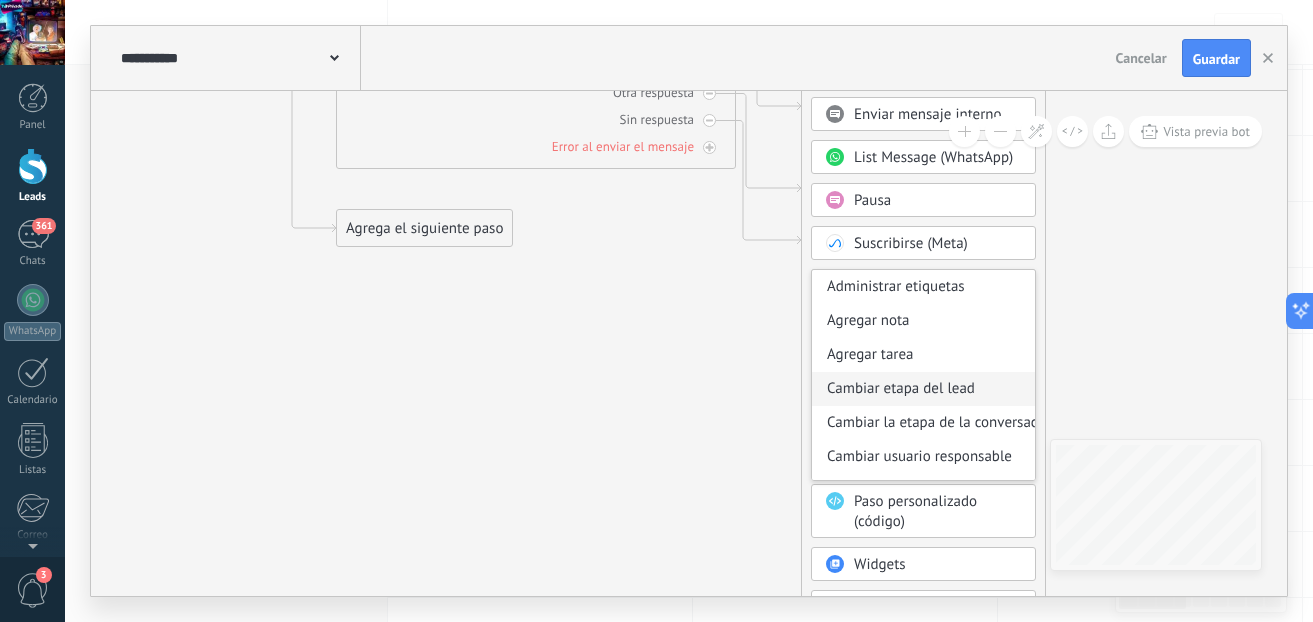 click on "Cambiar etapa del lead" at bounding box center (923, 389) 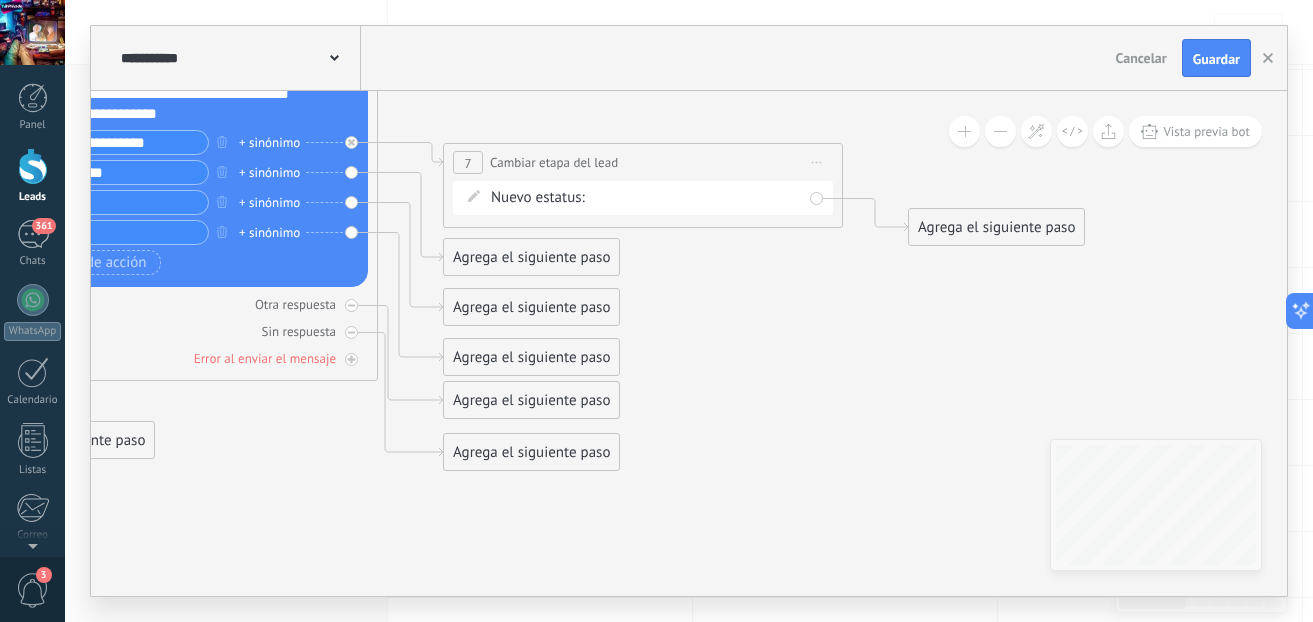 drag, startPoint x: 913, startPoint y: 342, endPoint x: 794, endPoint y: 399, distance: 131.94696 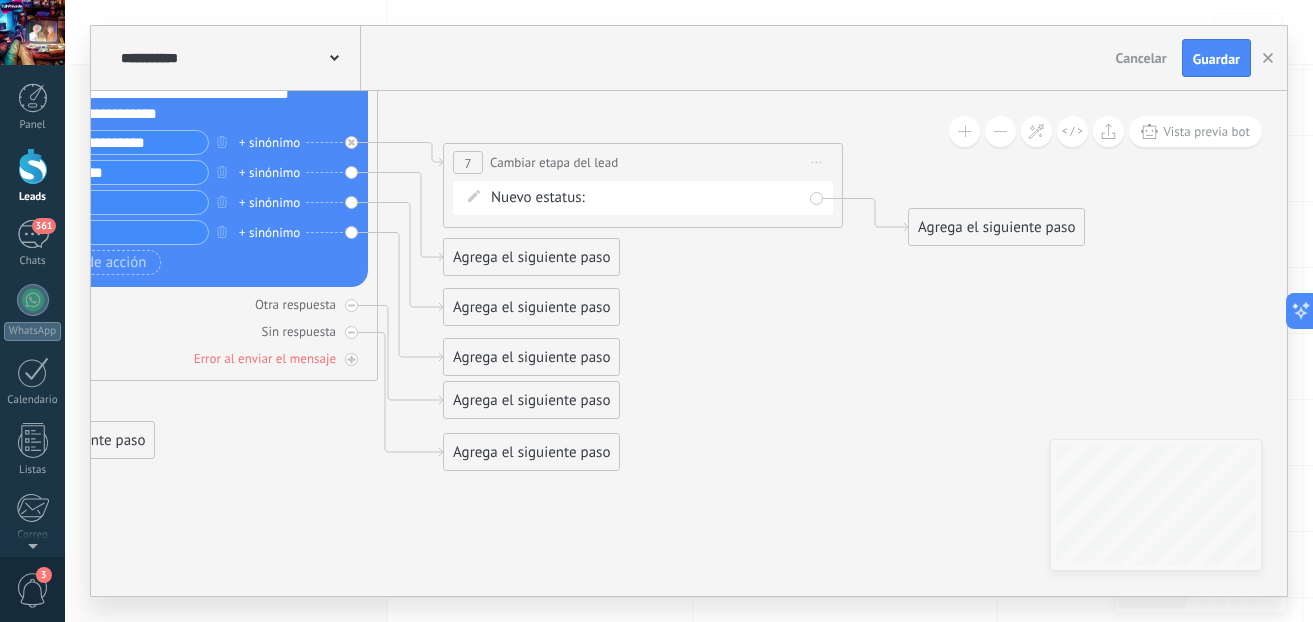 click 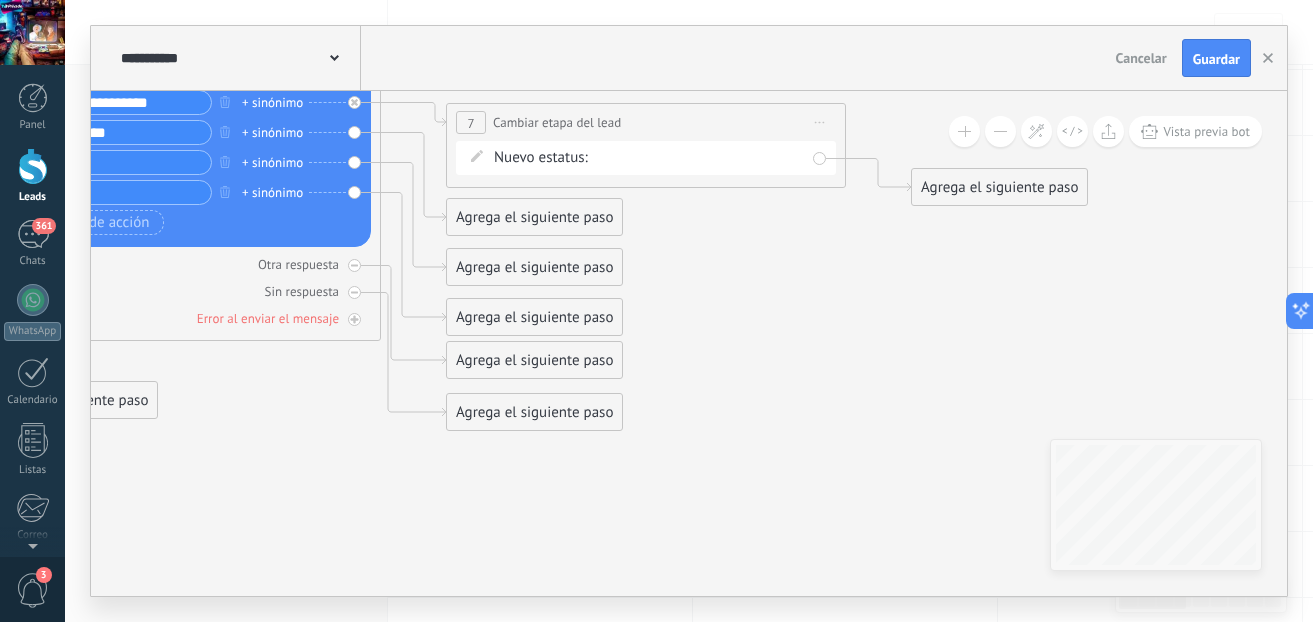 click 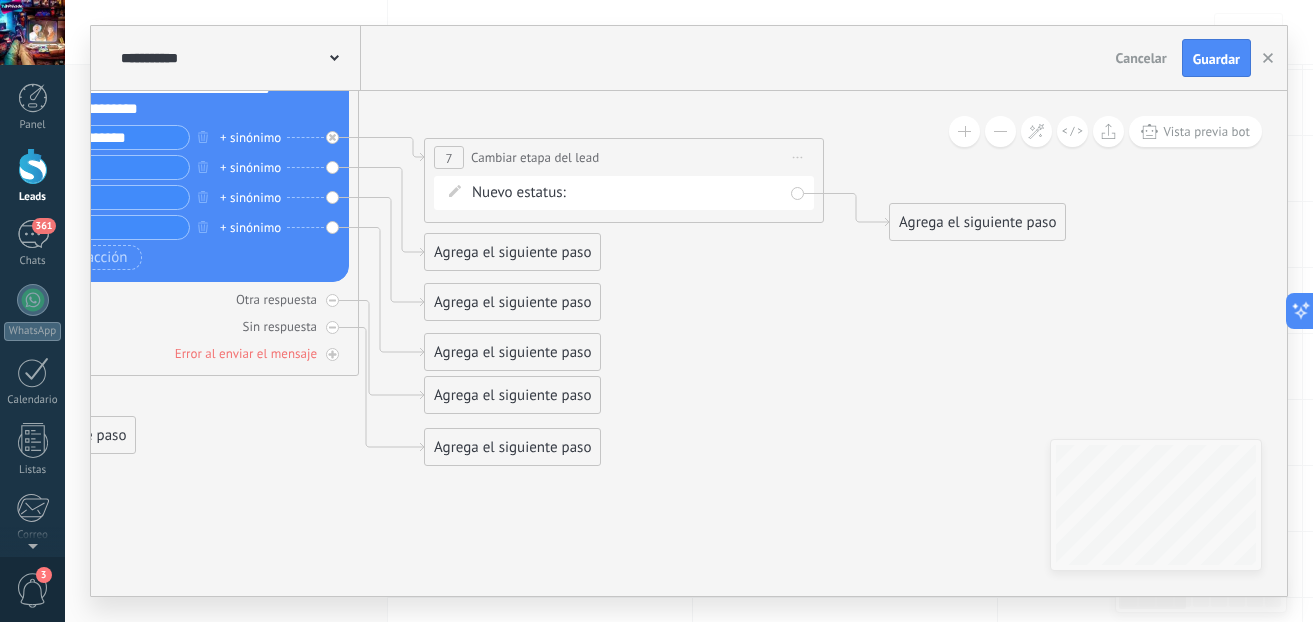 drag, startPoint x: 830, startPoint y: 397, endPoint x: 848, endPoint y: 492, distance: 96.69022 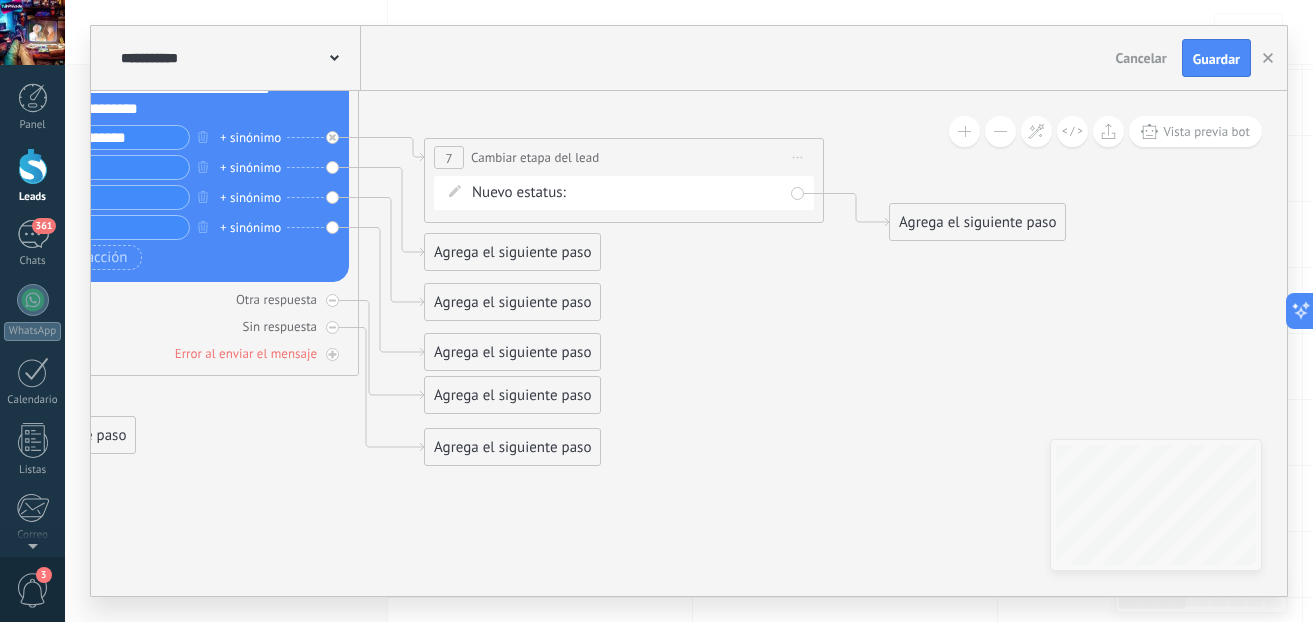 click 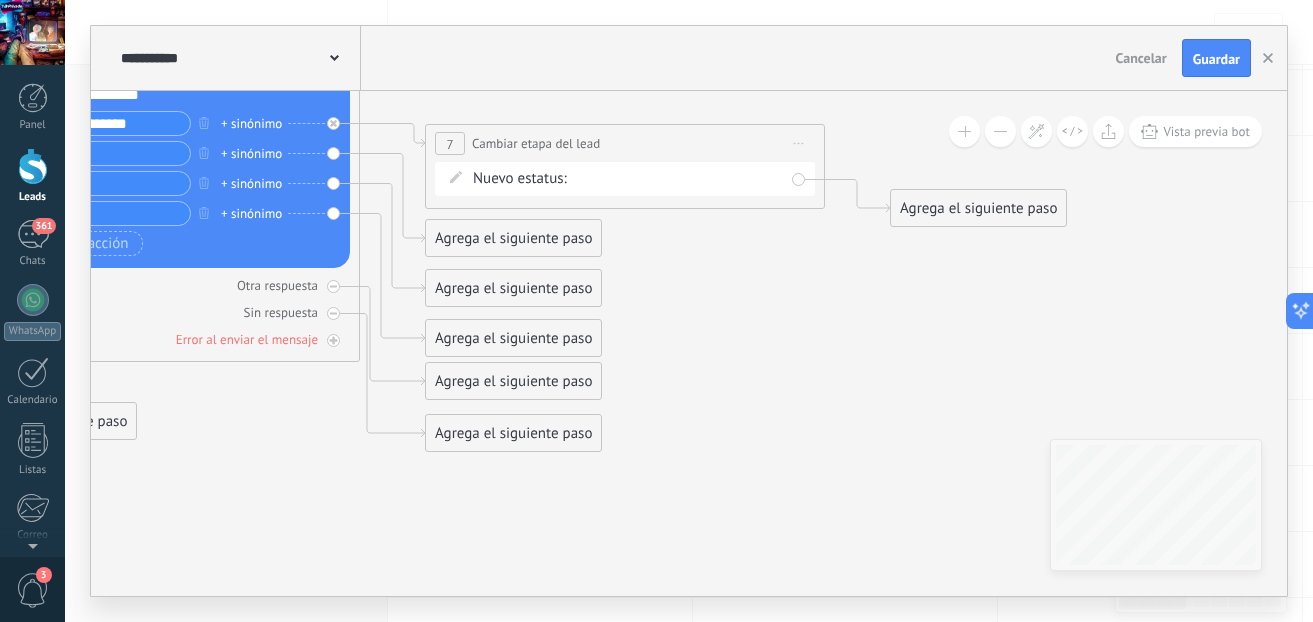 click on "Contacto inicial Int.1  Int. 2 Int. 3 Asistencia tecnica Negociacion Ganado Perdido" at bounding box center (0, 0) 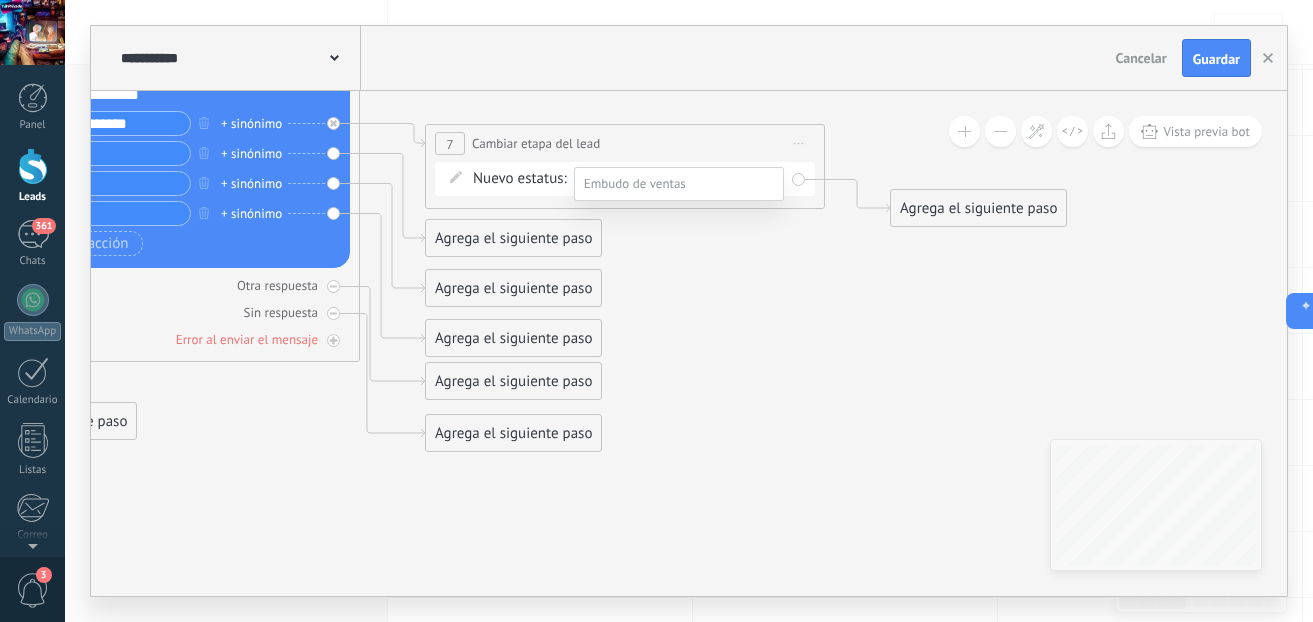 click on "Asistencia tecnica" at bounding box center [0, 0] 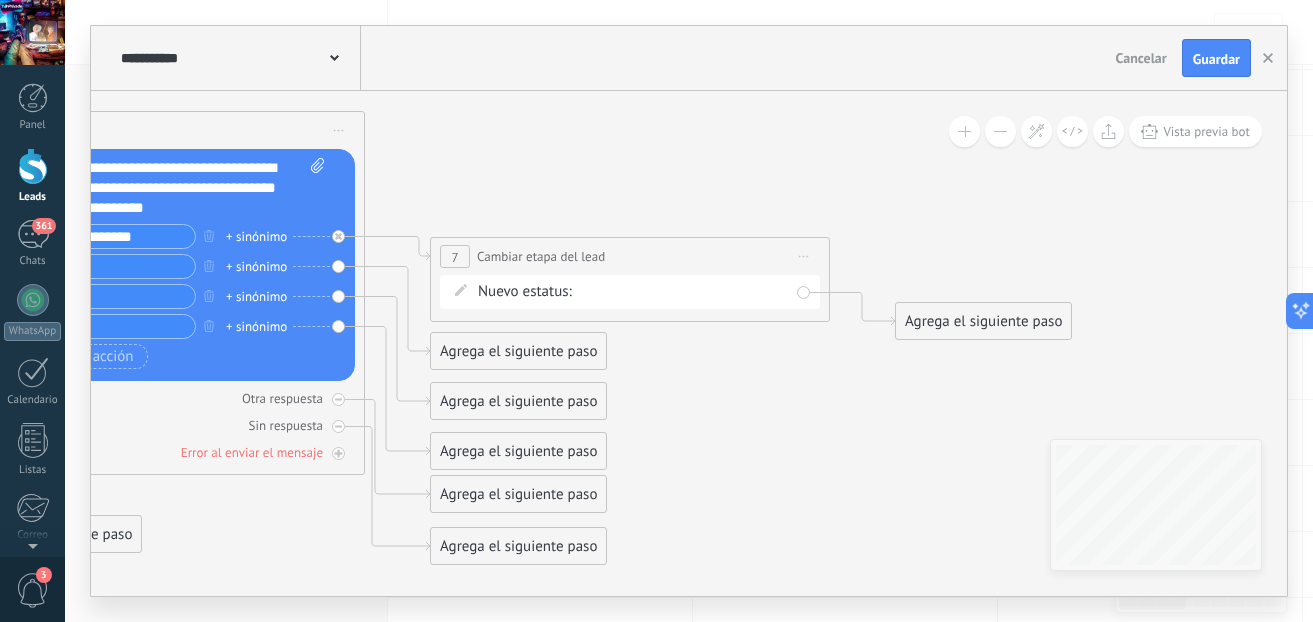 drag, startPoint x: 900, startPoint y: 321, endPoint x: 944, endPoint y: 365, distance: 62.225395 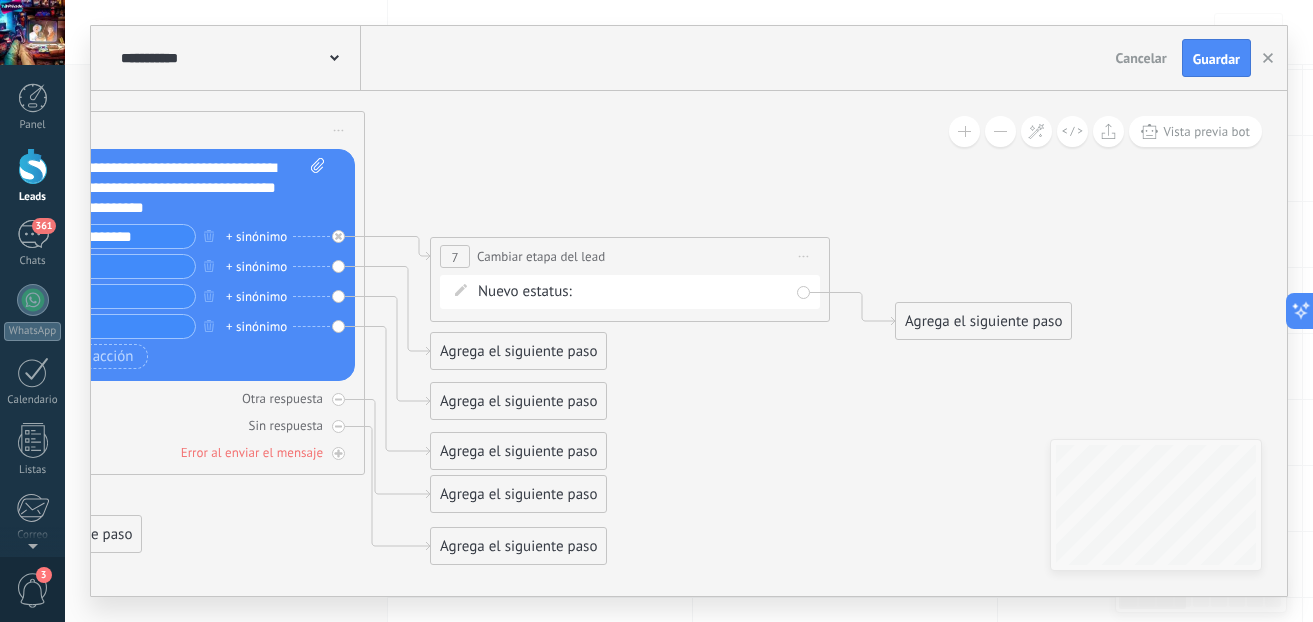 click 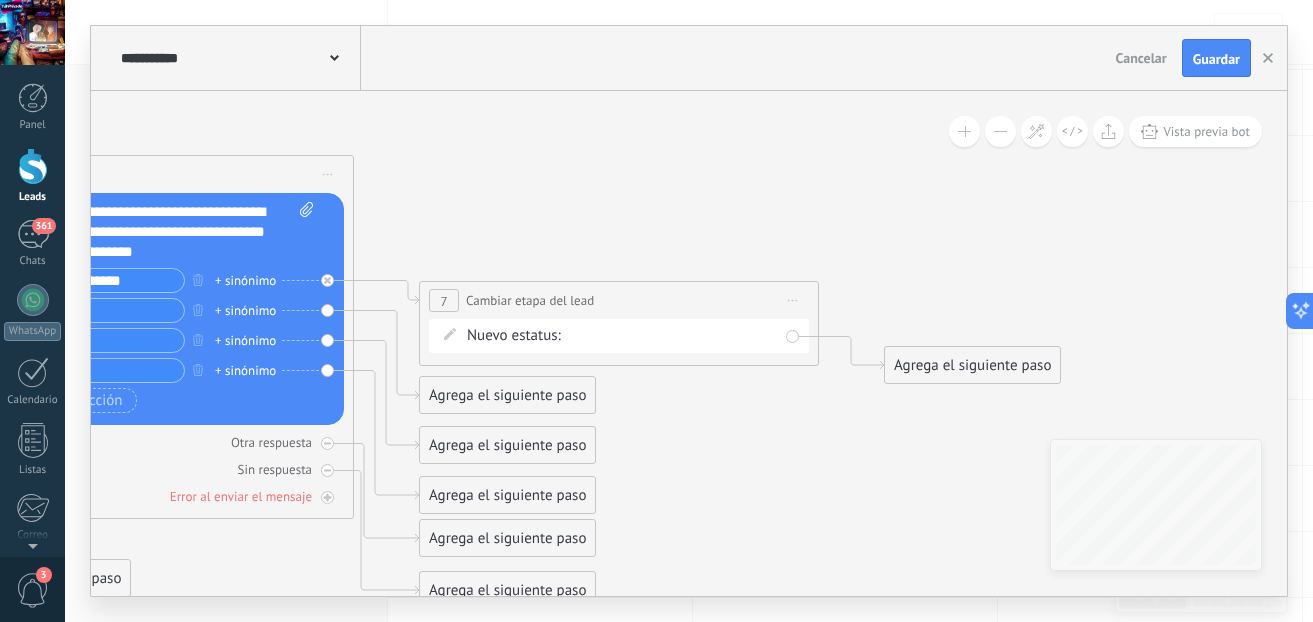 drag, startPoint x: 1001, startPoint y: 340, endPoint x: 969, endPoint y: 387, distance: 56.859474 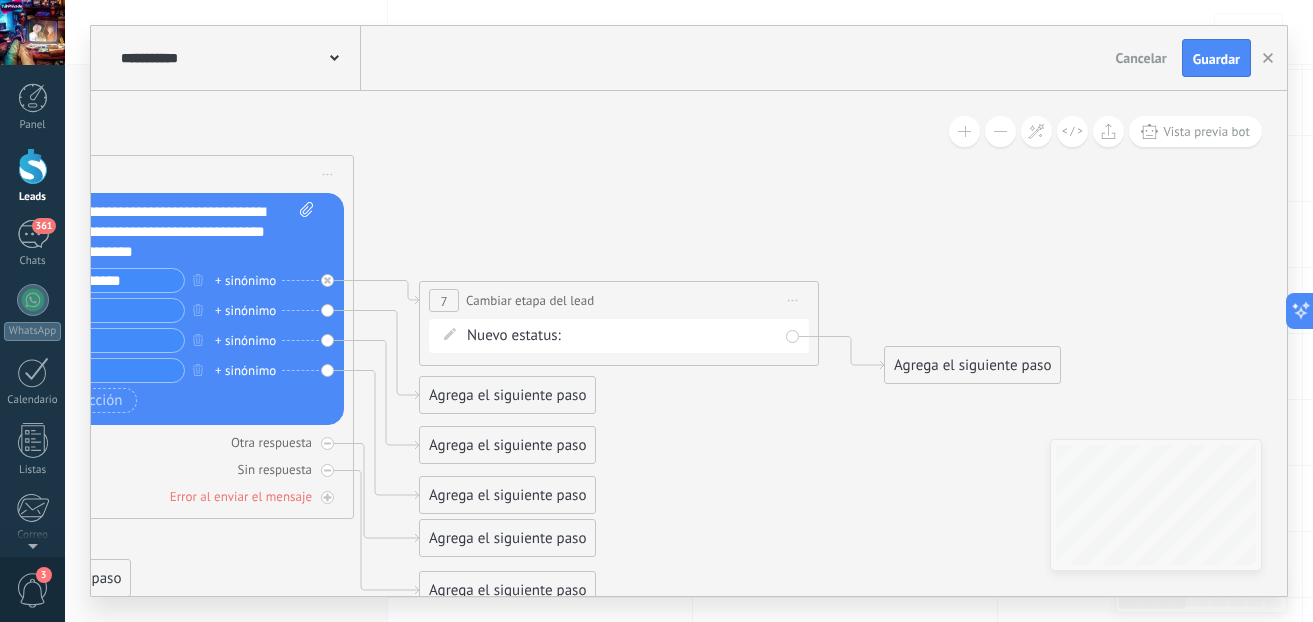 click 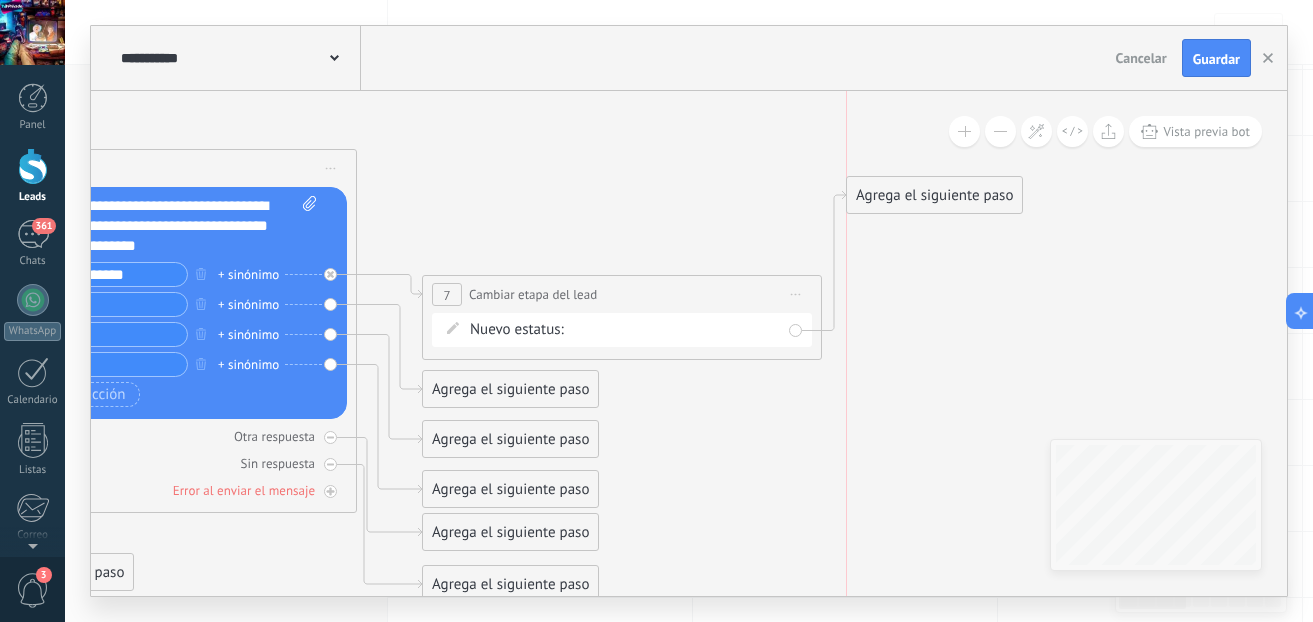 drag, startPoint x: 970, startPoint y: 362, endPoint x: 931, endPoint y: 198, distance: 168.57343 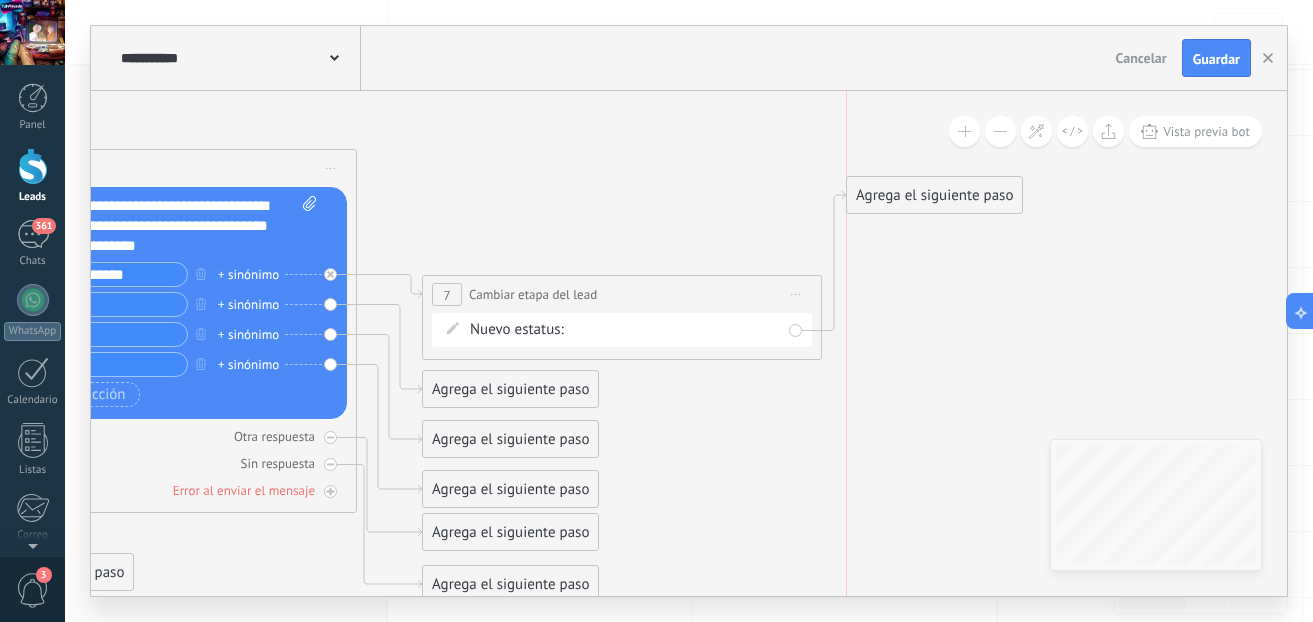 click on "Agrega el siguiente paso" at bounding box center [934, 195] 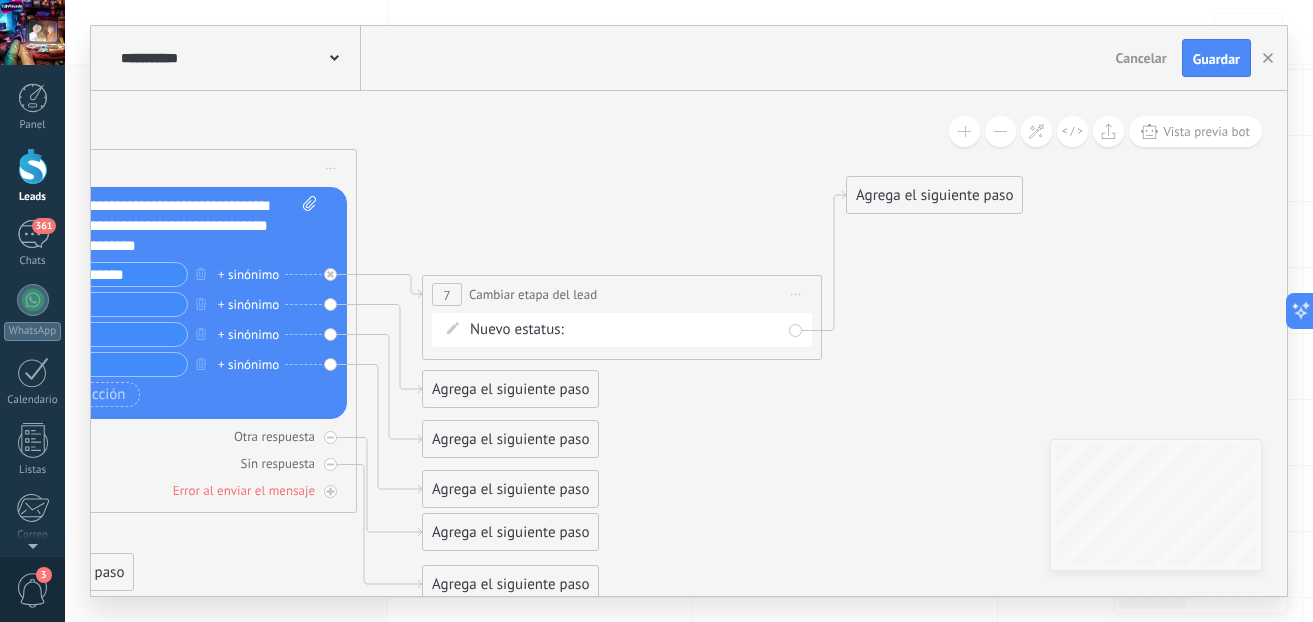 click on "Agrega el siguiente paso" at bounding box center (510, 389) 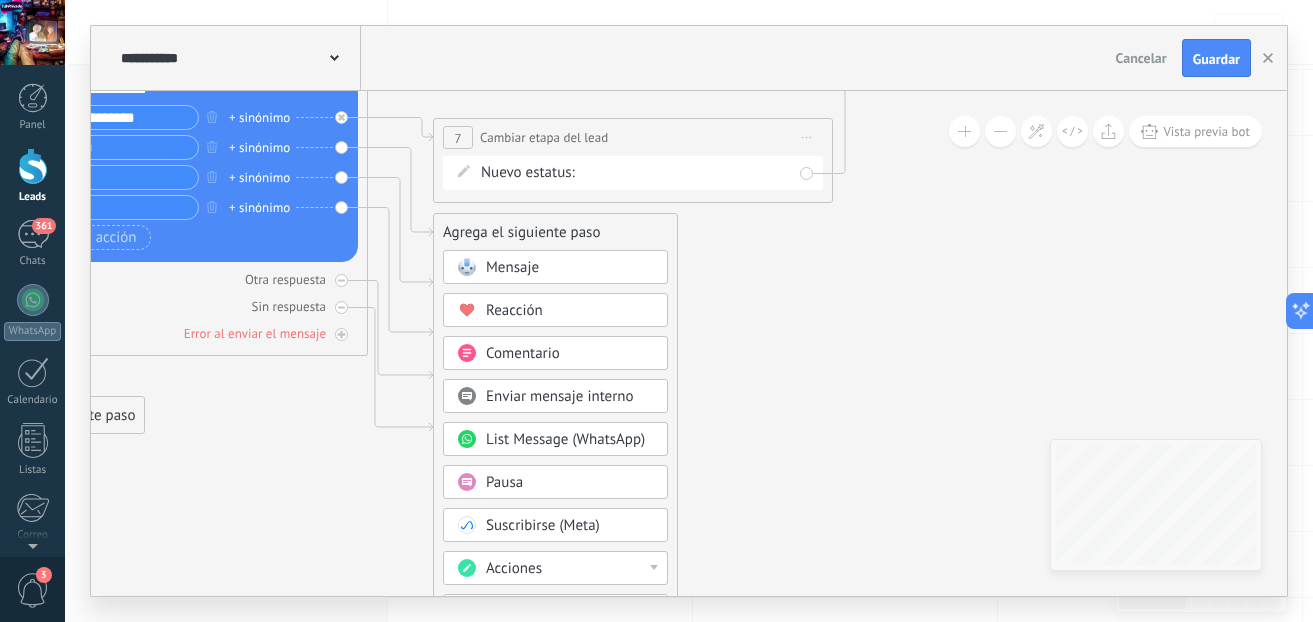 drag, startPoint x: 772, startPoint y: 442, endPoint x: 783, endPoint y: 285, distance: 157.38487 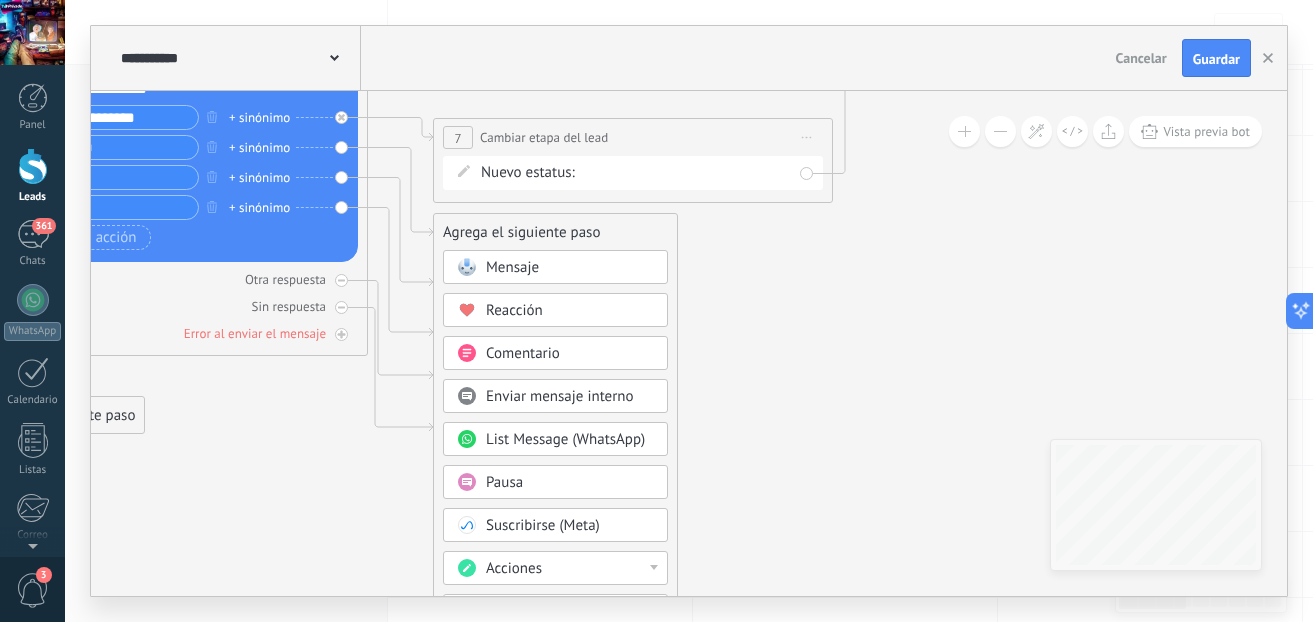 click 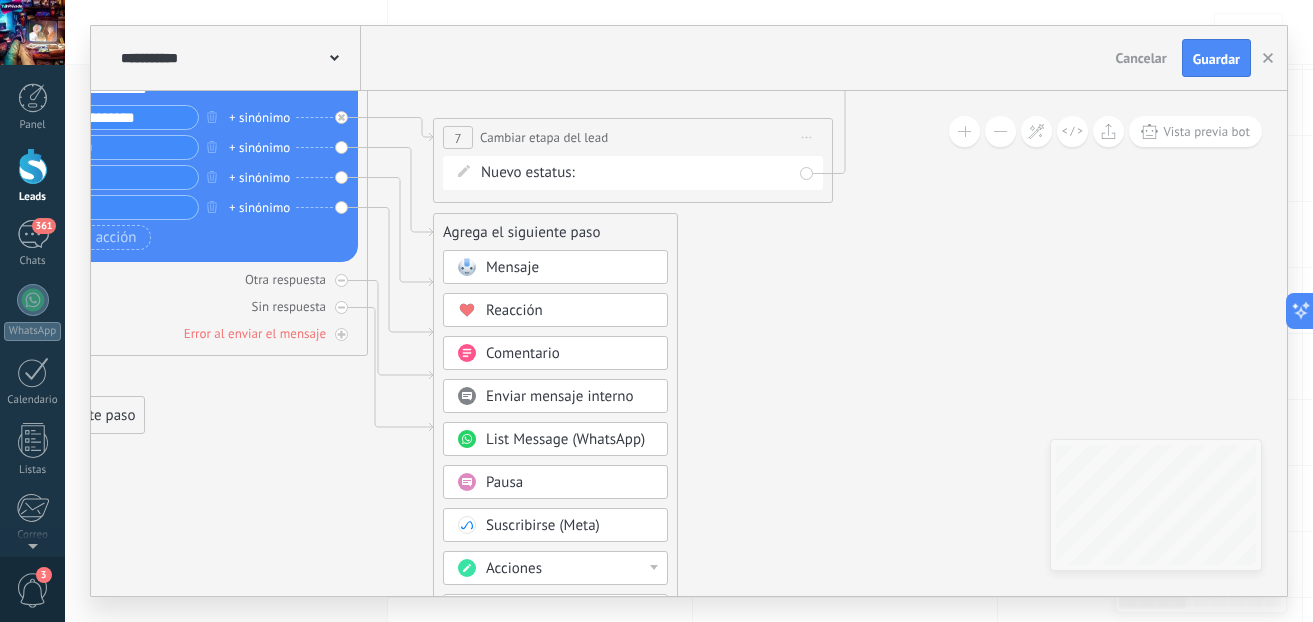 click on "Acciones" at bounding box center (570, 569) 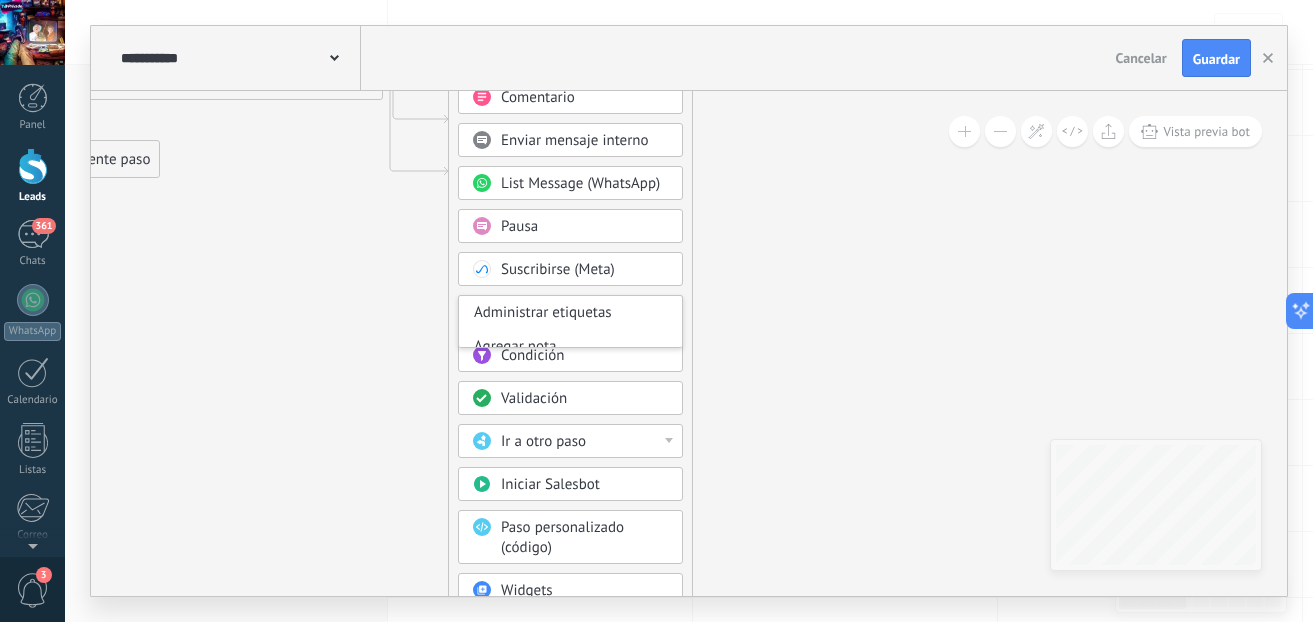 drag, startPoint x: 804, startPoint y: 463, endPoint x: 819, endPoint y: 197, distance: 266.4226 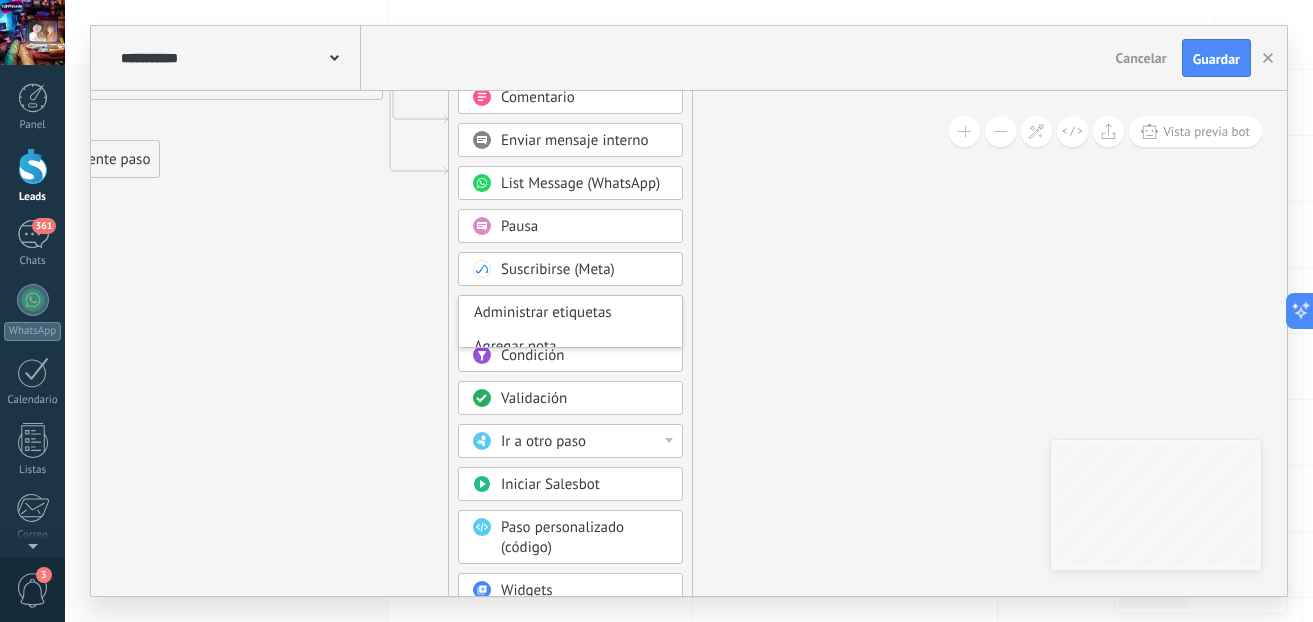 drag, startPoint x: 643, startPoint y: 441, endPoint x: 748, endPoint y: 405, distance: 111 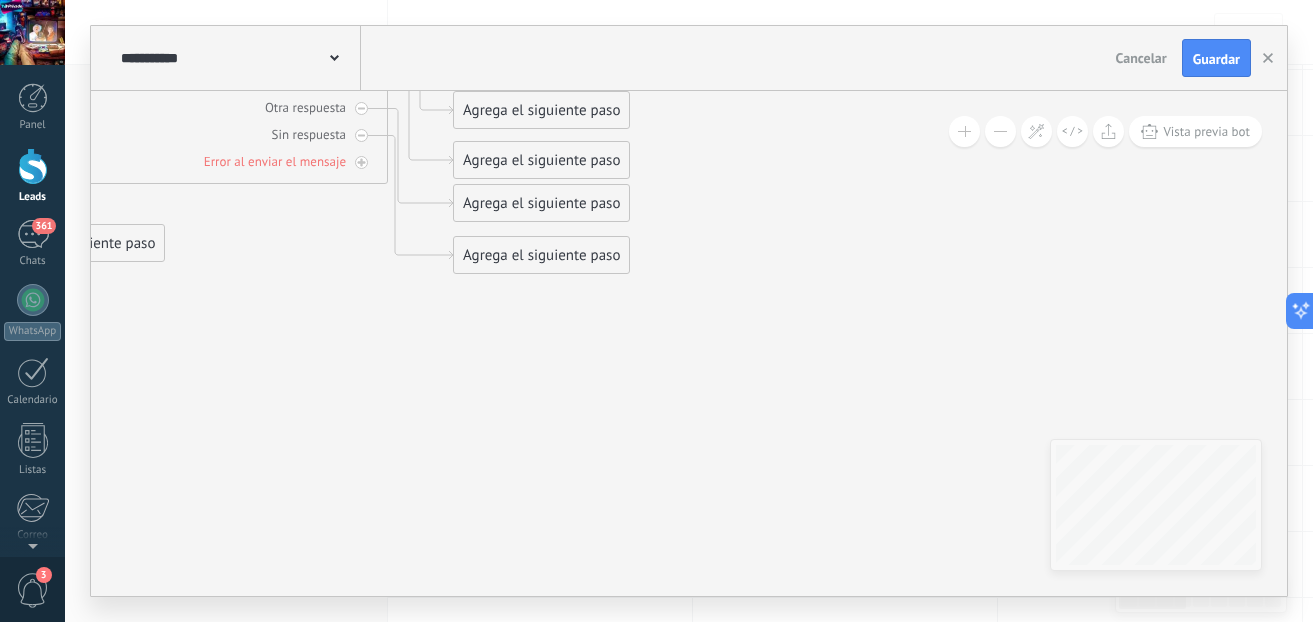 drag, startPoint x: 748, startPoint y: 405, endPoint x: 789, endPoint y: 374, distance: 51.40039 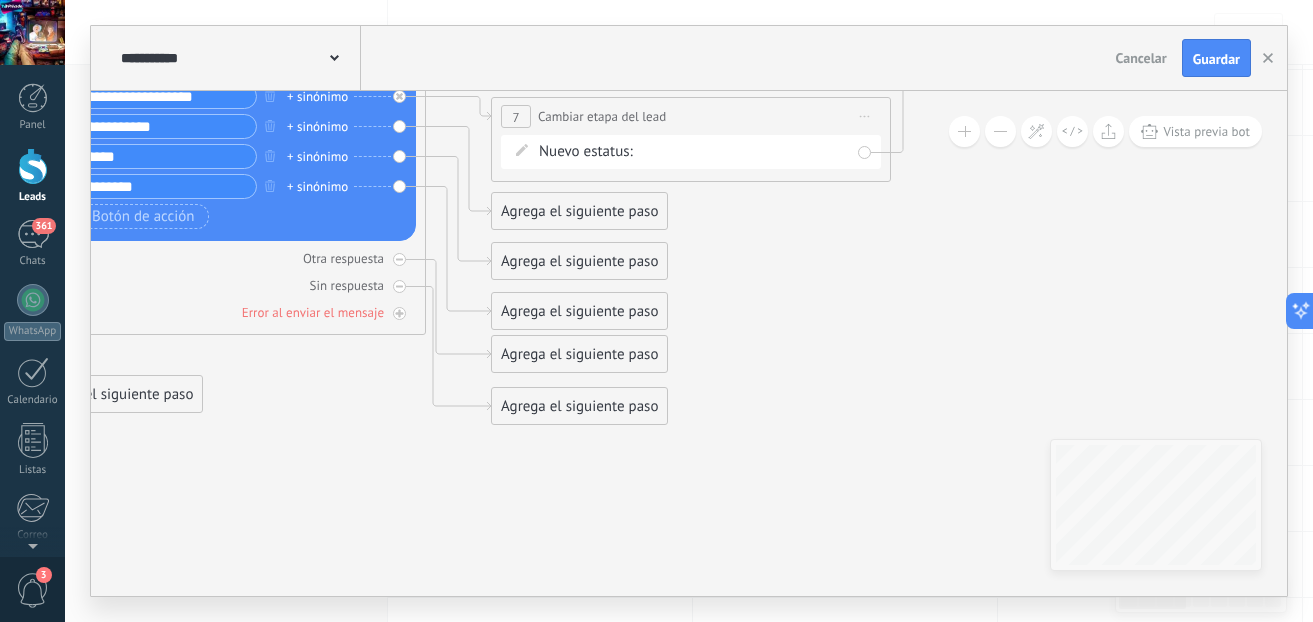 drag, startPoint x: 789, startPoint y: 374, endPoint x: 791, endPoint y: 609, distance: 235.00851 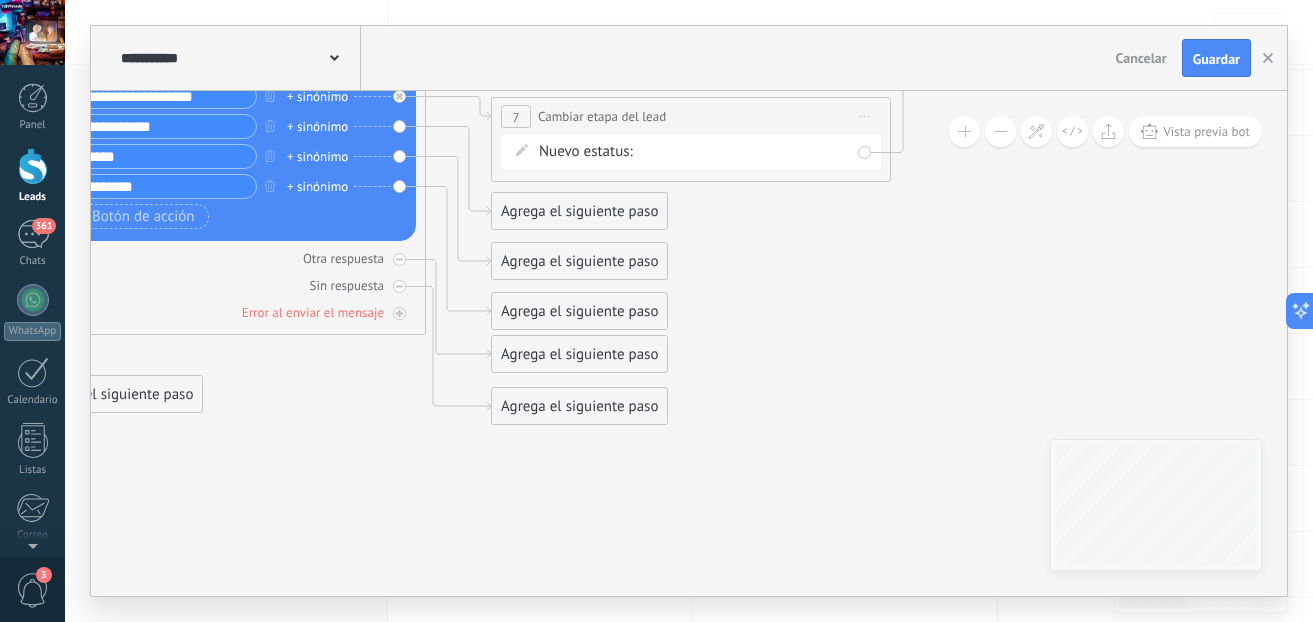 click 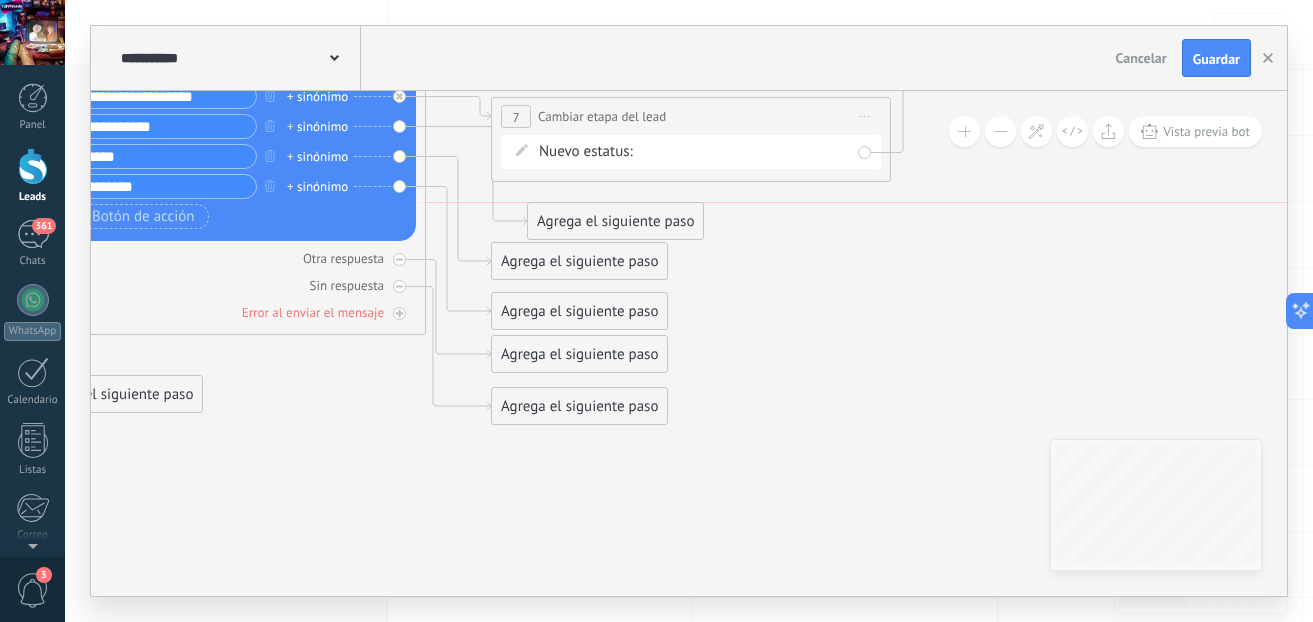 drag, startPoint x: 549, startPoint y: 210, endPoint x: 585, endPoint y: 211, distance: 36.013885 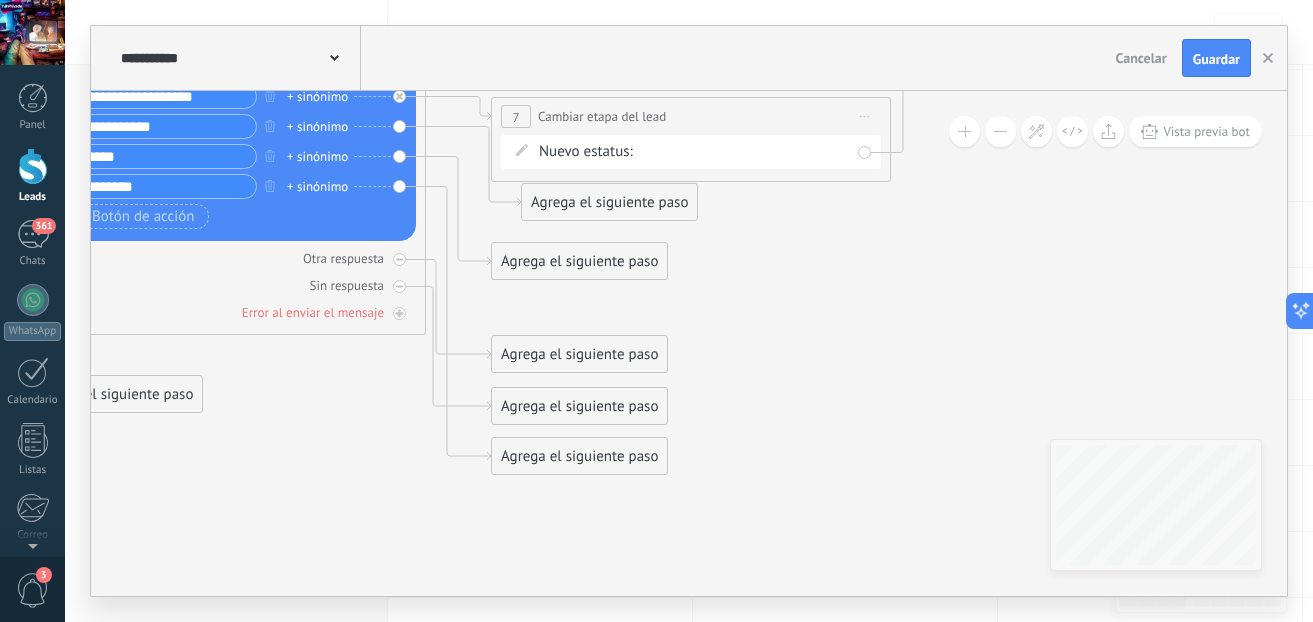 drag, startPoint x: 575, startPoint y: 317, endPoint x: 569, endPoint y: 208, distance: 109.165016 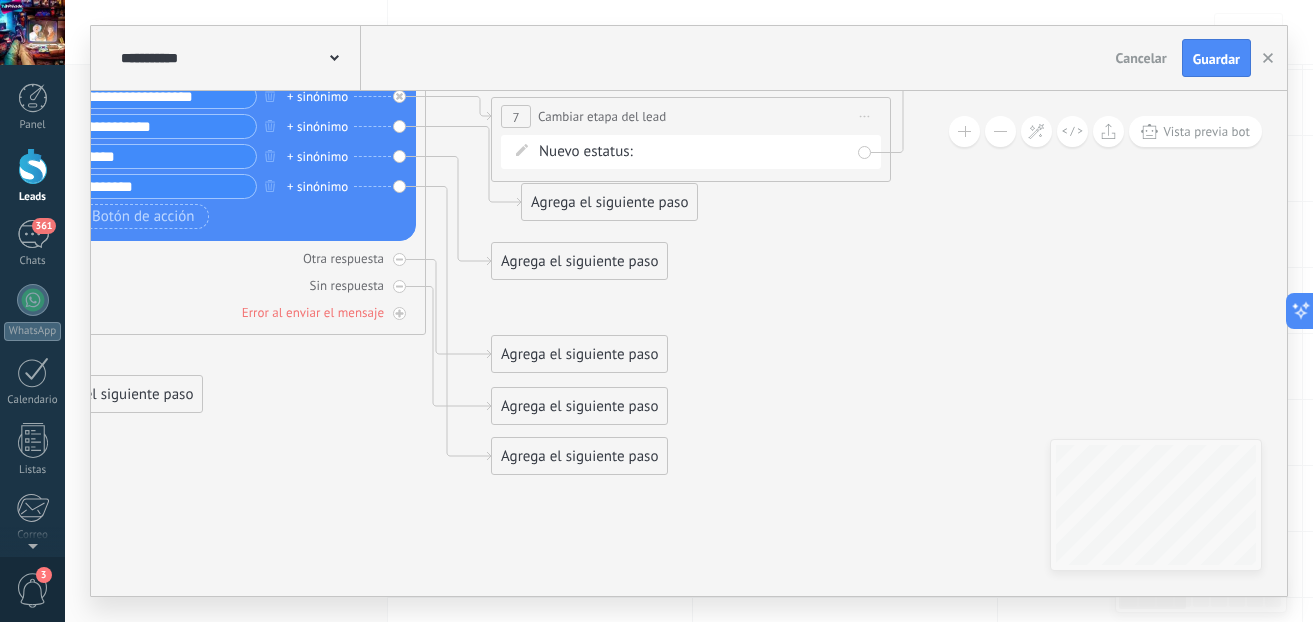 click on "Agrega el siguiente paso" at bounding box center [609, 202] 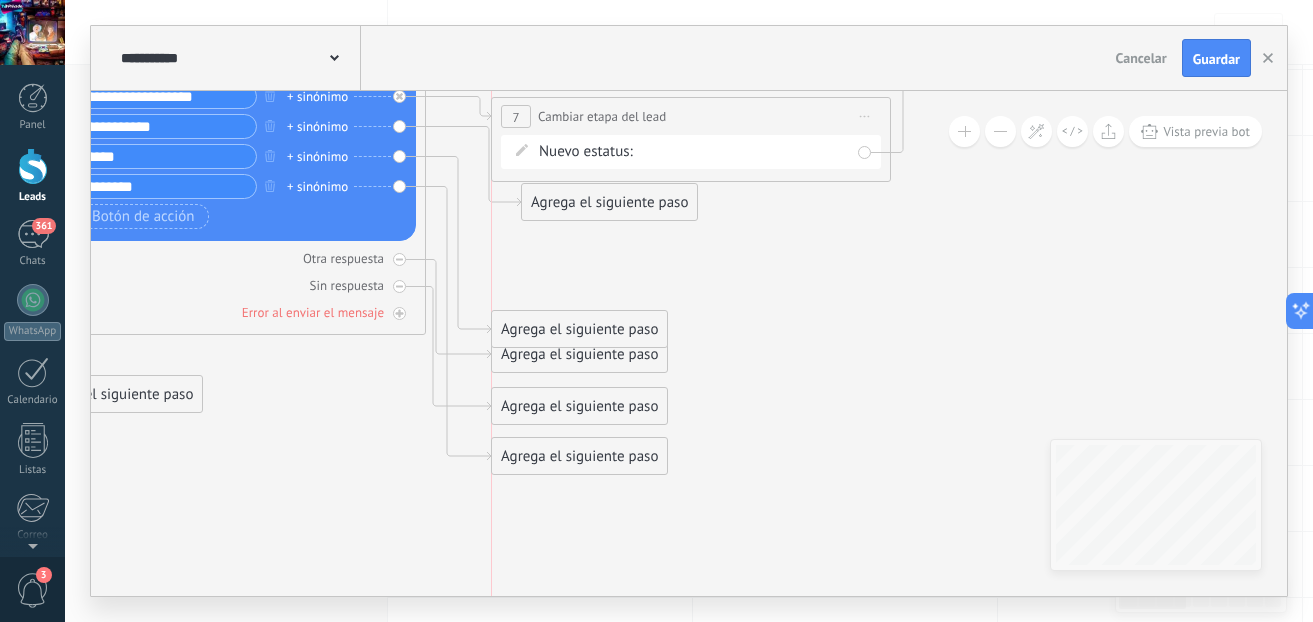 drag, startPoint x: 539, startPoint y: 271, endPoint x: 541, endPoint y: 339, distance: 68.0294 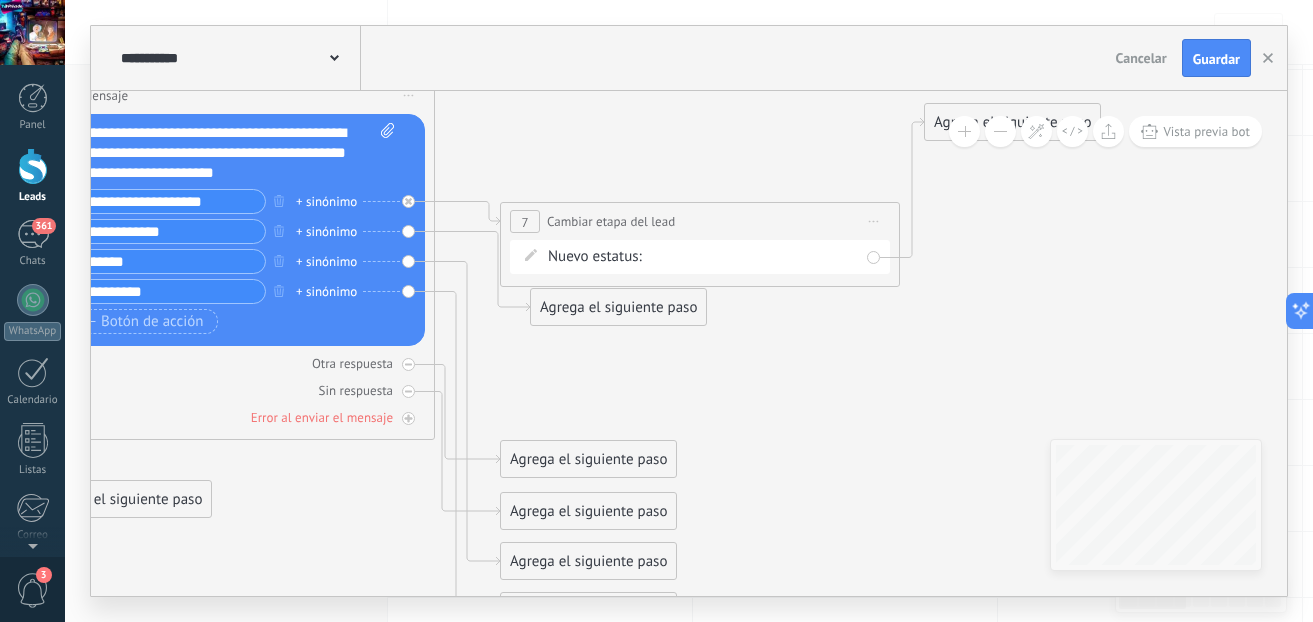 drag, startPoint x: 642, startPoint y: 271, endPoint x: 651, endPoint y: 376, distance: 105.38501 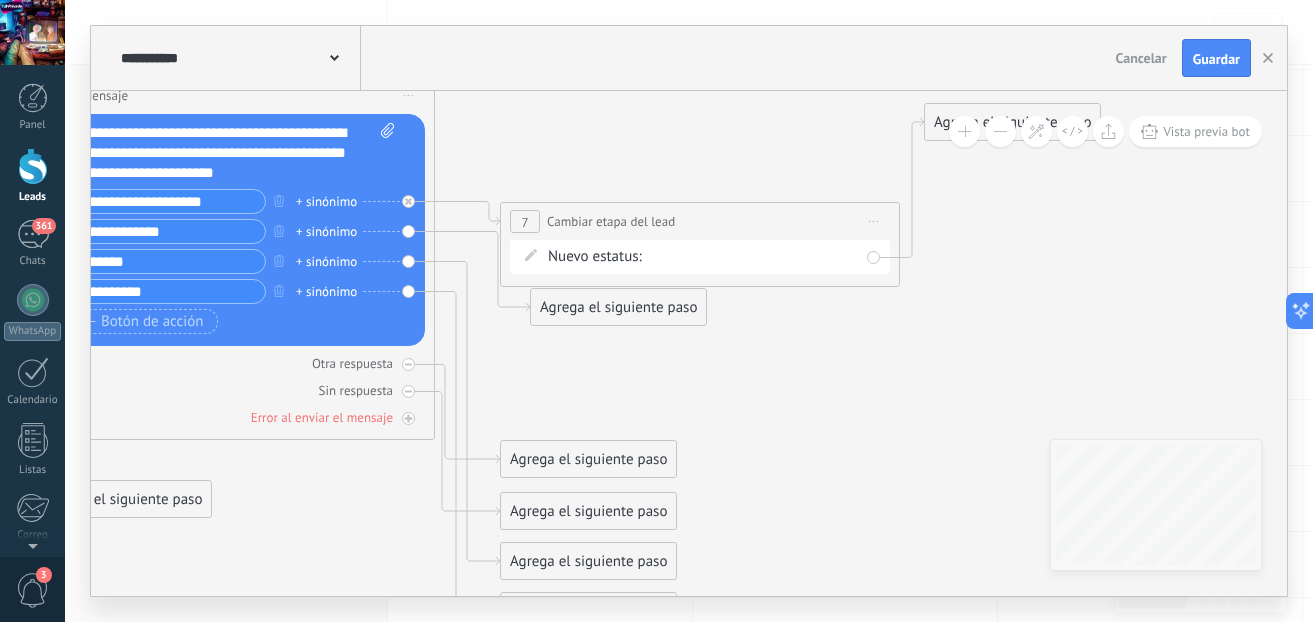 click 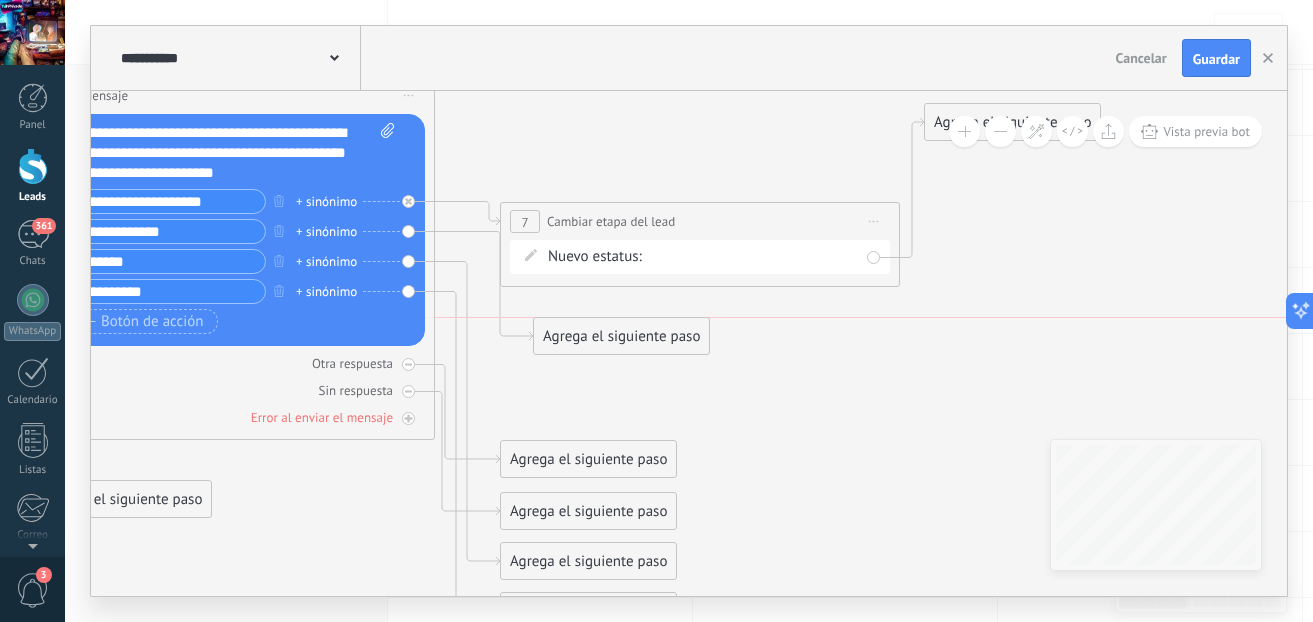 drag, startPoint x: 577, startPoint y: 318, endPoint x: 580, endPoint y: 347, distance: 29.15476 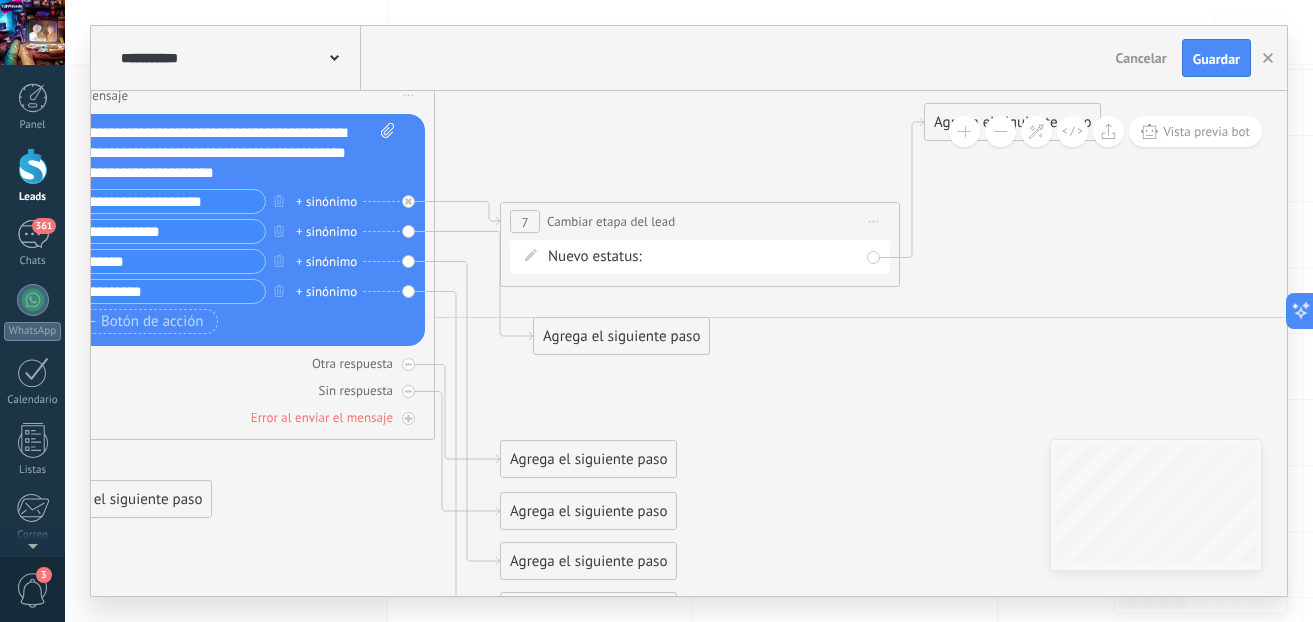 click on "Agrega el siguiente paso" at bounding box center [621, 336] 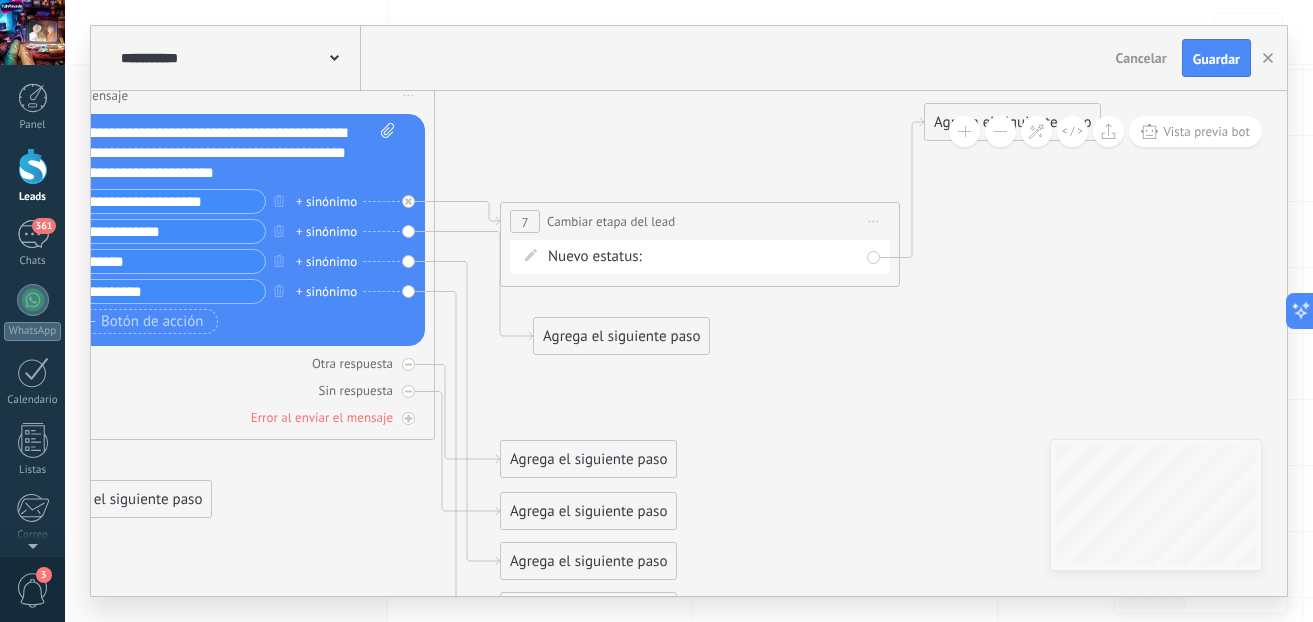 click on "Agrega el siguiente paso" at bounding box center [621, 336] 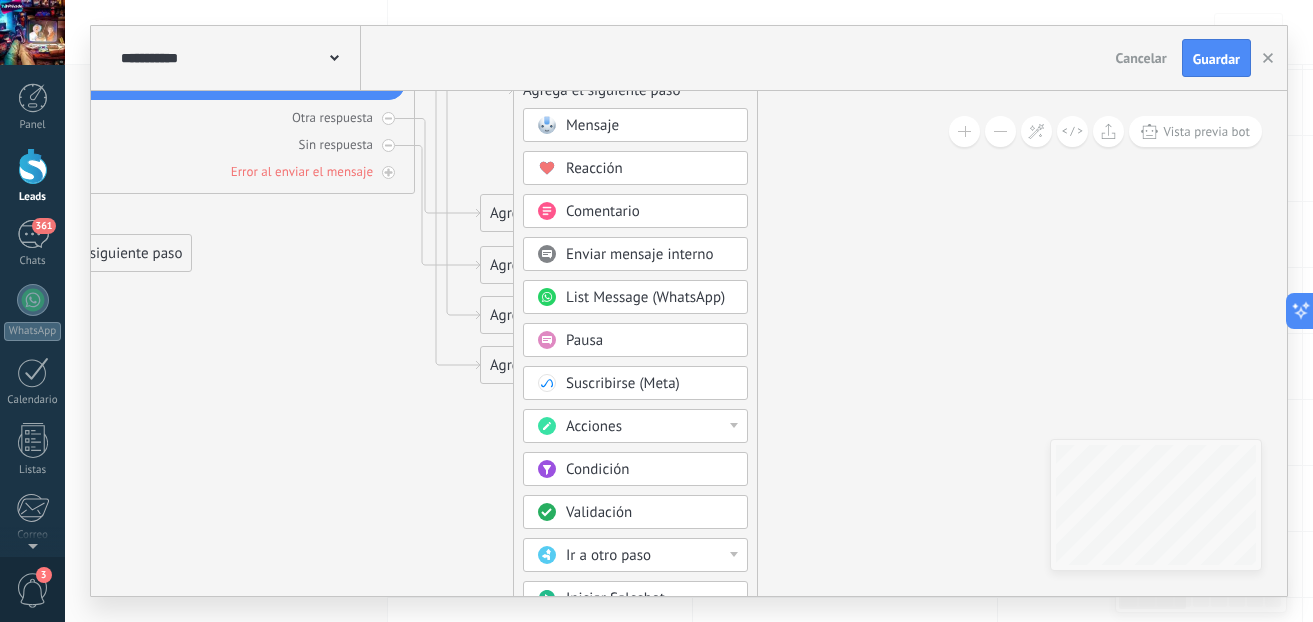 drag, startPoint x: 796, startPoint y: 503, endPoint x: 790, endPoint y: 407, distance: 96.18732 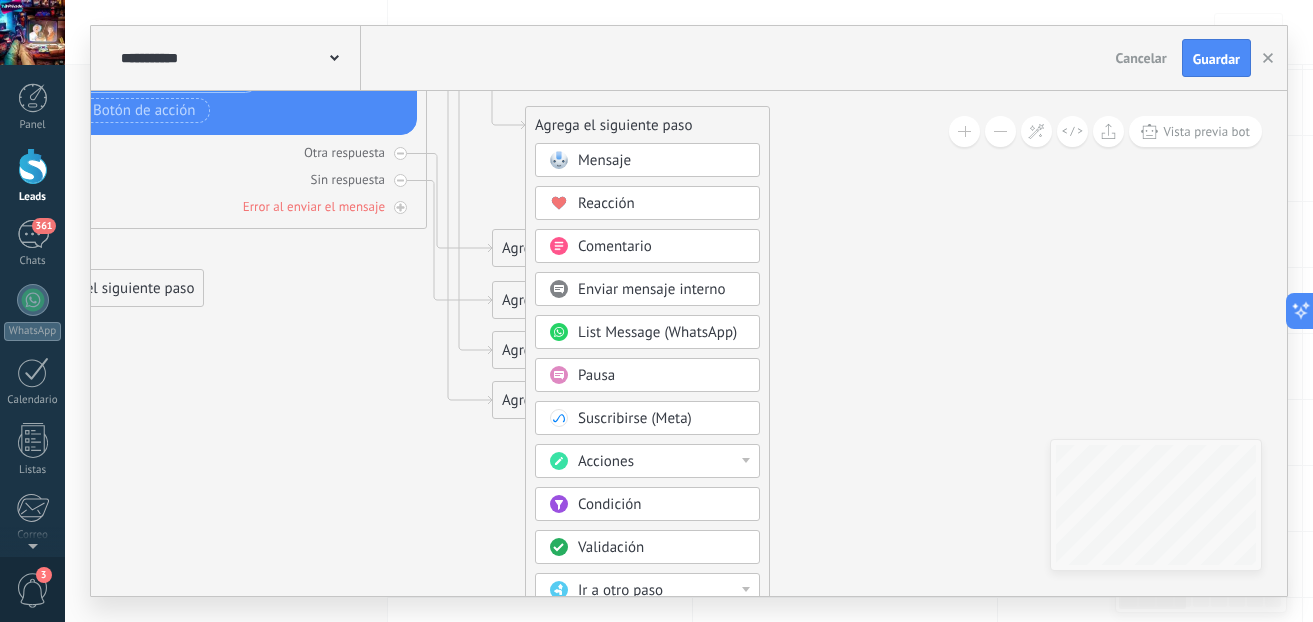 click on "Acciones" at bounding box center (662, 462) 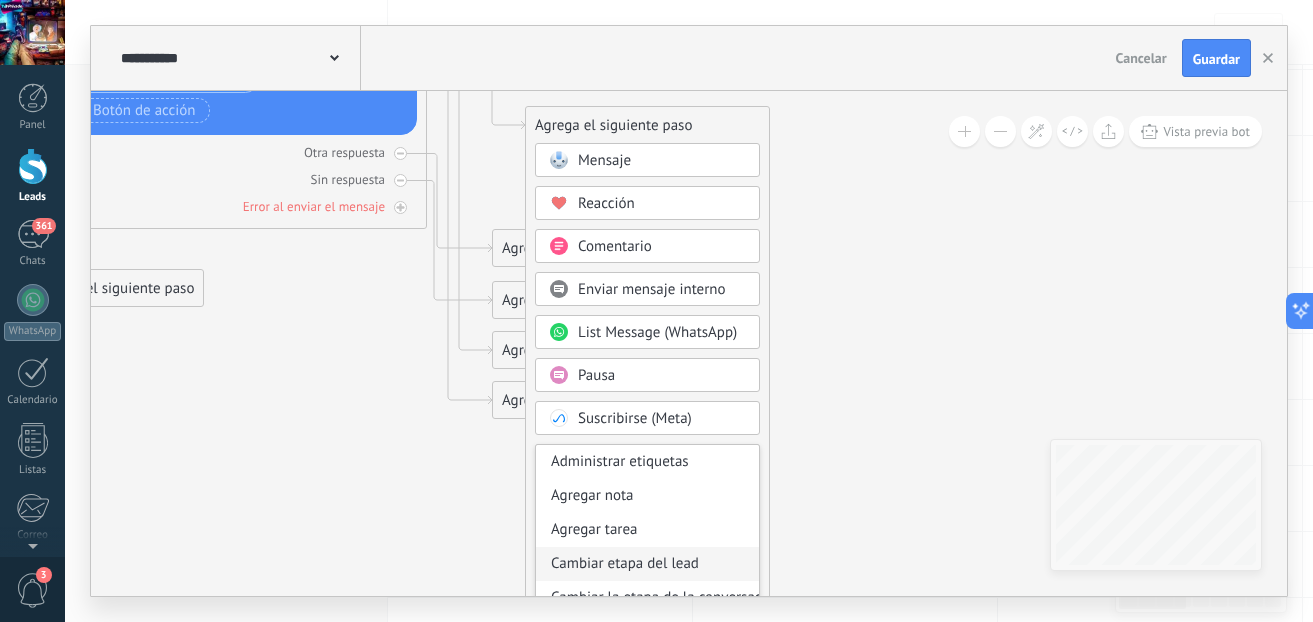 click on "Cambiar etapa del lead" at bounding box center (647, 564) 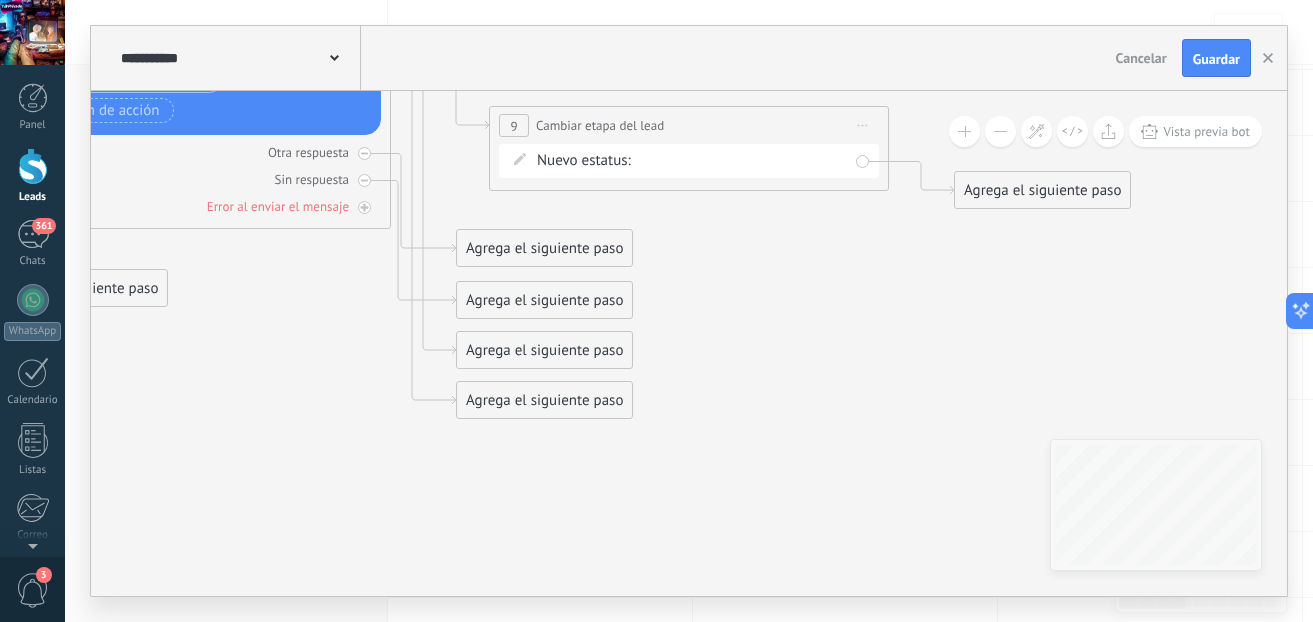 click on "Contacto inicial Int.1  Int. 2 Int. 3 Asistencia tecnica Negociacion Ganado Perdido" at bounding box center (0, 0) 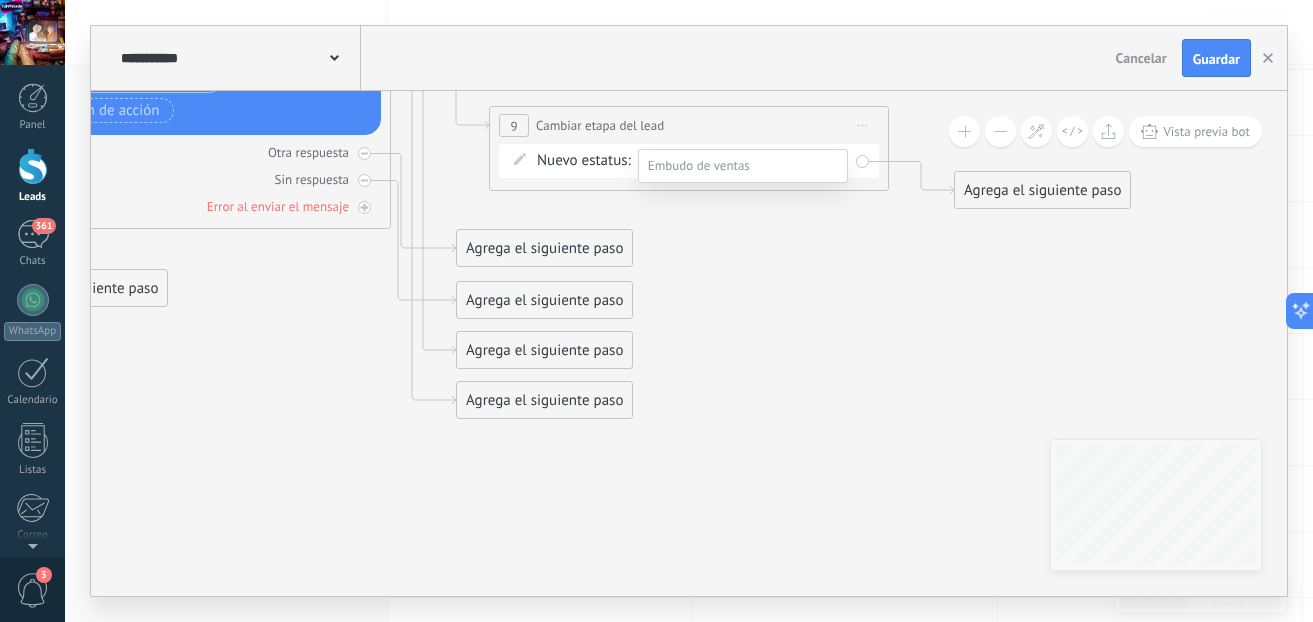 click on "Asistencia tecnica" at bounding box center (0, 0) 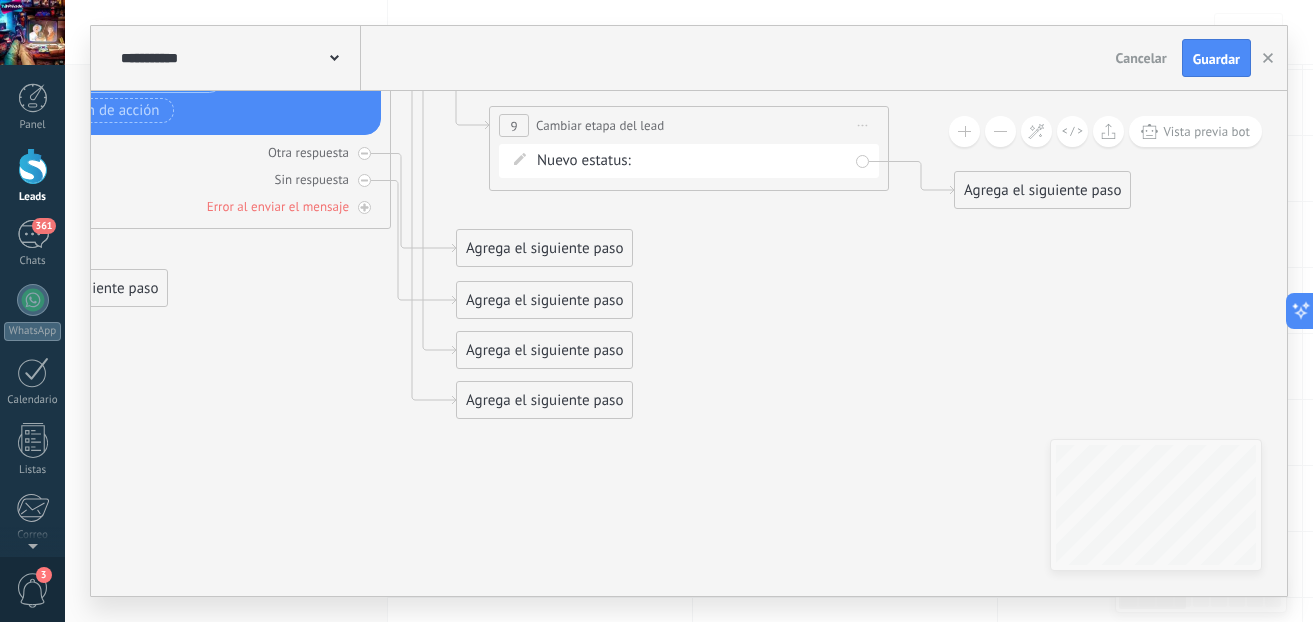 click 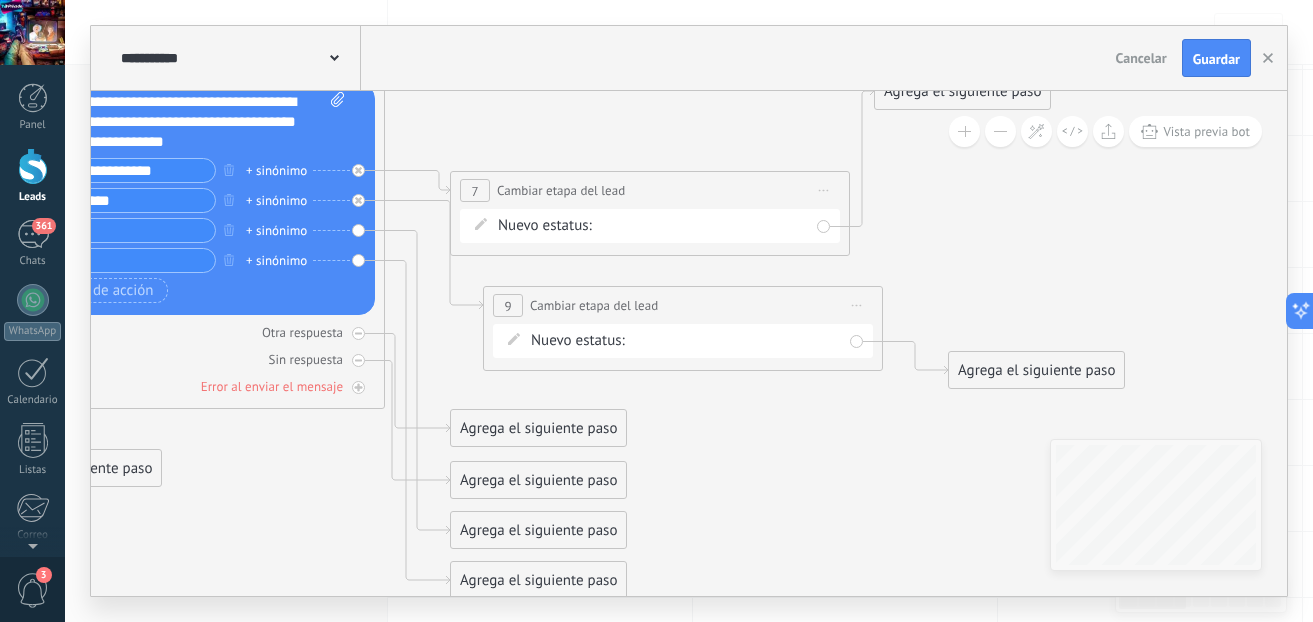 drag, startPoint x: 926, startPoint y: 273, endPoint x: 864, endPoint y: 393, distance: 135.07036 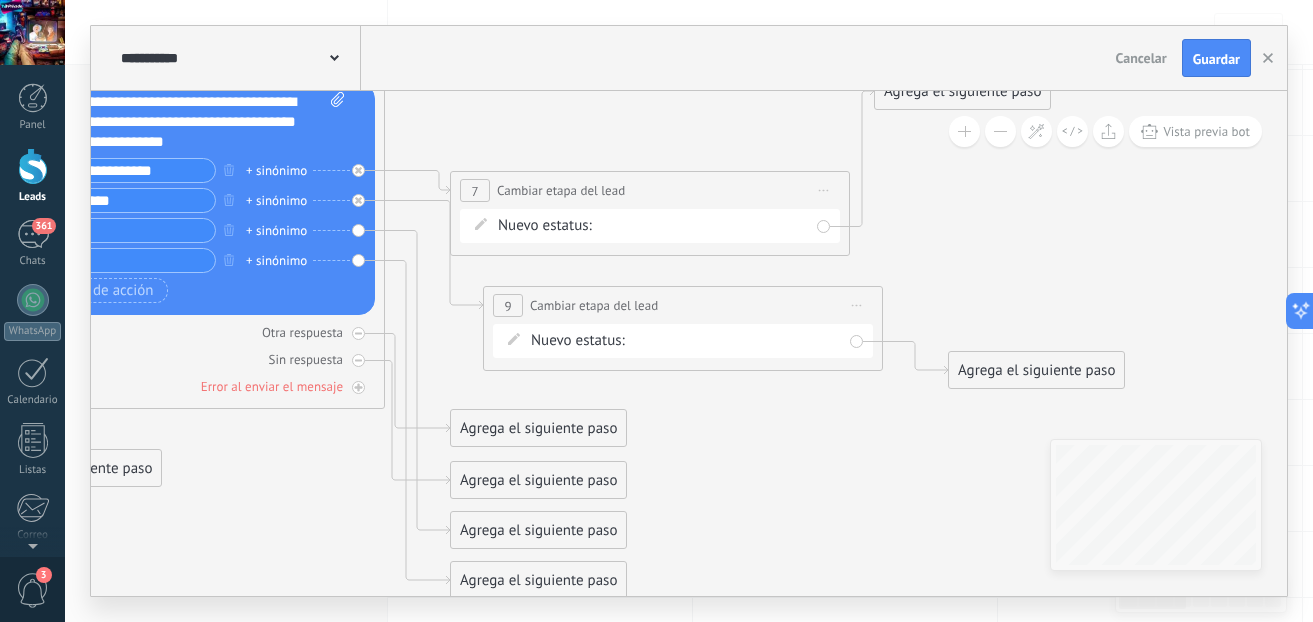 click 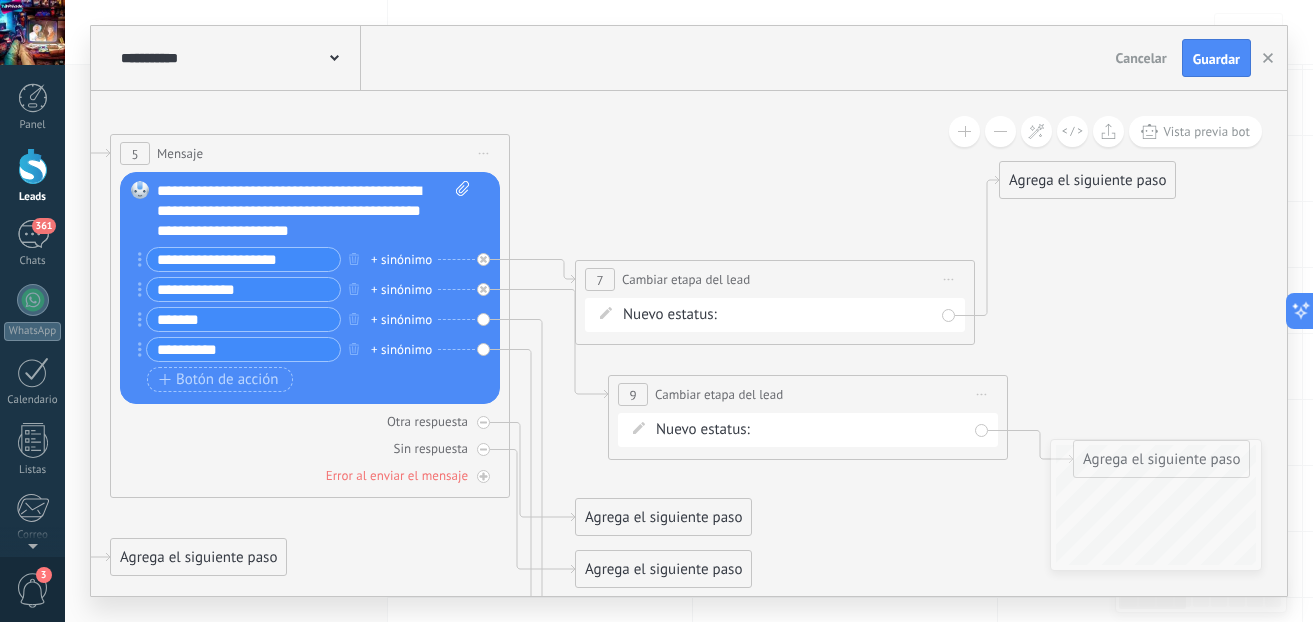 drag, startPoint x: 860, startPoint y: 444, endPoint x: 1015, endPoint y: 580, distance: 206.2062 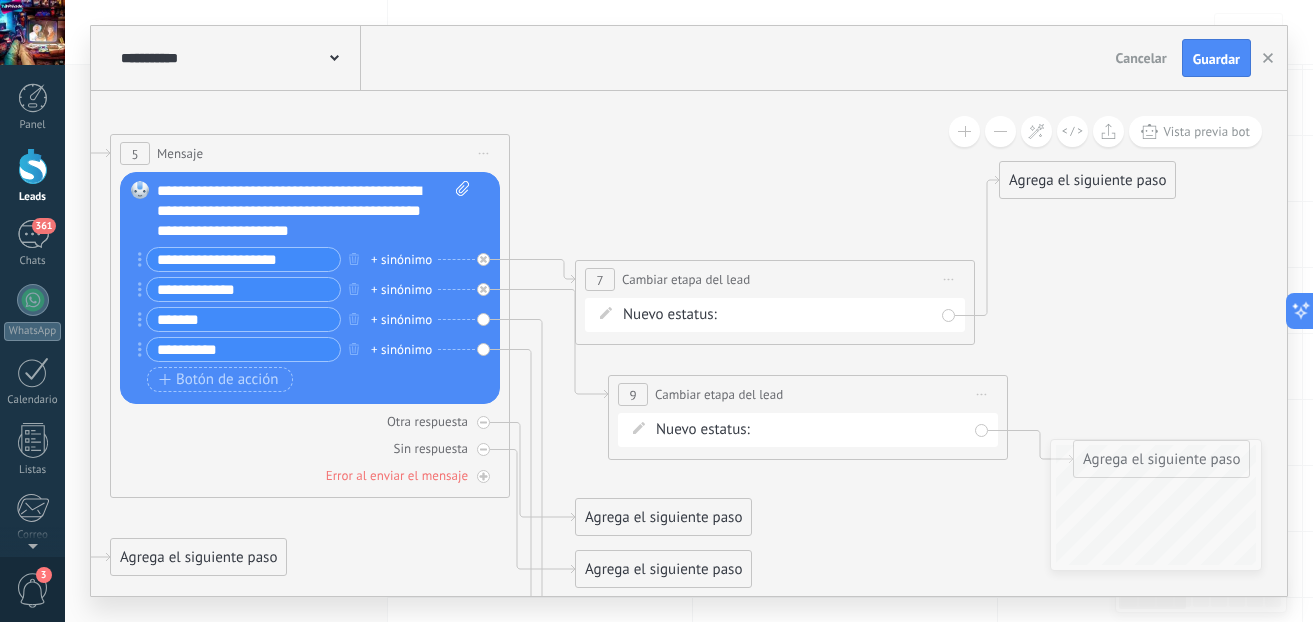 click 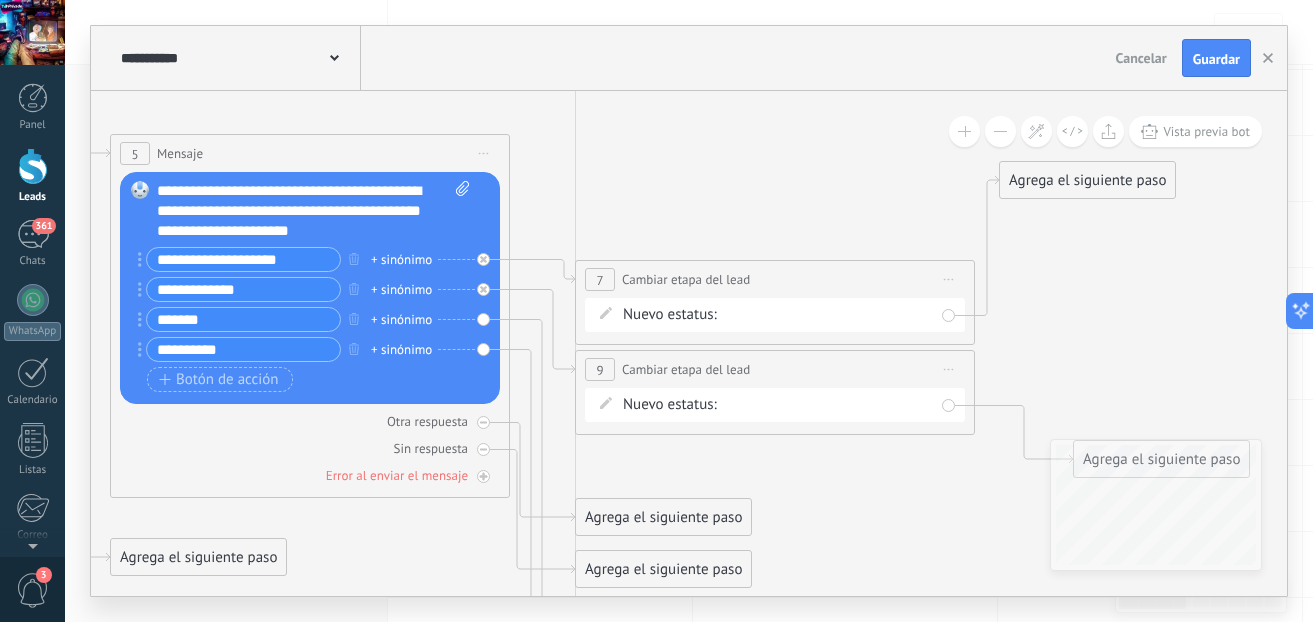 drag, startPoint x: 773, startPoint y: 382, endPoint x: 733, endPoint y: 357, distance: 47.169907 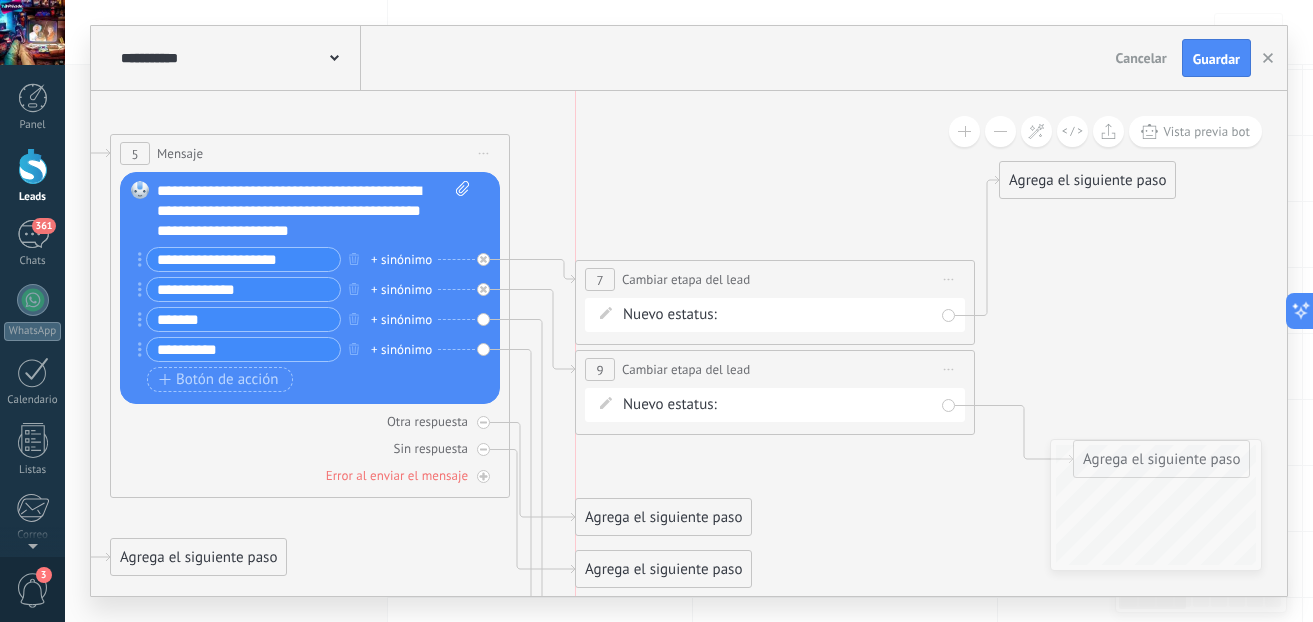 click on "**********" at bounding box center (775, 369) 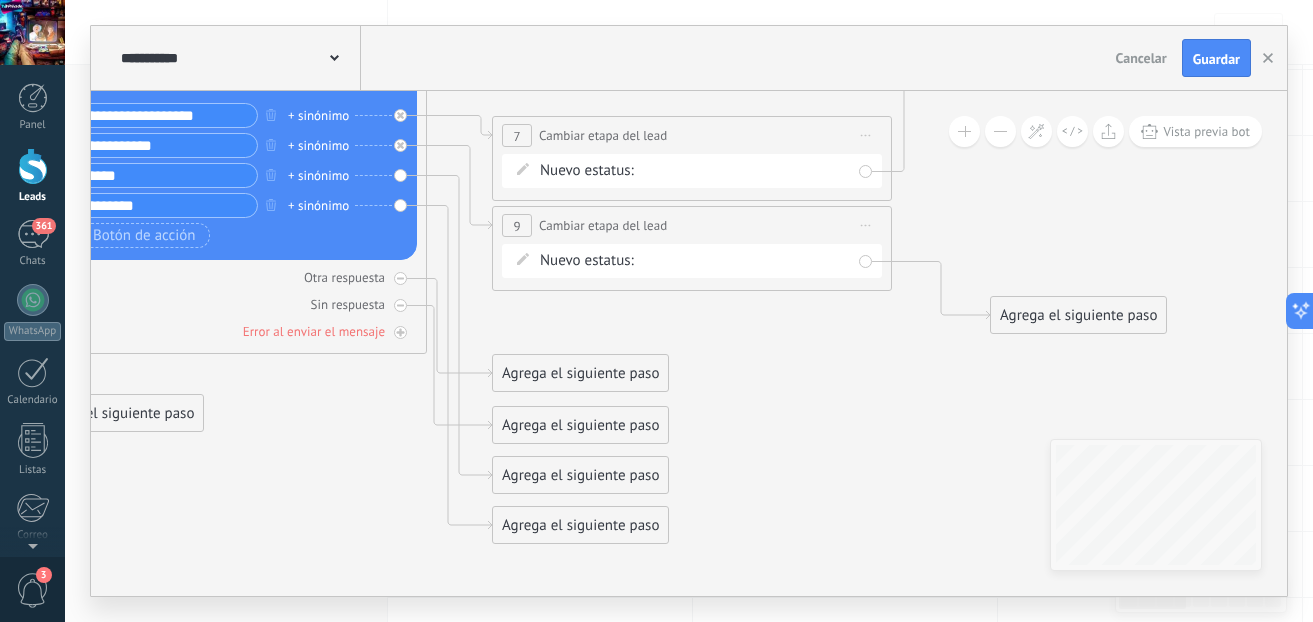 drag, startPoint x: 809, startPoint y: 476, endPoint x: 726, endPoint y: 332, distance: 166.2077 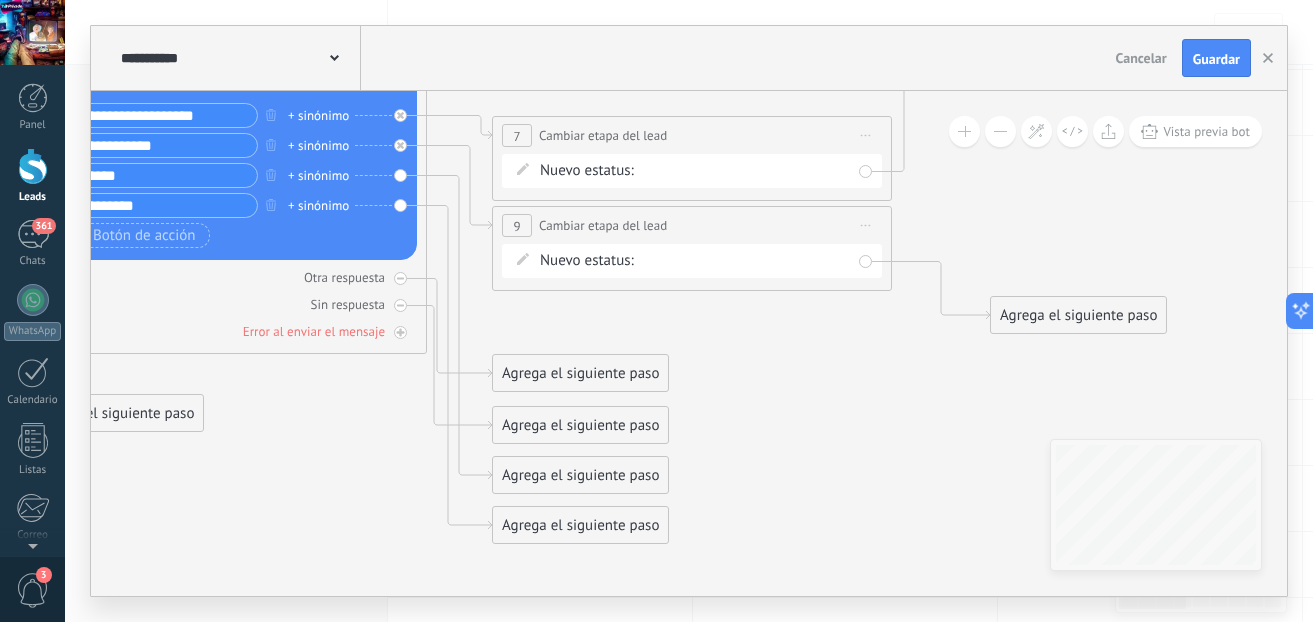 click 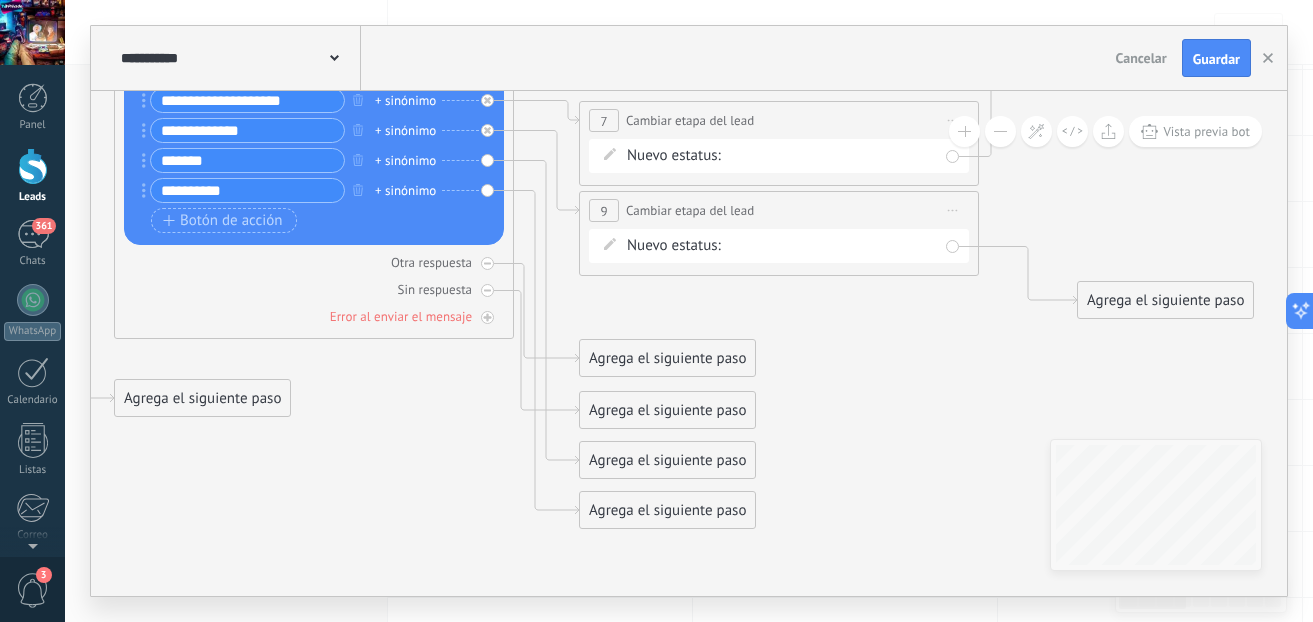 drag, startPoint x: 726, startPoint y: 332, endPoint x: 813, endPoint y: 317, distance: 88.28363 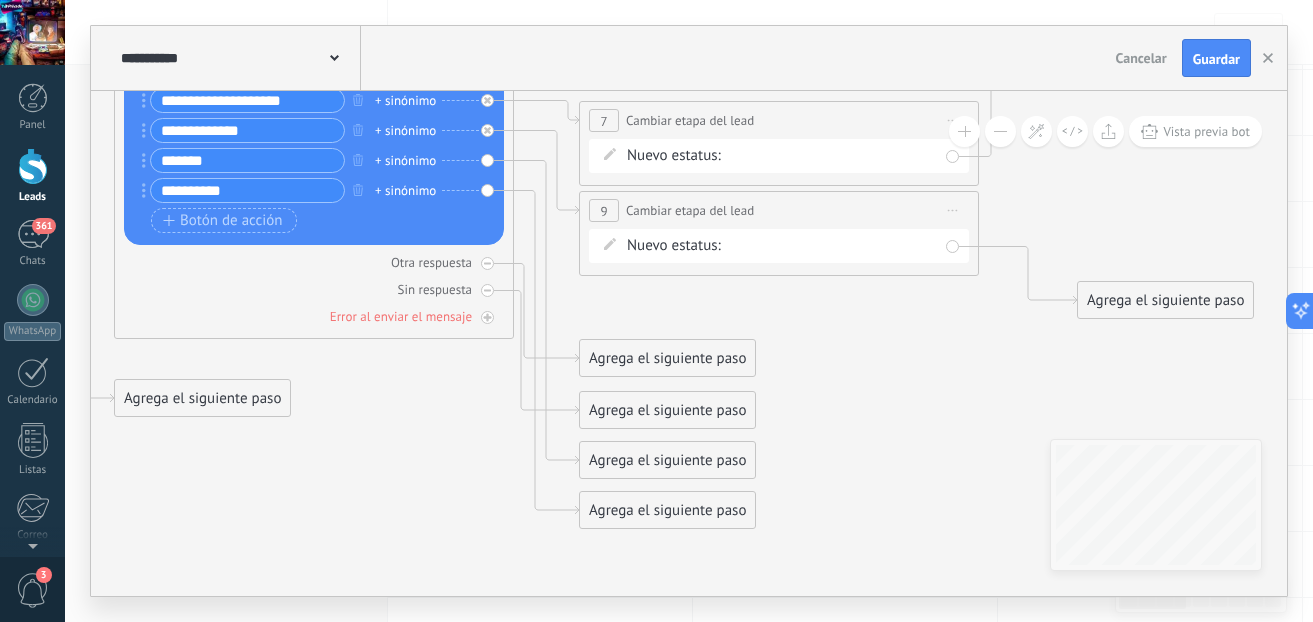 click 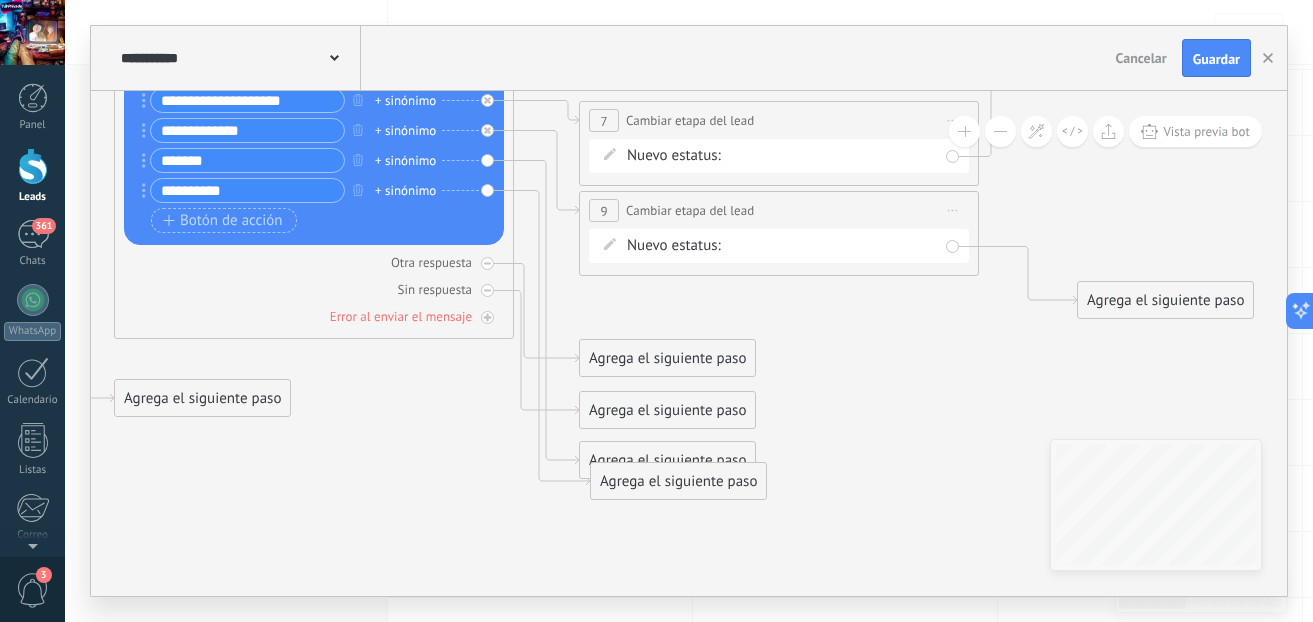 drag, startPoint x: 694, startPoint y: 519, endPoint x: 701, endPoint y: 486, distance: 33.734257 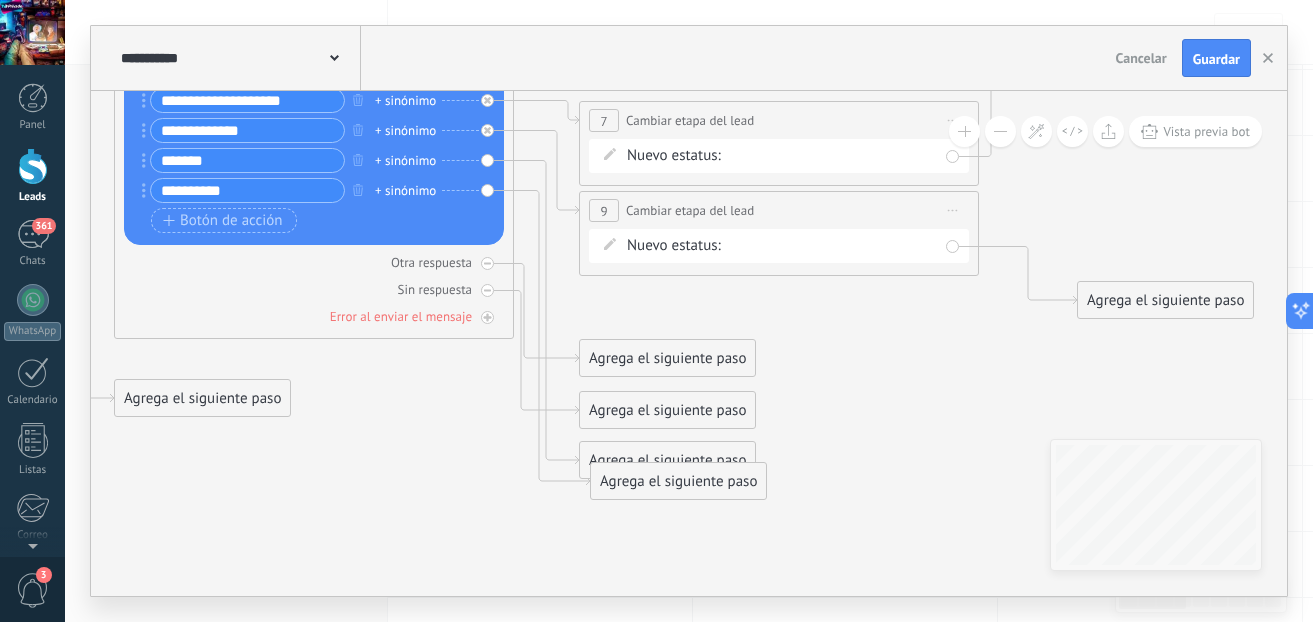 click on "Agrega el siguiente paso" at bounding box center [678, 481] 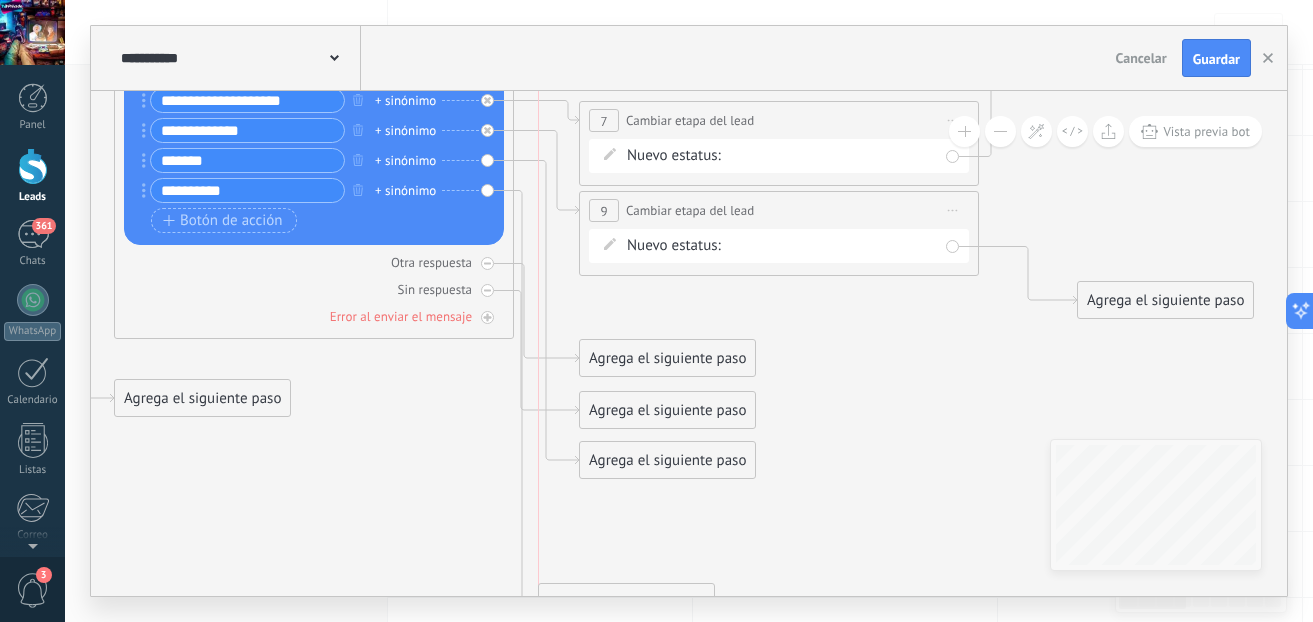 drag, startPoint x: 684, startPoint y: 526, endPoint x: 650, endPoint y: 618, distance: 98.0816 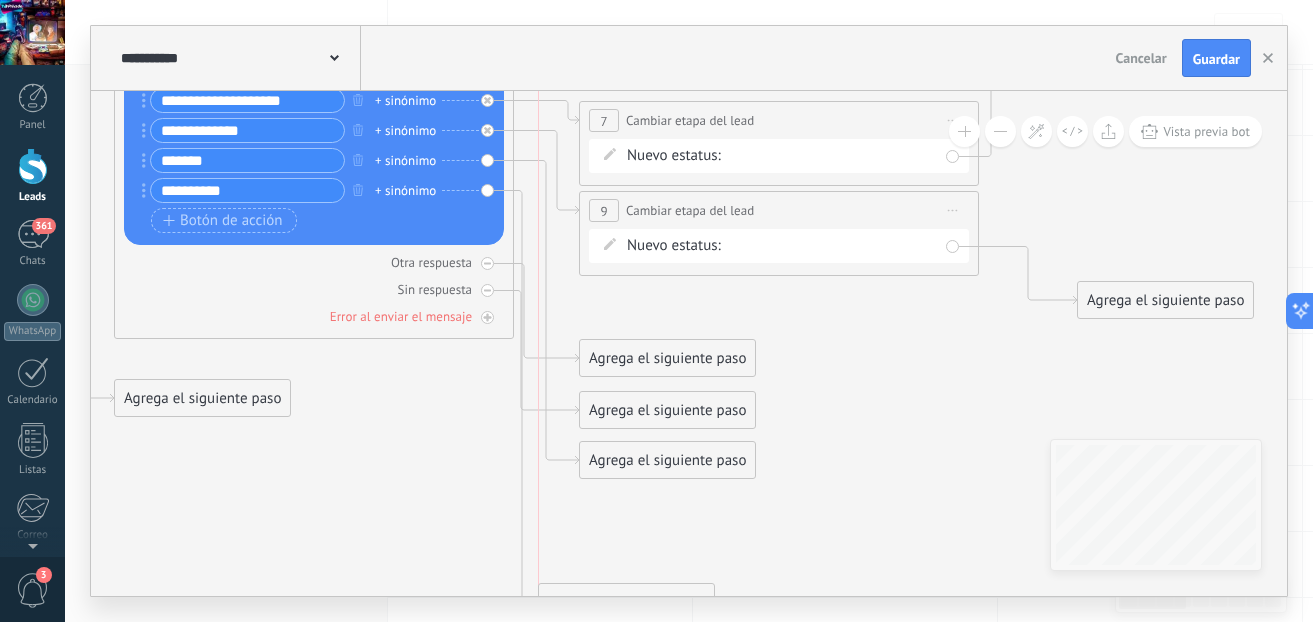 click on "**********" at bounding box center (689, 311) 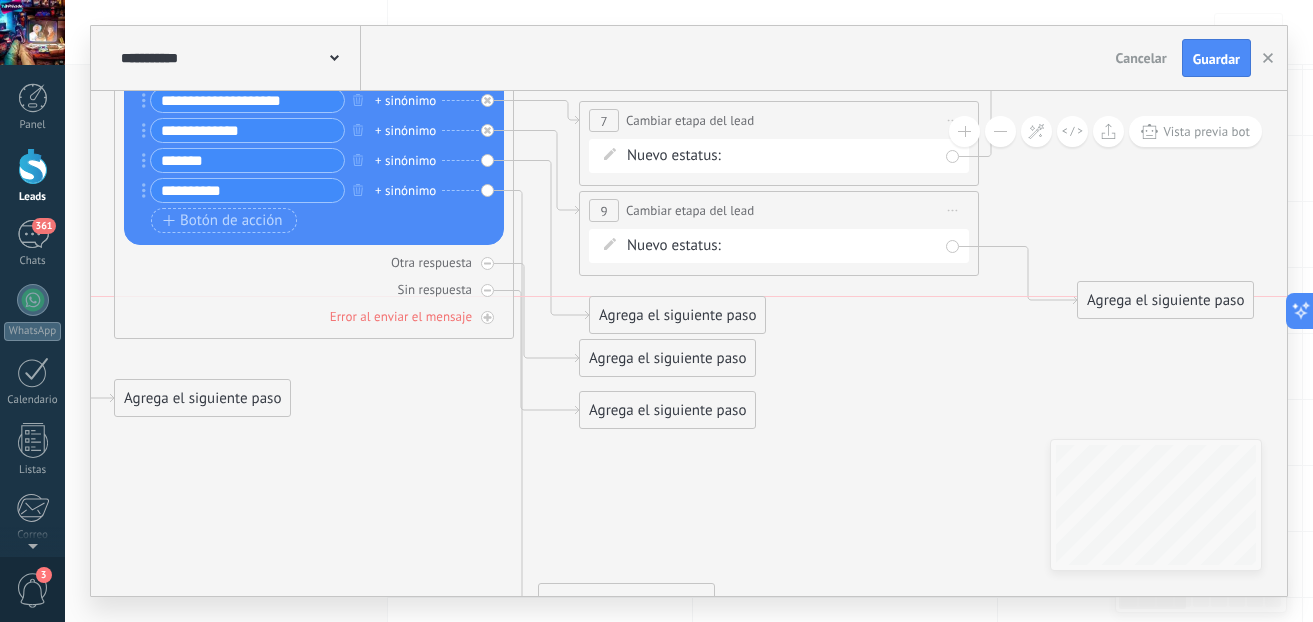 drag, startPoint x: 700, startPoint y: 472, endPoint x: 710, endPoint y: 328, distance: 144.3468 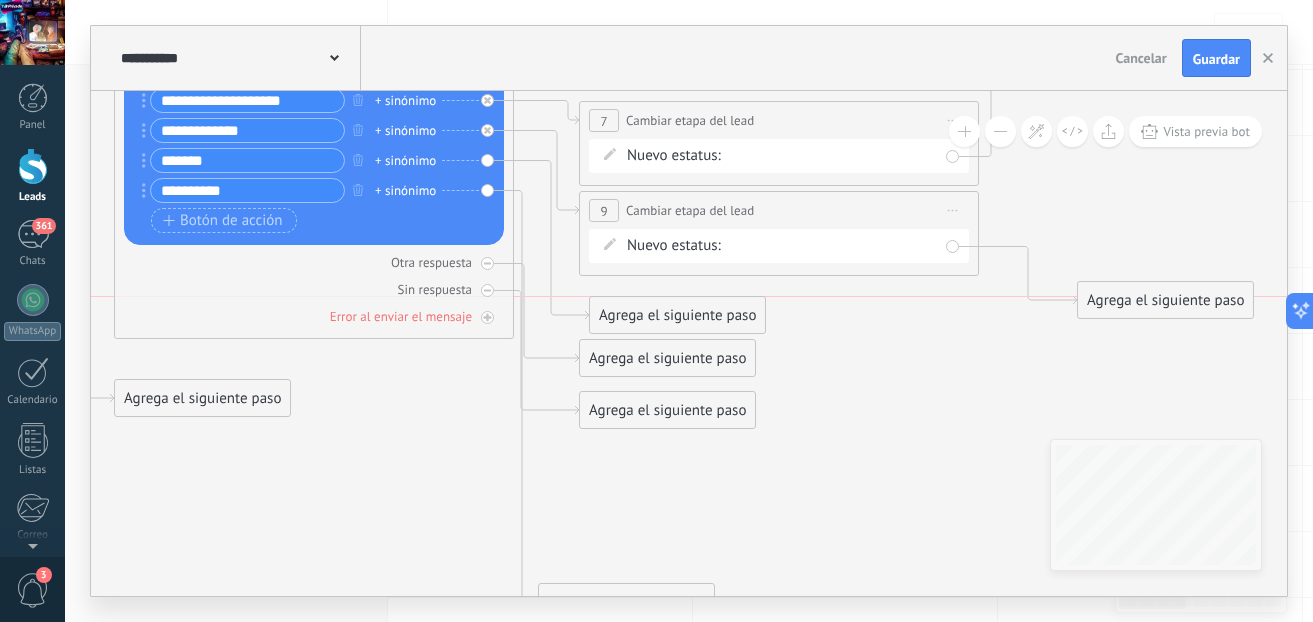 click on "Agrega el siguiente paso" at bounding box center [677, 315] 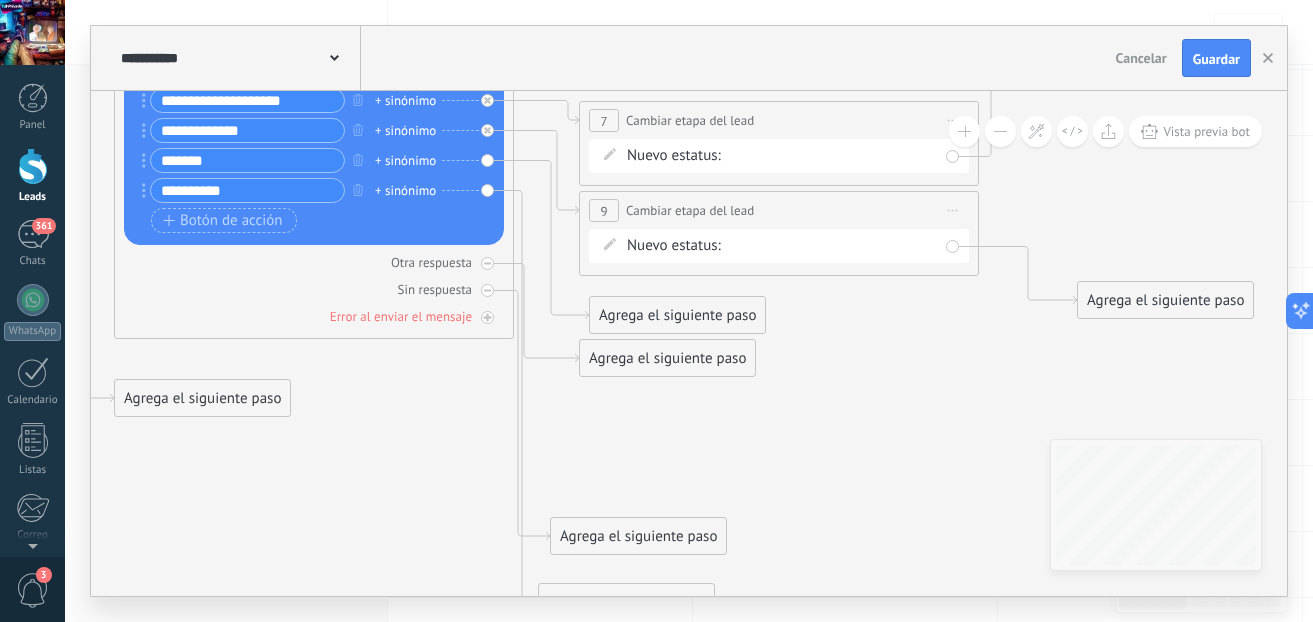 drag, startPoint x: 657, startPoint y: 422, endPoint x: 628, endPoint y: 548, distance: 129.29424 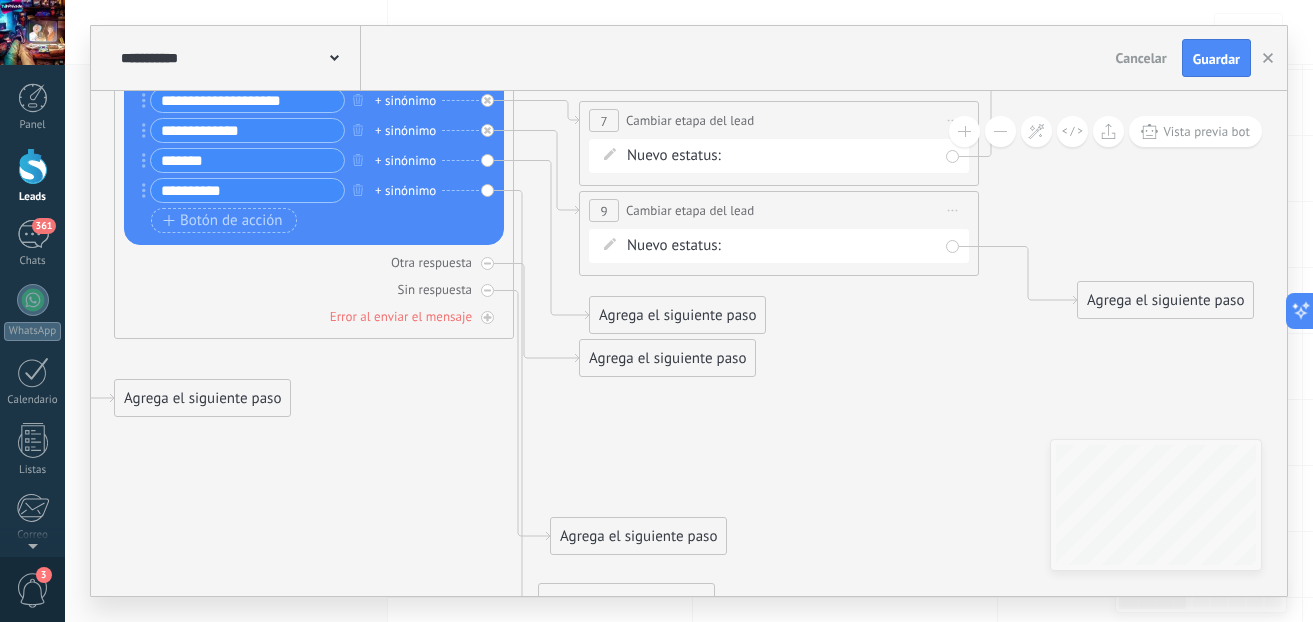 click on "Agrega el siguiente paso" at bounding box center [638, 536] 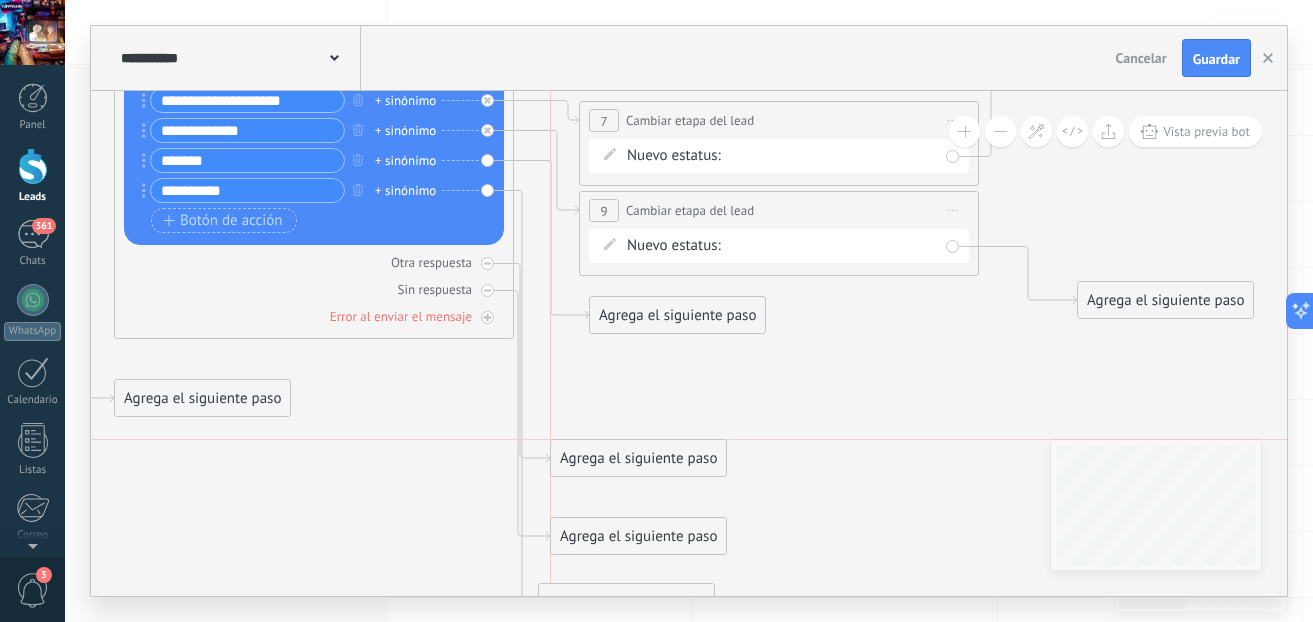 drag, startPoint x: 647, startPoint y: 367, endPoint x: 619, endPoint y: 463, distance: 100 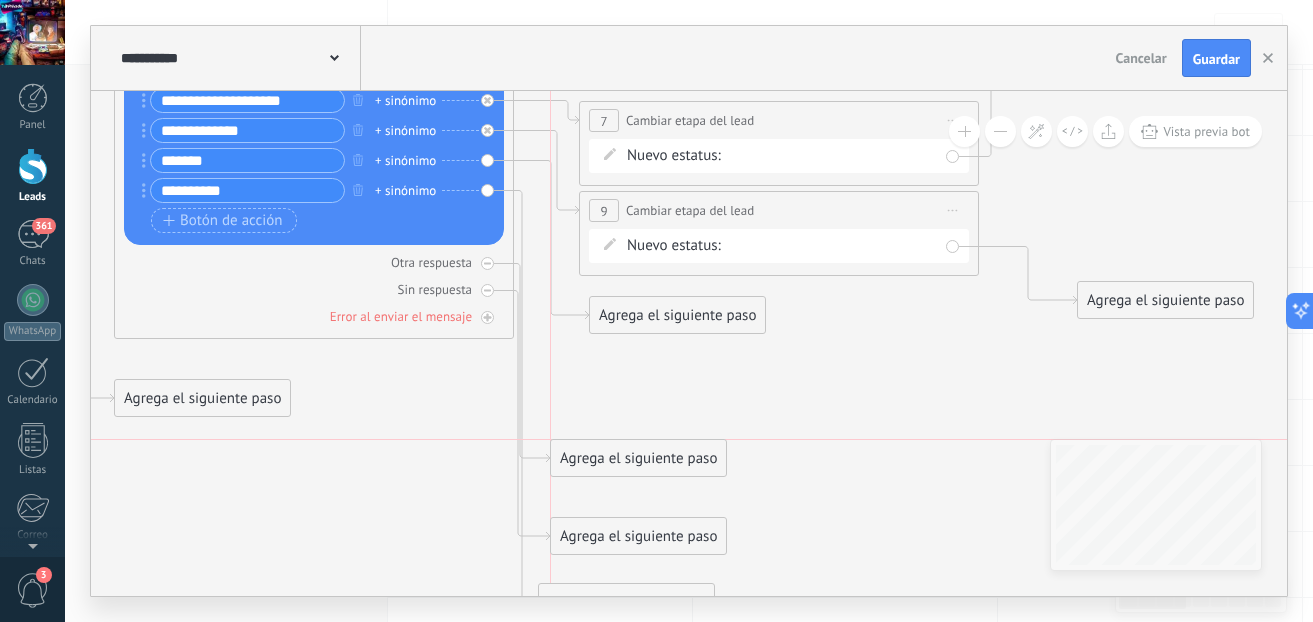 click on "Agrega el siguiente paso" at bounding box center (638, 458) 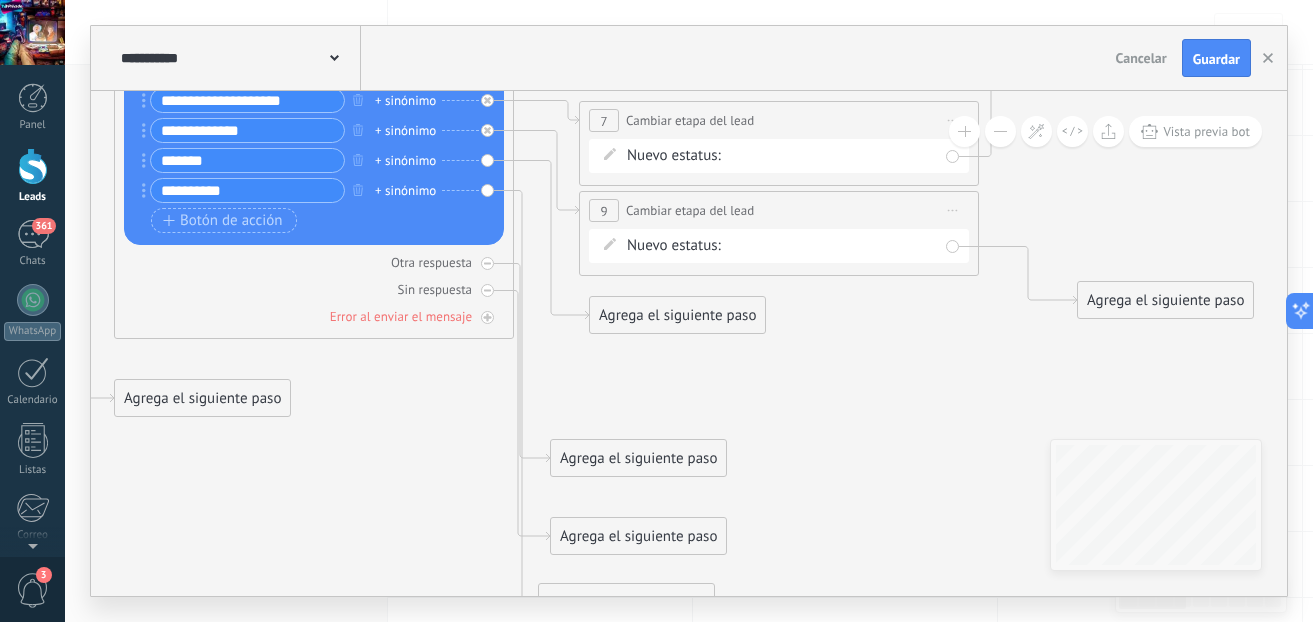 click 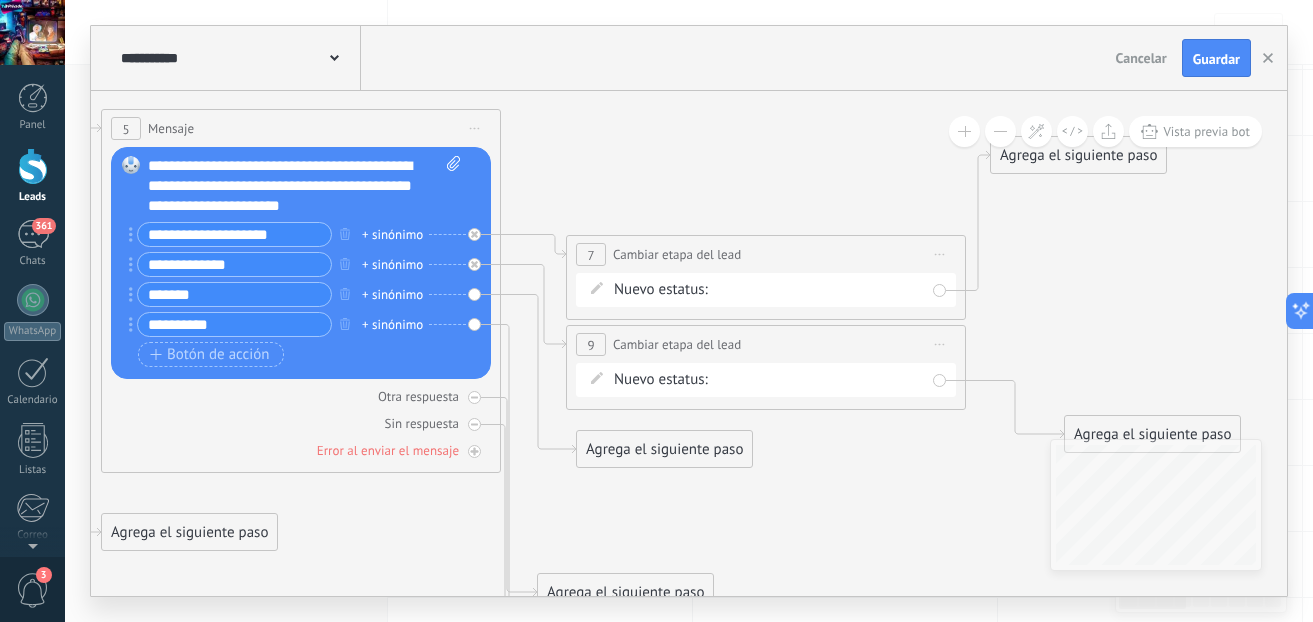 drag, startPoint x: 798, startPoint y: 348, endPoint x: 785, endPoint y: 482, distance: 134.62912 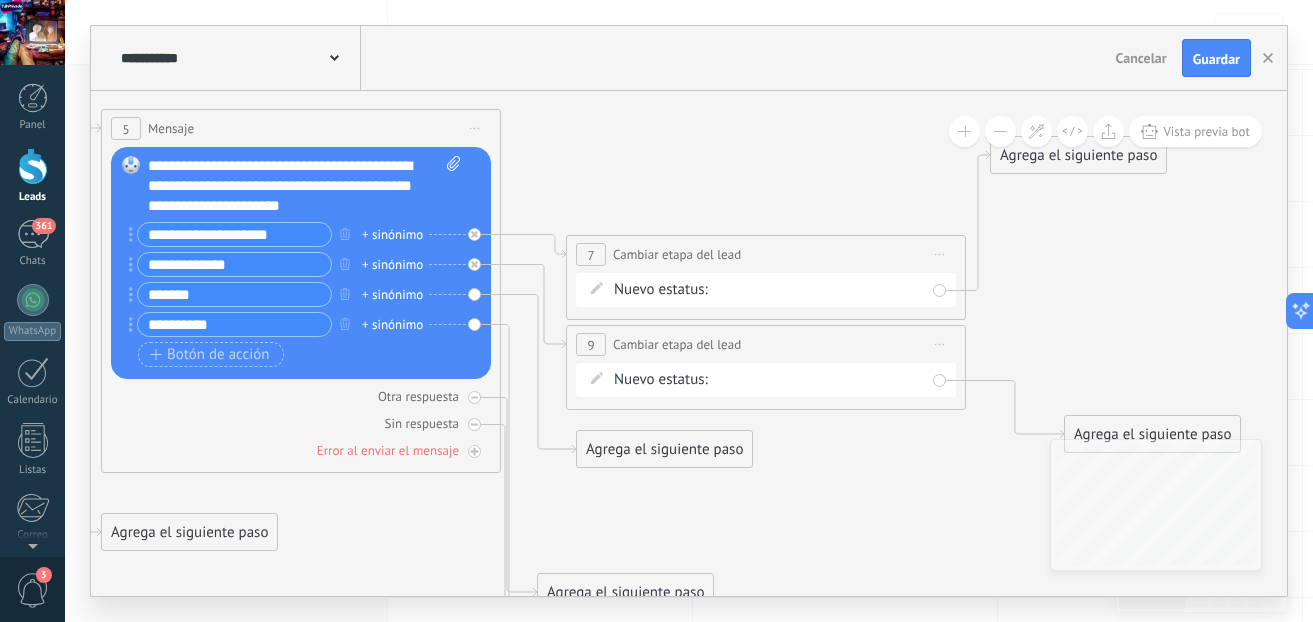 click 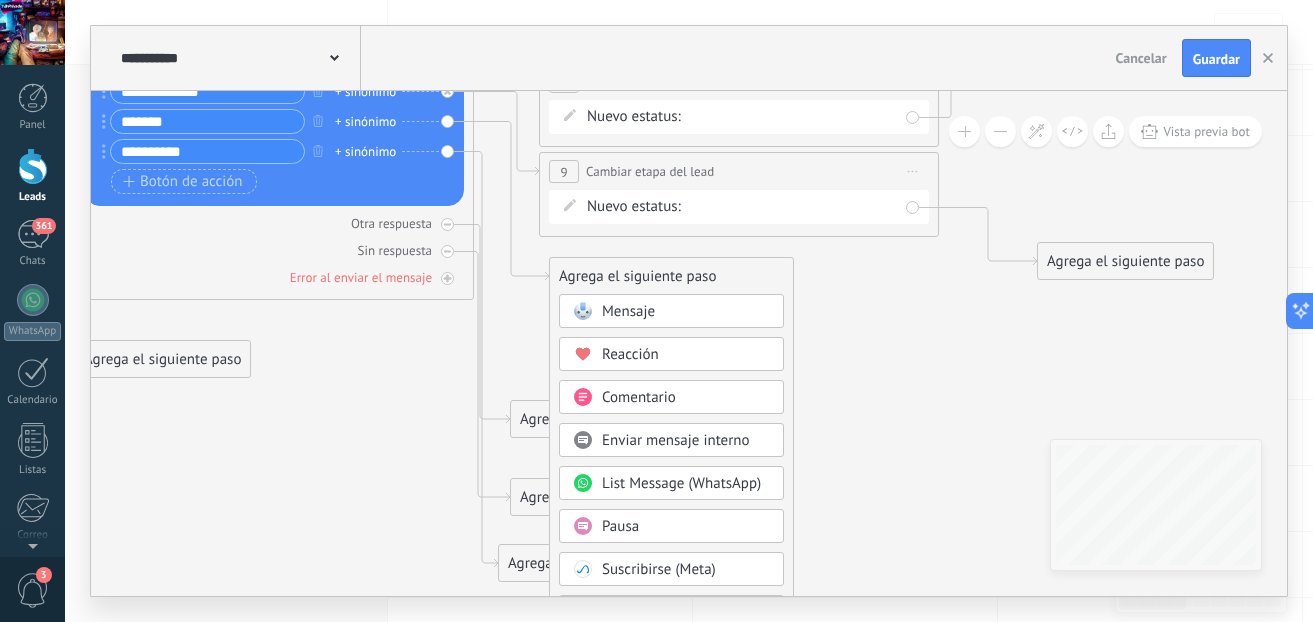 drag, startPoint x: 909, startPoint y: 444, endPoint x: 882, endPoint y: 271, distance: 175.09425 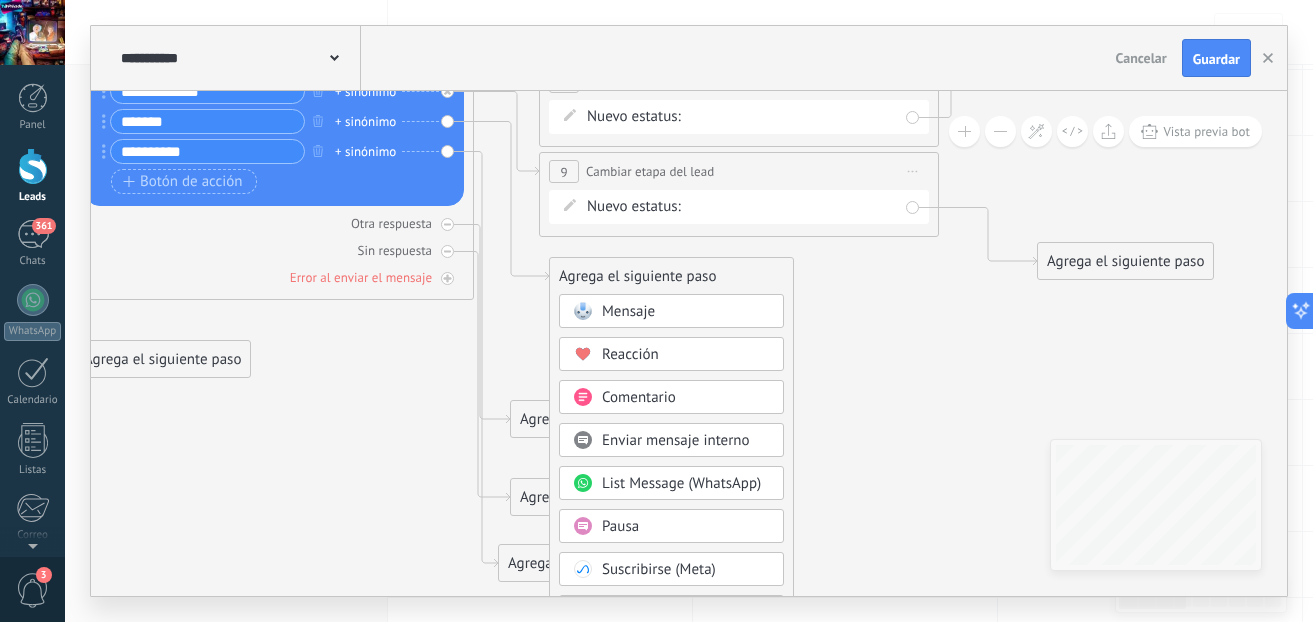 click 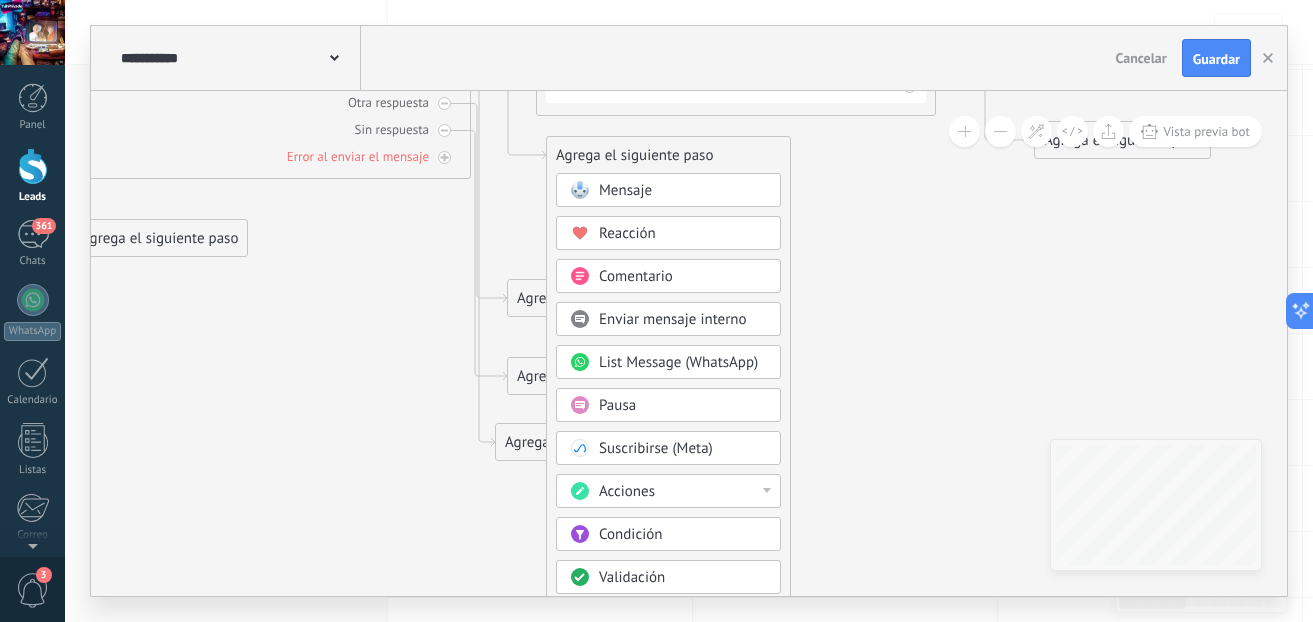 drag, startPoint x: 859, startPoint y: 393, endPoint x: 856, endPoint y: 268, distance: 125.035995 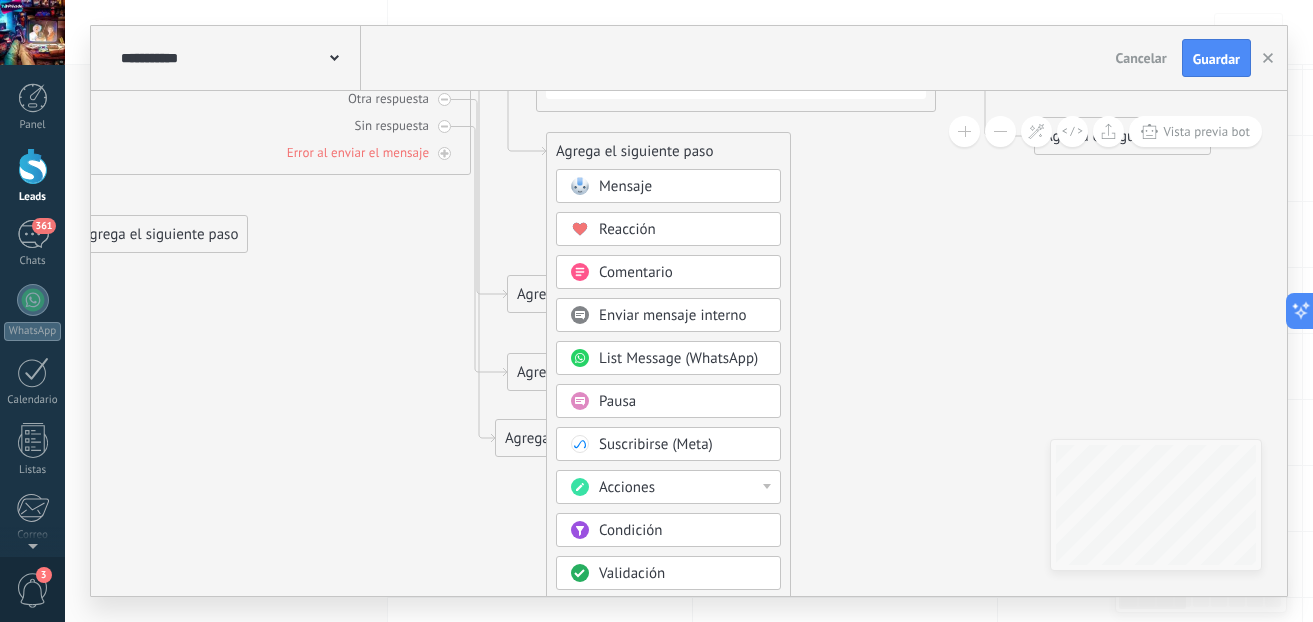 click on "Acciones" at bounding box center [683, 488] 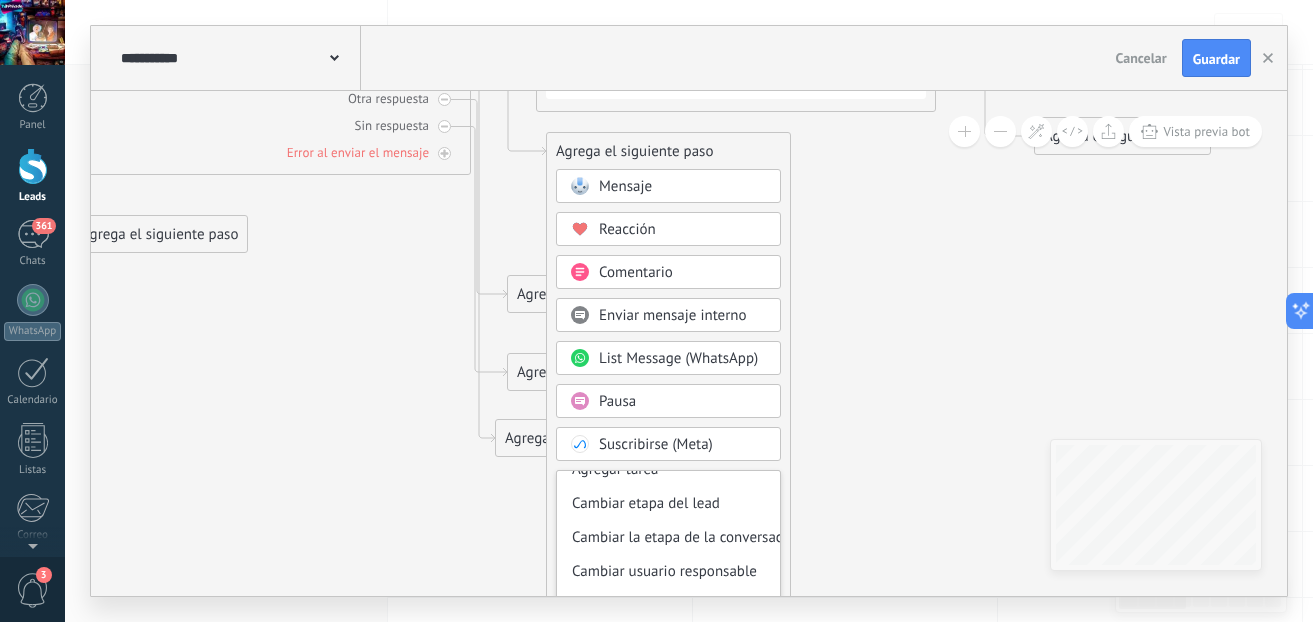 scroll, scrollTop: 105, scrollLeft: 0, axis: vertical 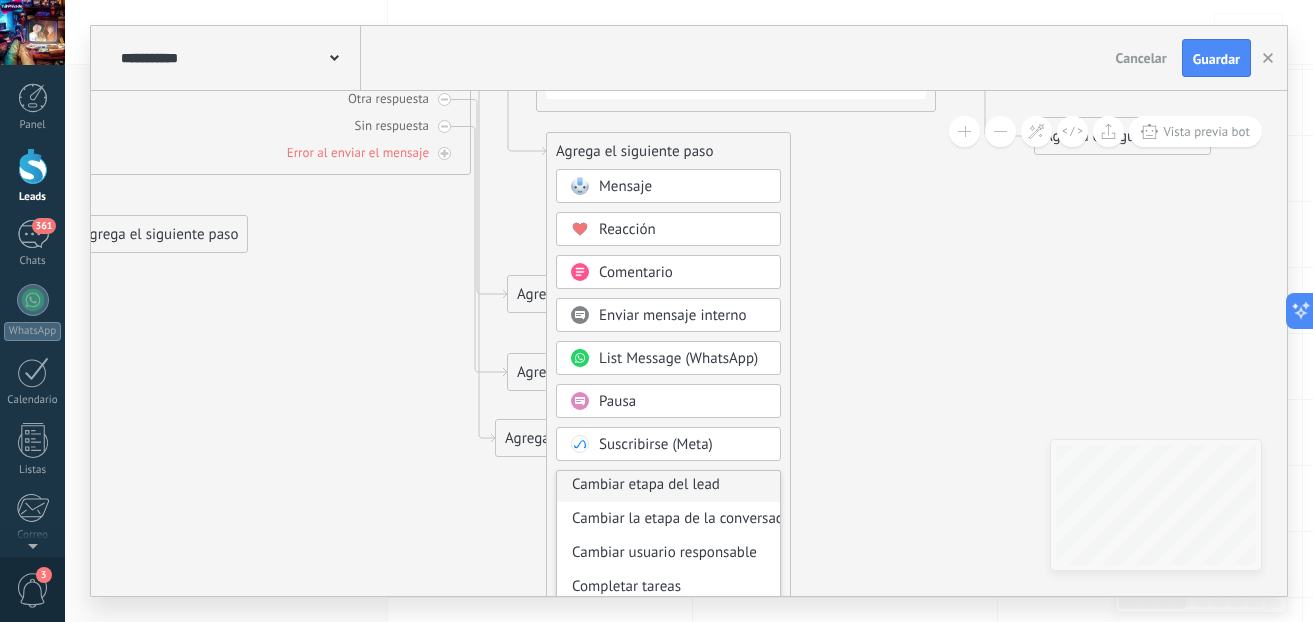 click on "Cambiar etapa del lead" at bounding box center (668, 485) 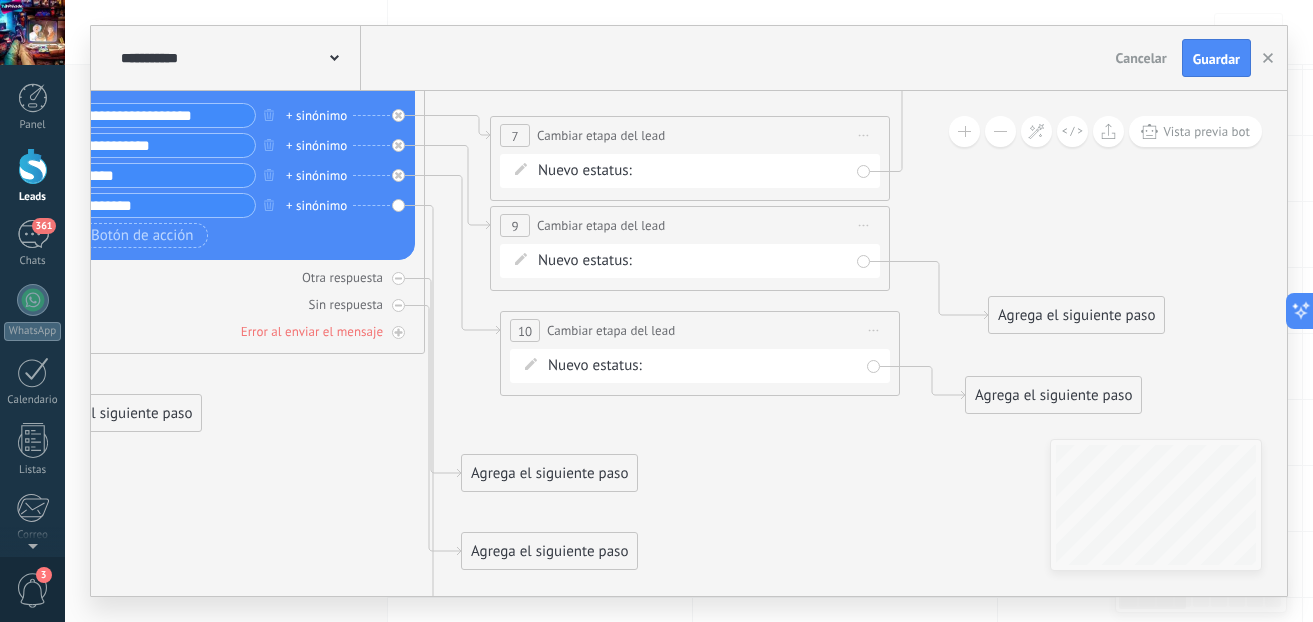 drag, startPoint x: 806, startPoint y: 359, endPoint x: 816, endPoint y: 539, distance: 180.27756 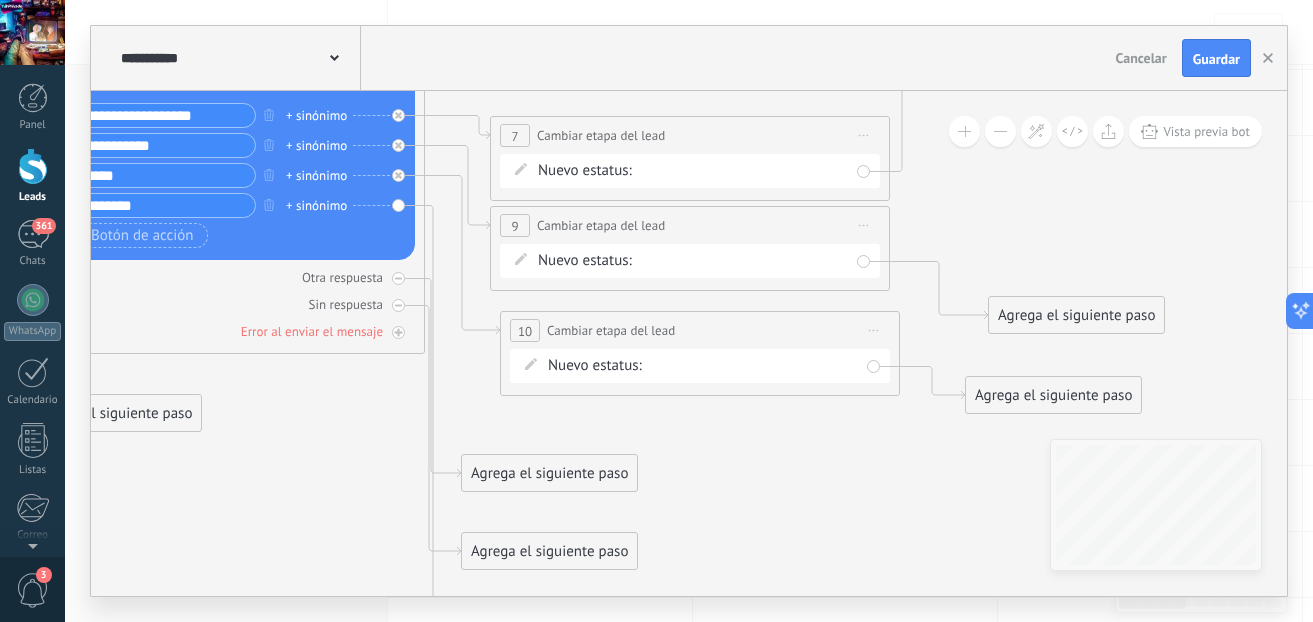click 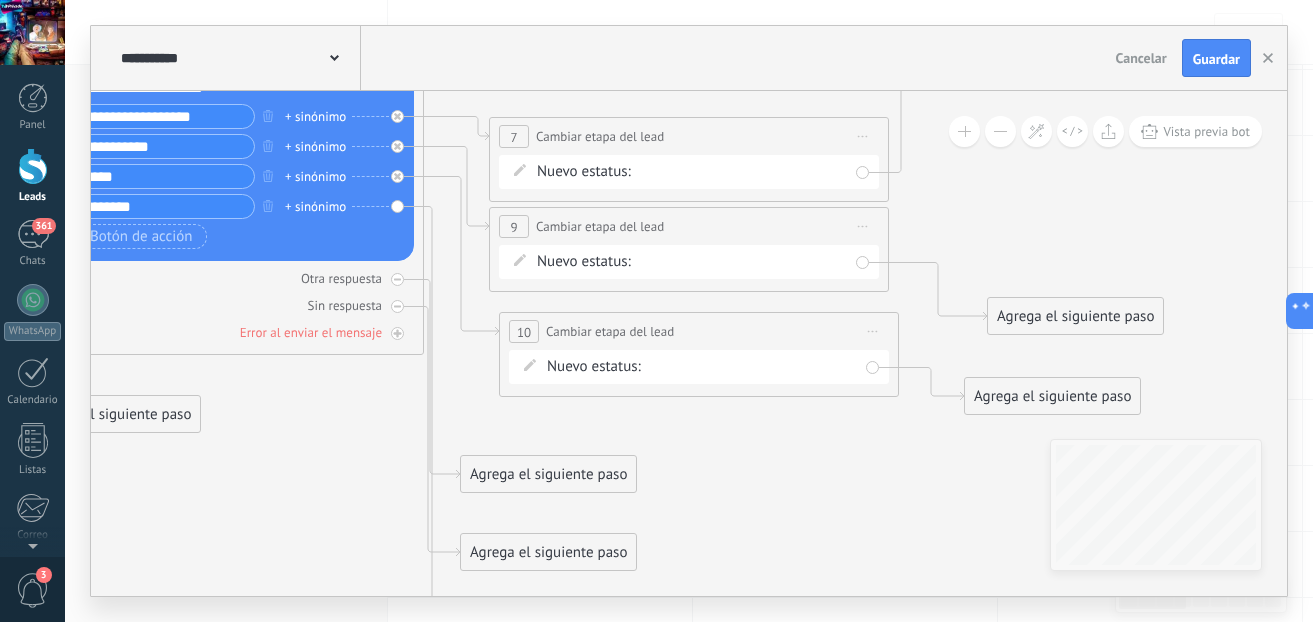 click on "Contacto inicial Int.1  Int. 2 Int. 3 Asistencia tecnica Negociacion Ganado Perdido" at bounding box center (0, 0) 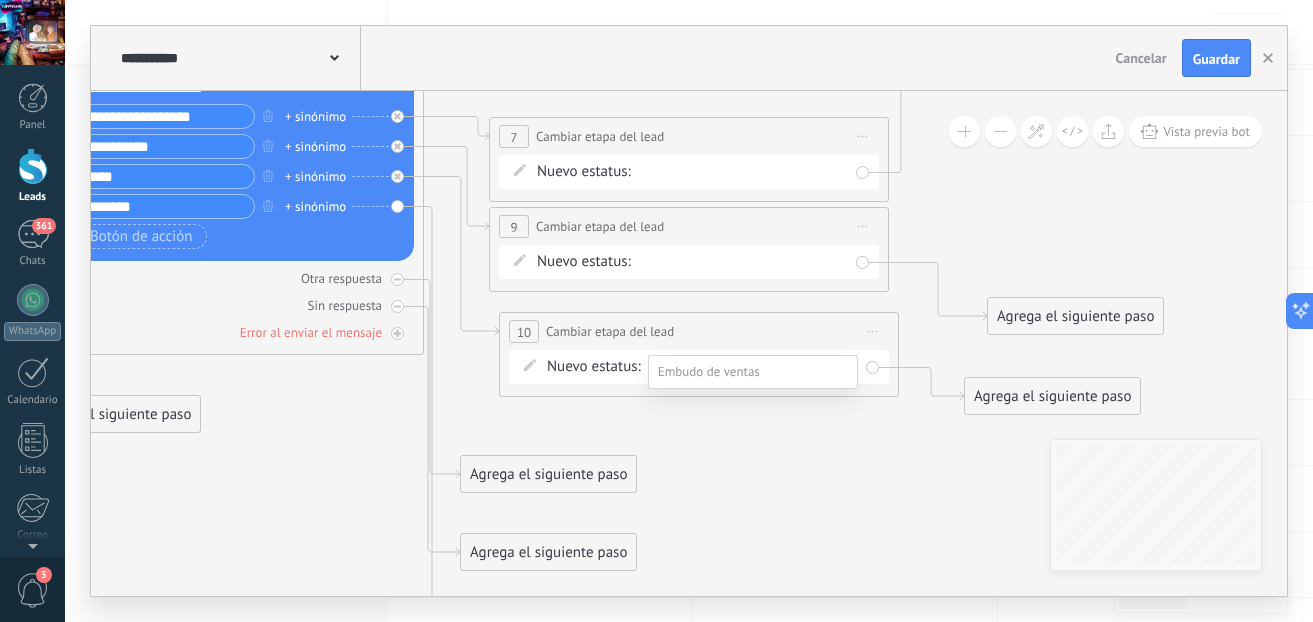 click on "Asistencia tecnica" at bounding box center (0, 0) 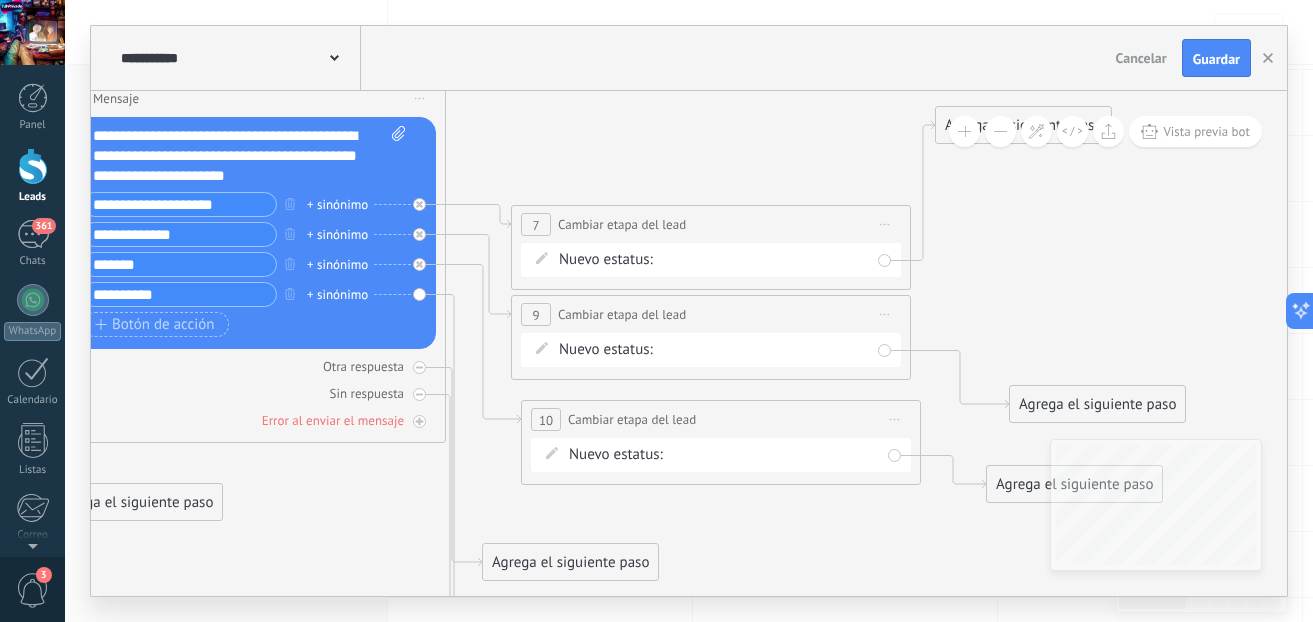 drag, startPoint x: 846, startPoint y: 504, endPoint x: 868, endPoint y: 592, distance: 90.70832 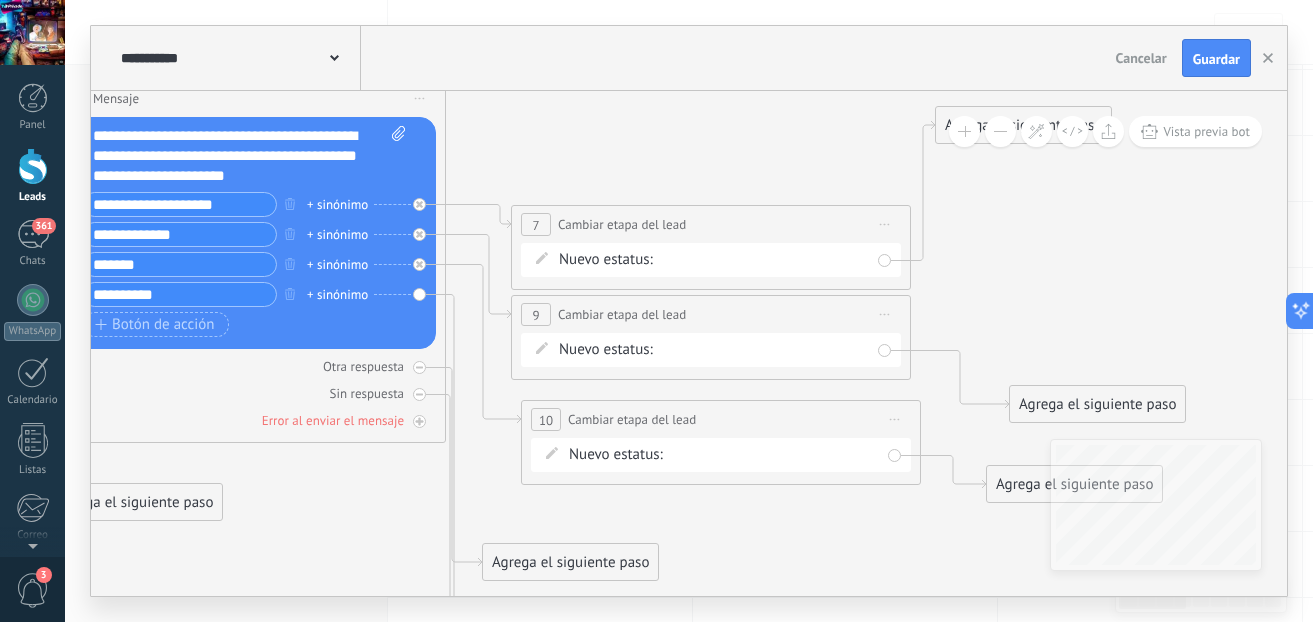 click 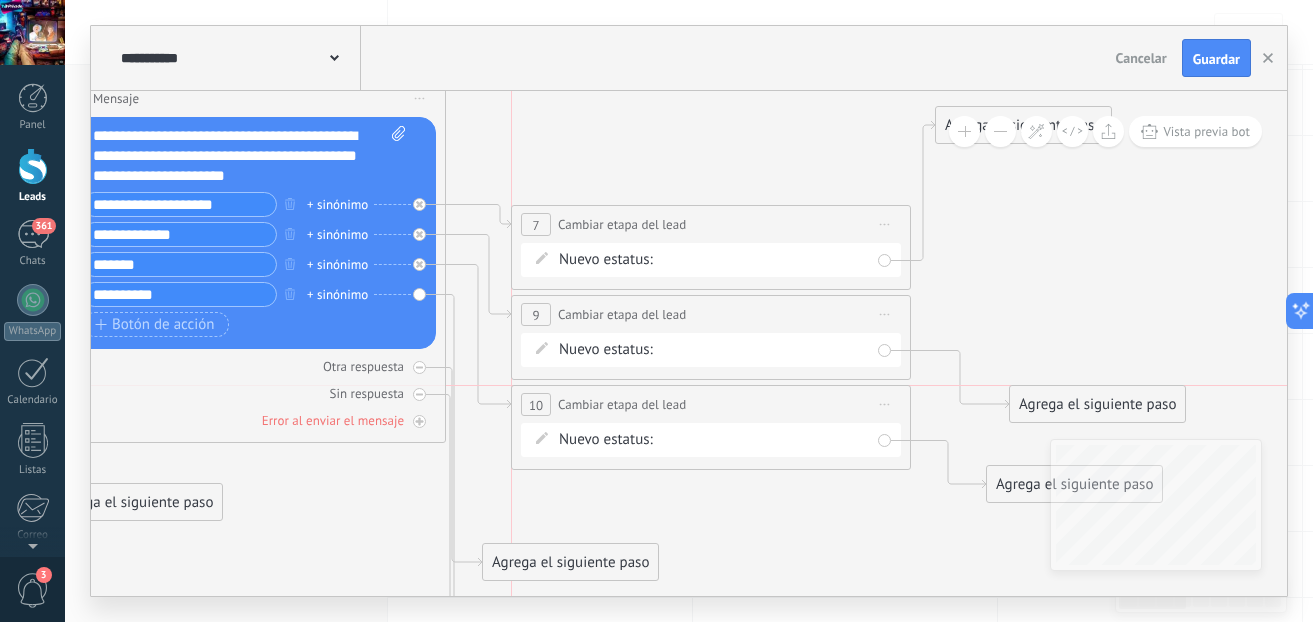 drag, startPoint x: 757, startPoint y: 413, endPoint x: 749, endPoint y: 393, distance: 21.540659 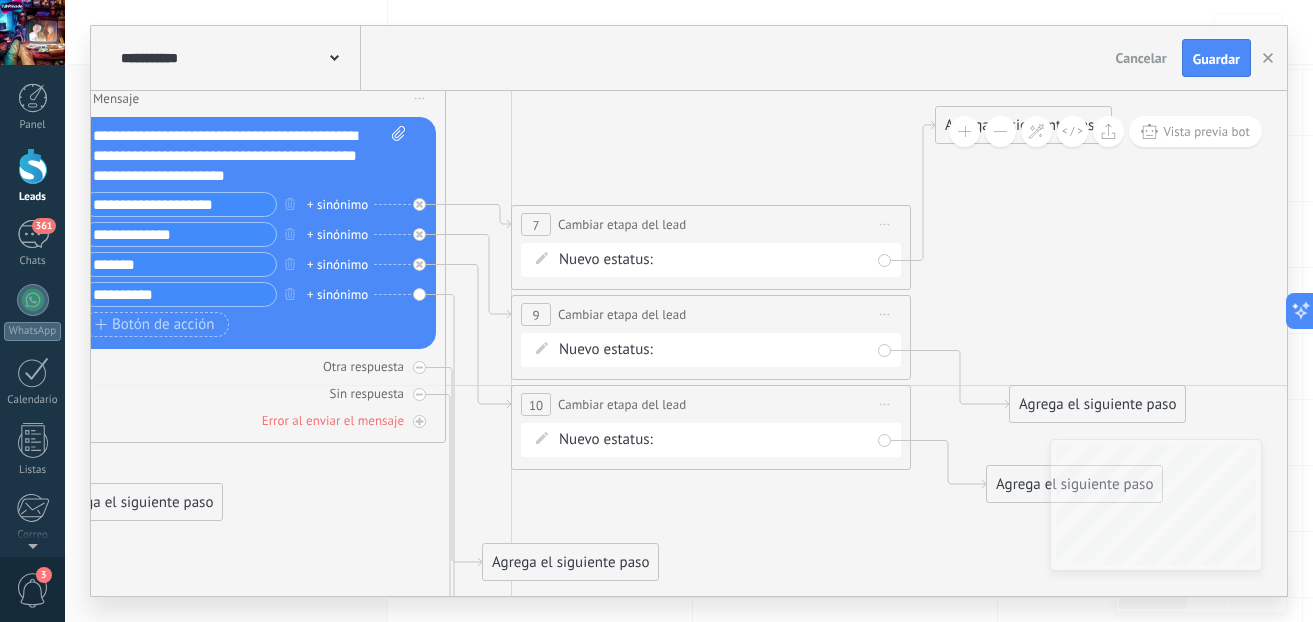 click on "**********" at bounding box center [711, 404] 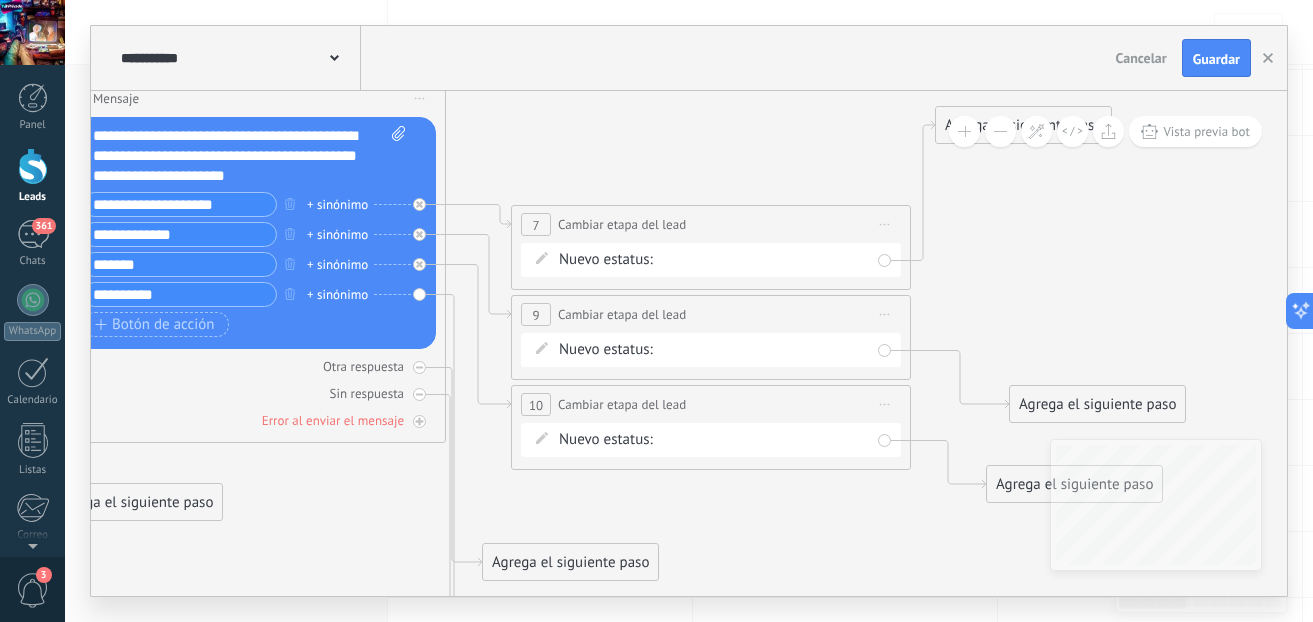 click 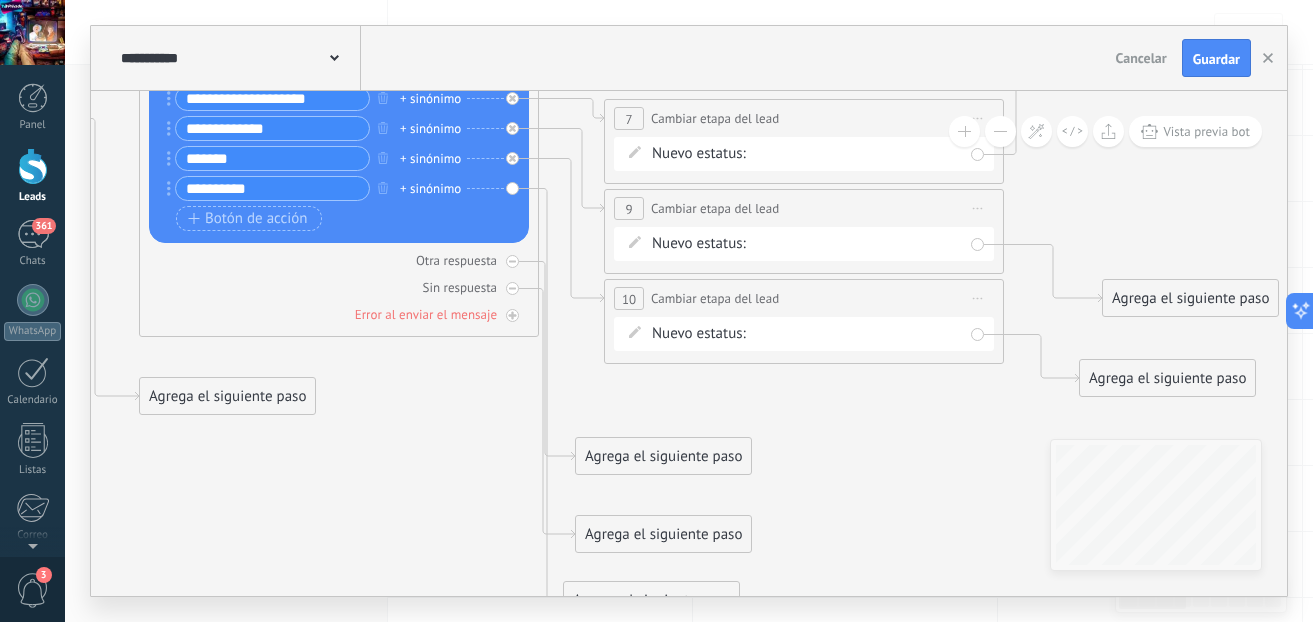 drag, startPoint x: 795, startPoint y: 521, endPoint x: 745, endPoint y: 437, distance: 97.7548 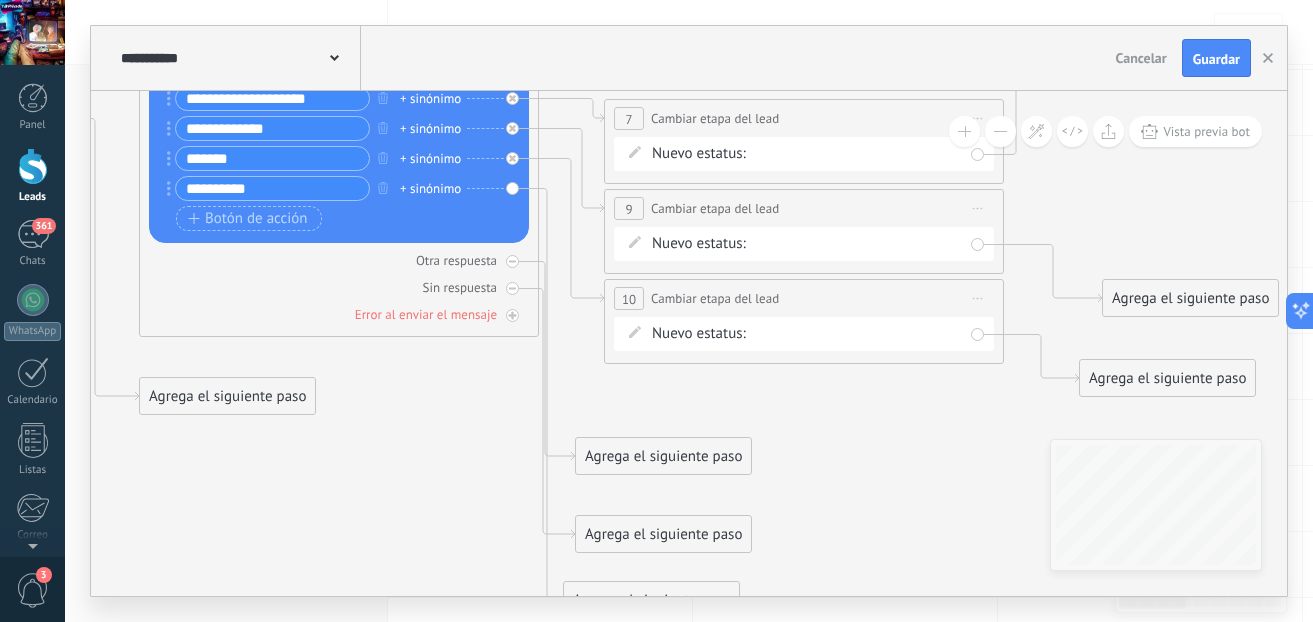 click 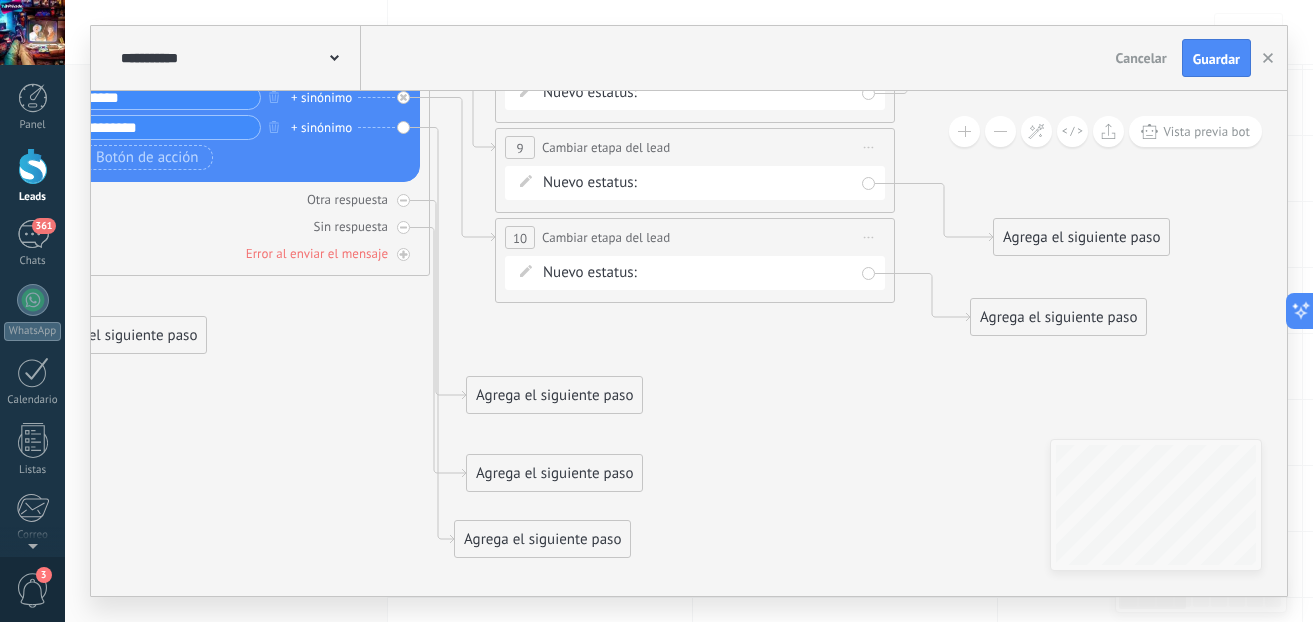 drag, startPoint x: 746, startPoint y: 508, endPoint x: 737, endPoint y: 428, distance: 80.50466 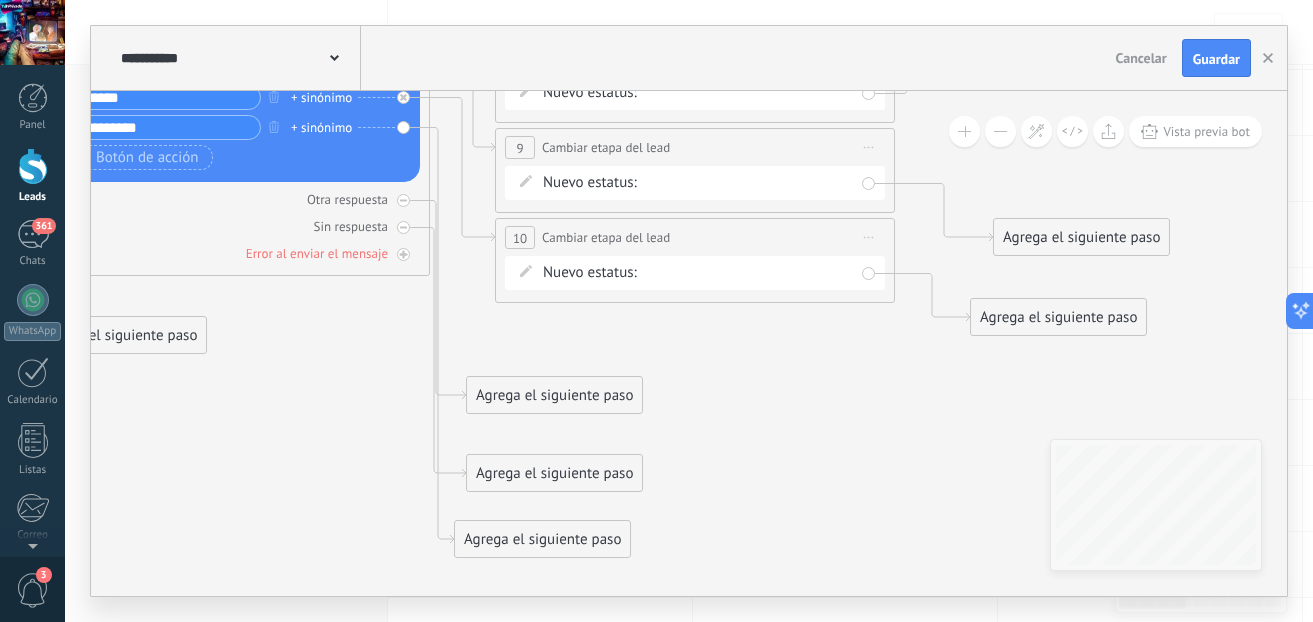 click 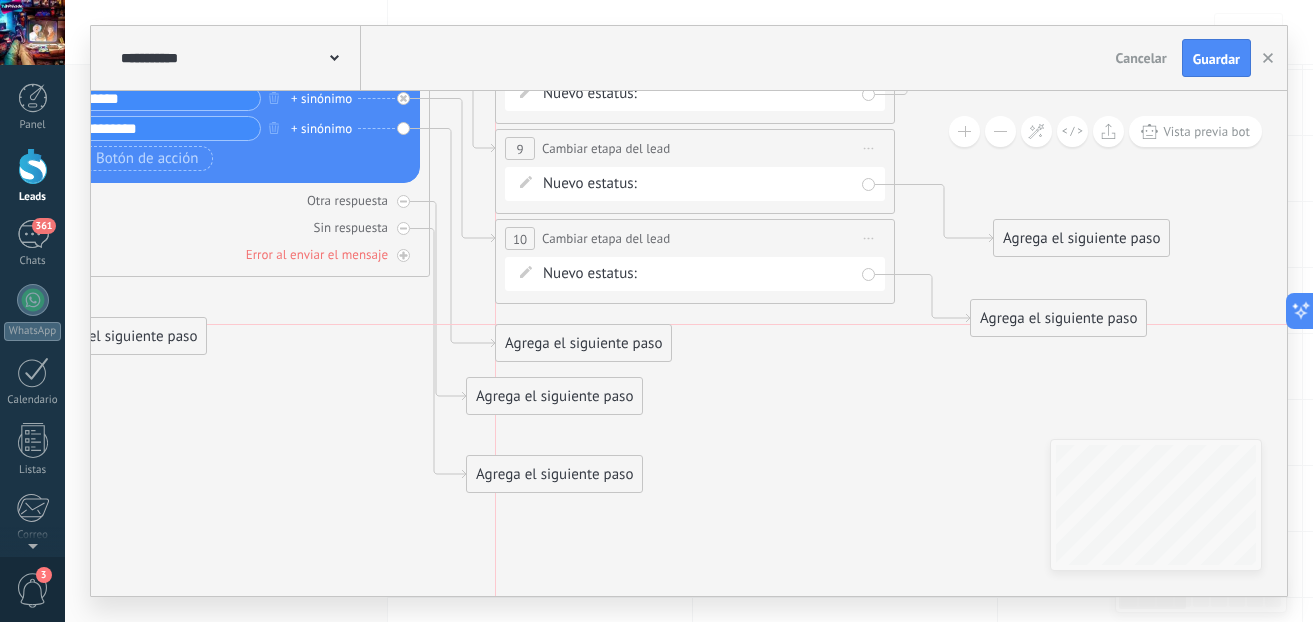 drag, startPoint x: 588, startPoint y: 550, endPoint x: 628, endPoint y: 357, distance: 197.1015 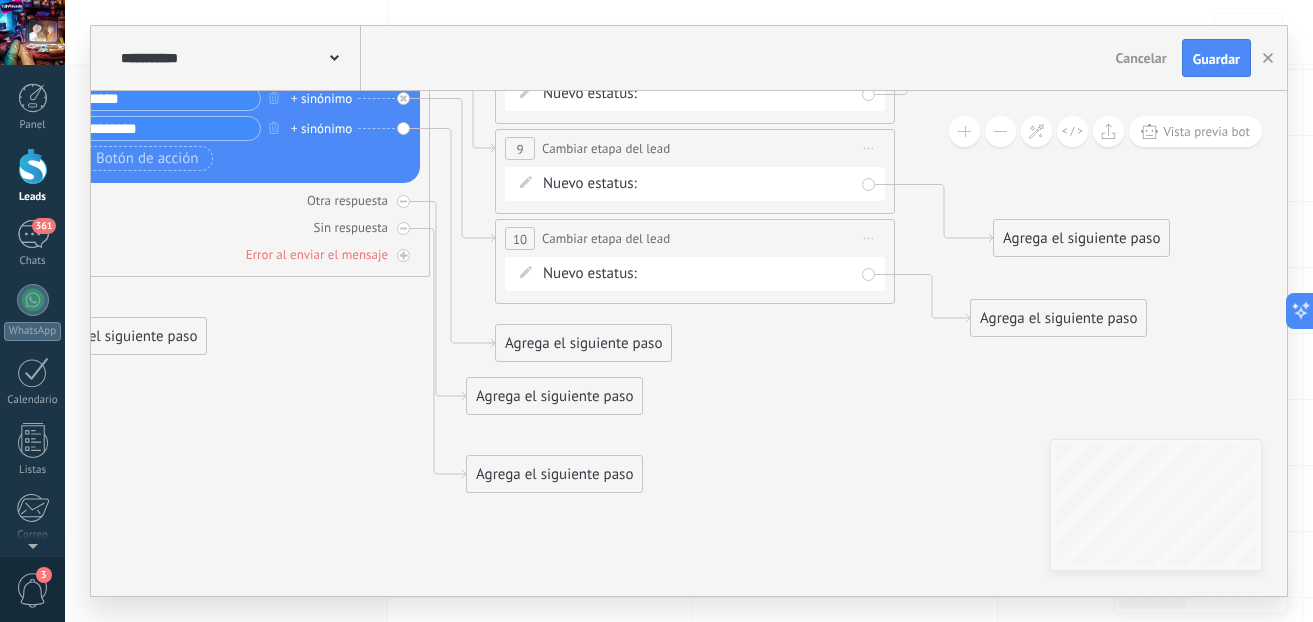 click on "Agrega el siguiente paso" at bounding box center [583, 343] 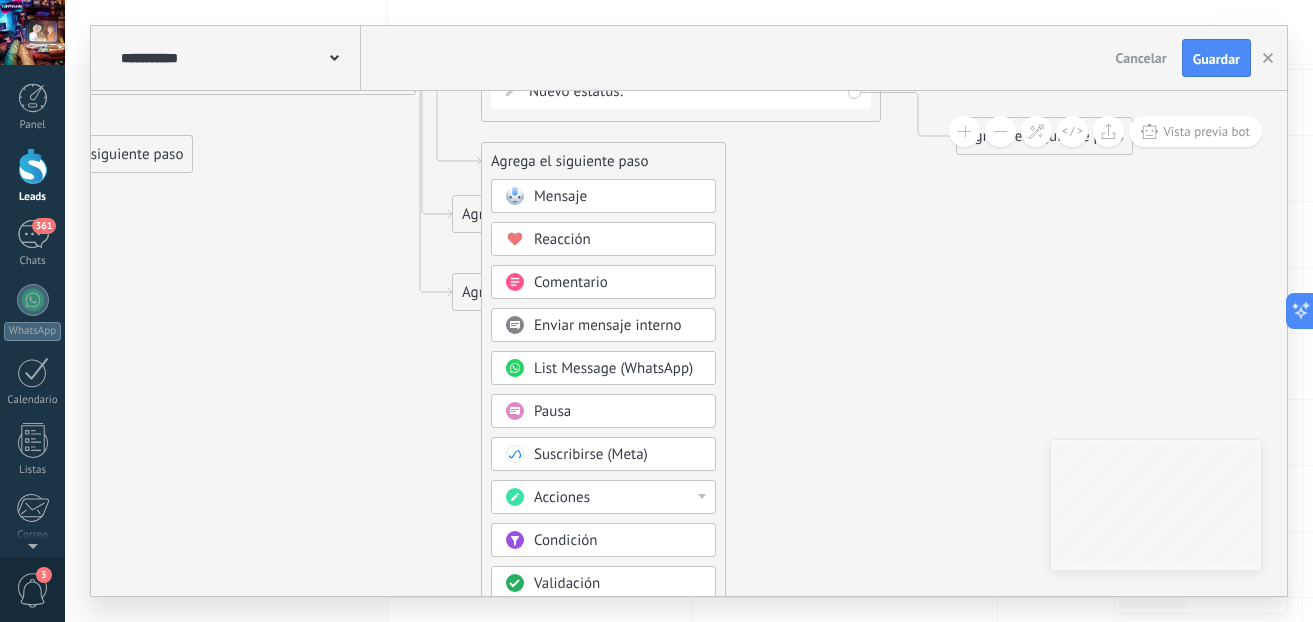 drag, startPoint x: 826, startPoint y: 511, endPoint x: 812, endPoint y: 329, distance: 182.53767 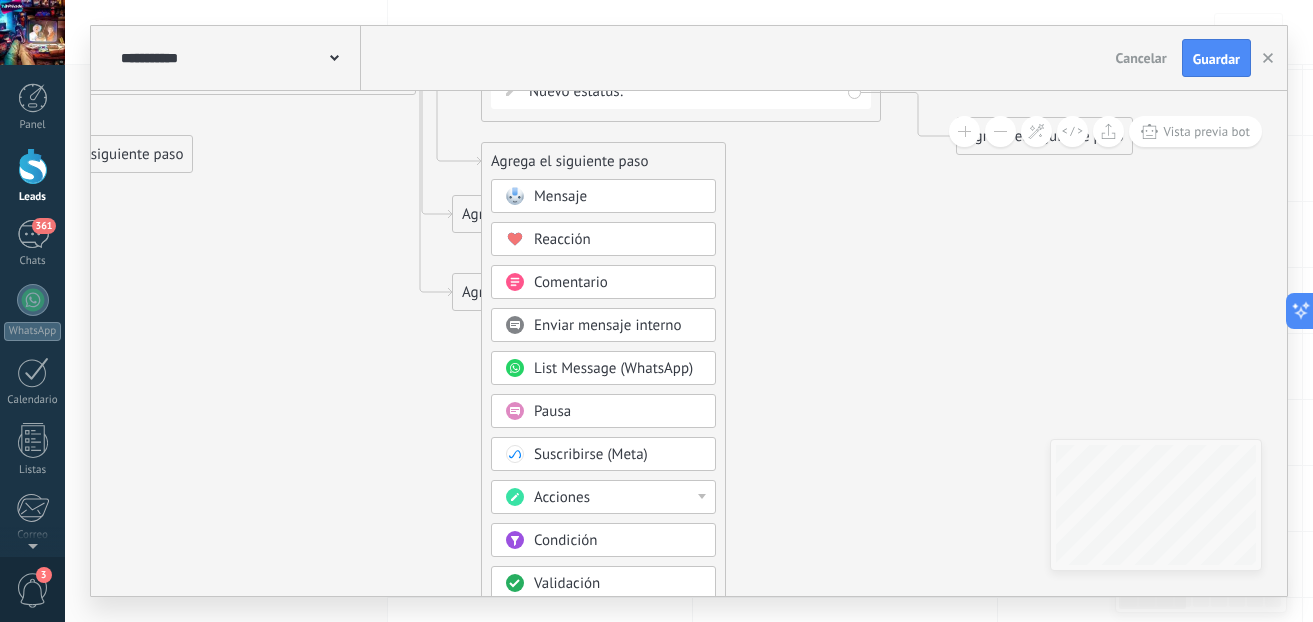 click on "Acciones" at bounding box center (618, 498) 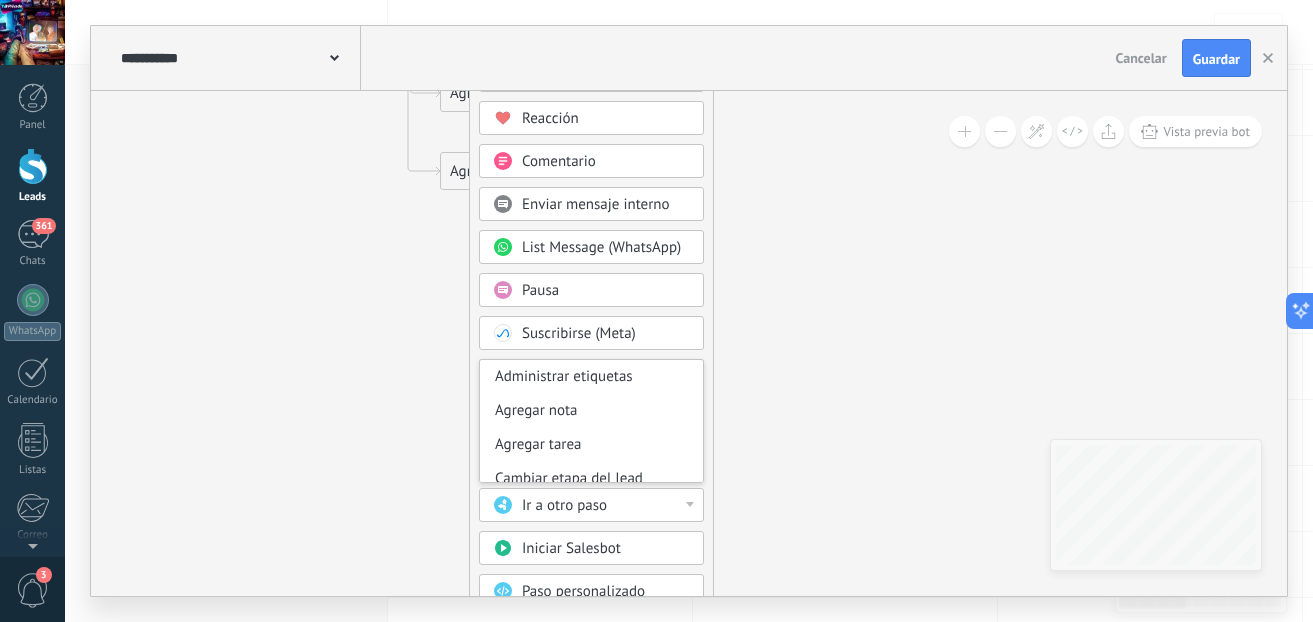 drag, startPoint x: 809, startPoint y: 543, endPoint x: 797, endPoint y: 378, distance: 165.43579 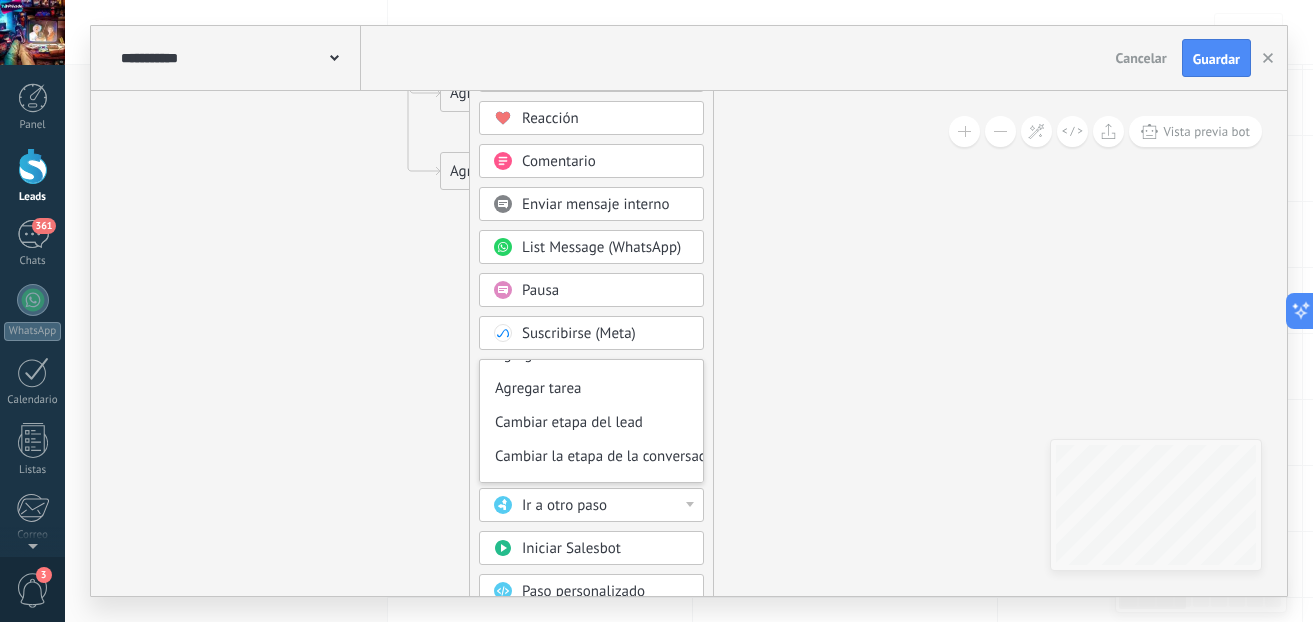 scroll, scrollTop: 104, scrollLeft: 0, axis: vertical 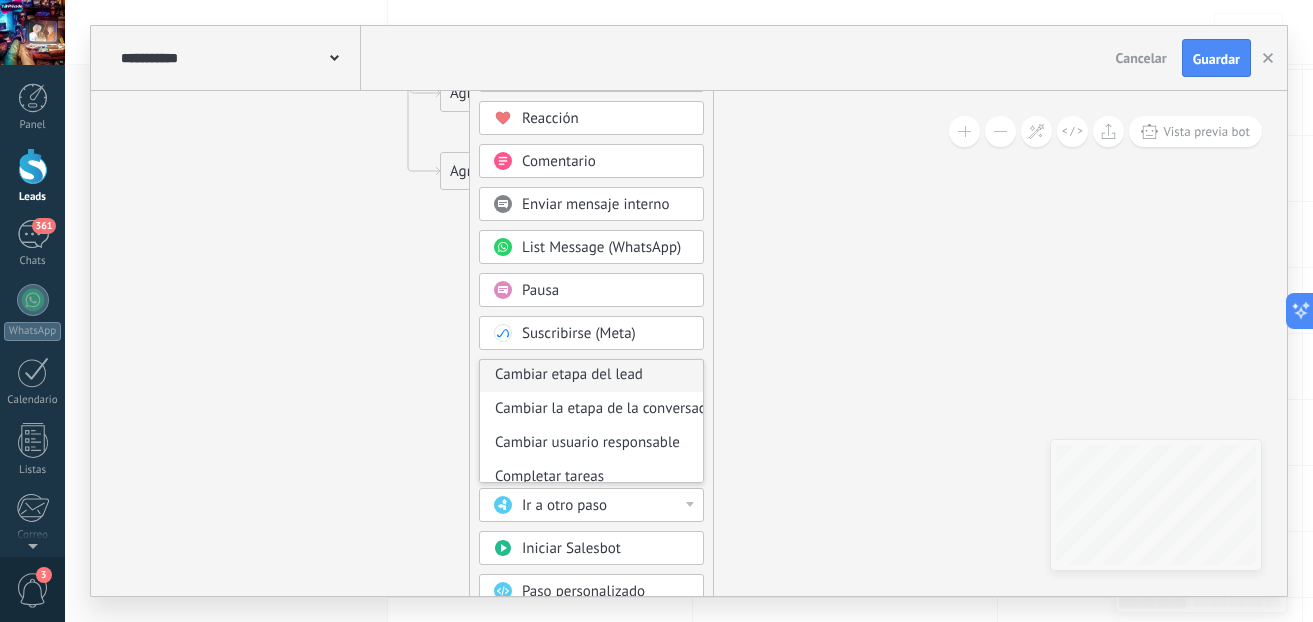 click on "Cambiar etapa del lead" at bounding box center [591, 375] 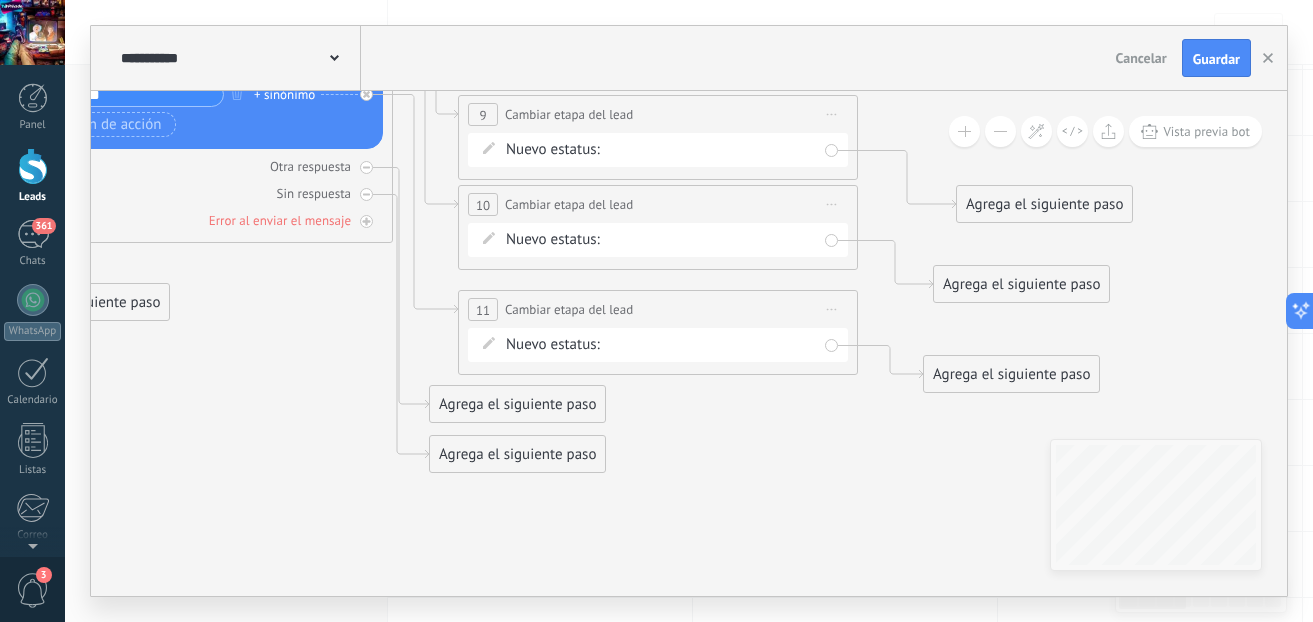 drag, startPoint x: 824, startPoint y: 352, endPoint x: 783, endPoint y: 511, distance: 164.2011 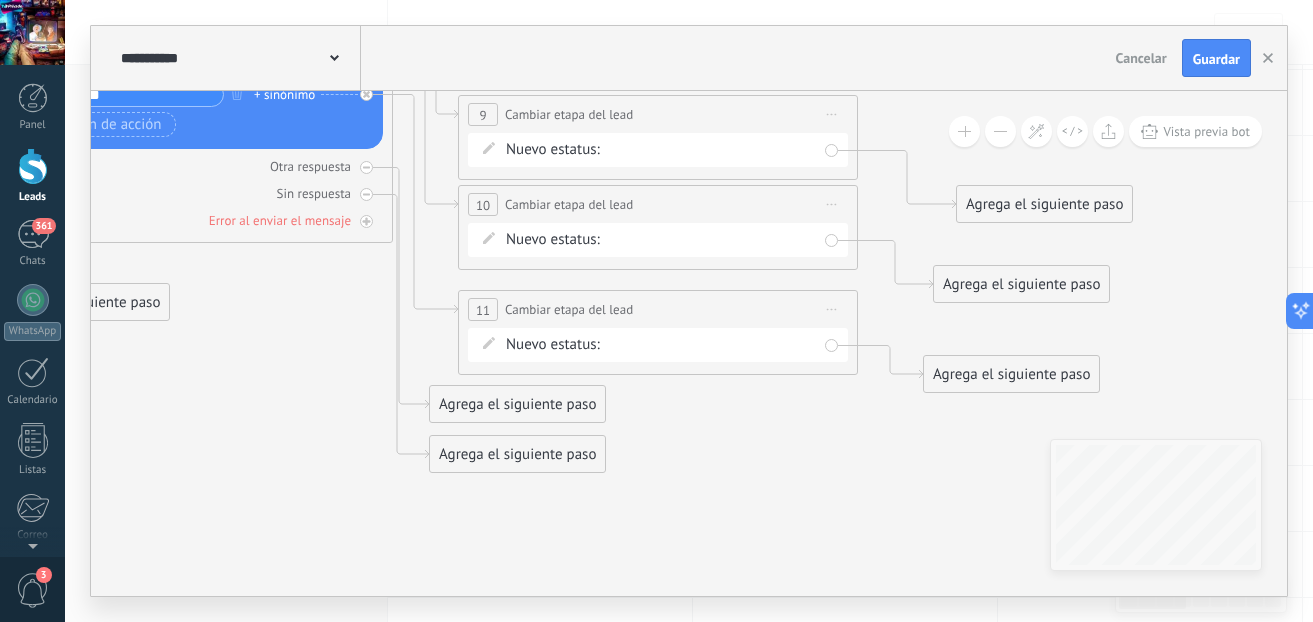 click 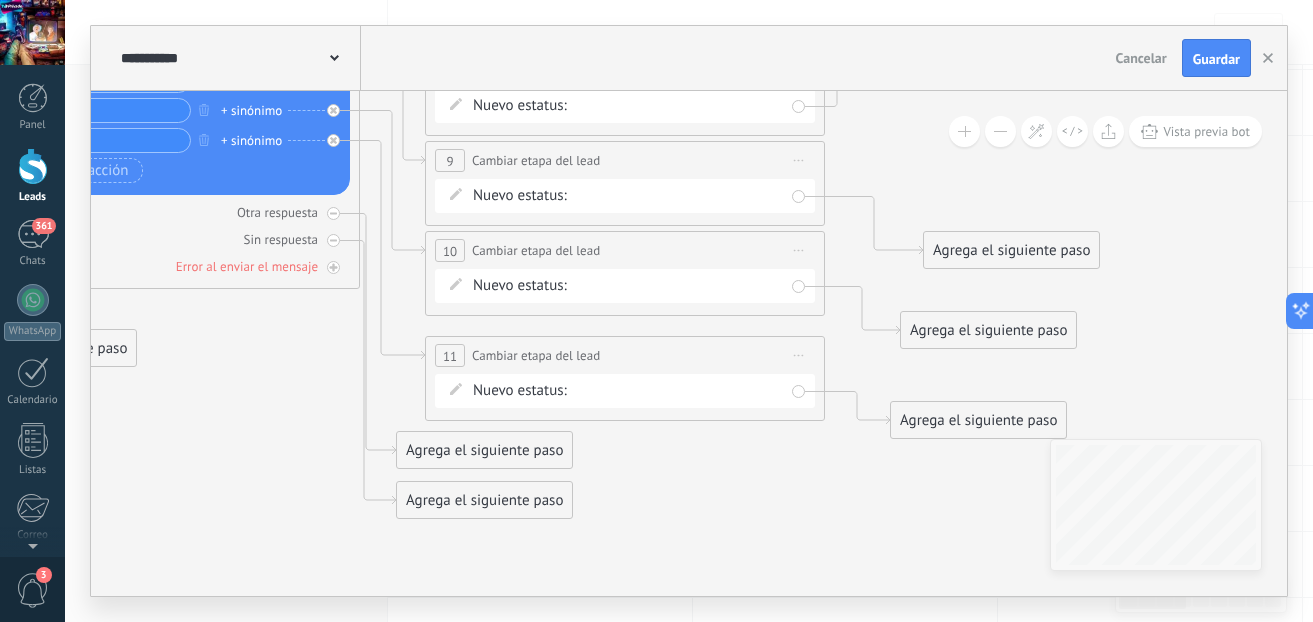 drag, startPoint x: 787, startPoint y: 478, endPoint x: 787, endPoint y: 526, distance: 48 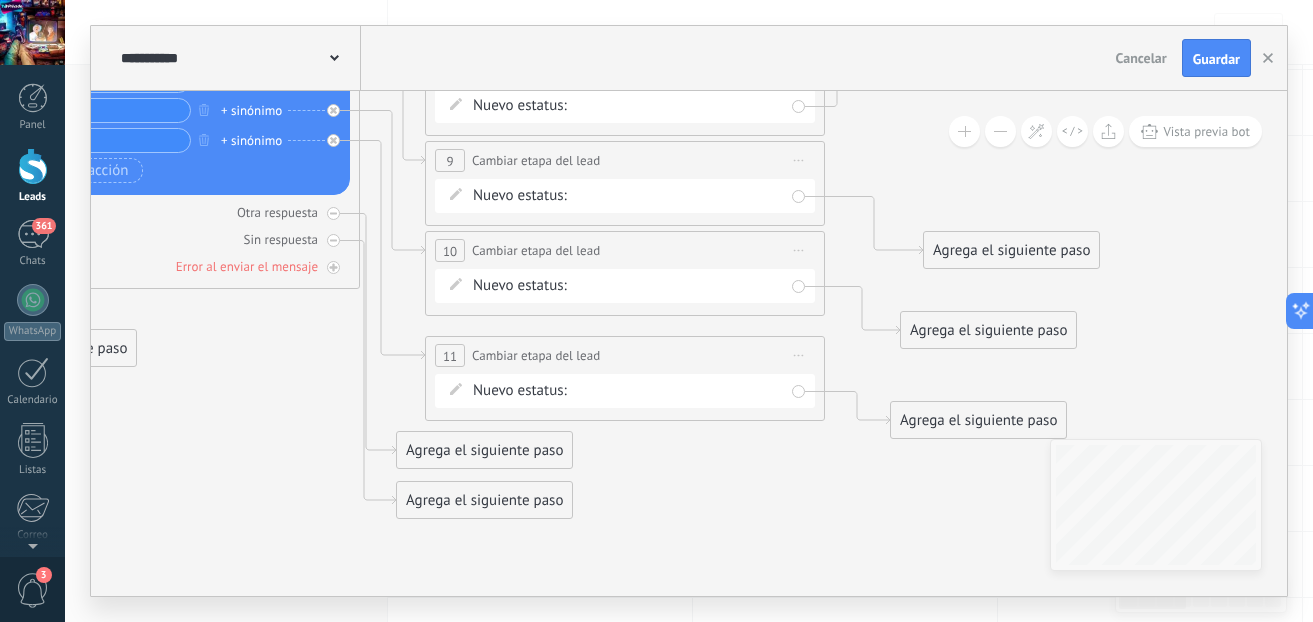 click 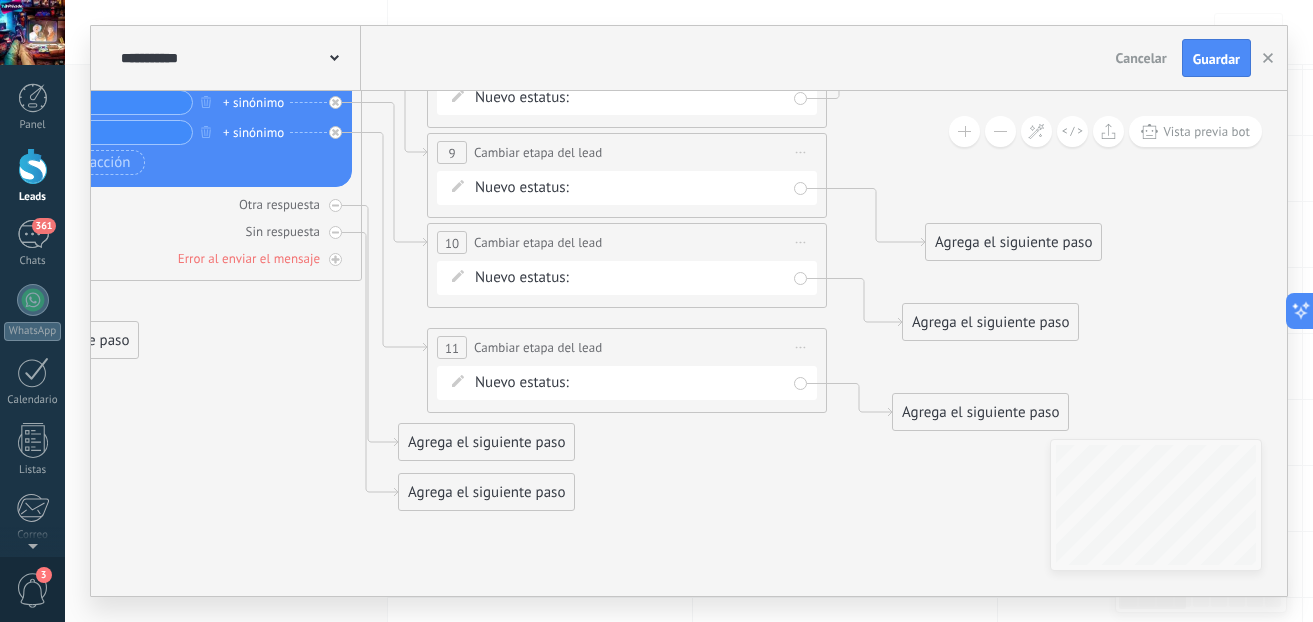 click on "Contacto inicial Int.1  Int. 2 Int. 3 Asistencia tecnica Negociacion Ganado Perdido" at bounding box center (0, 0) 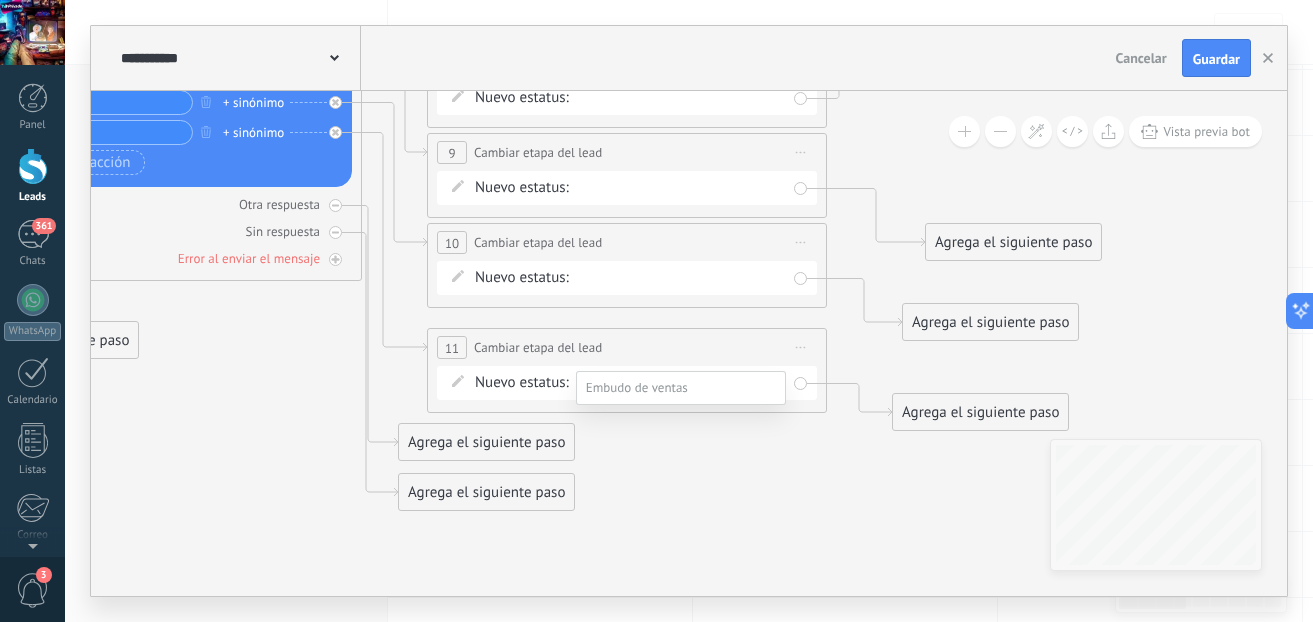 click on "Asistencia tecnica" at bounding box center (0, 0) 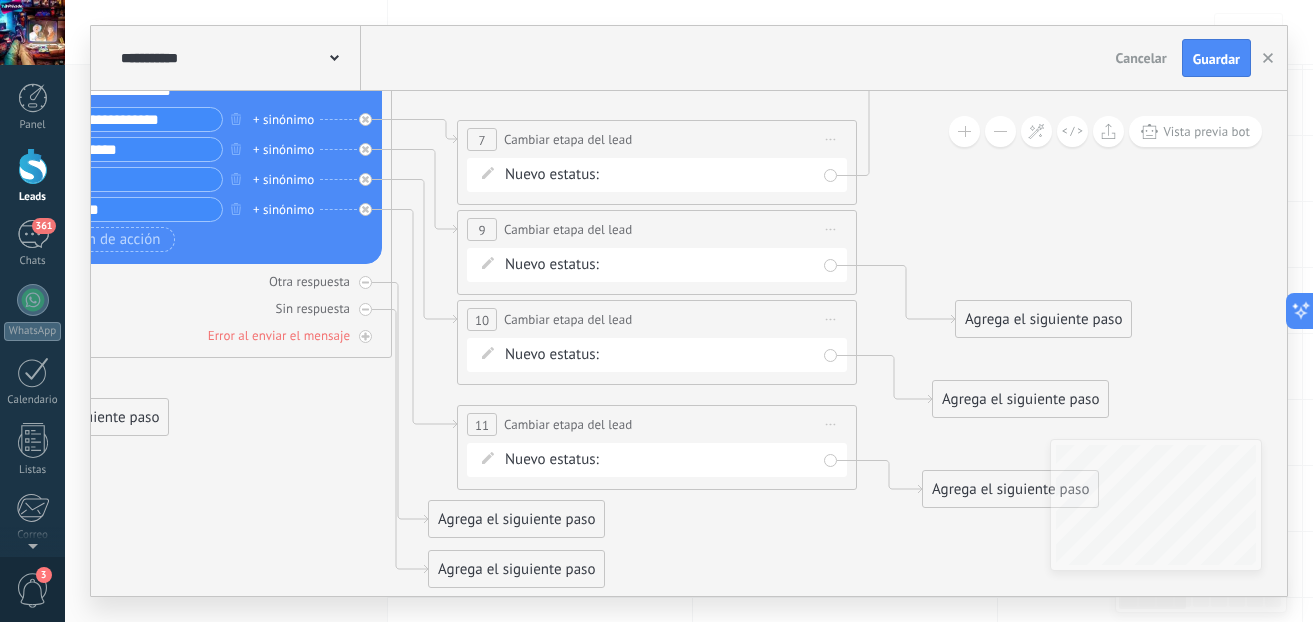 drag, startPoint x: 784, startPoint y: 491, endPoint x: 814, endPoint y: 568, distance: 82.637764 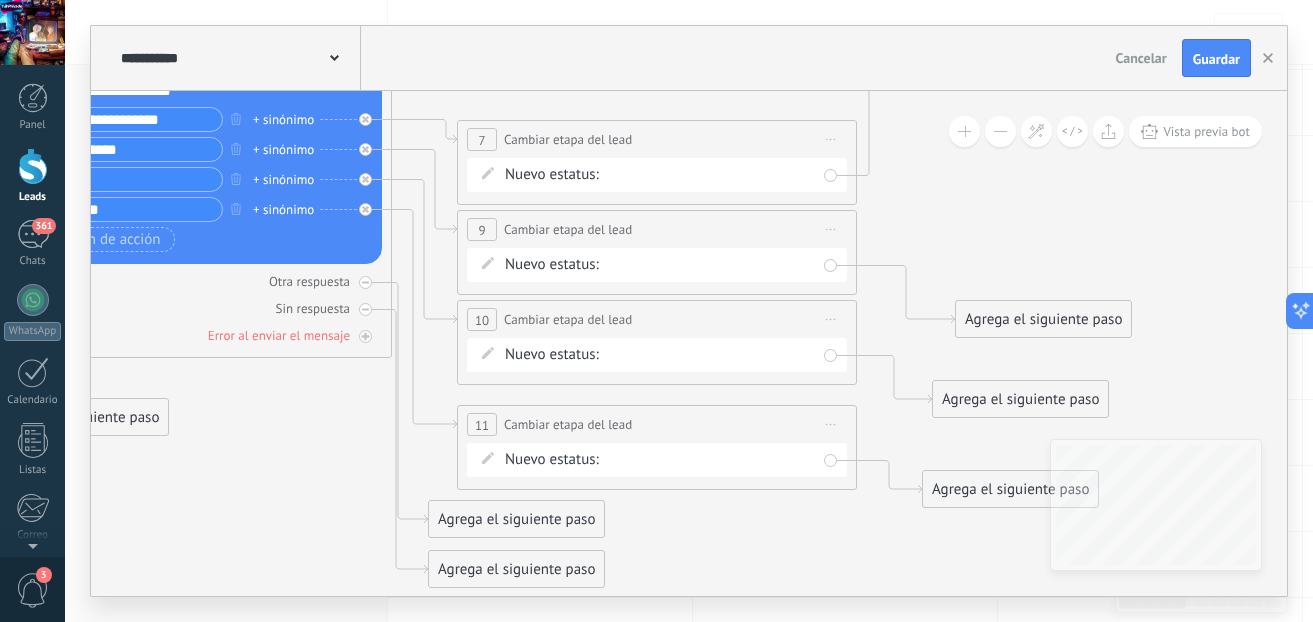 click 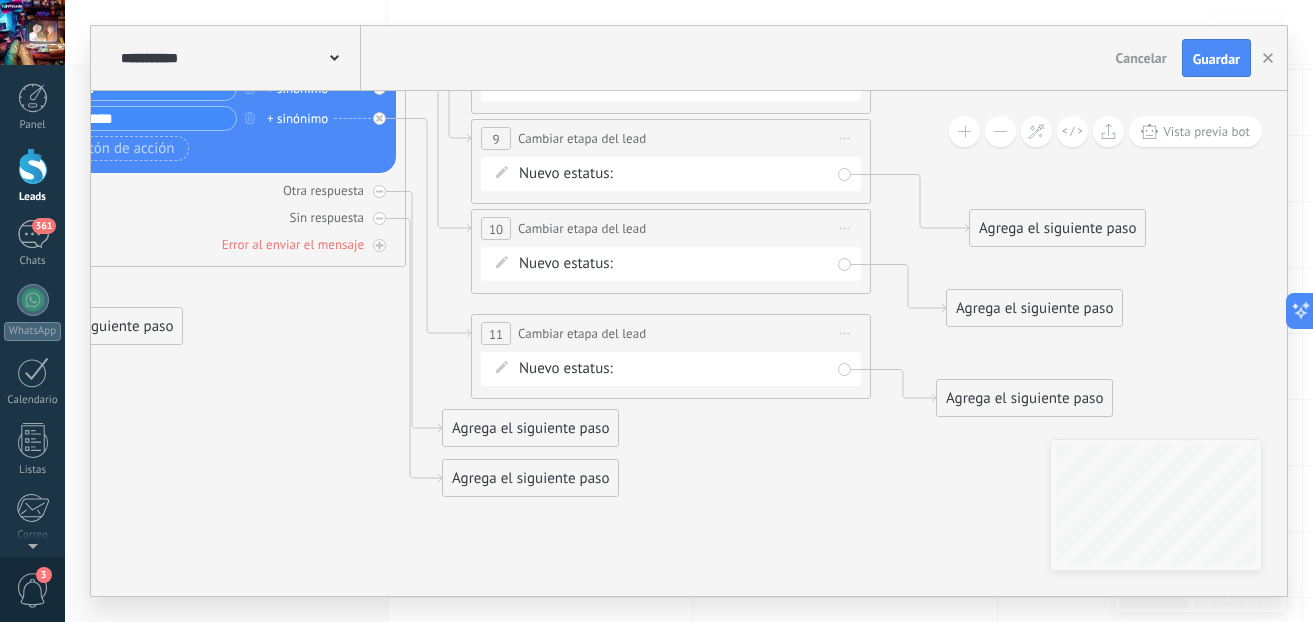 drag, startPoint x: 758, startPoint y: 563, endPoint x: 772, endPoint y: 472, distance: 92.070625 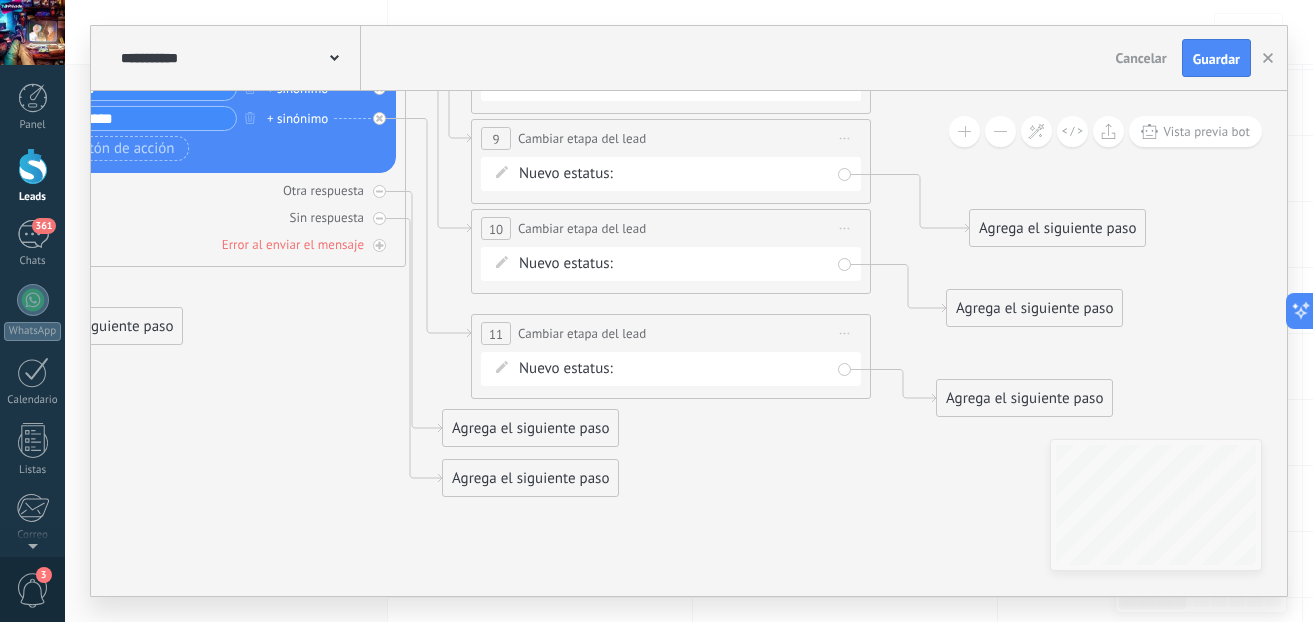 click 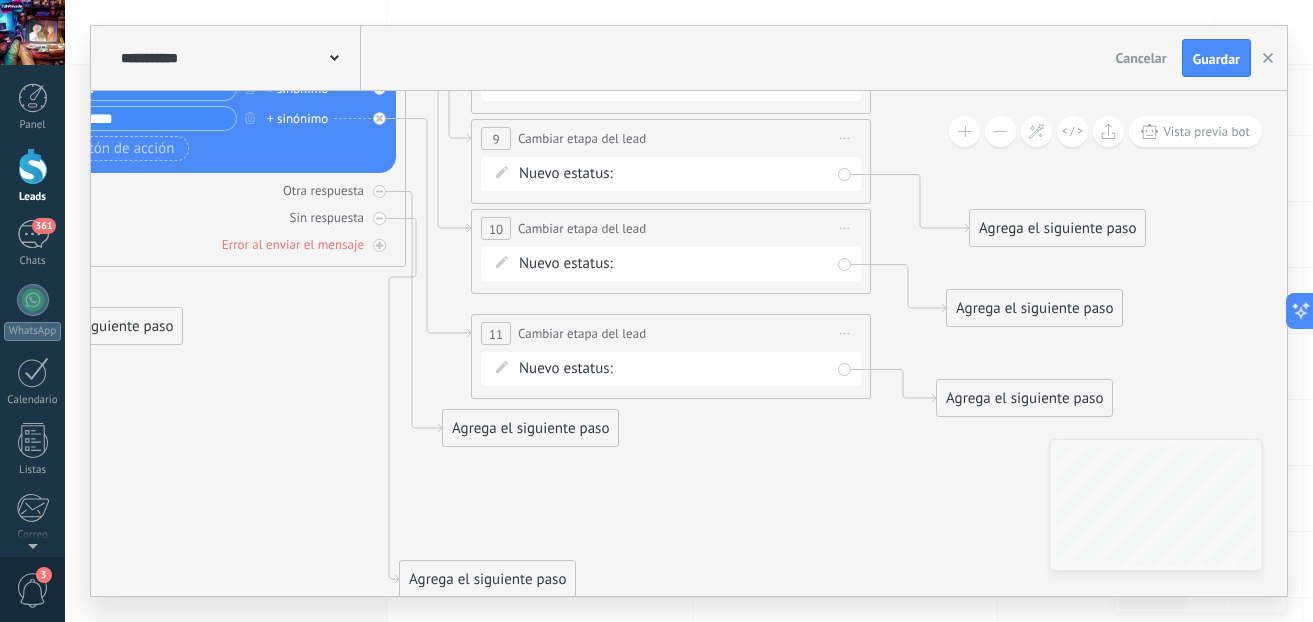 drag, startPoint x: 577, startPoint y: 477, endPoint x: 534, endPoint y: 578, distance: 109.77249 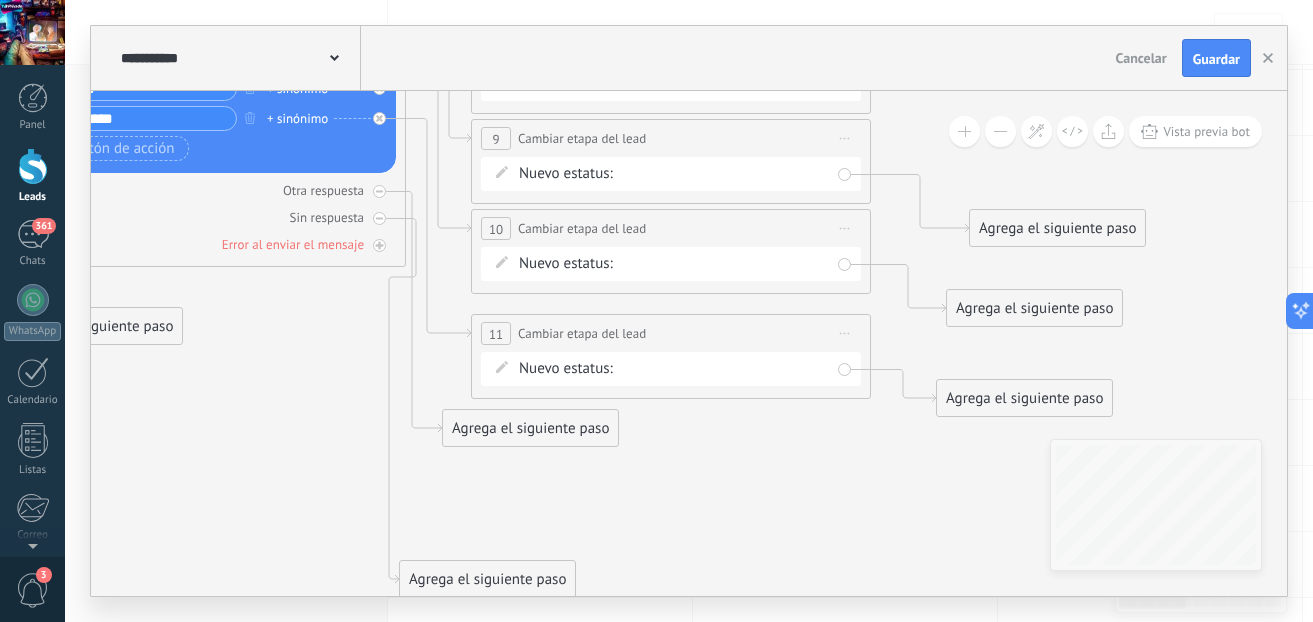 click on "Agrega el siguiente paso" at bounding box center [487, 579] 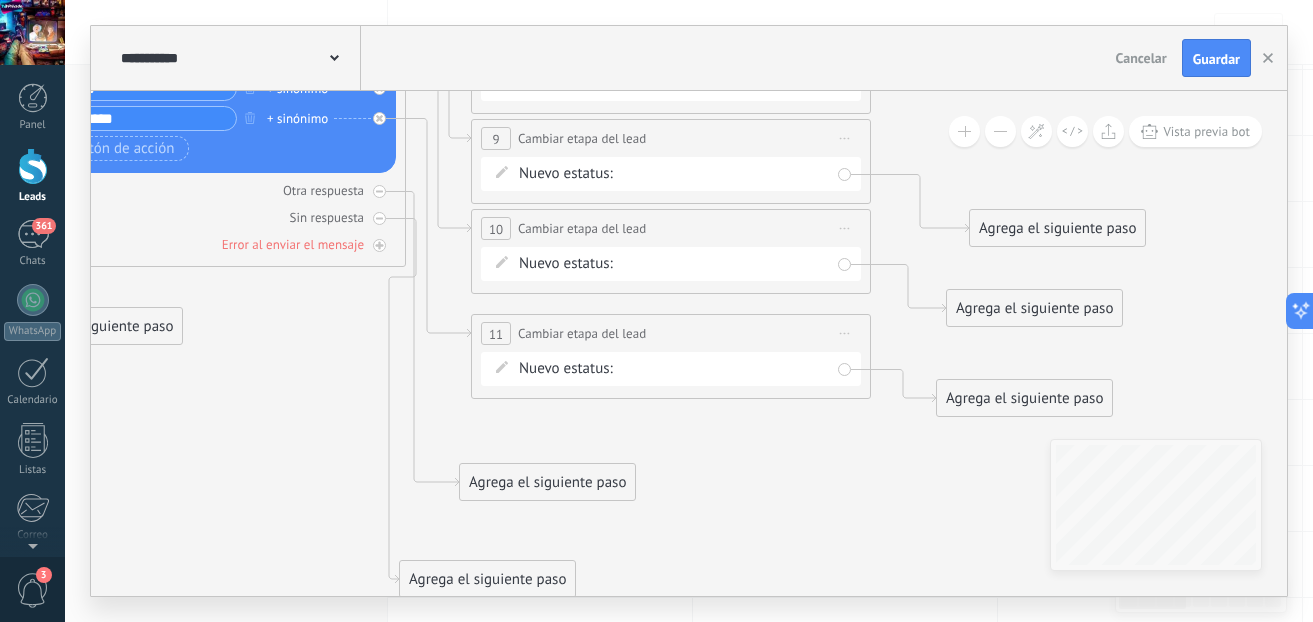 drag, startPoint x: 502, startPoint y: 434, endPoint x: 519, endPoint y: 488, distance: 56.61272 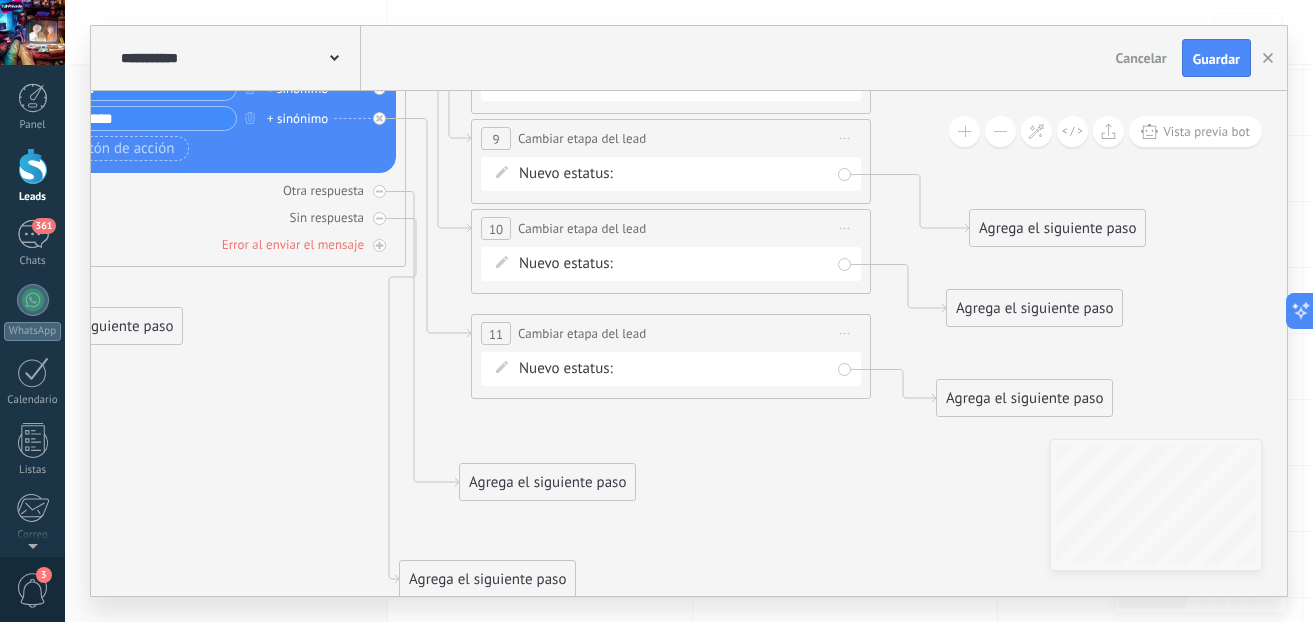 click on "Agrega el siguiente paso" at bounding box center (547, 482) 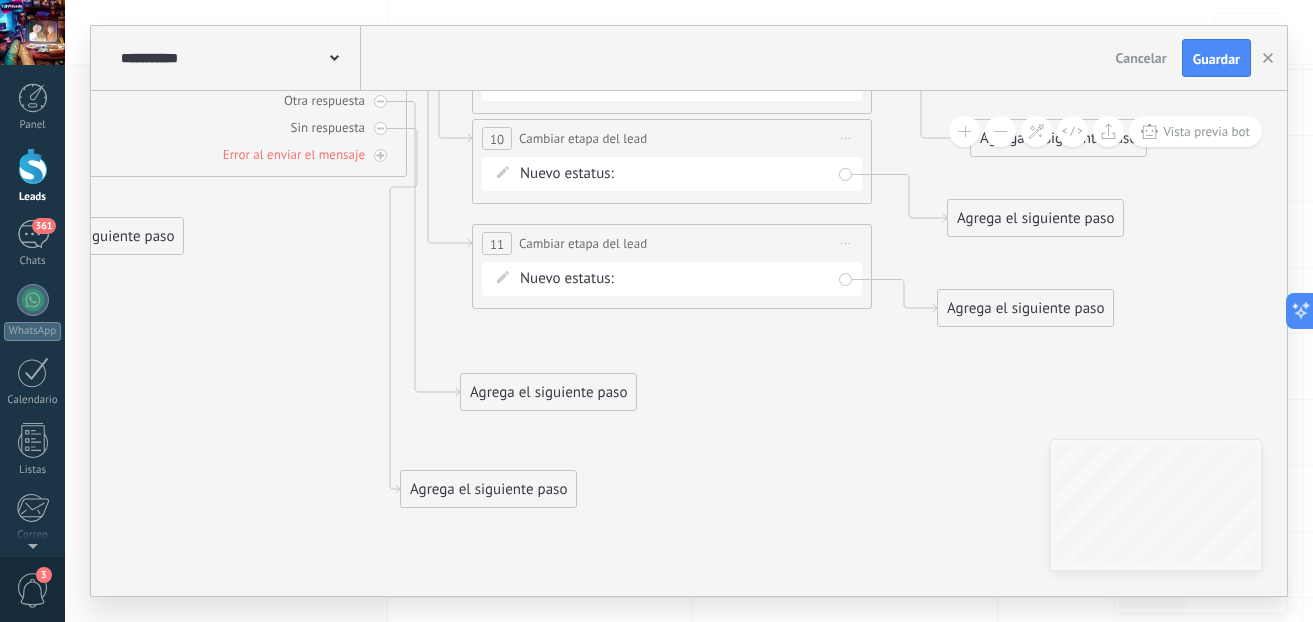 drag, startPoint x: 672, startPoint y: 519, endPoint x: 673, endPoint y: 429, distance: 90.005554 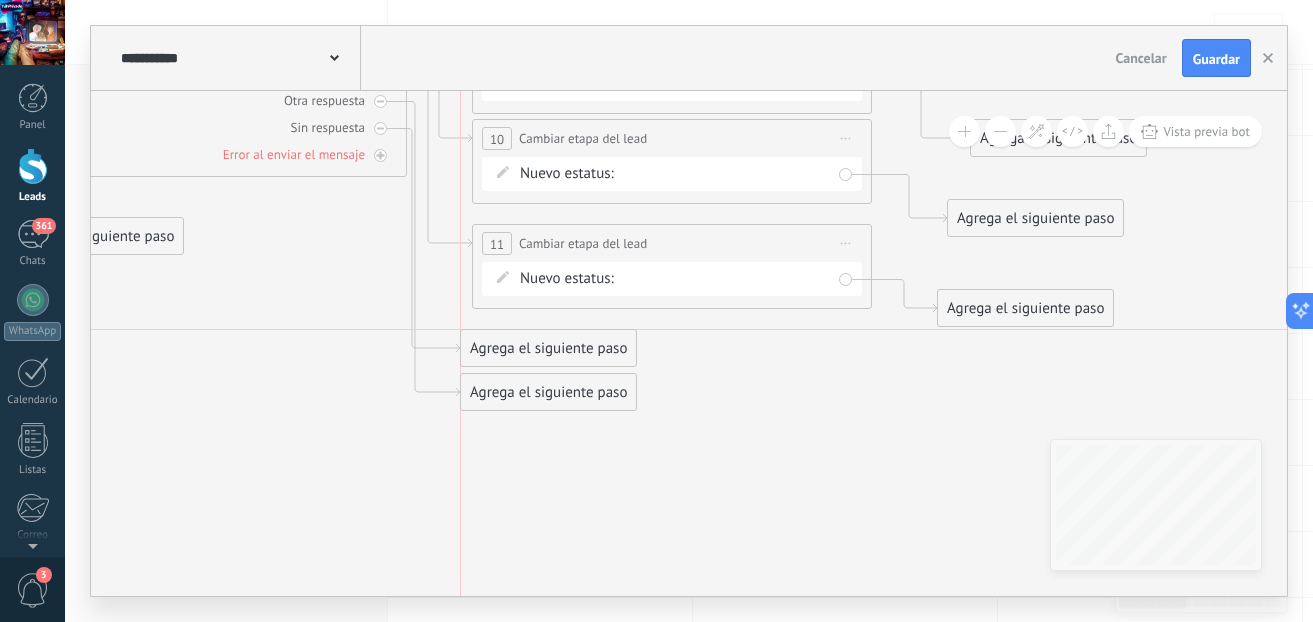 drag, startPoint x: 502, startPoint y: 502, endPoint x: 560, endPoint y: 364, distance: 149.69302 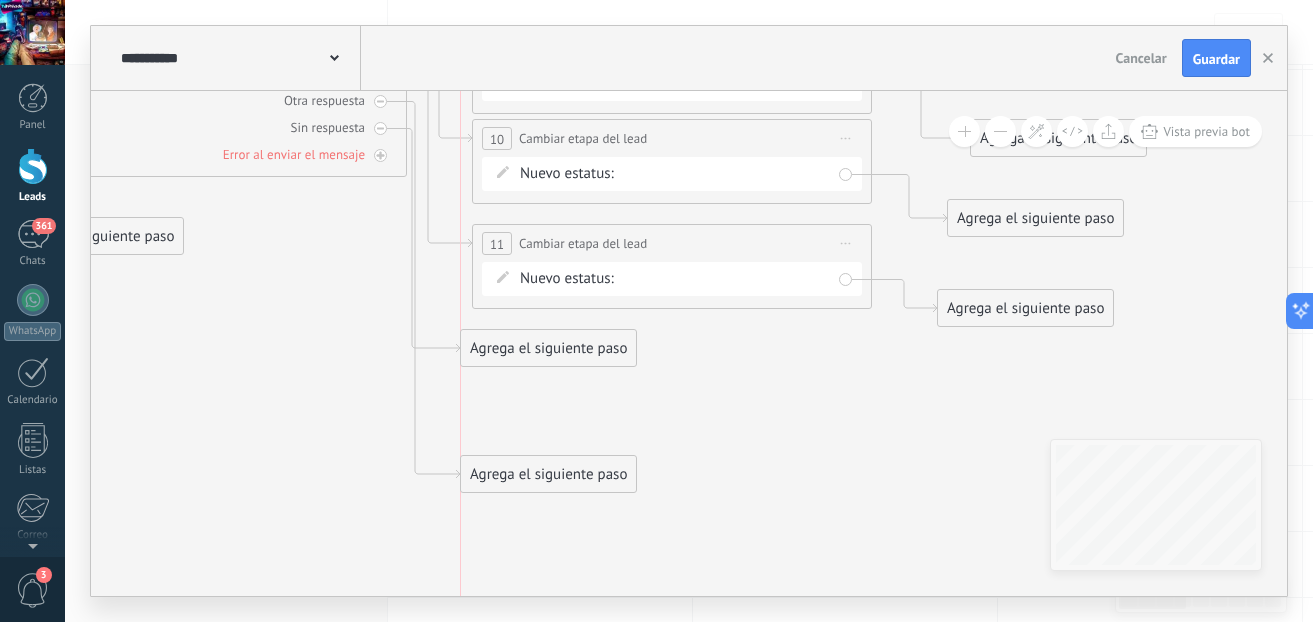 drag, startPoint x: 561, startPoint y: 389, endPoint x: 555, endPoint y: 470, distance: 81.22192 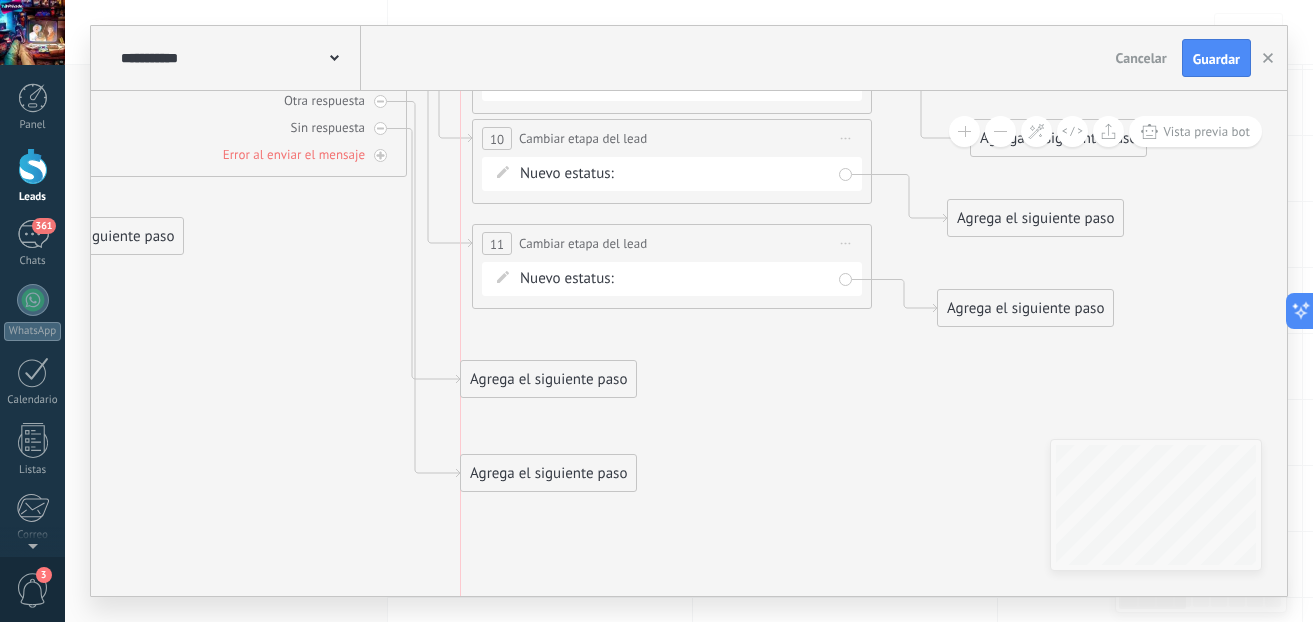 drag, startPoint x: 546, startPoint y: 335, endPoint x: 549, endPoint y: 363, distance: 28.160255 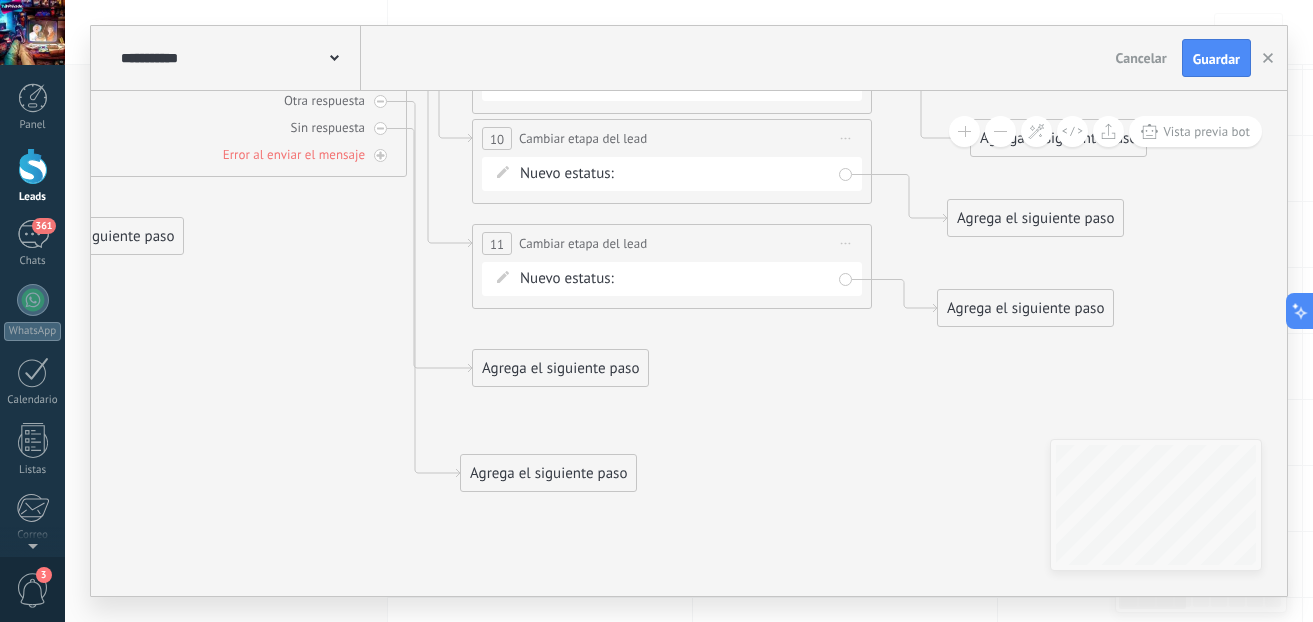 click 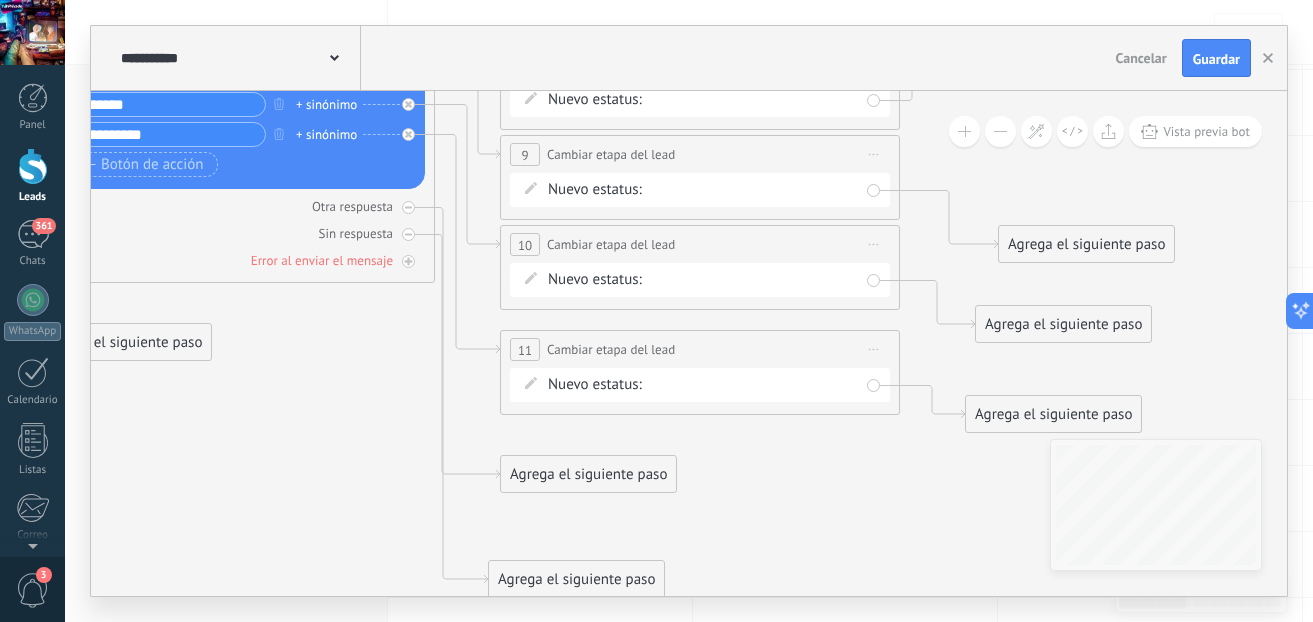 drag, startPoint x: 694, startPoint y: 385, endPoint x: 722, endPoint y: 491, distance: 109.63576 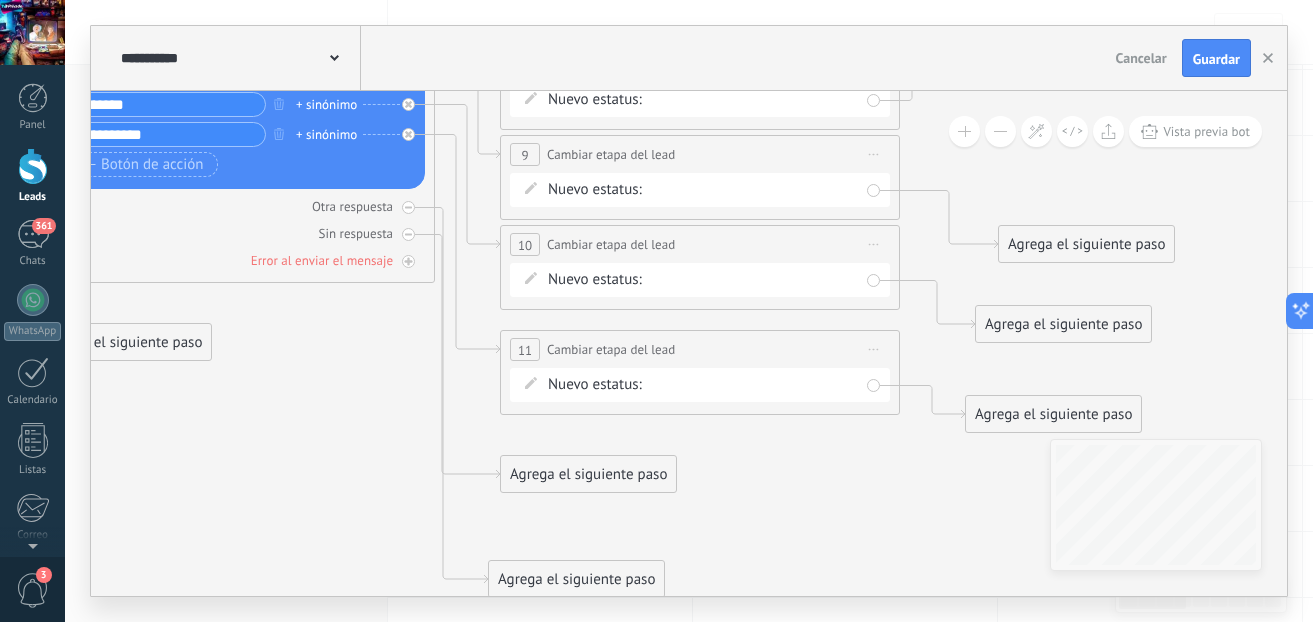 click 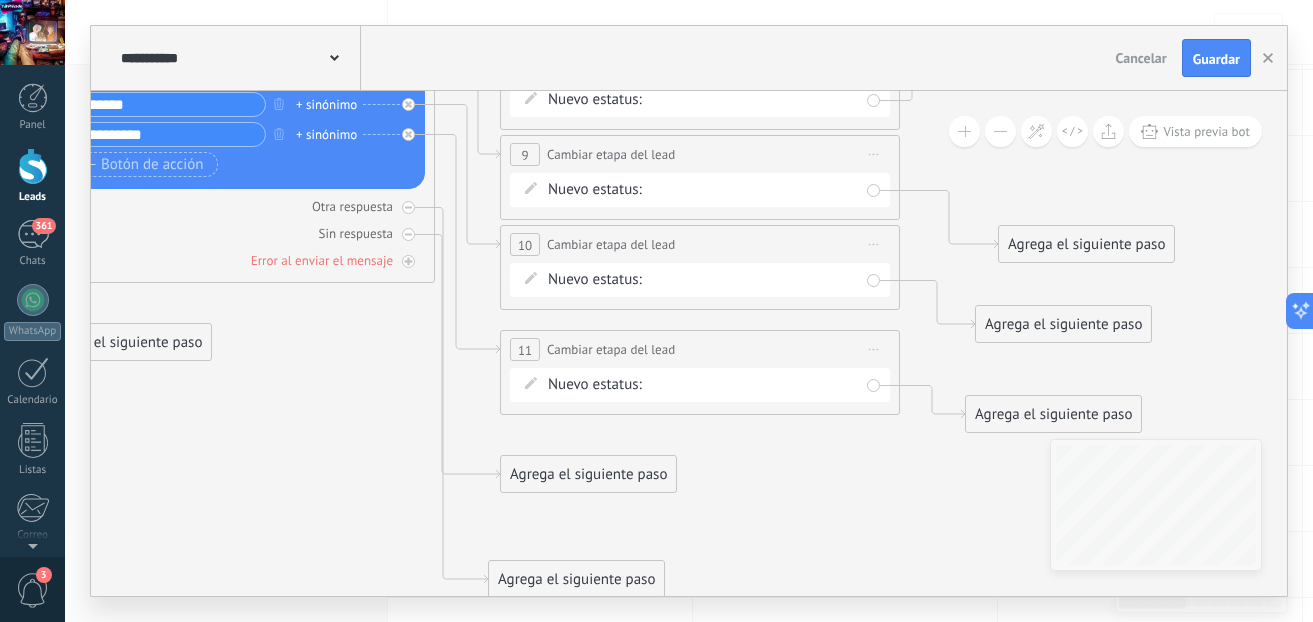 click on "Agrega el siguiente paso" at bounding box center [588, 474] 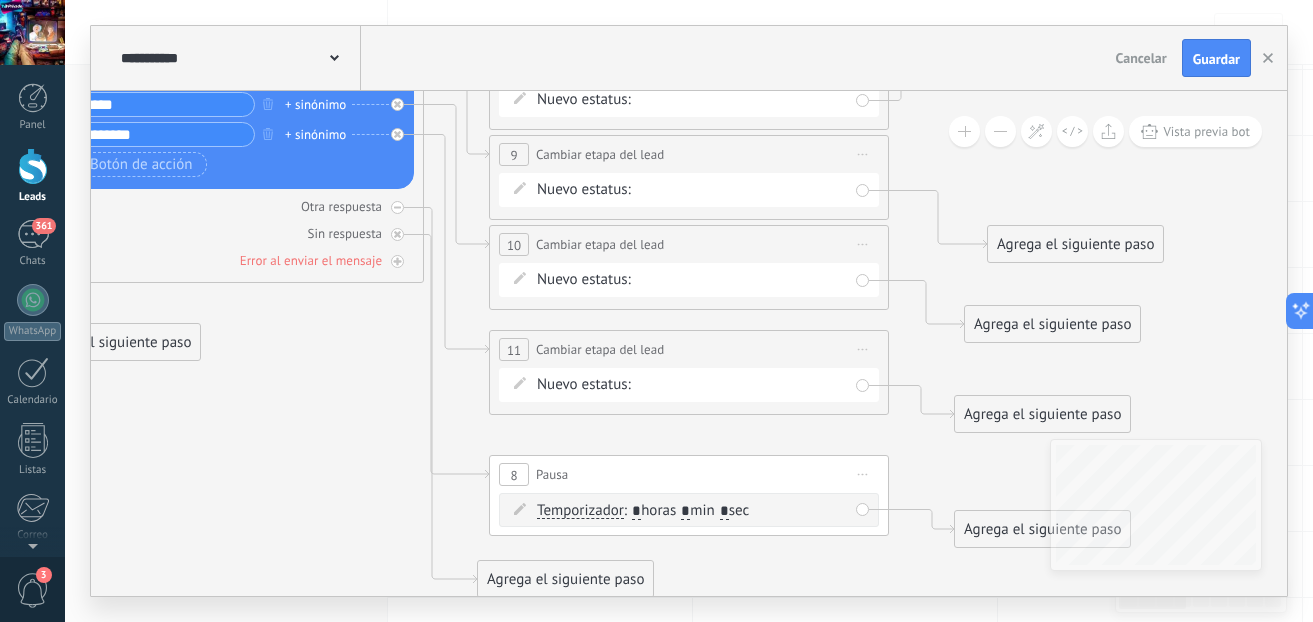 click on ":
*  horas
*  min  *  sec" at bounding box center [686, 510] 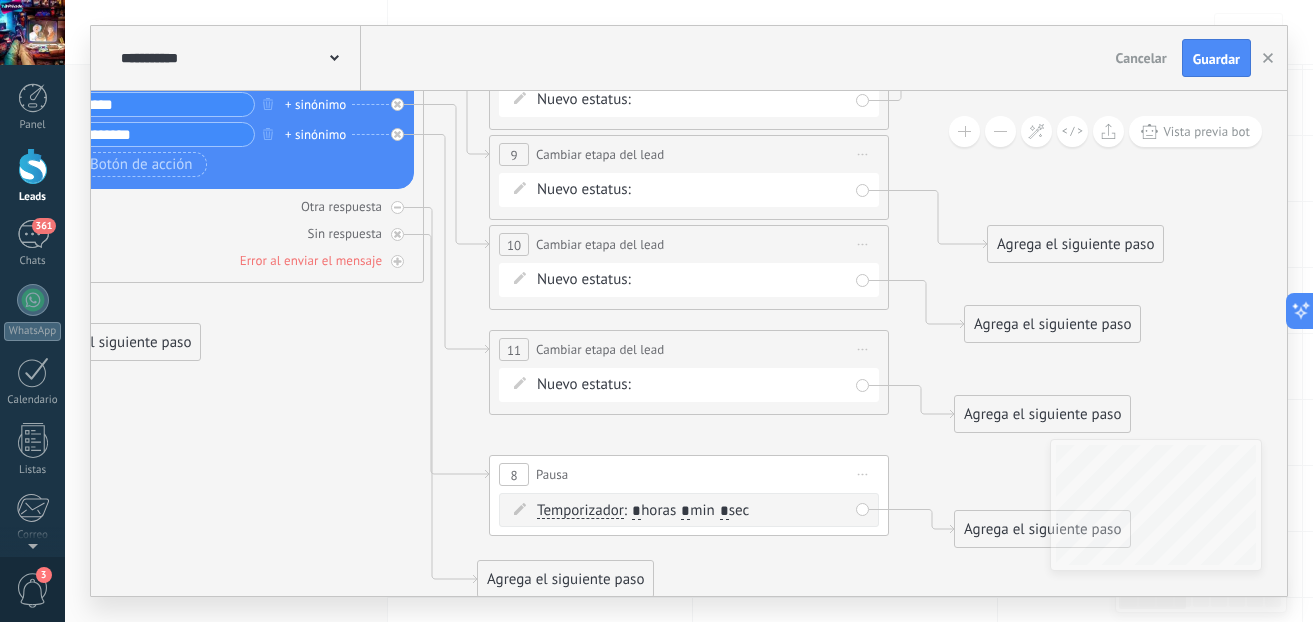 click on "*" at bounding box center (636, 512) 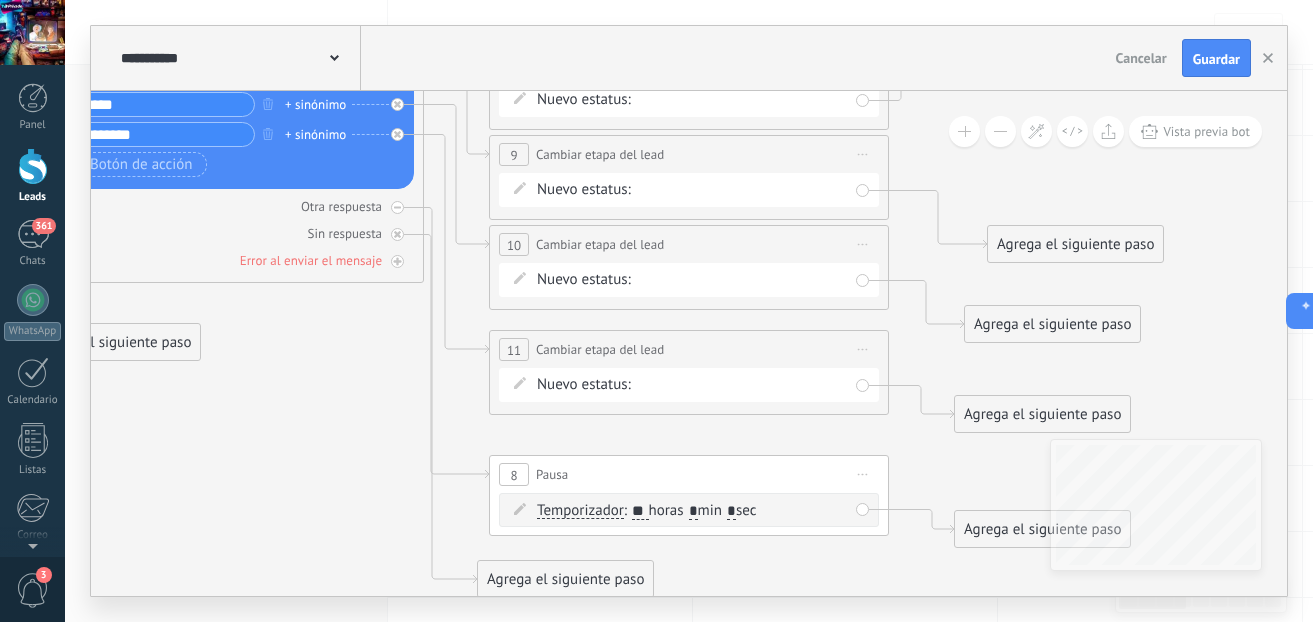 type on "**" 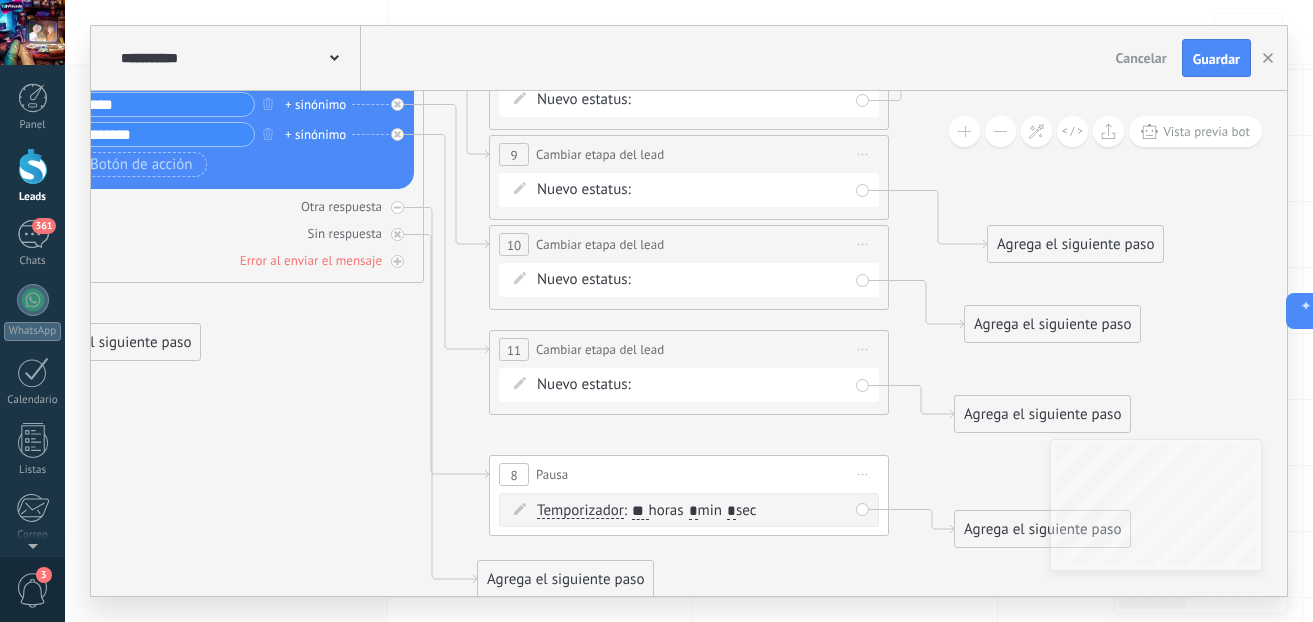 click on "*" at bounding box center (693, 512) 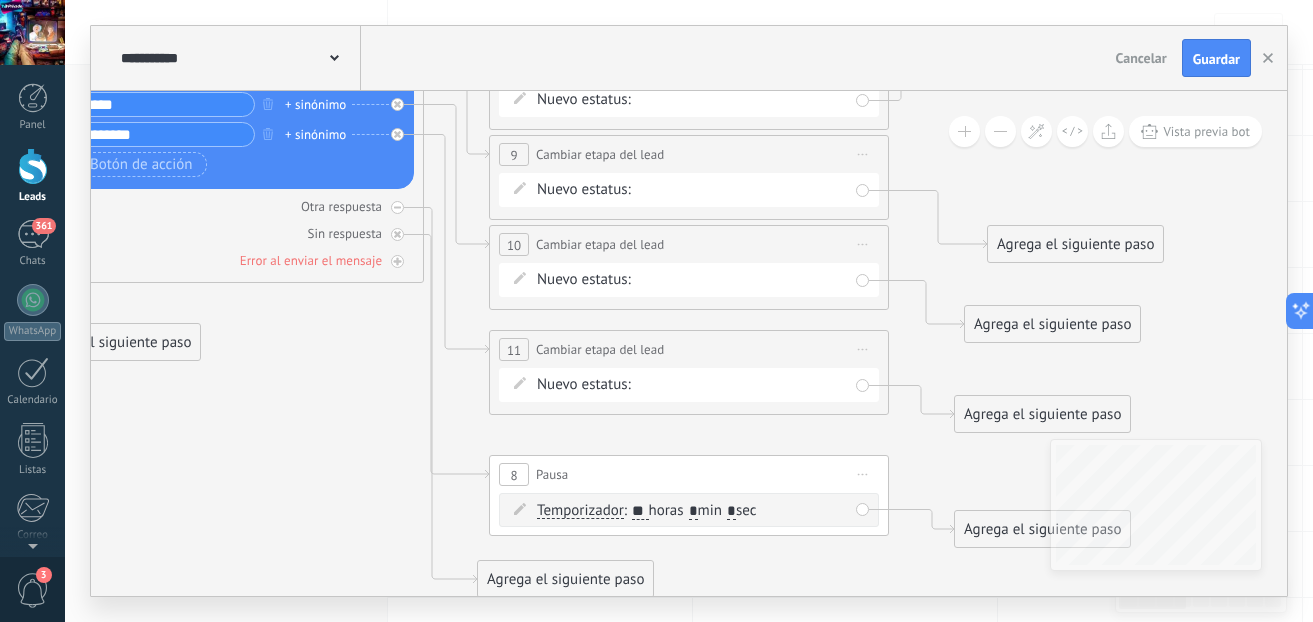 type on "*" 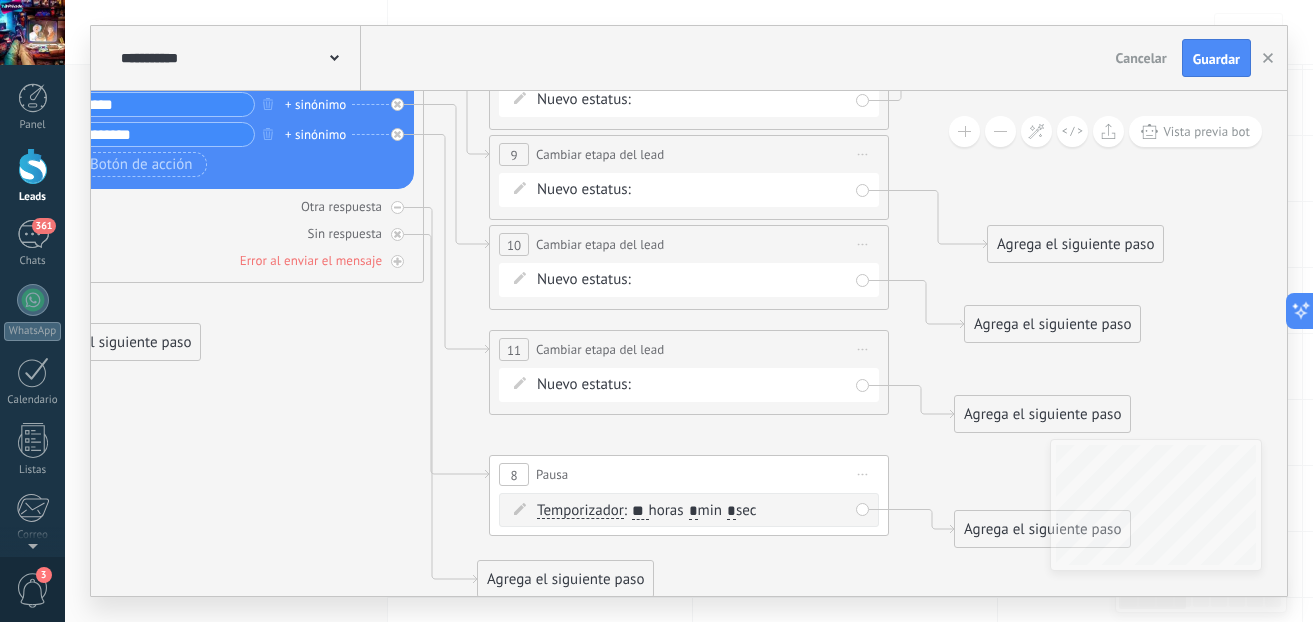 click 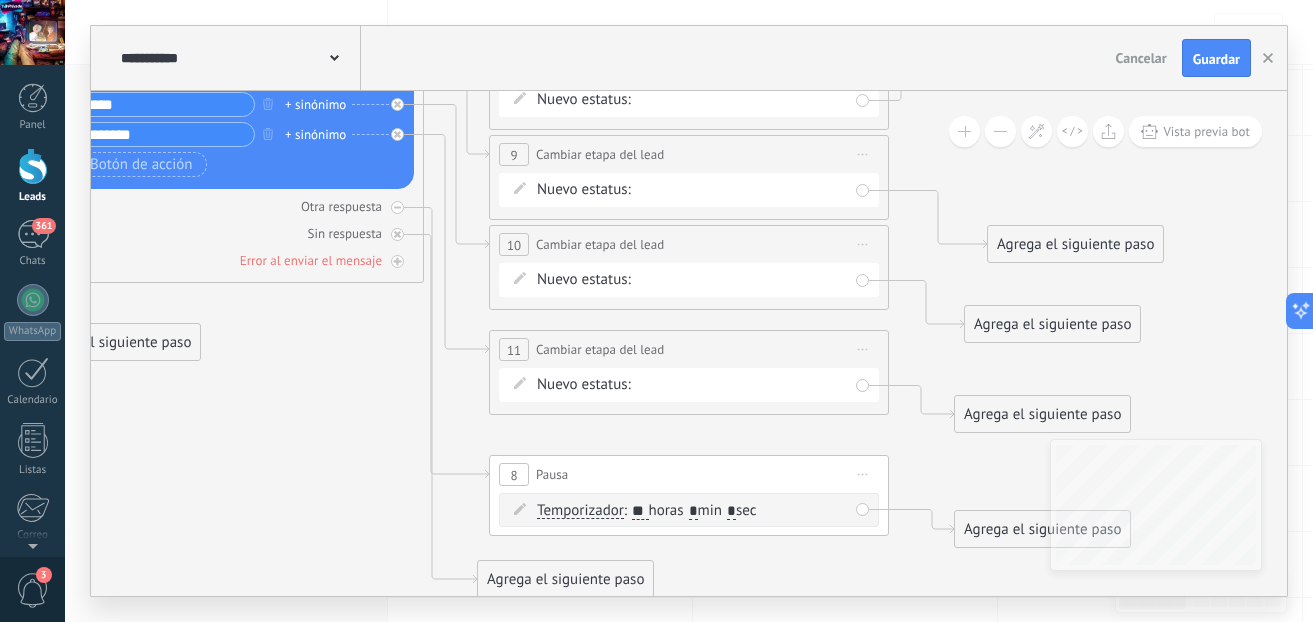 click 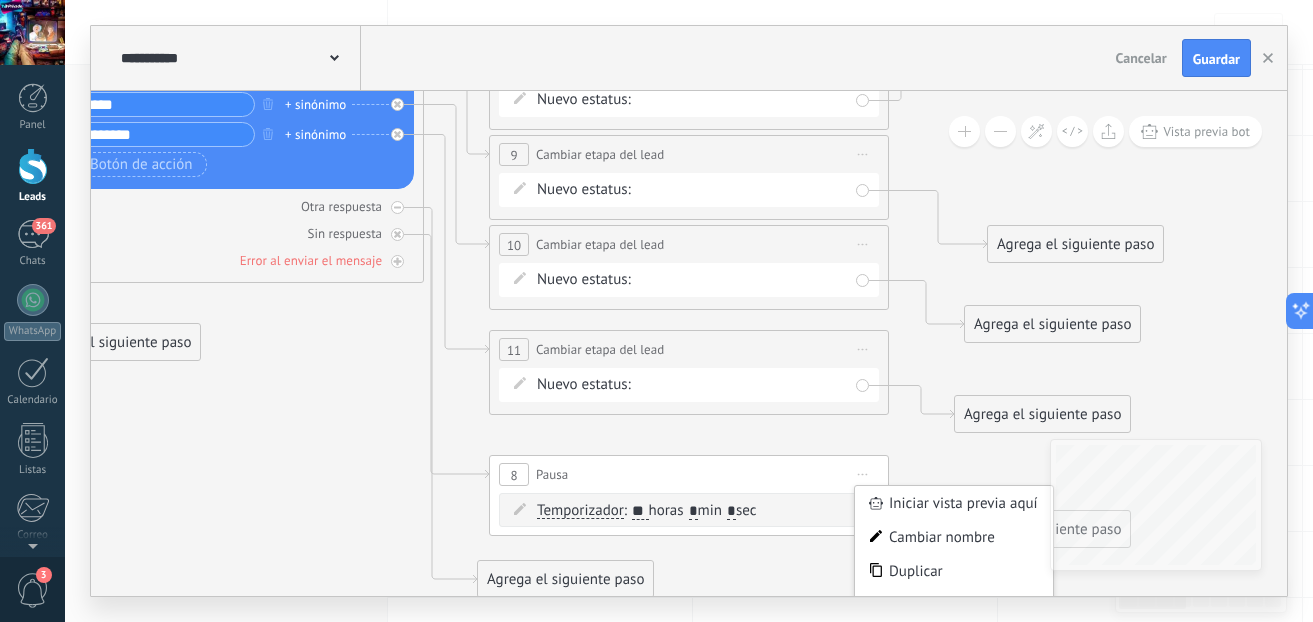 click 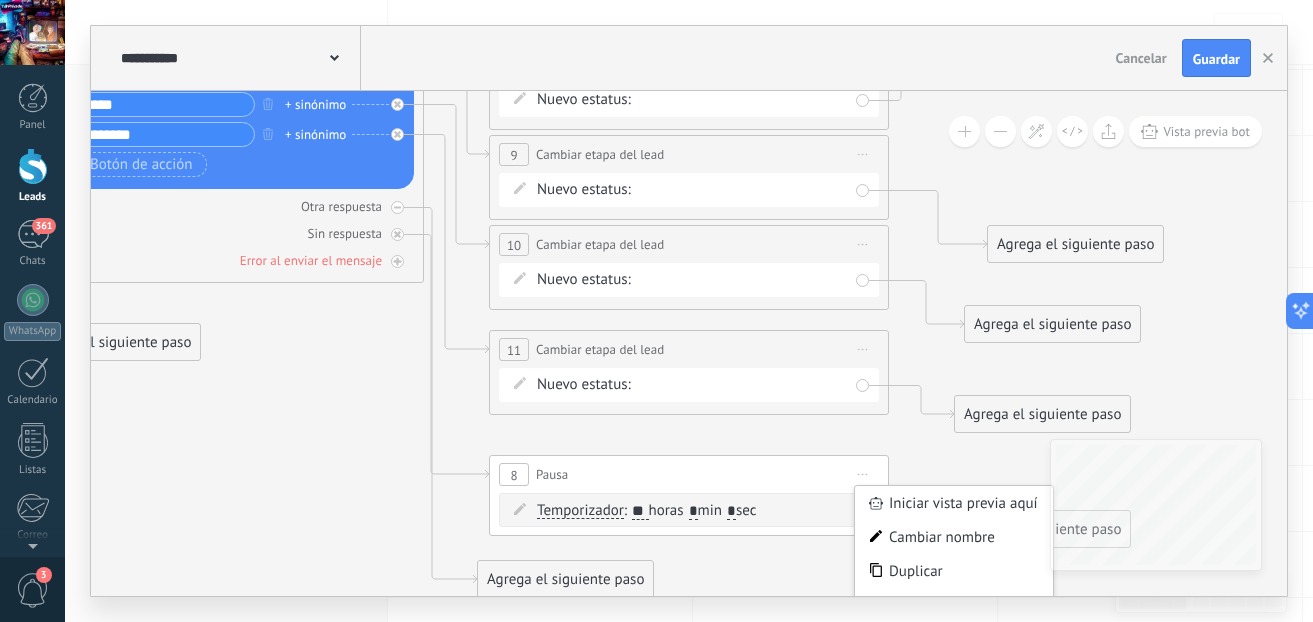 click 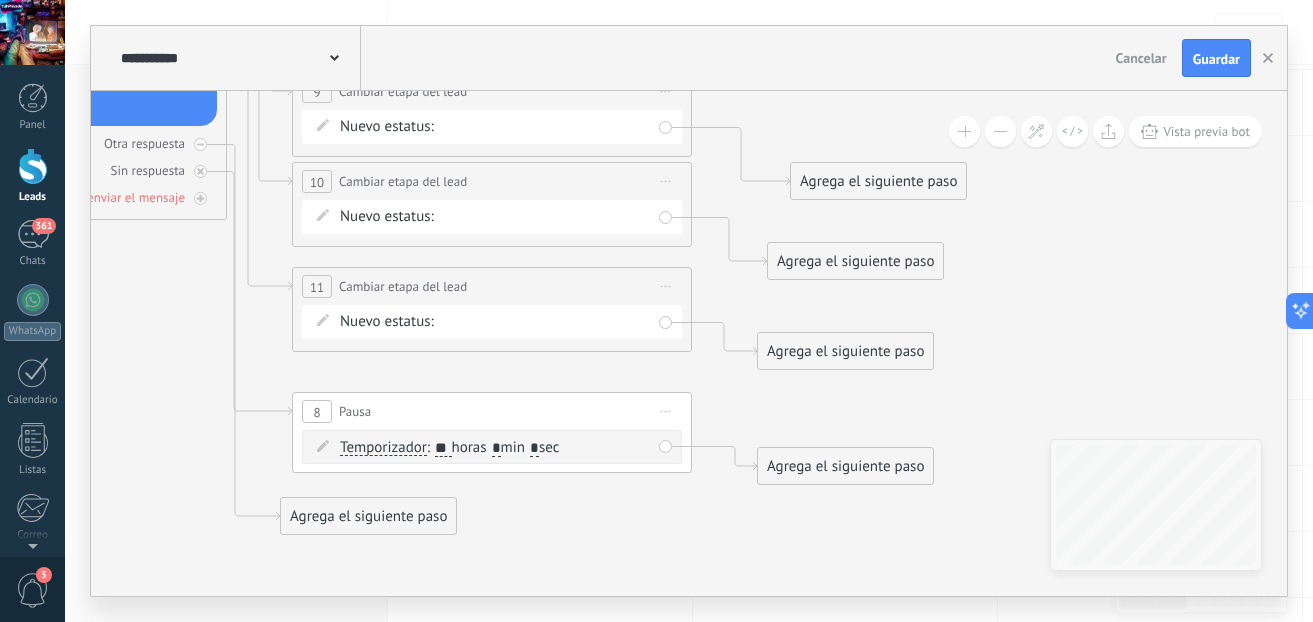 drag, startPoint x: 956, startPoint y: 462, endPoint x: 759, endPoint y: 399, distance: 206.82843 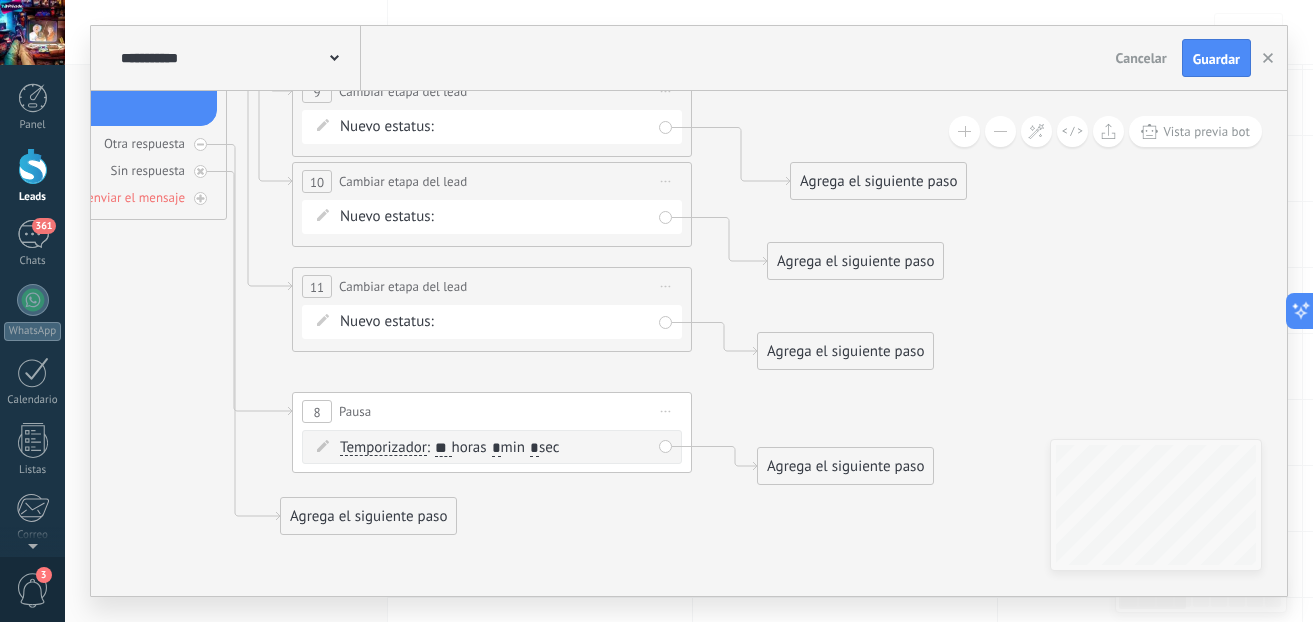click on "Temporizador
Temporizador
Temporizador
Temporizador
:
**  horas
*  min  *  sec
:
Lu - Do
Lu" at bounding box center (492, 447) 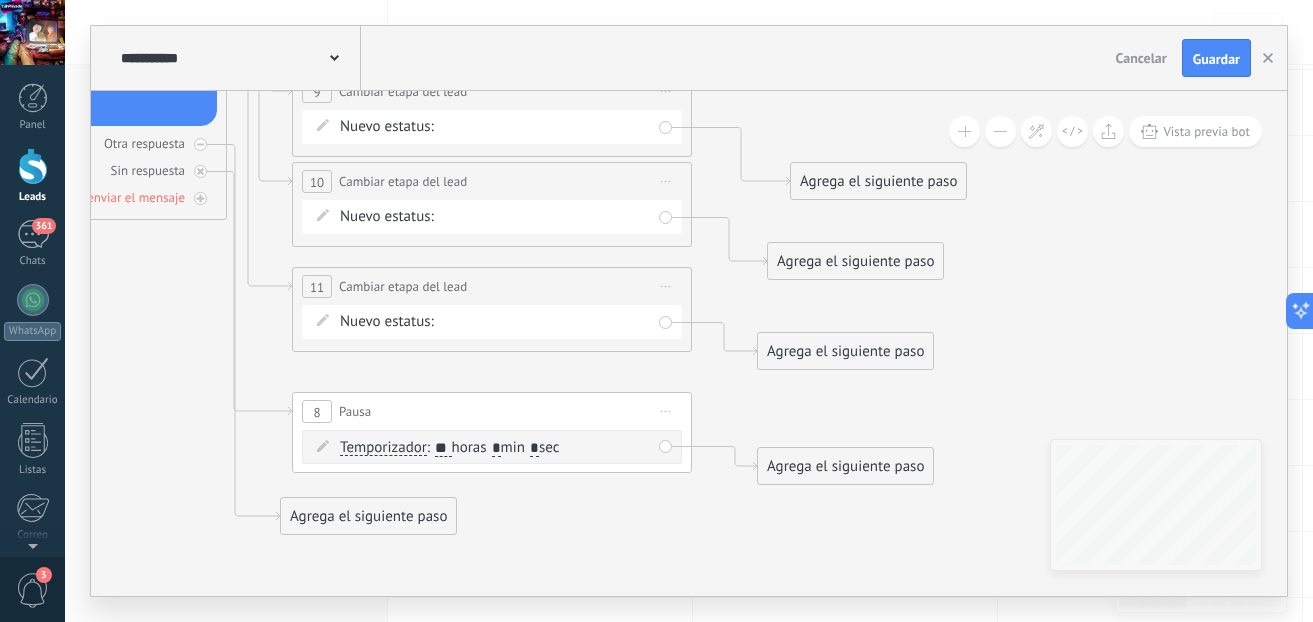 click on "Agrega el siguiente paso" at bounding box center (845, 466) 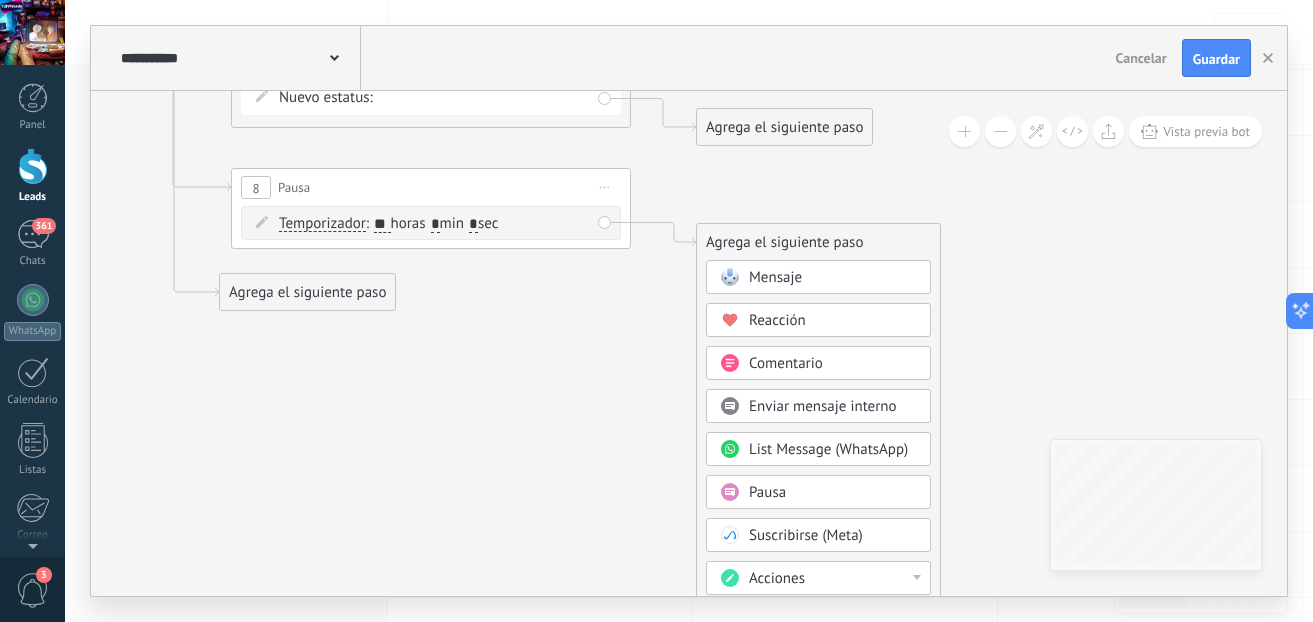 drag, startPoint x: 1049, startPoint y: 404, endPoint x: 979, endPoint y: 295, distance: 129.5415 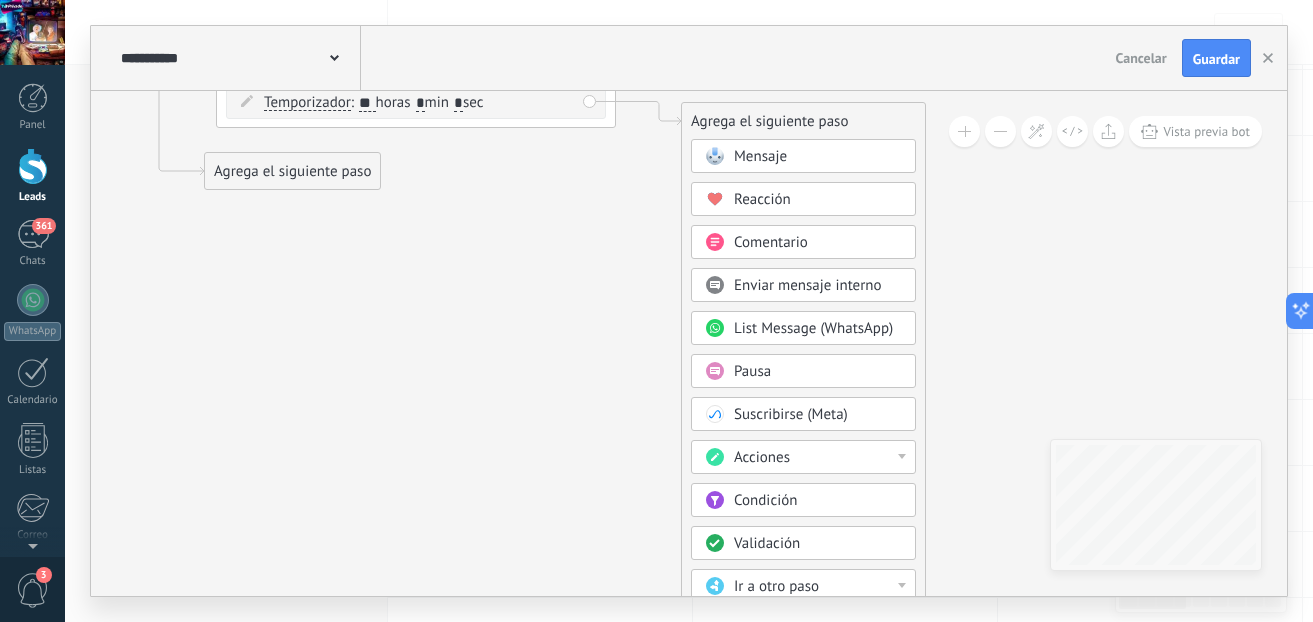 drag, startPoint x: 977, startPoint y: 348, endPoint x: 951, endPoint y: 302, distance: 52.83938 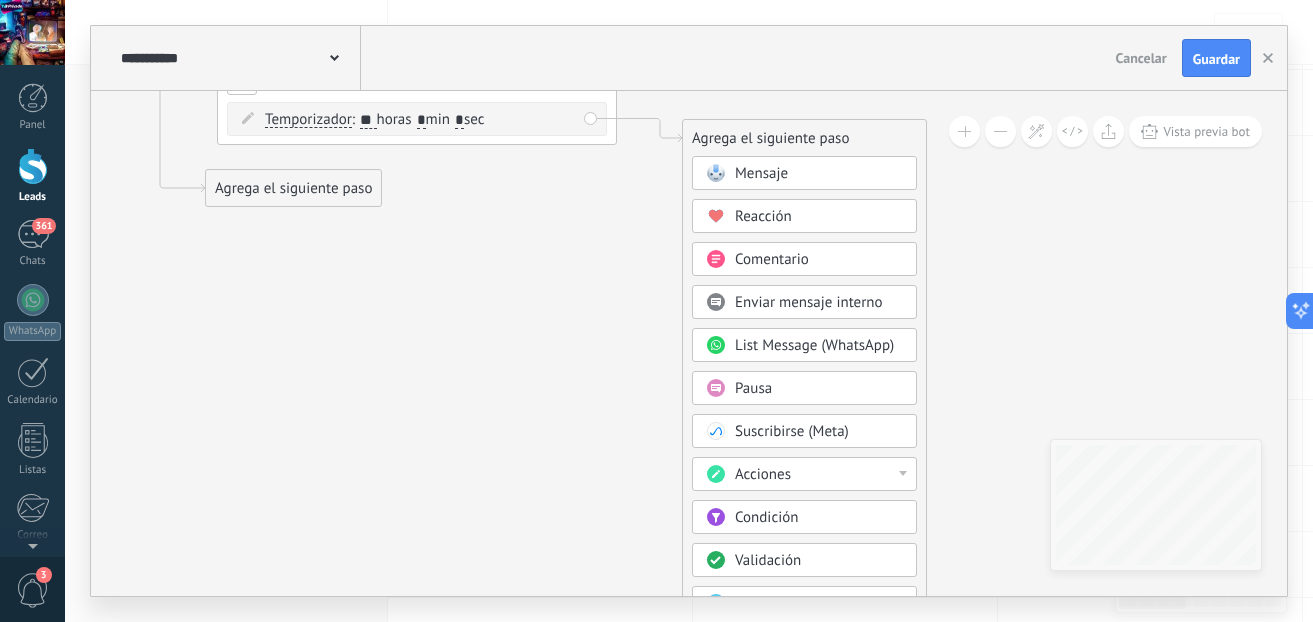 click on "Acciones" at bounding box center (819, 475) 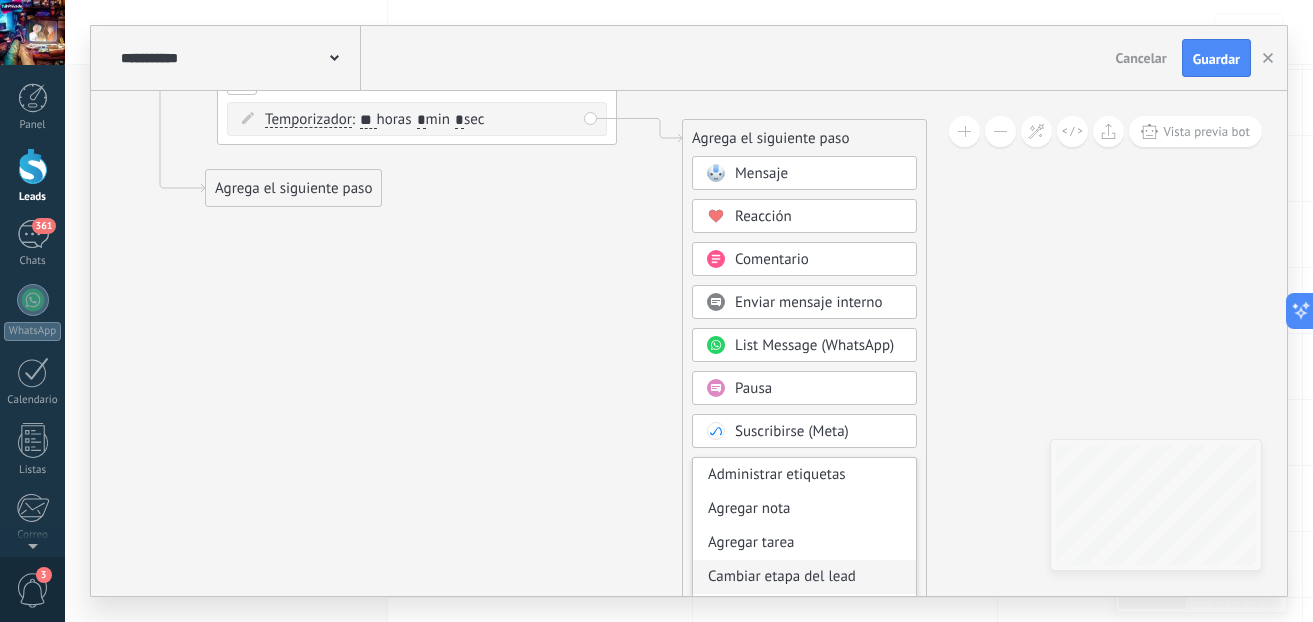 click on "Cambiar etapa del lead" at bounding box center (804, 577) 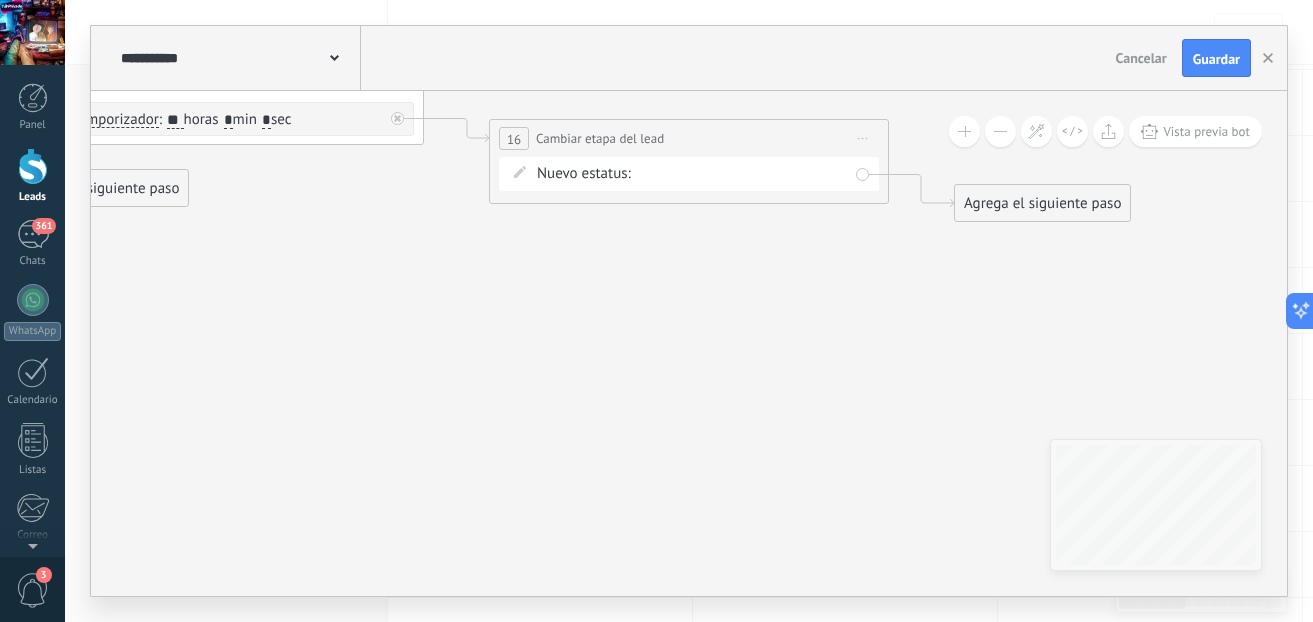 click on "Contacto inicial Int.1  Int. 2 Int. 3 Asistencia tecnica Negociacion Ganado Perdido" at bounding box center [0, 0] 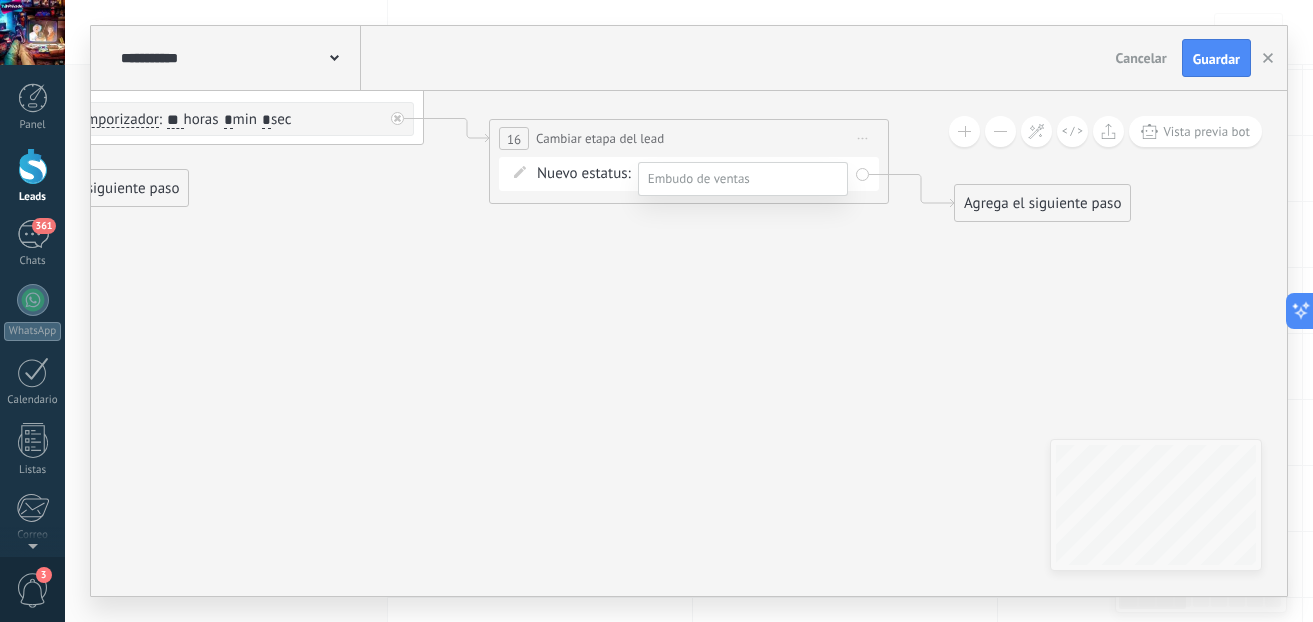 click on "Int.1" at bounding box center (0, 0) 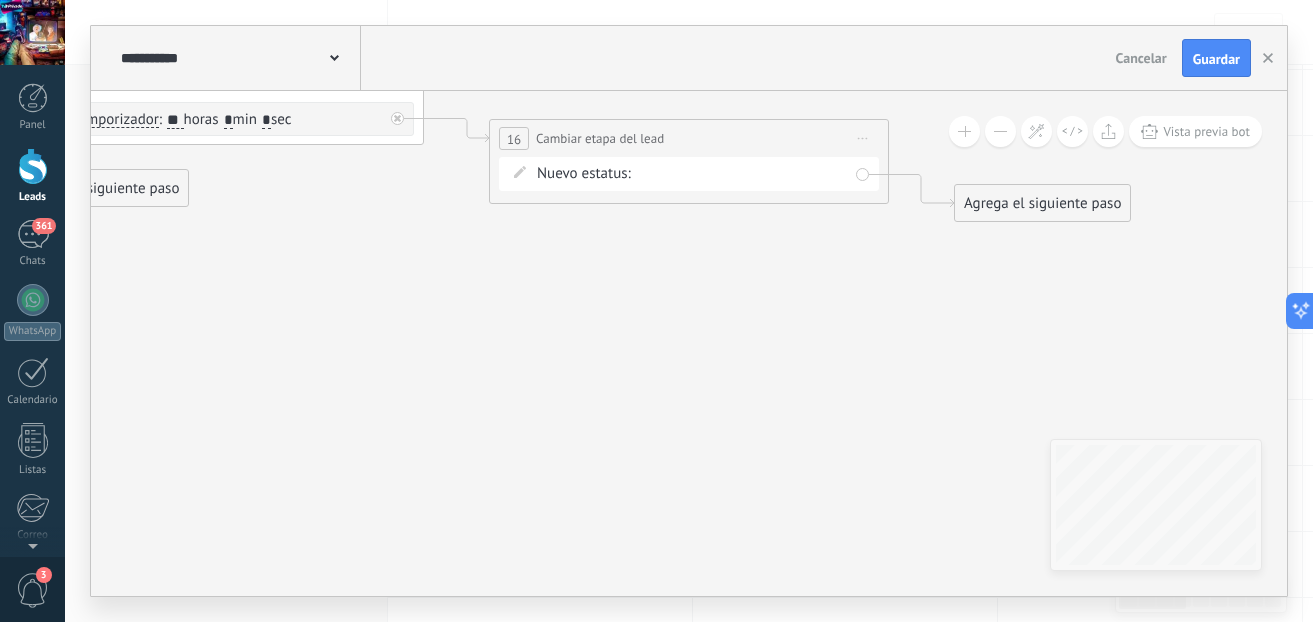 click 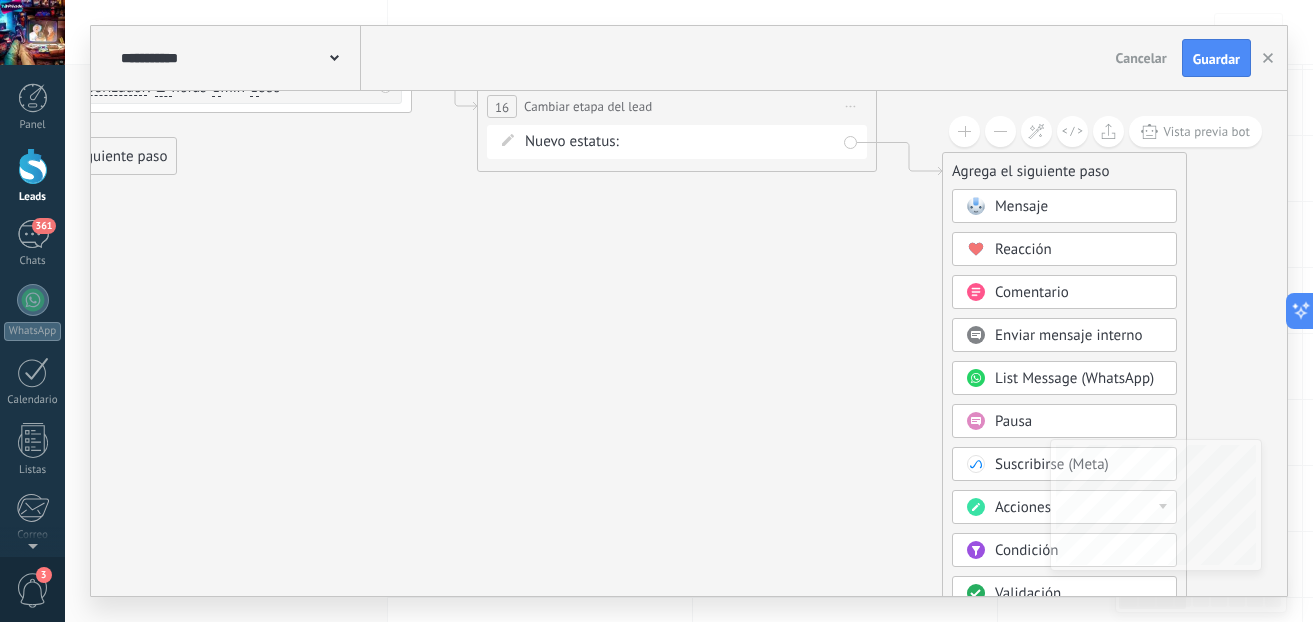 drag, startPoint x: 865, startPoint y: 355, endPoint x: 853, endPoint y: 189, distance: 166.43317 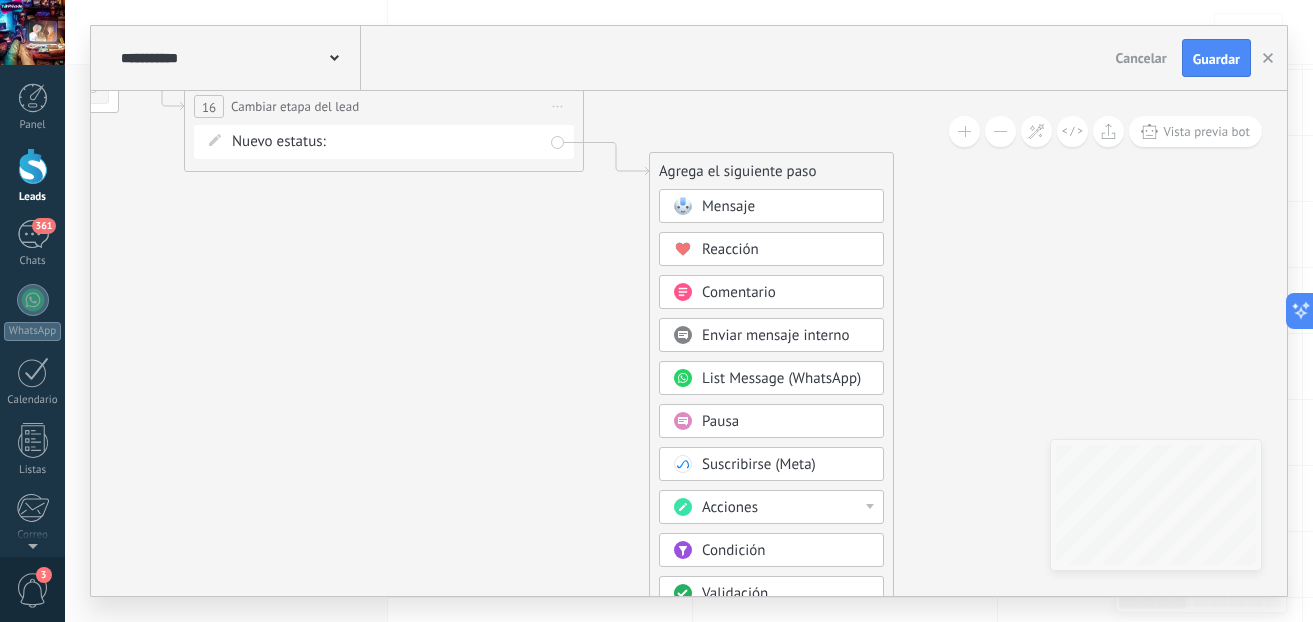 drag, startPoint x: 858, startPoint y: 353, endPoint x: 780, endPoint y: 228, distance: 147.33974 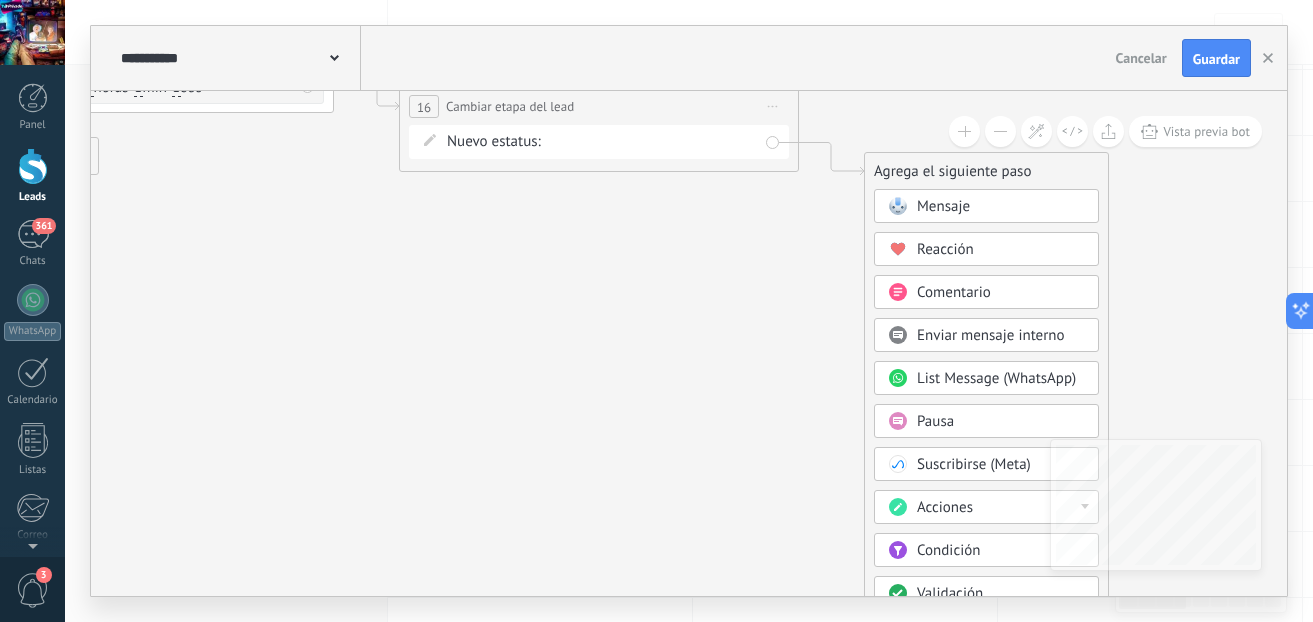 click on "Pausa" at bounding box center (1001, 422) 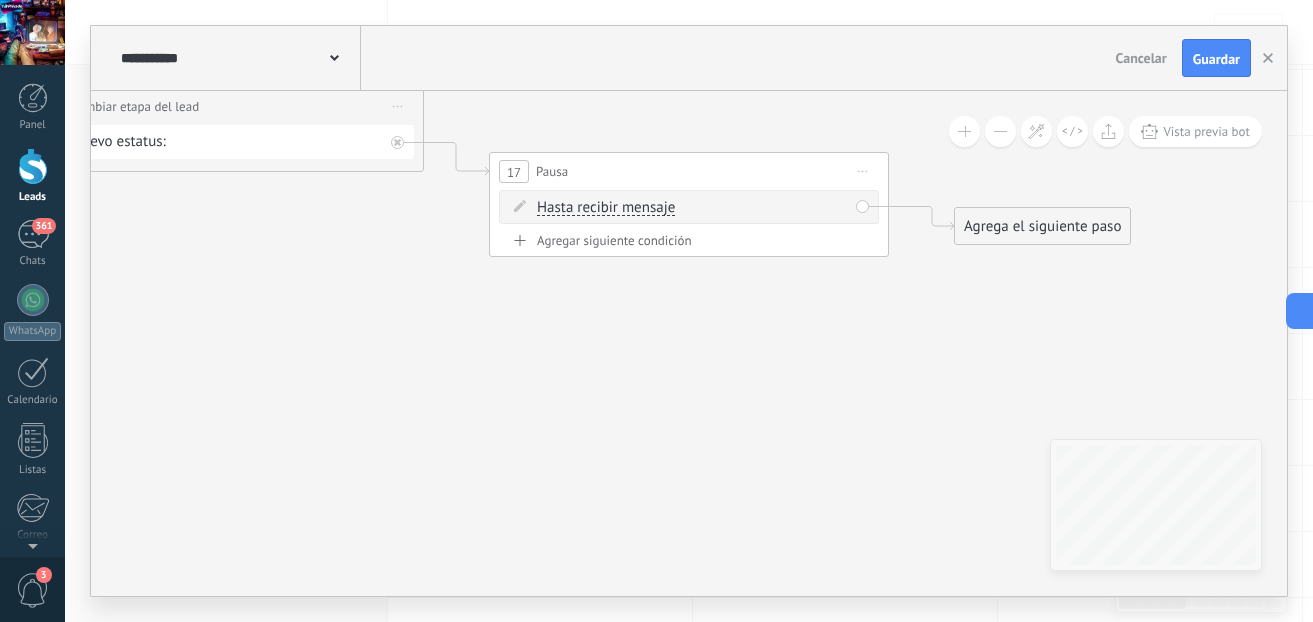 click at bounding box center (520, 206) 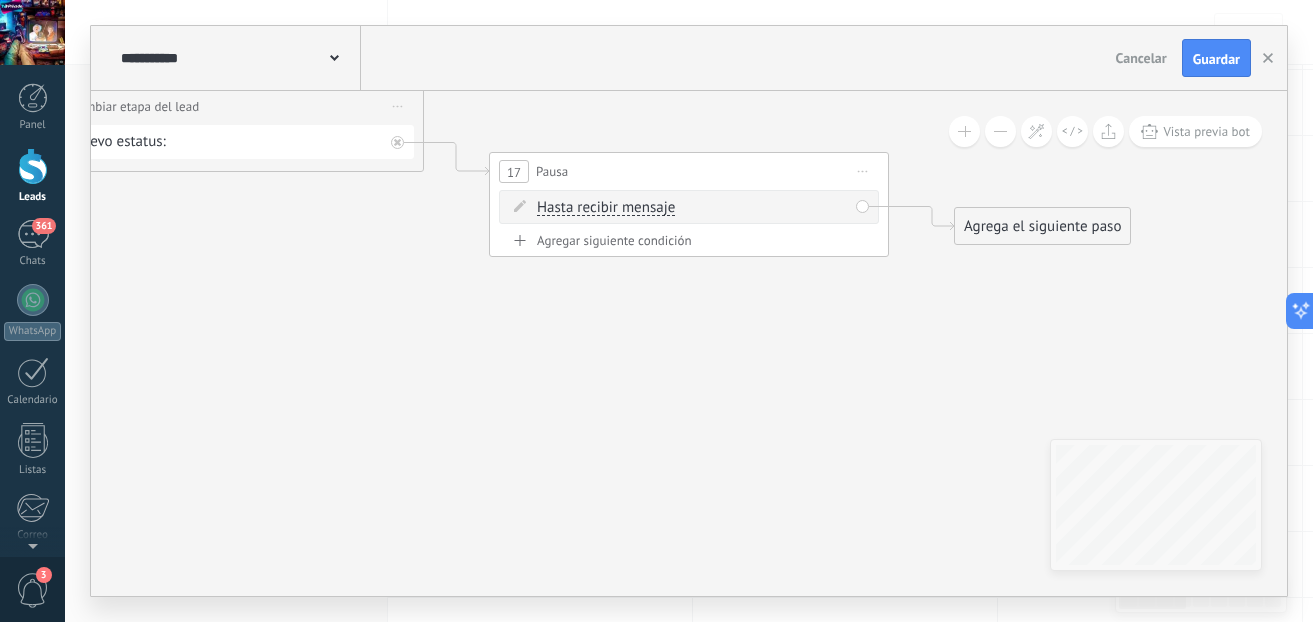 click on "Agregar siguiente condición" at bounding box center [689, 240] 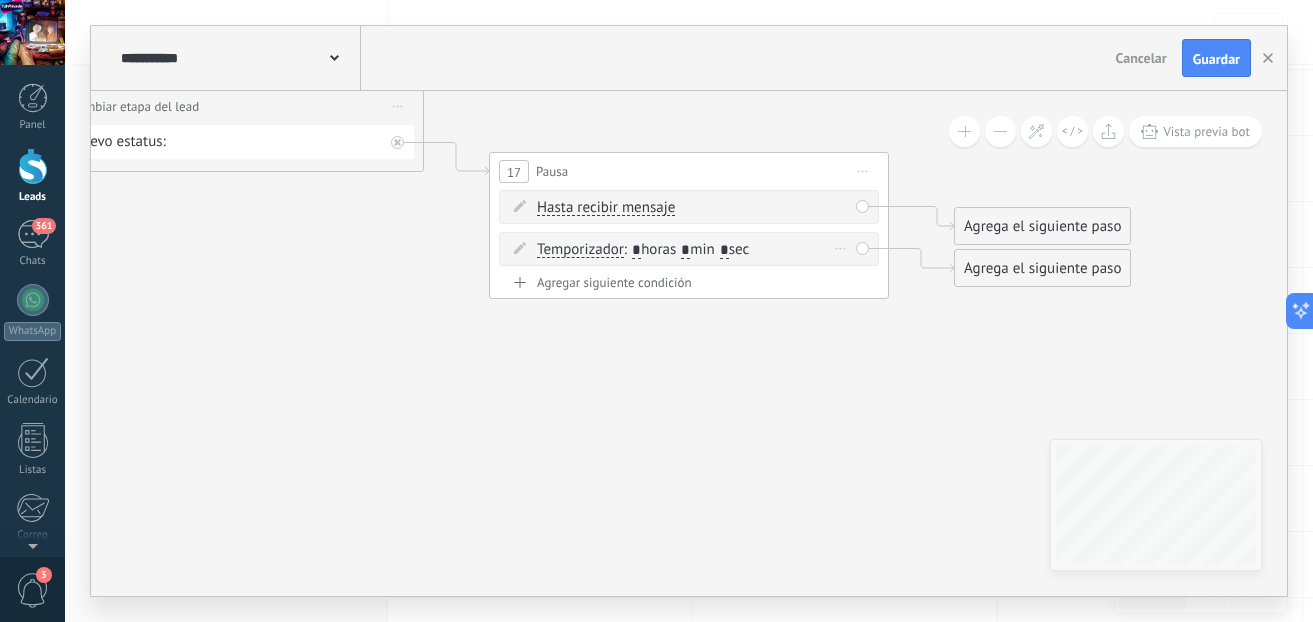 click on "*" at bounding box center [636, 251] 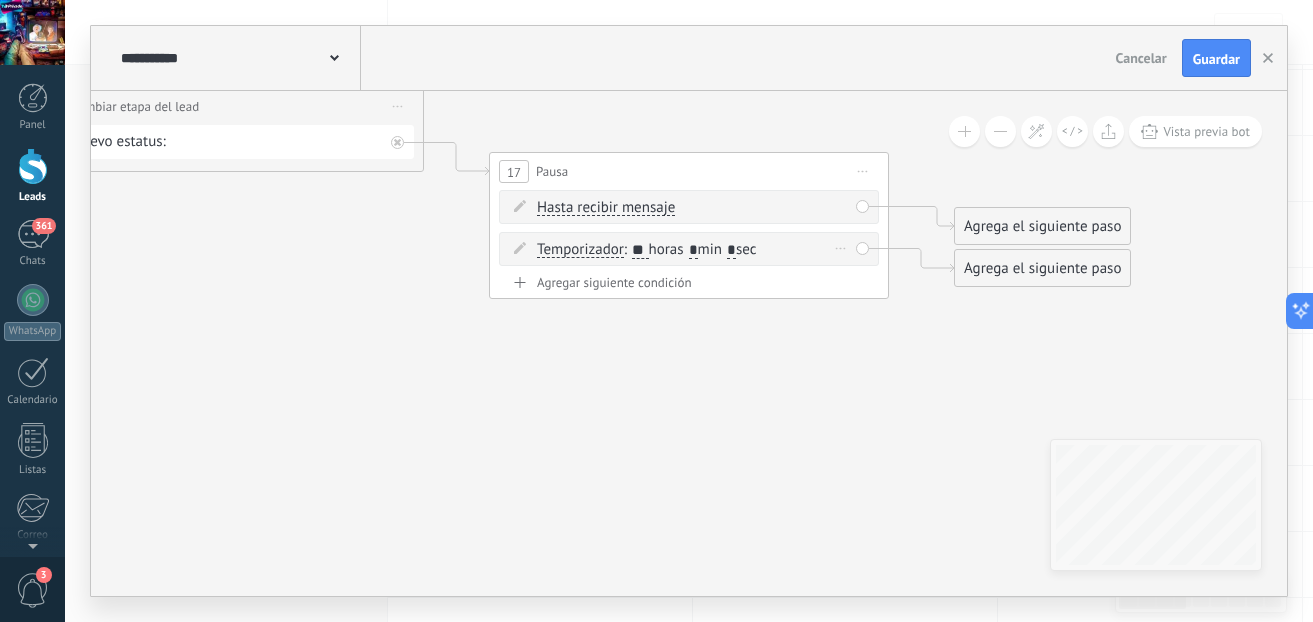 type on "**" 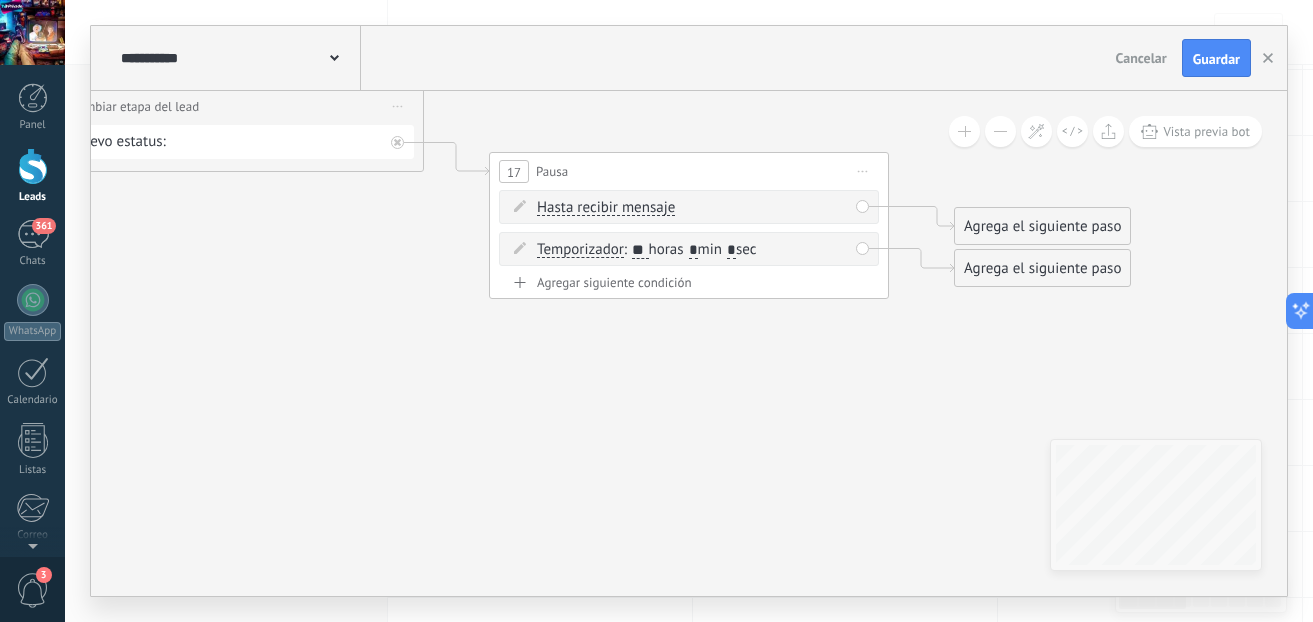 type on "*" 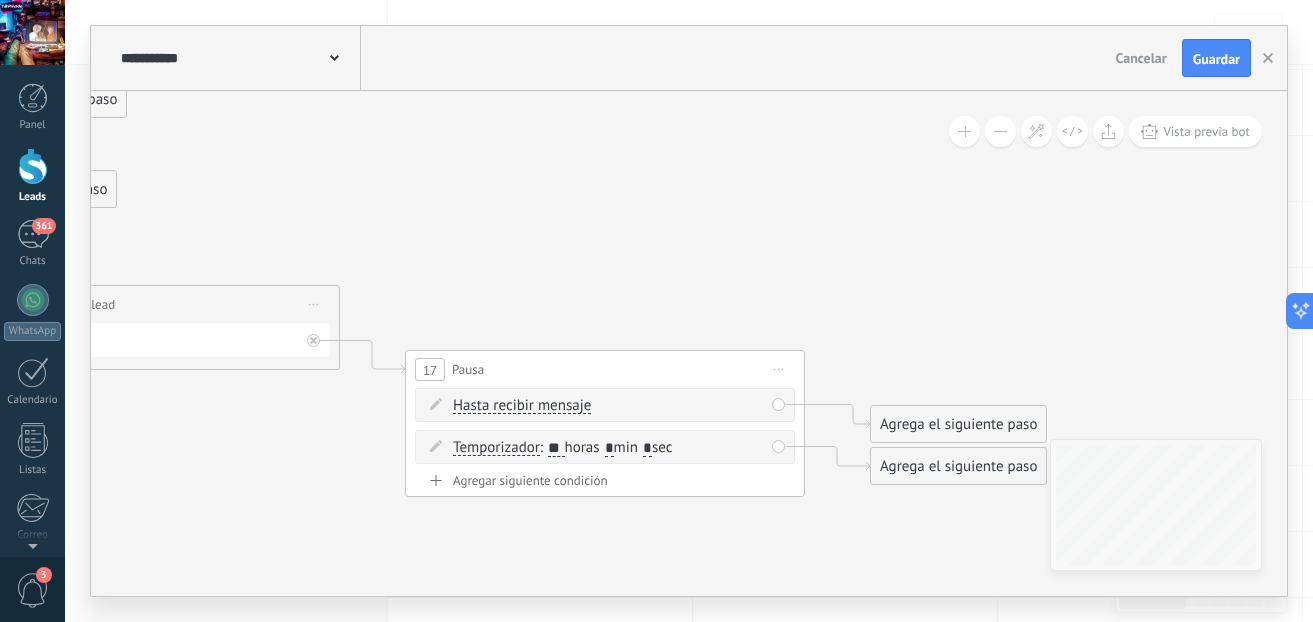 drag, startPoint x: 933, startPoint y: 362, endPoint x: 820, endPoint y: 527, distance: 199.985 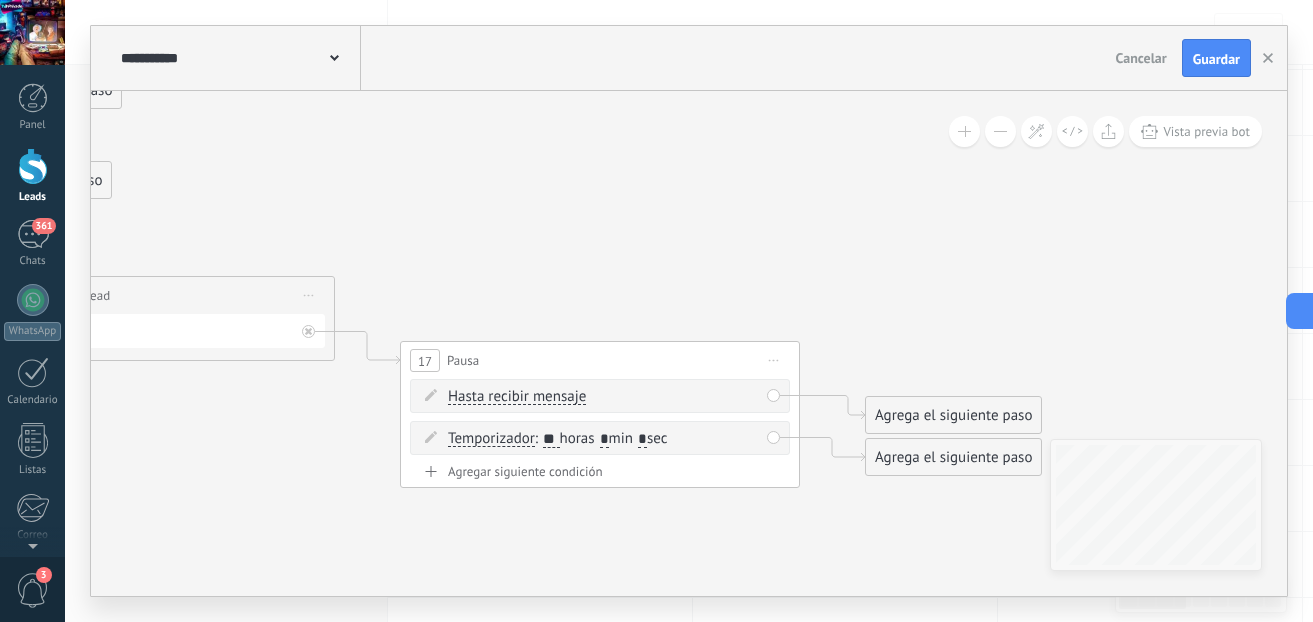 click on "Agrega el siguiente paso" at bounding box center [953, 457] 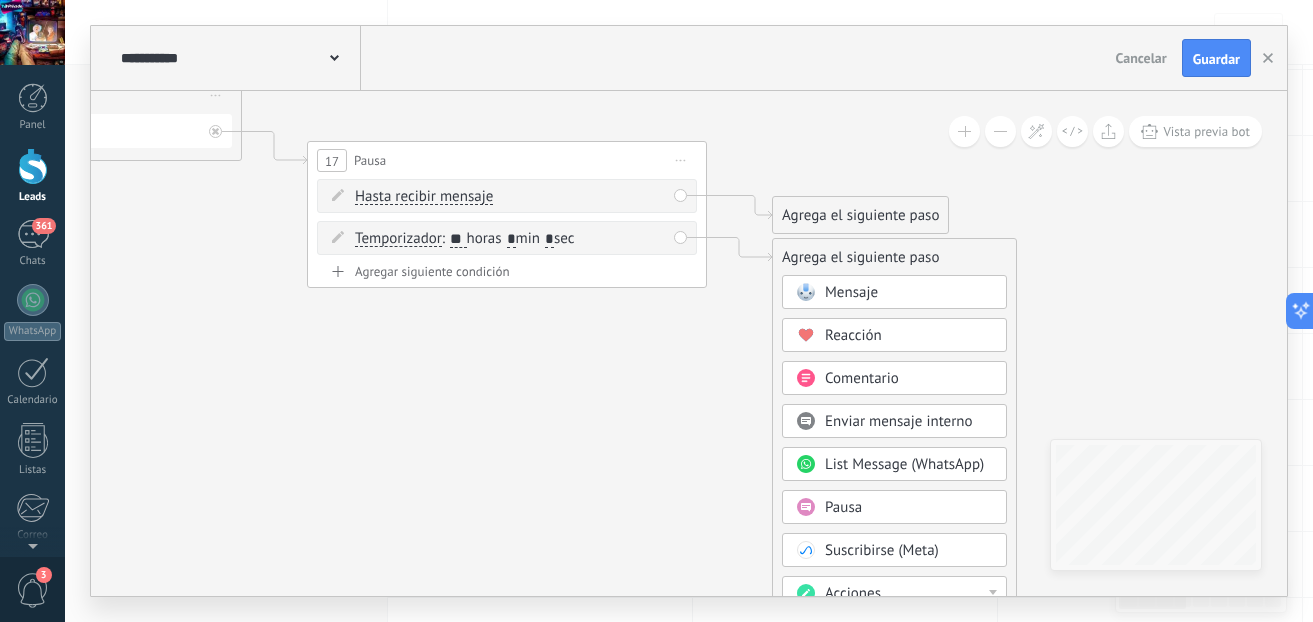 drag, startPoint x: 1083, startPoint y: 361, endPoint x: 990, endPoint y: 161, distance: 220.56519 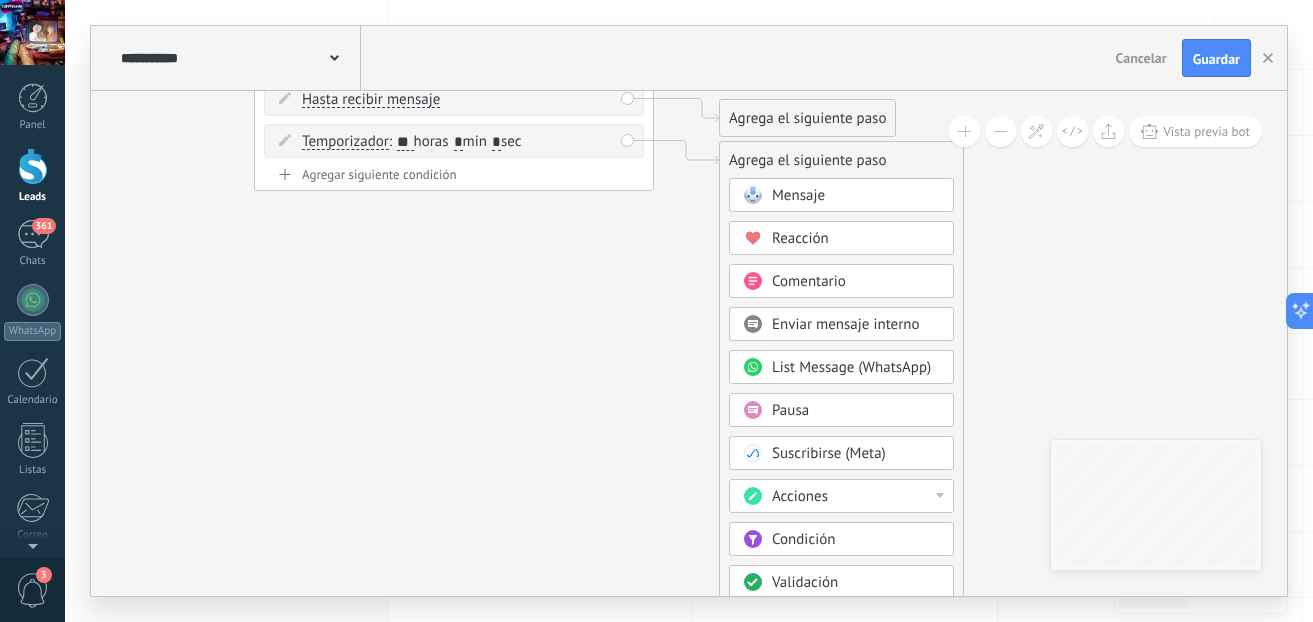 drag, startPoint x: 1093, startPoint y: 345, endPoint x: 1040, endPoint y: 245, distance: 113.17685 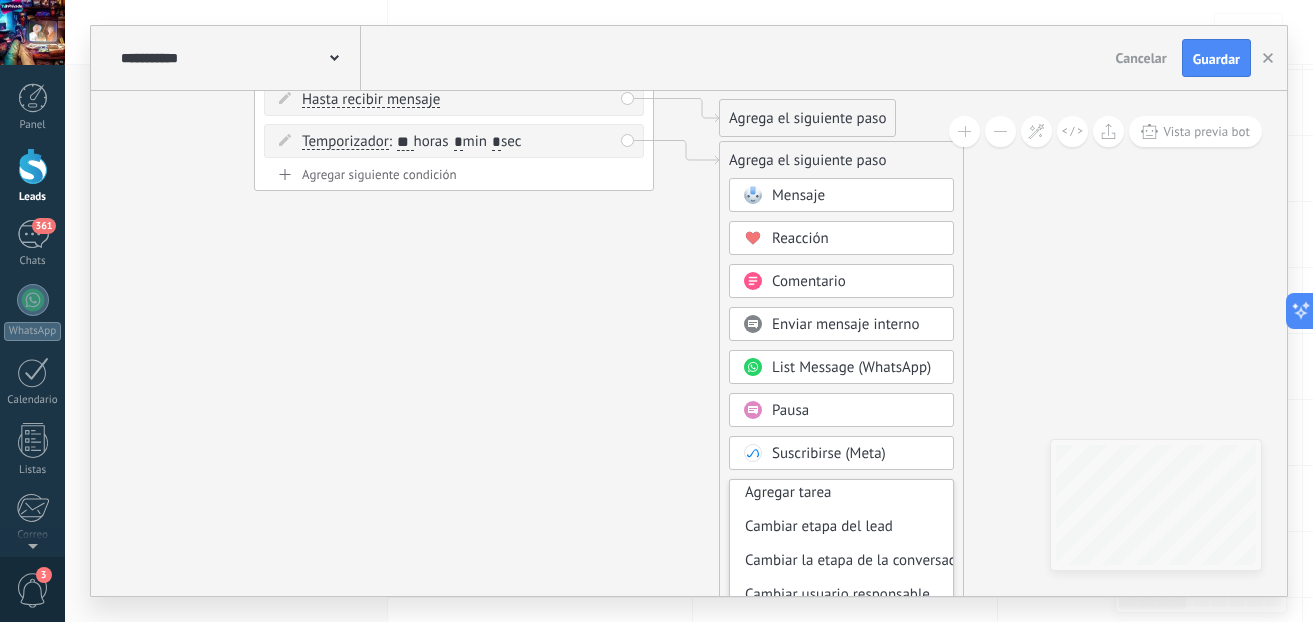 scroll, scrollTop: 81, scrollLeft: 0, axis: vertical 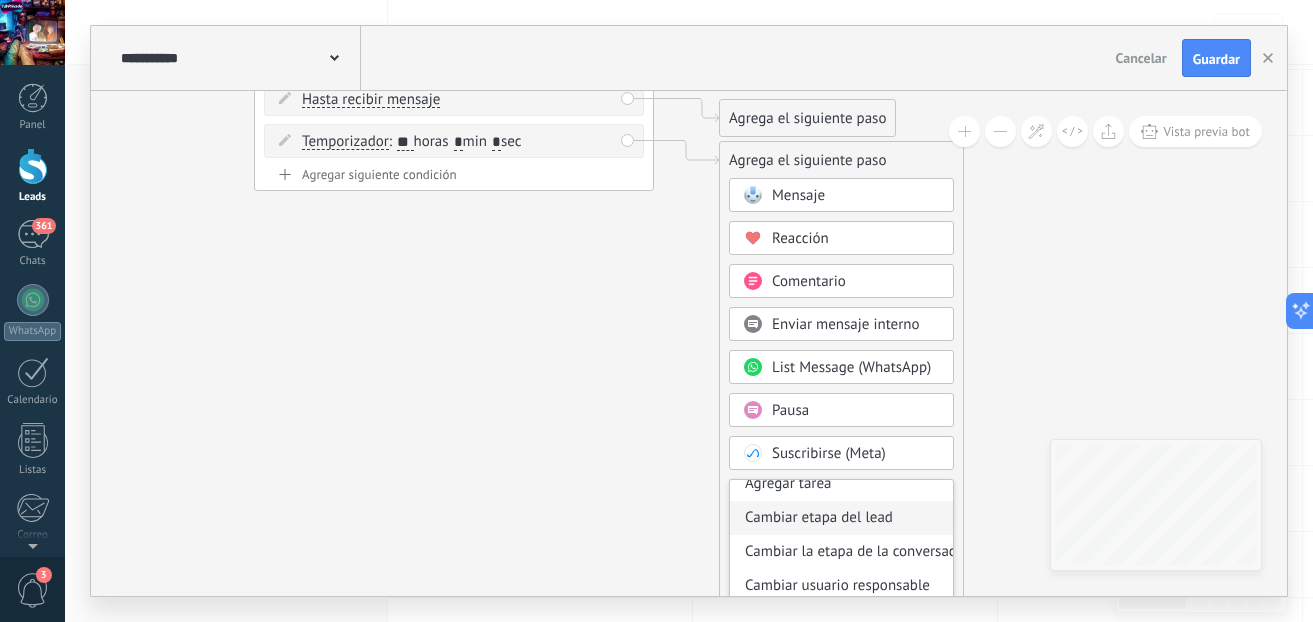 click on "Cambiar etapa del lead" at bounding box center [841, 518] 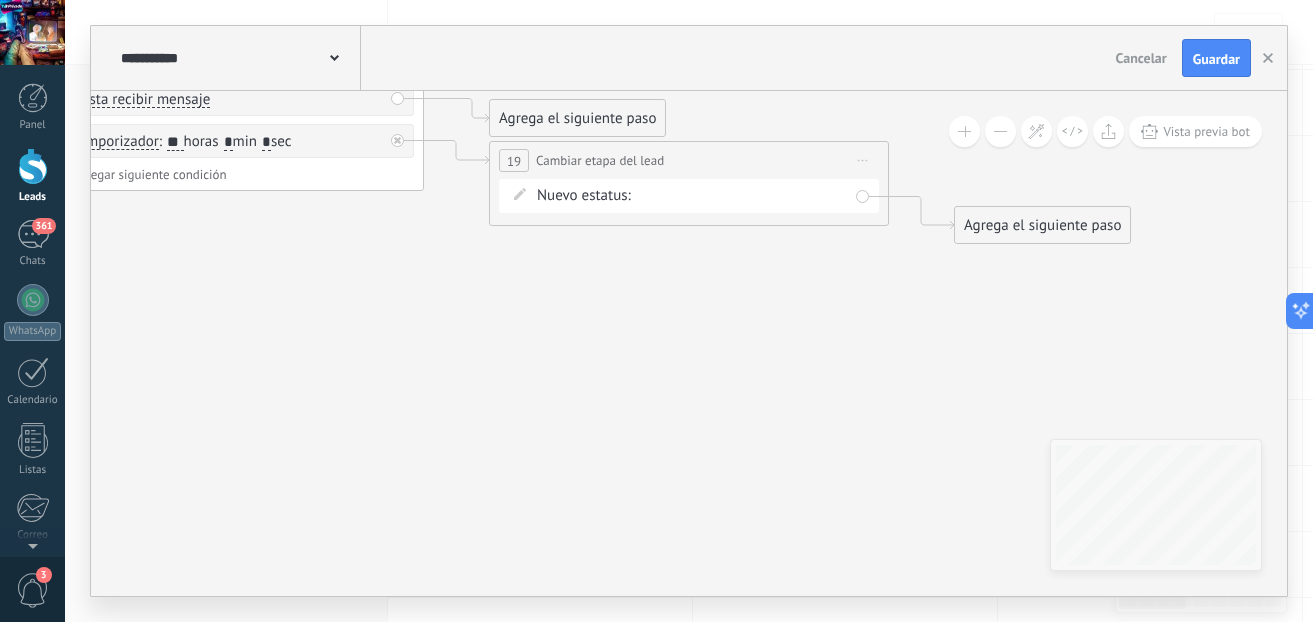 click on "Nuevo estatus: Contacto inicial Int.1  Int. 2 Int. 3 Asistencia tecnica Negociacion Ganado Perdido" at bounding box center [689, 196] 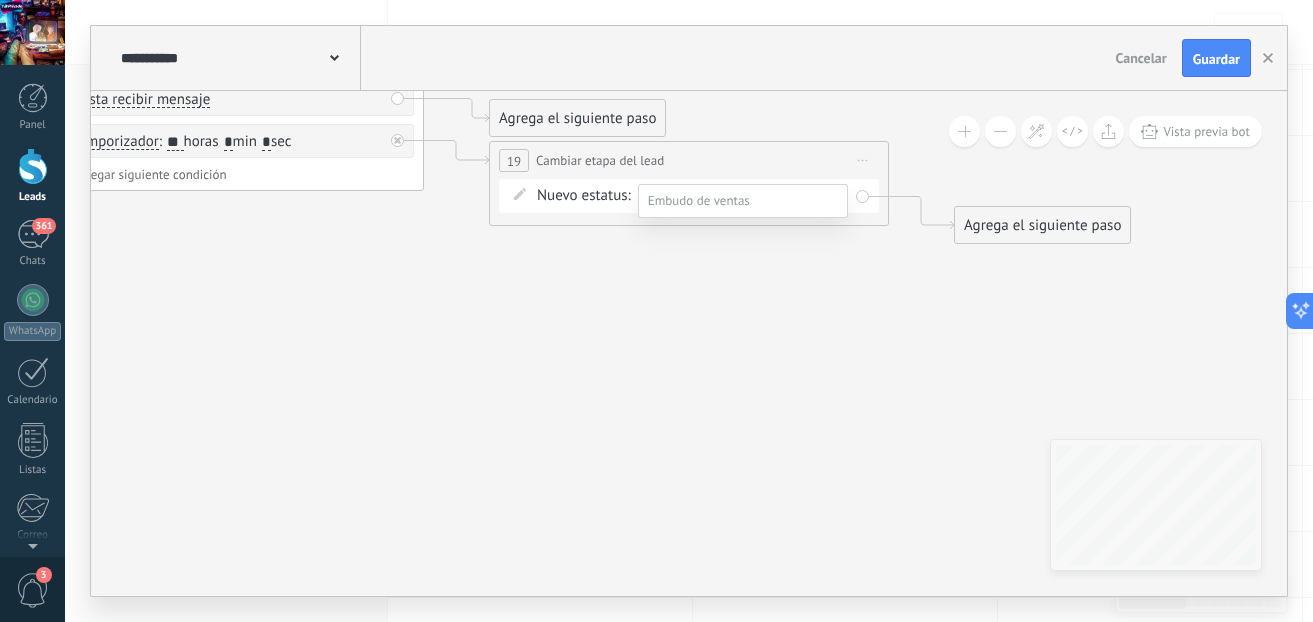 click on "Int. 2" at bounding box center [0, 0] 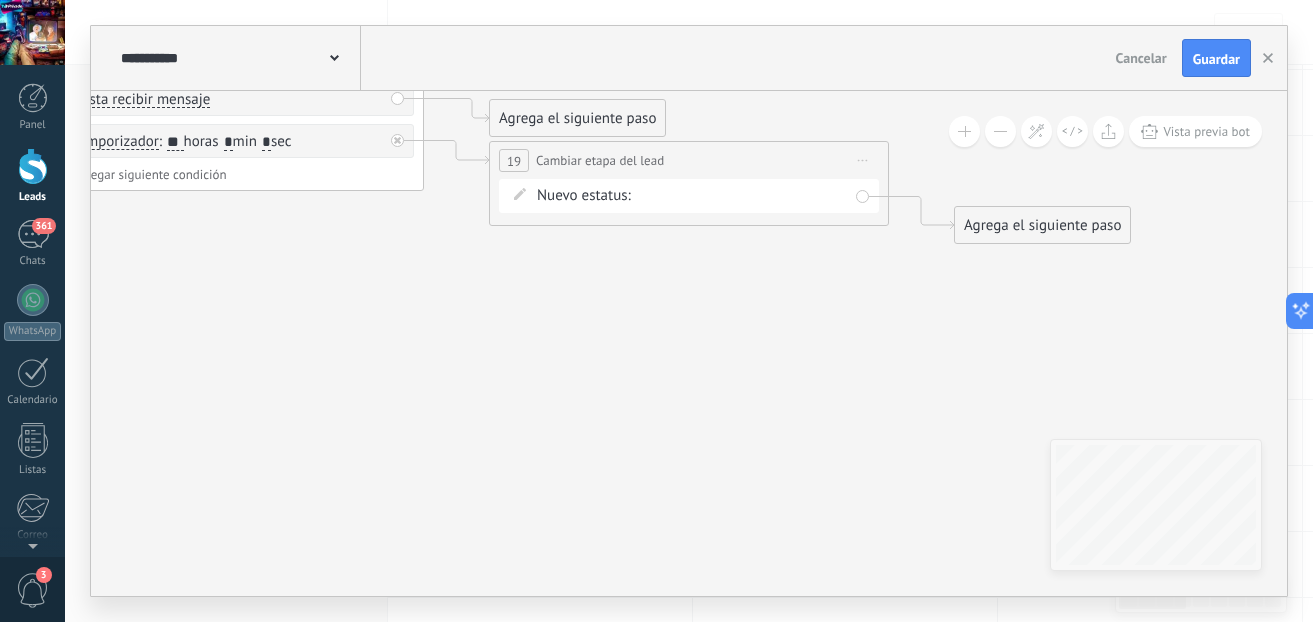 click 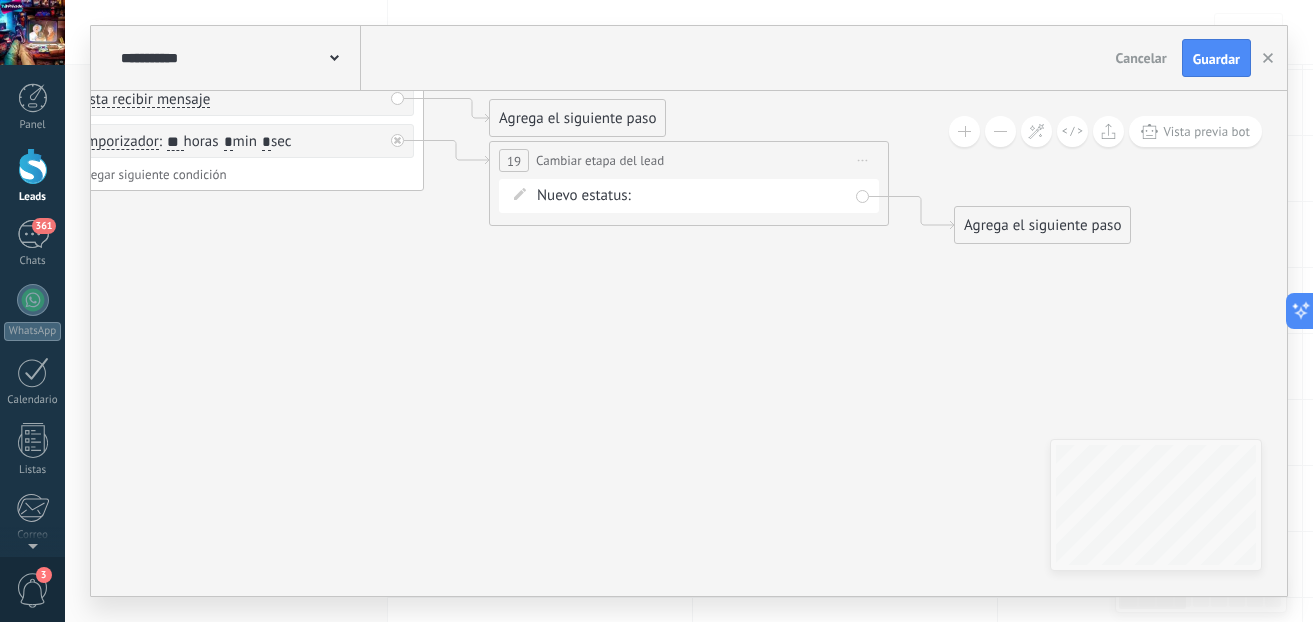 click on "**********" at bounding box center [689, 160] 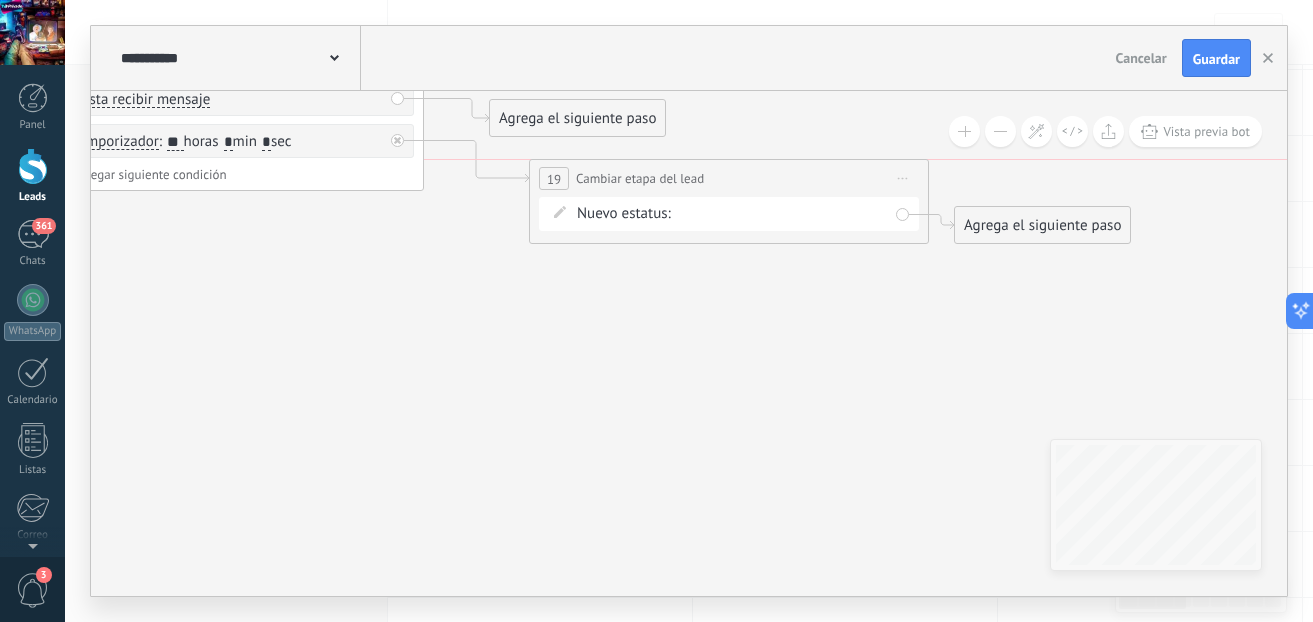 drag, startPoint x: 806, startPoint y: 147, endPoint x: 846, endPoint y: 165, distance: 43.863426 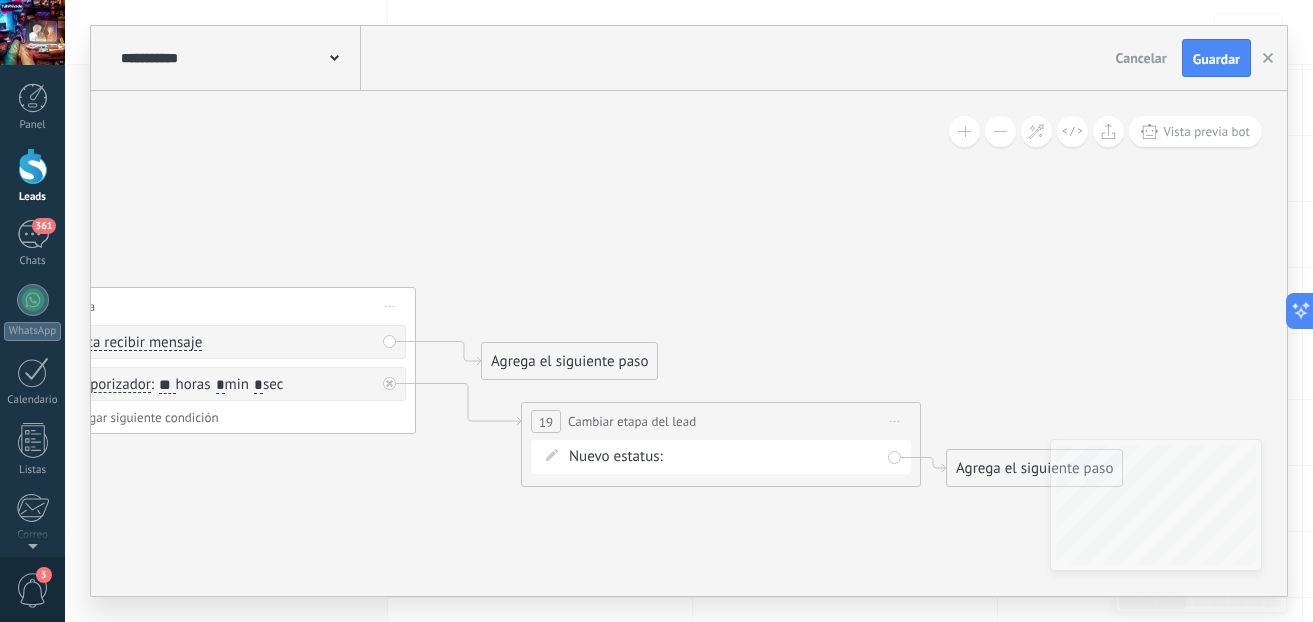 drag, startPoint x: 904, startPoint y: 327, endPoint x: 797, endPoint y: 483, distance: 189.16924 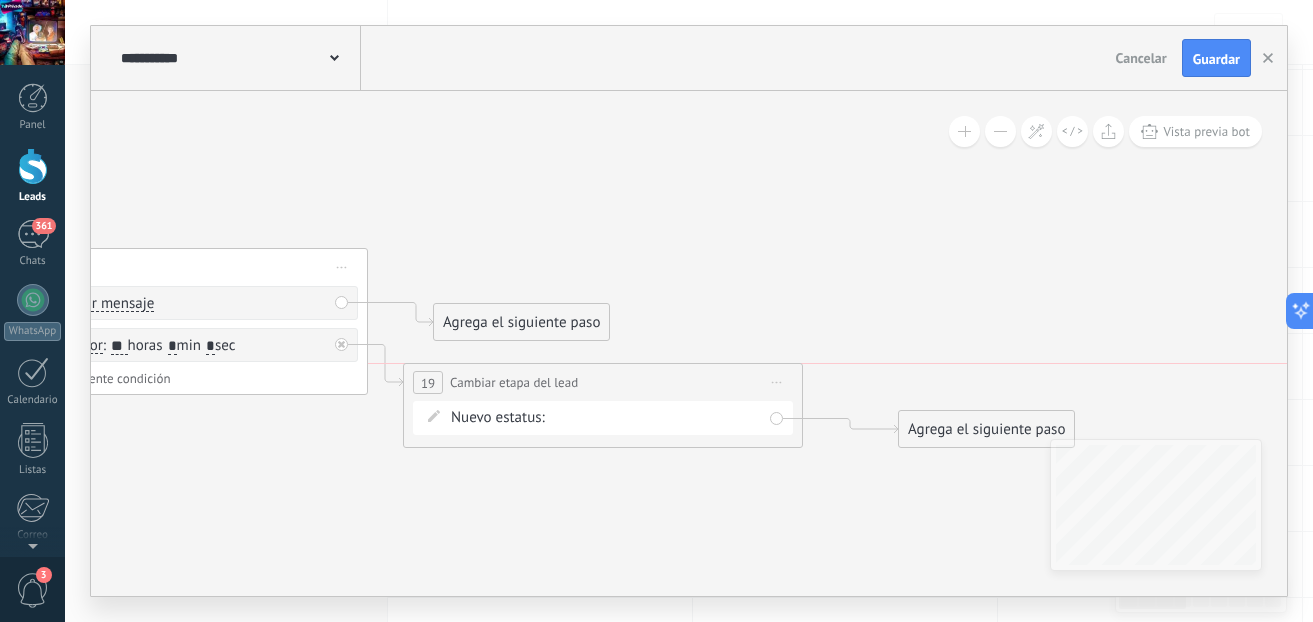 drag, startPoint x: 635, startPoint y: 372, endPoint x: 565, endPoint y: 373, distance: 70.00714 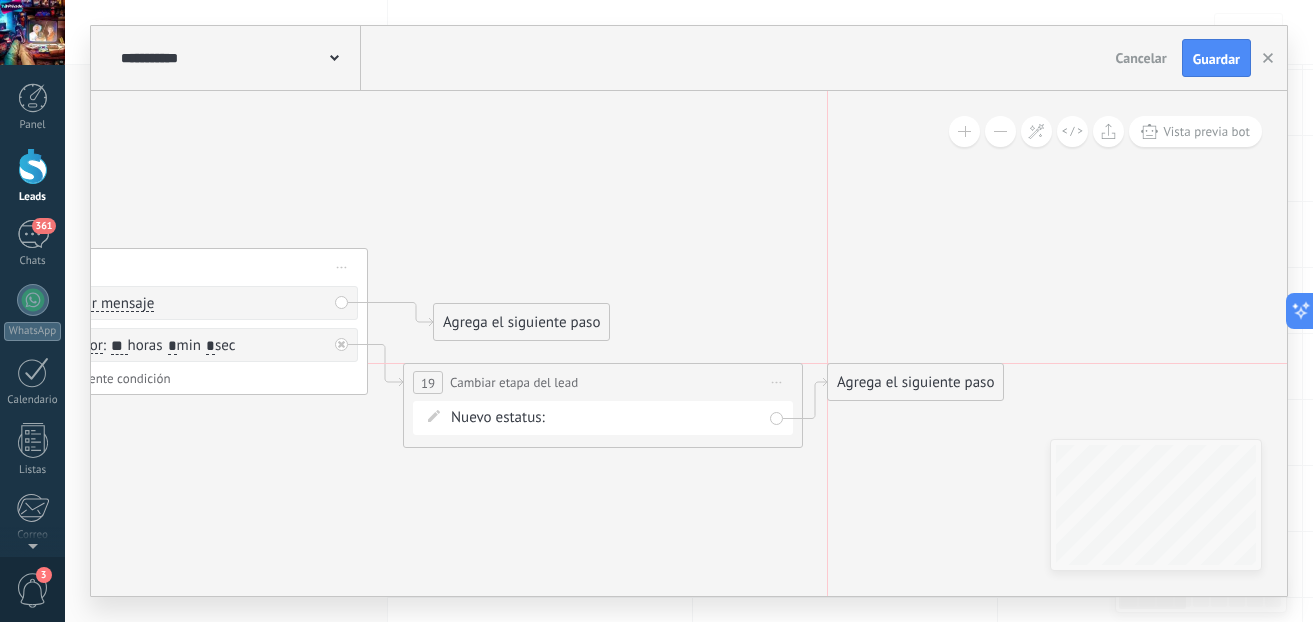 drag, startPoint x: 939, startPoint y: 419, endPoint x: 871, endPoint y: 371, distance: 83.23461 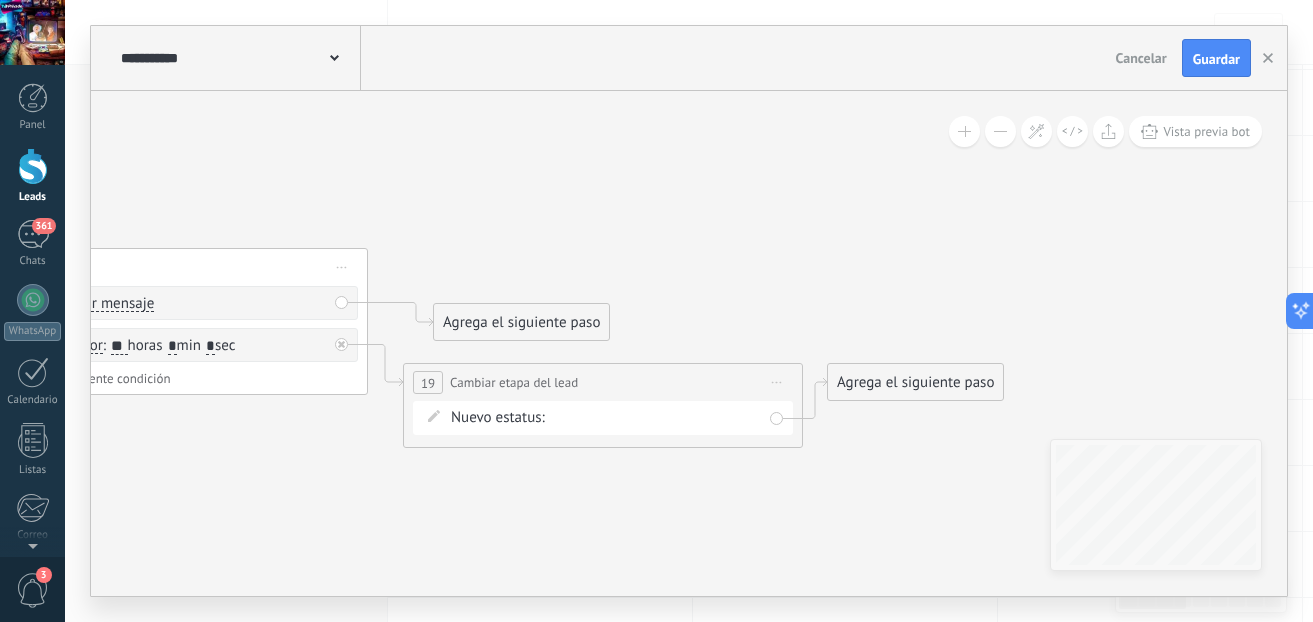 click on "Agrega el siguiente paso" at bounding box center [915, 382] 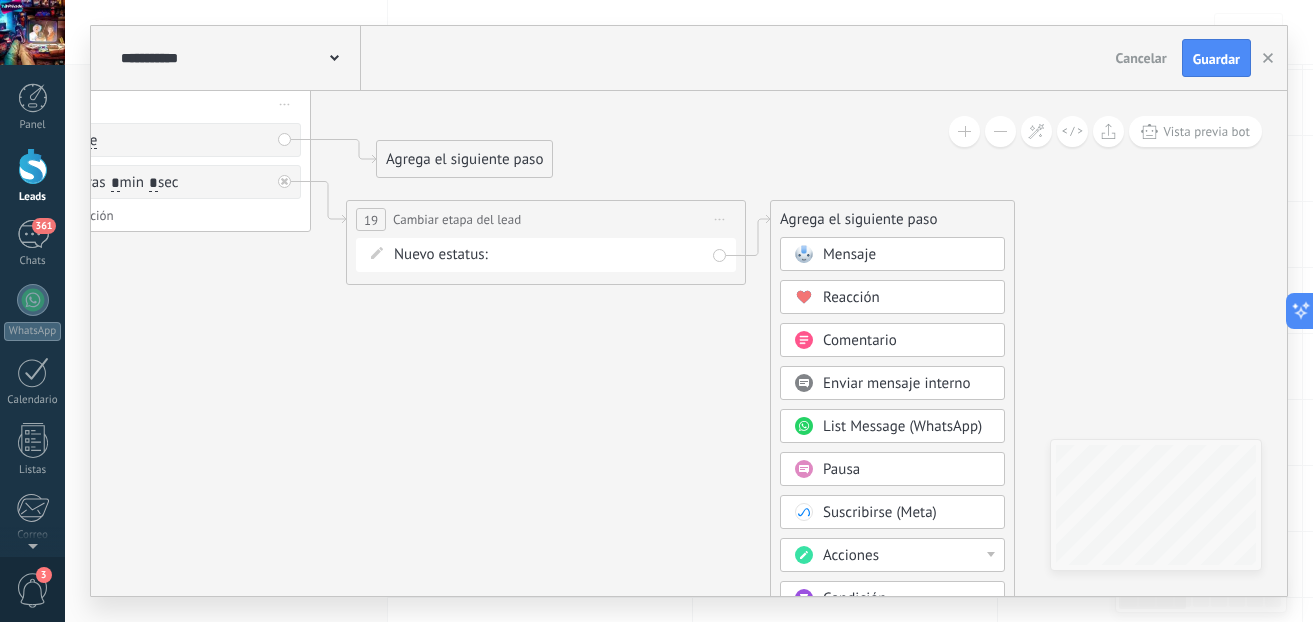 drag, startPoint x: 1097, startPoint y: 362, endPoint x: 1040, endPoint y: 199, distance: 172.6789 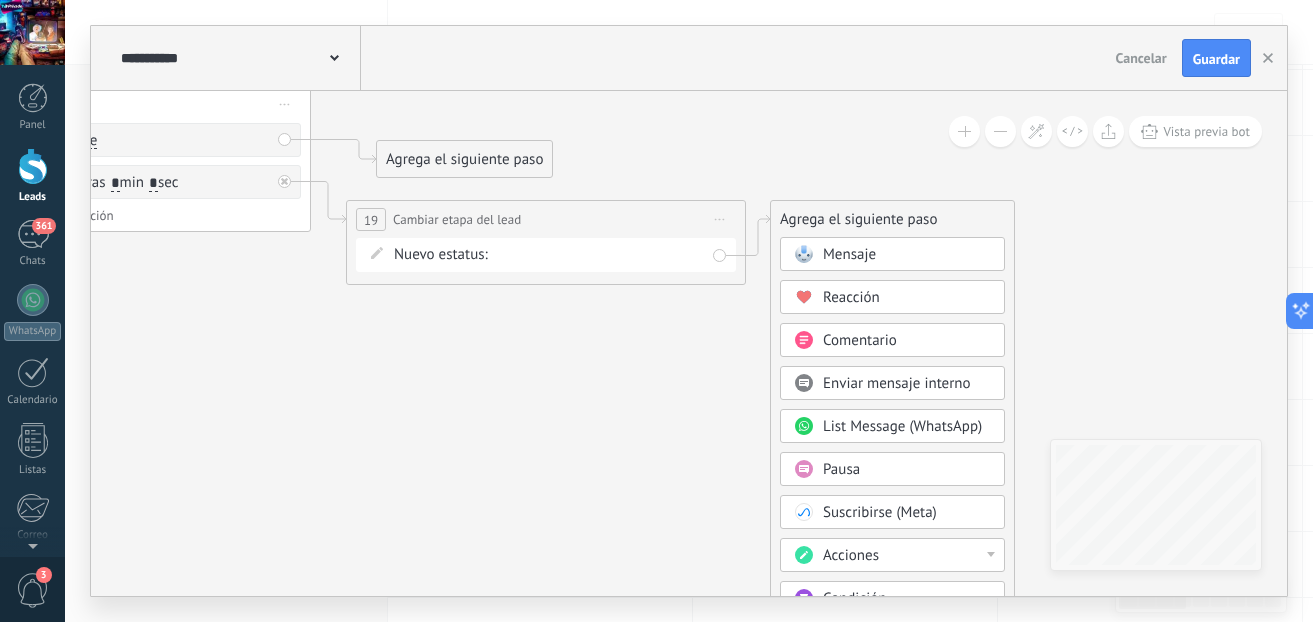 click on "Pausa" at bounding box center (892, 469) 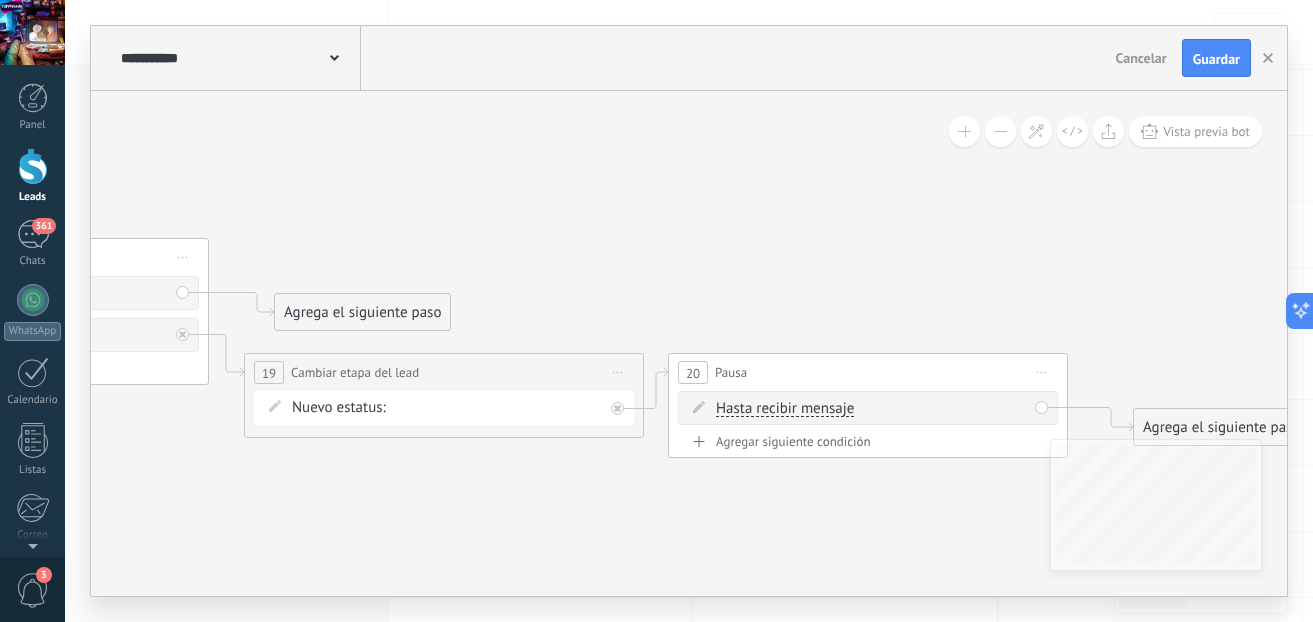 drag, startPoint x: 658, startPoint y: 384, endPoint x: 837, endPoint y: 537, distance: 235.47824 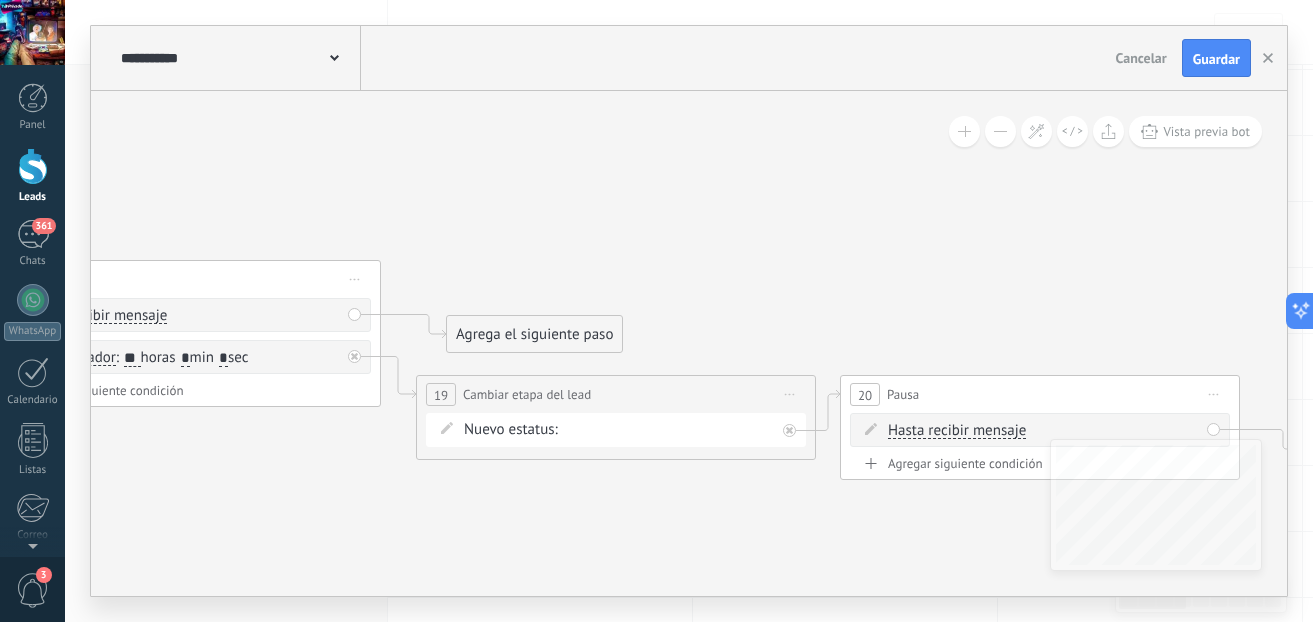 drag, startPoint x: 630, startPoint y: 327, endPoint x: 802, endPoint y: 349, distance: 173.40128 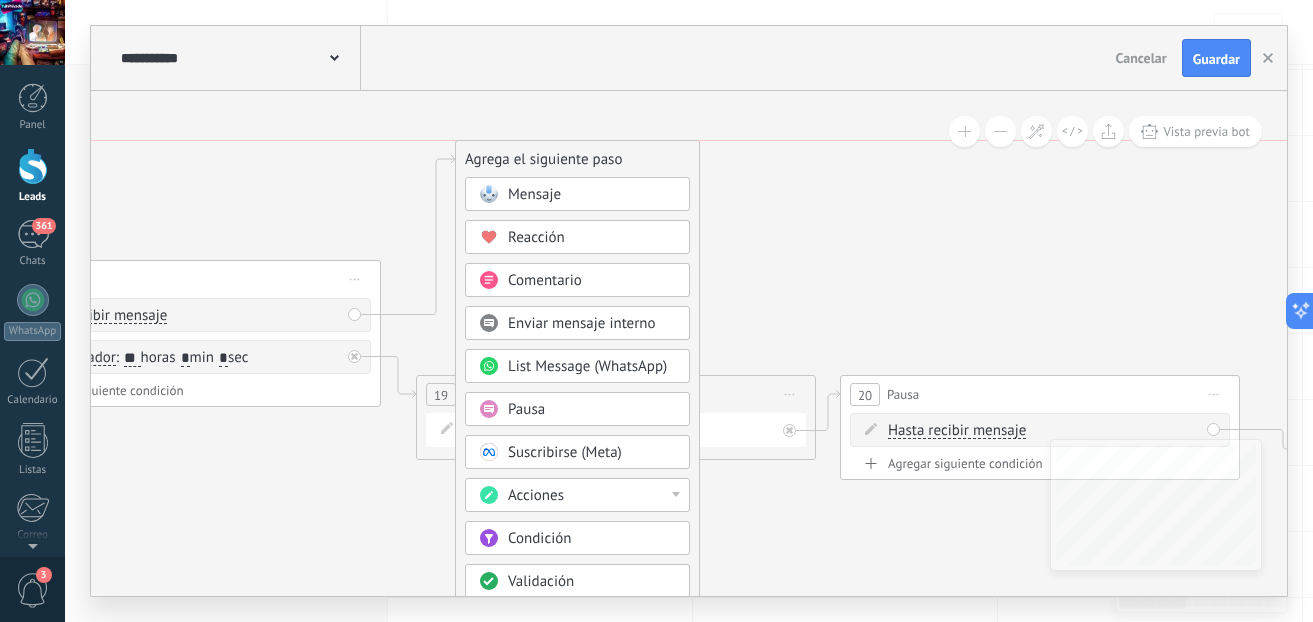 drag, startPoint x: 663, startPoint y: 332, endPoint x: 672, endPoint y: 154, distance: 178.22739 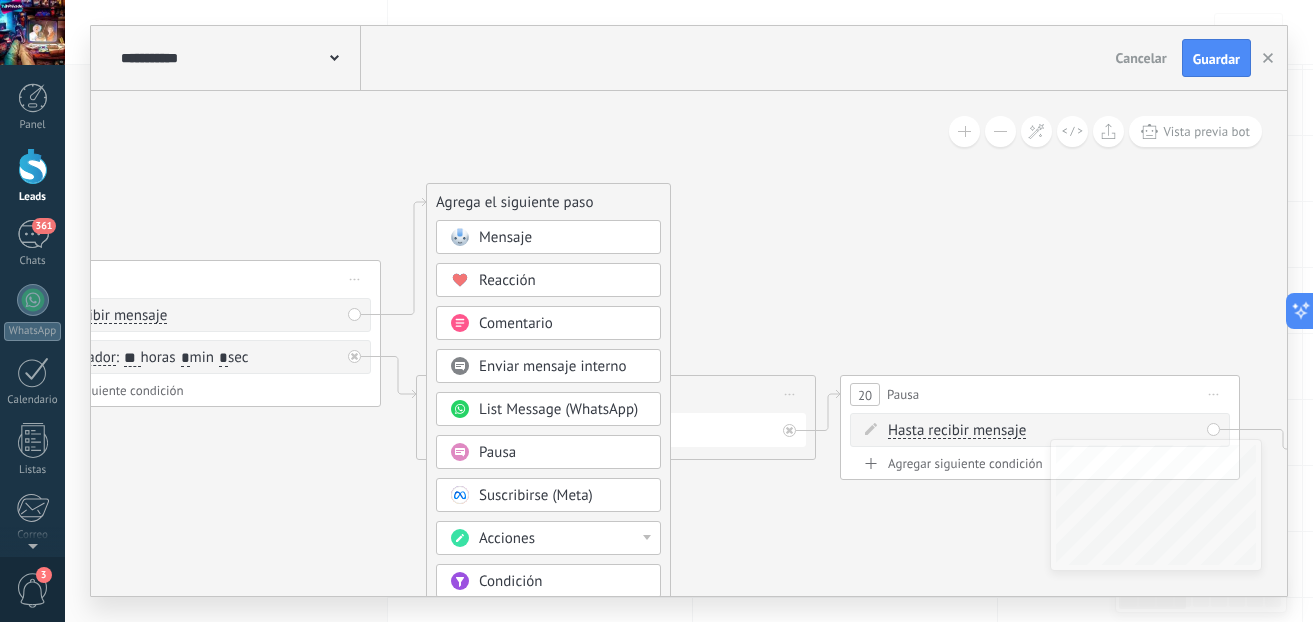 drag, startPoint x: 641, startPoint y: 163, endPoint x: 612, endPoint y: 206, distance: 51.86521 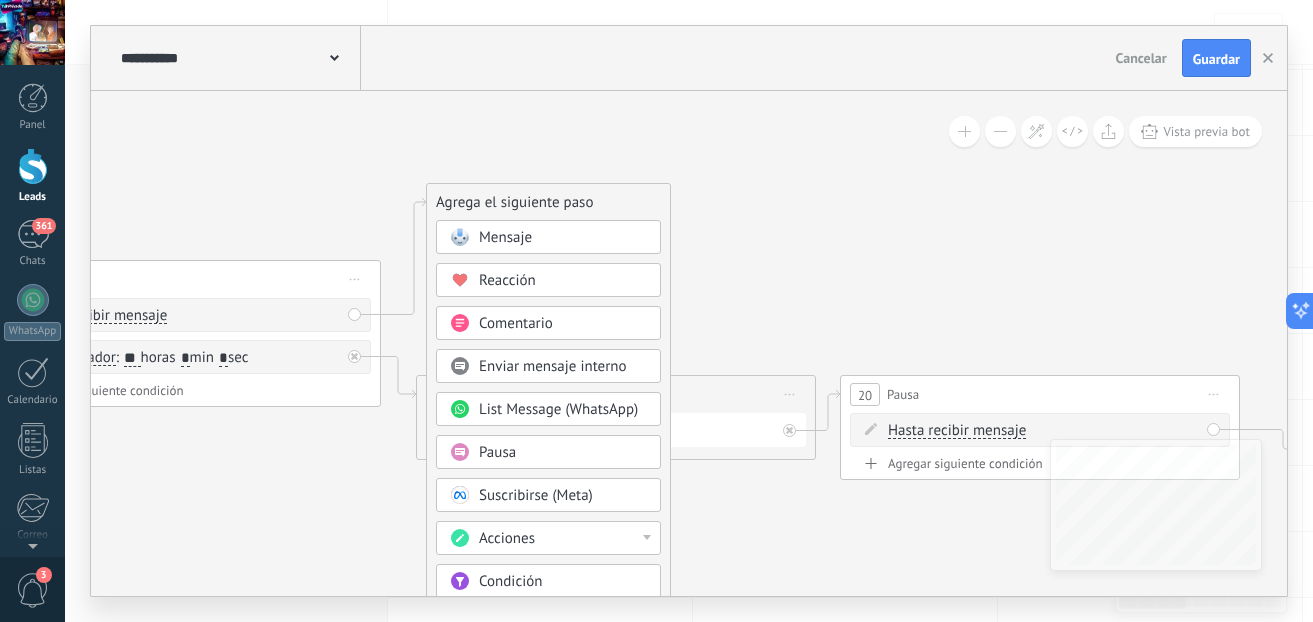 click 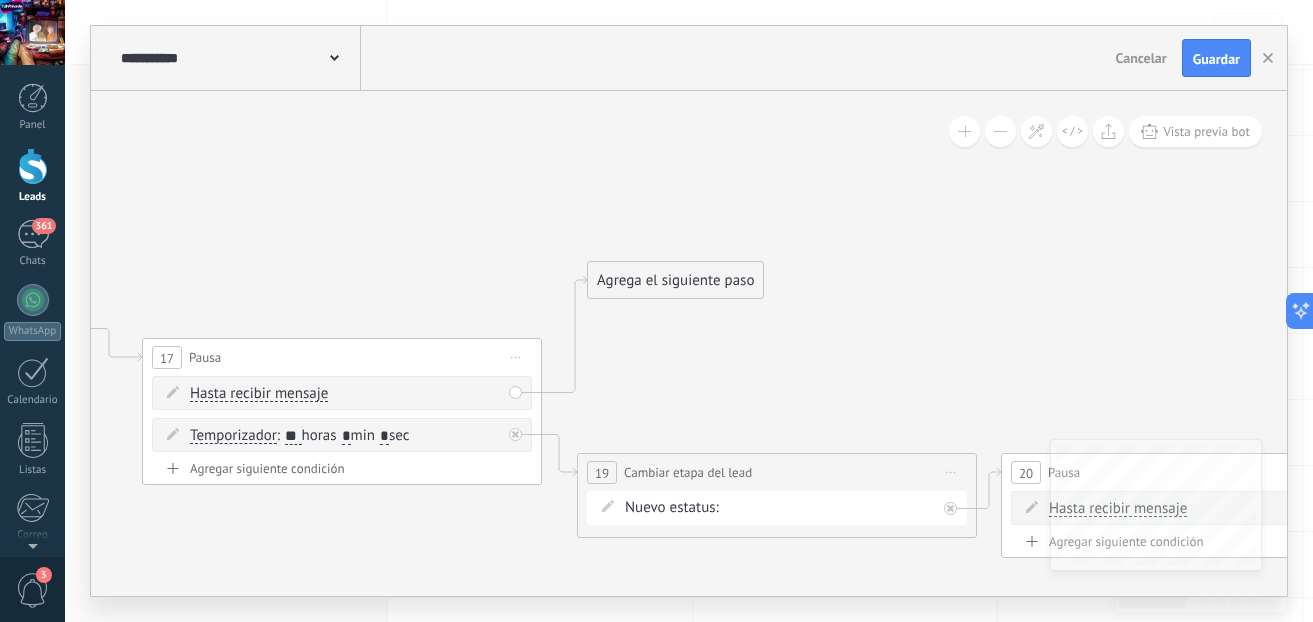 drag, startPoint x: 783, startPoint y: 263, endPoint x: 944, endPoint y: 341, distance: 178.89941 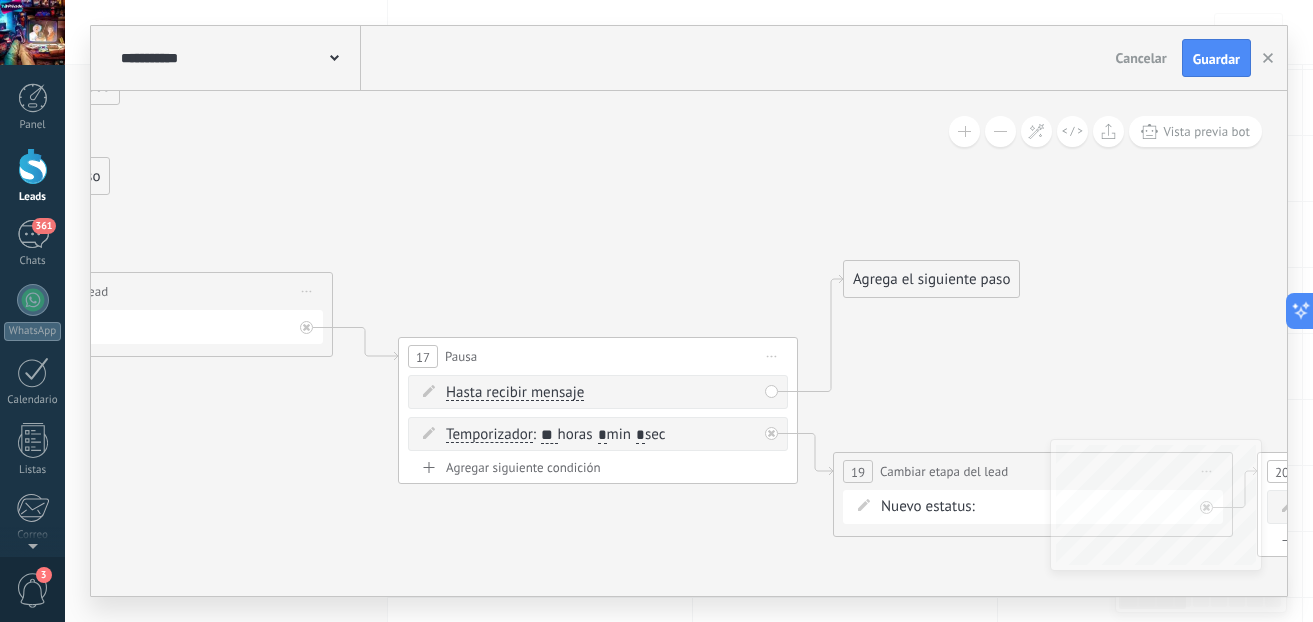 drag, startPoint x: 833, startPoint y: 340, endPoint x: 1089, endPoint y: 339, distance: 256.00195 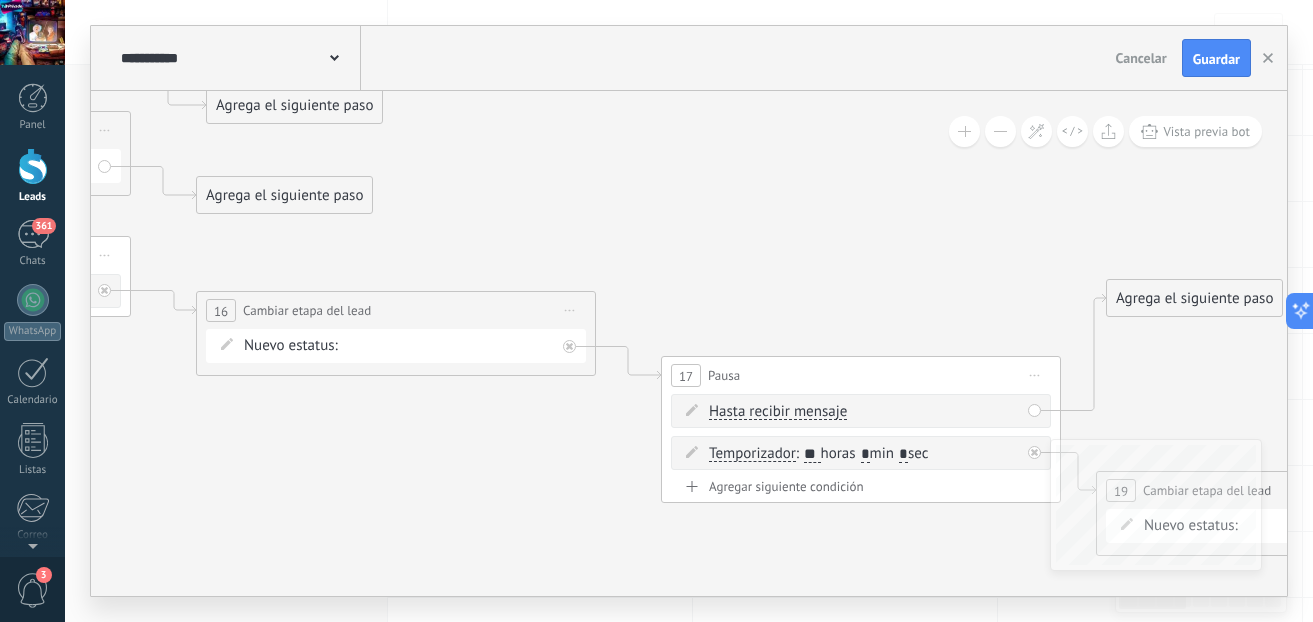 drag, startPoint x: 676, startPoint y: 241, endPoint x: 972, endPoint y: 290, distance: 300.02832 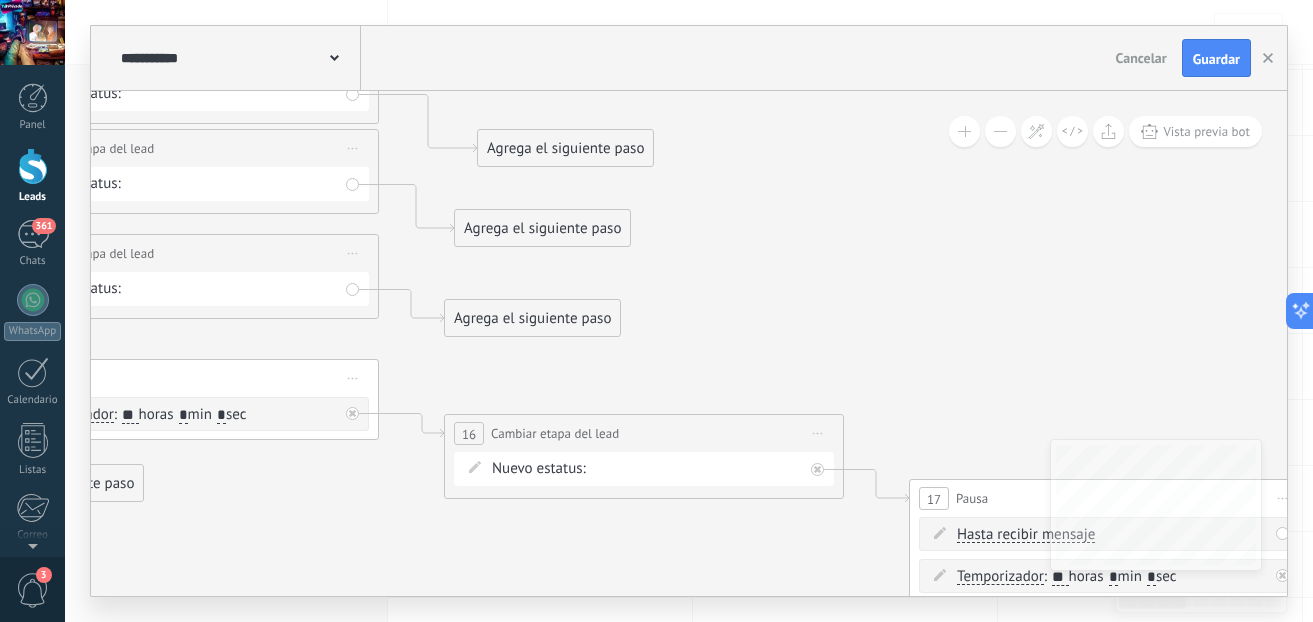 drag, startPoint x: 766, startPoint y: 231, endPoint x: 981, endPoint y: 324, distance: 234.252 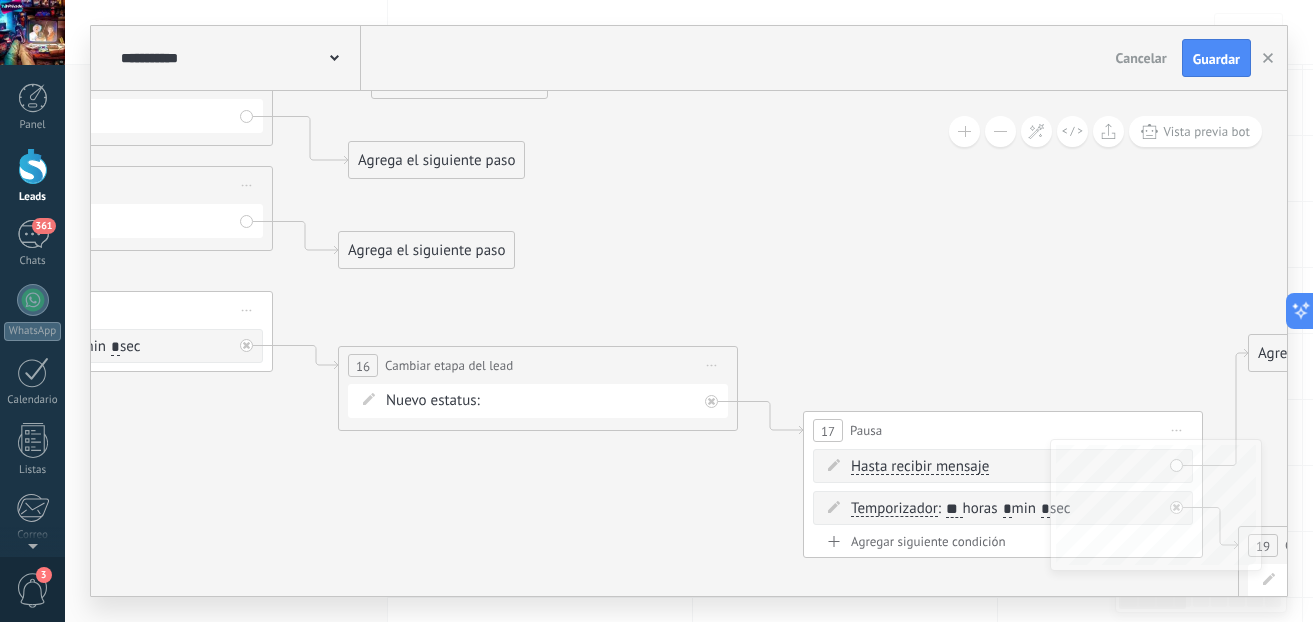 drag, startPoint x: 883, startPoint y: 334, endPoint x: 777, endPoint y: 266, distance: 125.93649 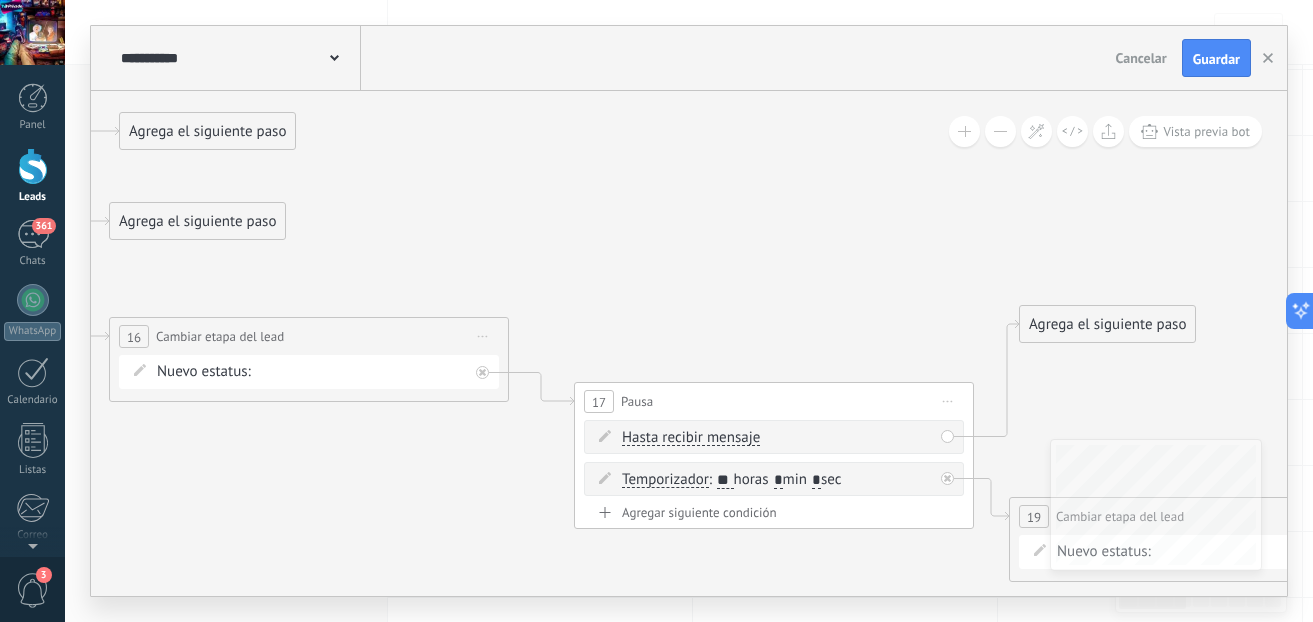drag, startPoint x: 777, startPoint y: 266, endPoint x: 548, endPoint y: 237, distance: 230.82893 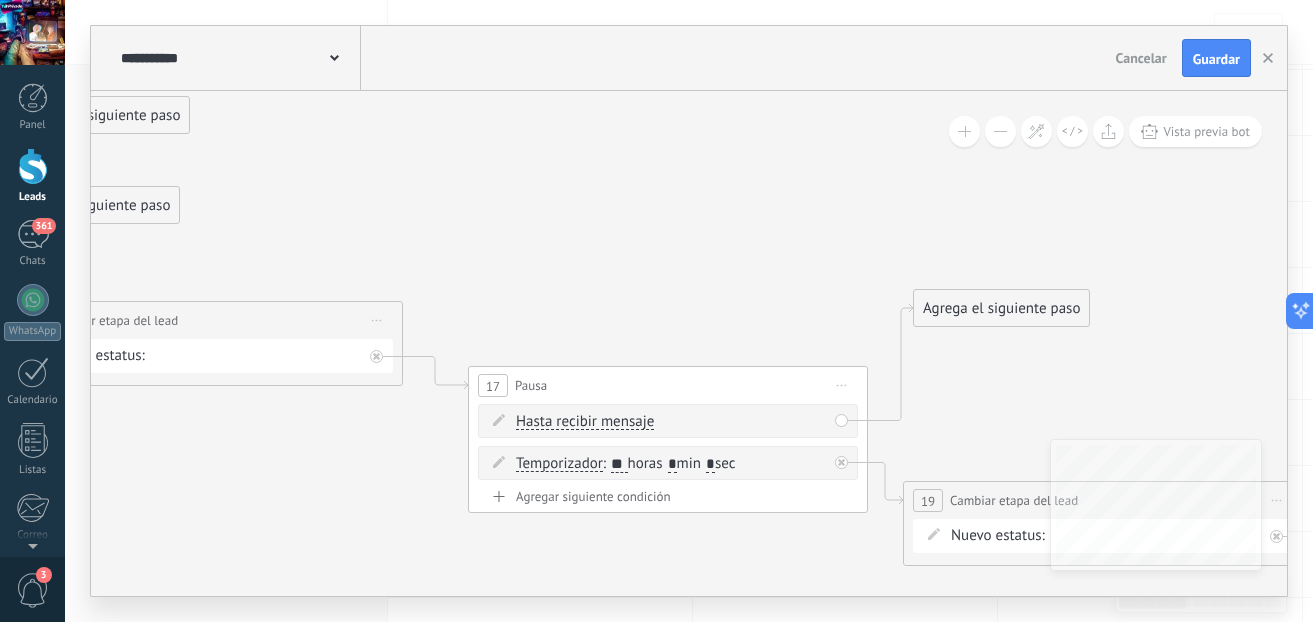 drag, startPoint x: 701, startPoint y: 282, endPoint x: 476, endPoint y: 240, distance: 228.88643 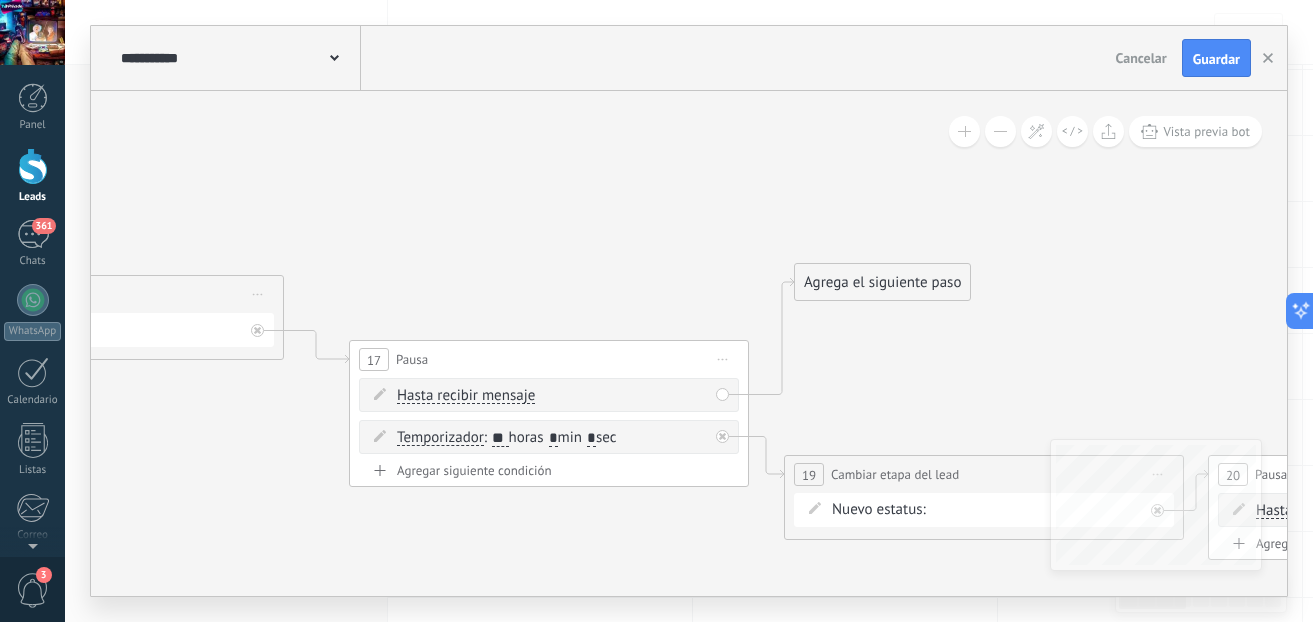 click on "Agrega el siguiente paso" at bounding box center (882, 282) 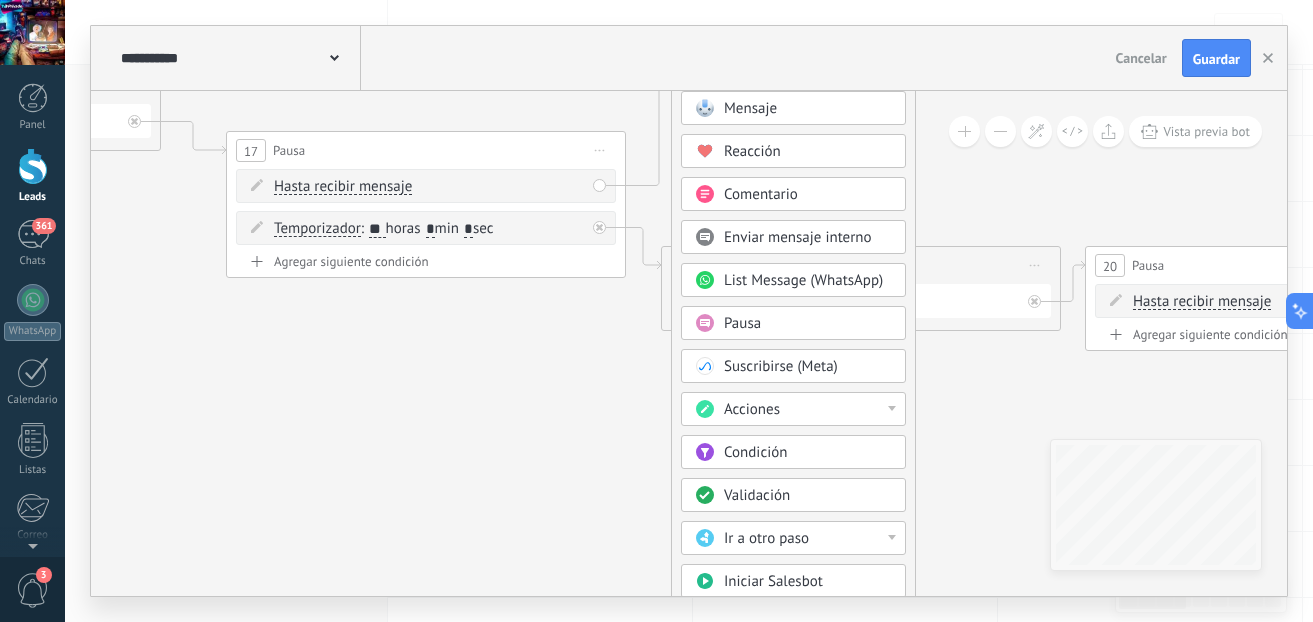 drag, startPoint x: 1113, startPoint y: 306, endPoint x: 990, endPoint y: 97, distance: 242.50774 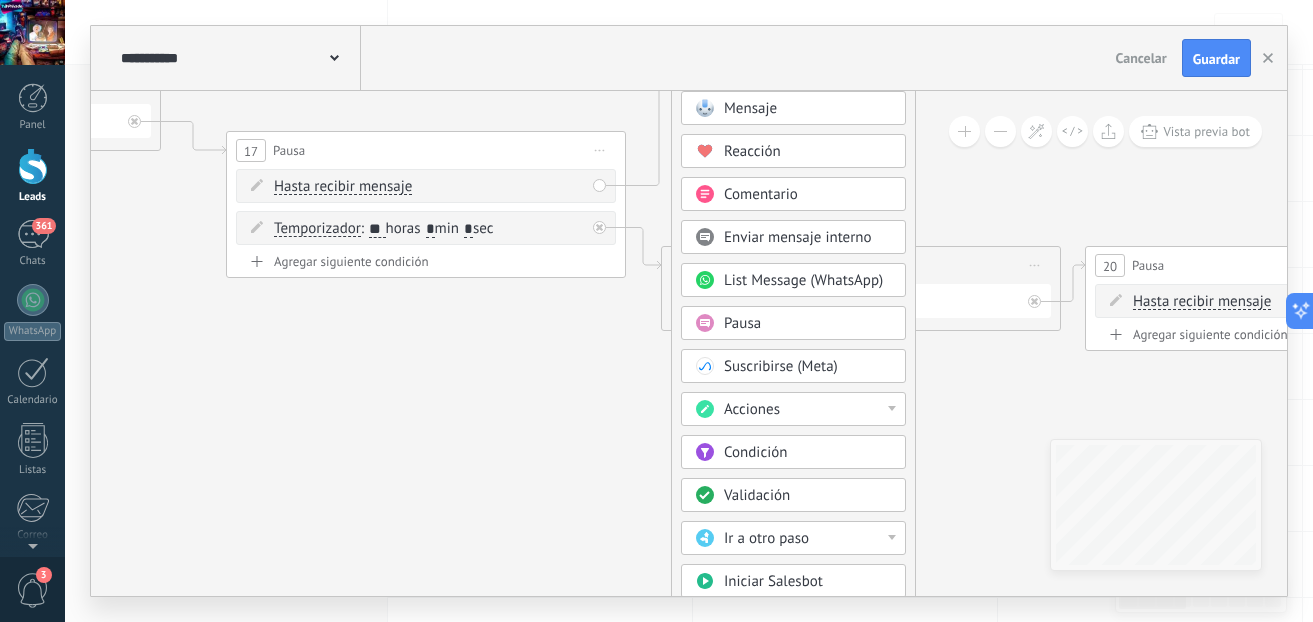 click on "Acciones" at bounding box center [793, 409] 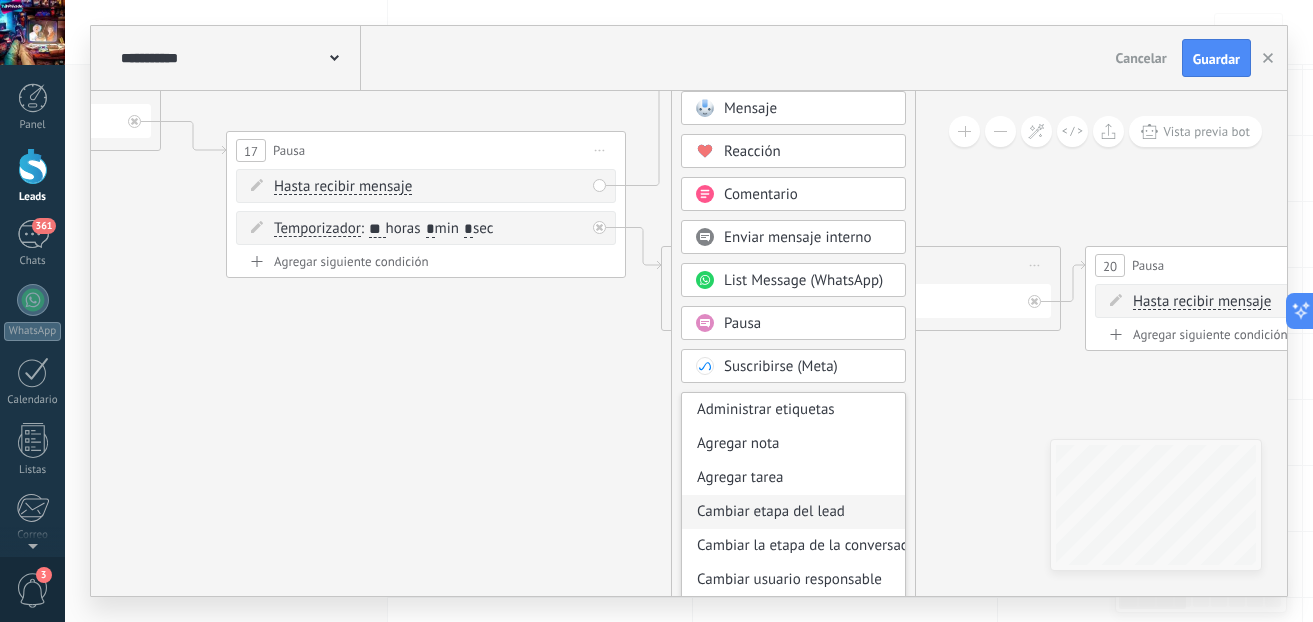 click on "Cambiar etapa del lead" at bounding box center (793, 512) 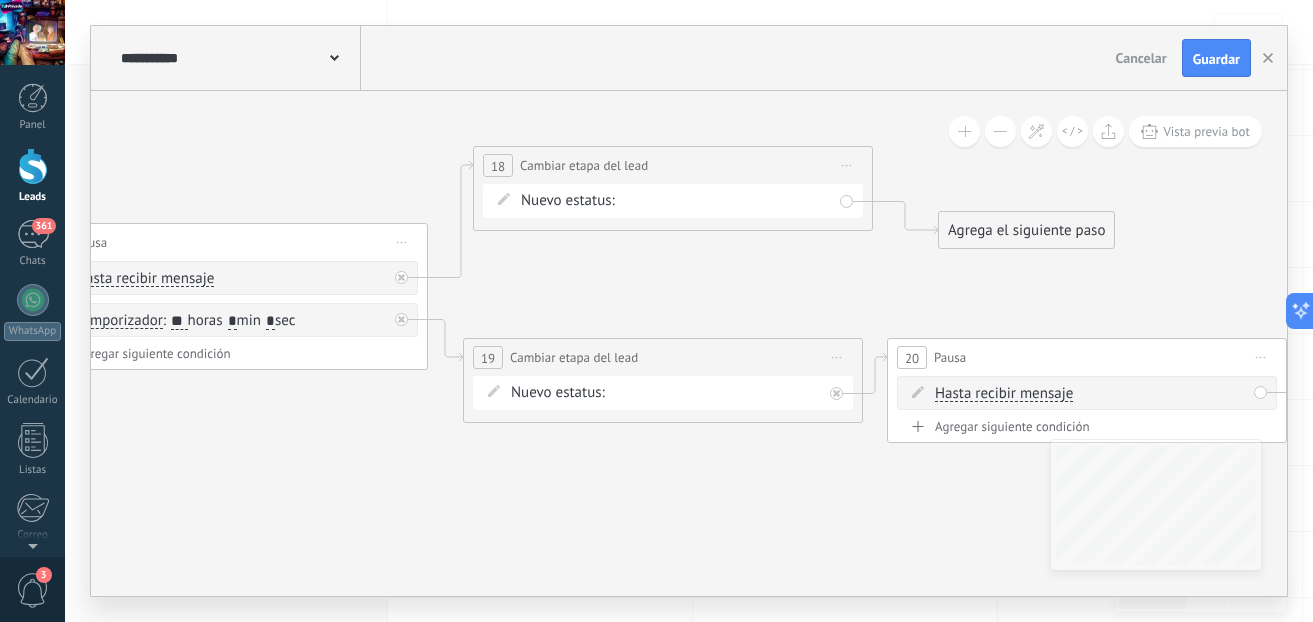 drag, startPoint x: 746, startPoint y: 173, endPoint x: 728, endPoint y: 276, distance: 104.56099 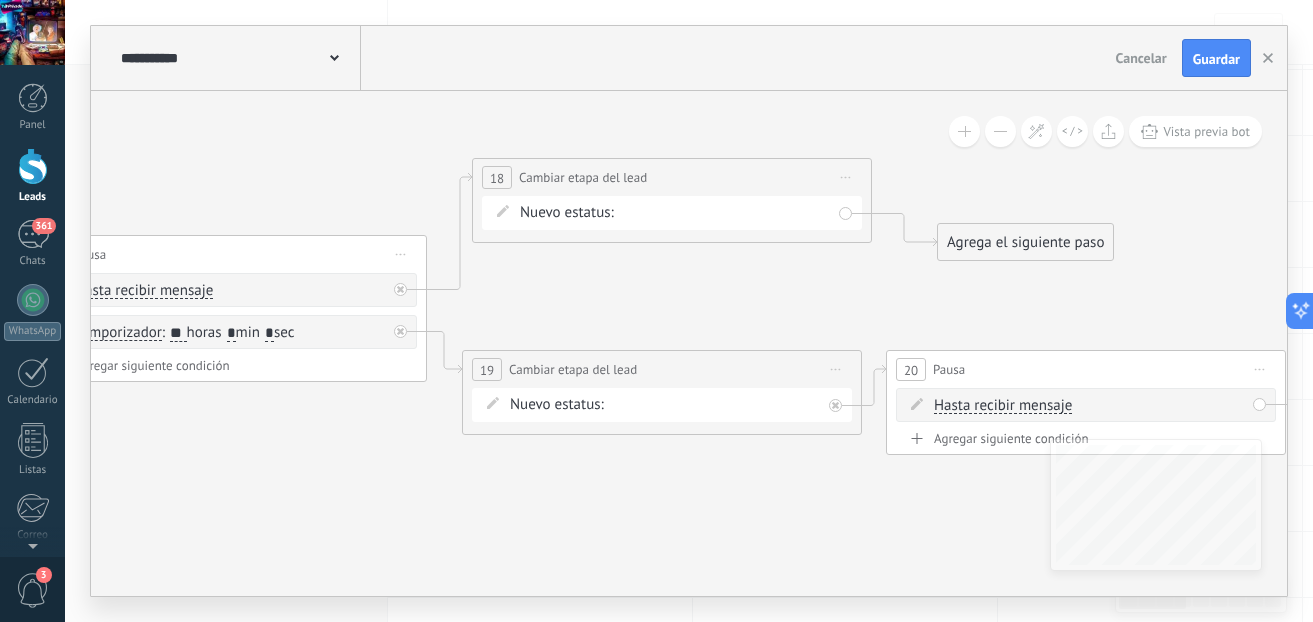 click on "Contacto inicial Int.1  Int. 2 Int. 3 Asistencia tecnica Negociacion Ganado Perdido" at bounding box center (0, 0) 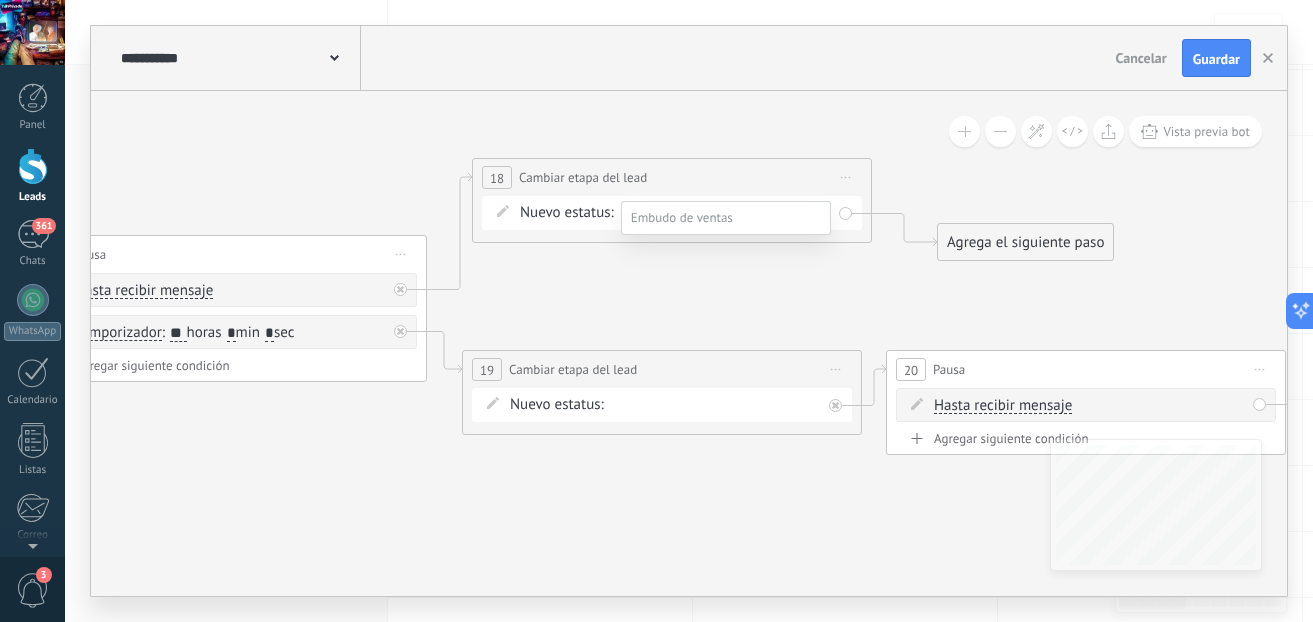click on "Asistencia tecnica" at bounding box center [0, 0] 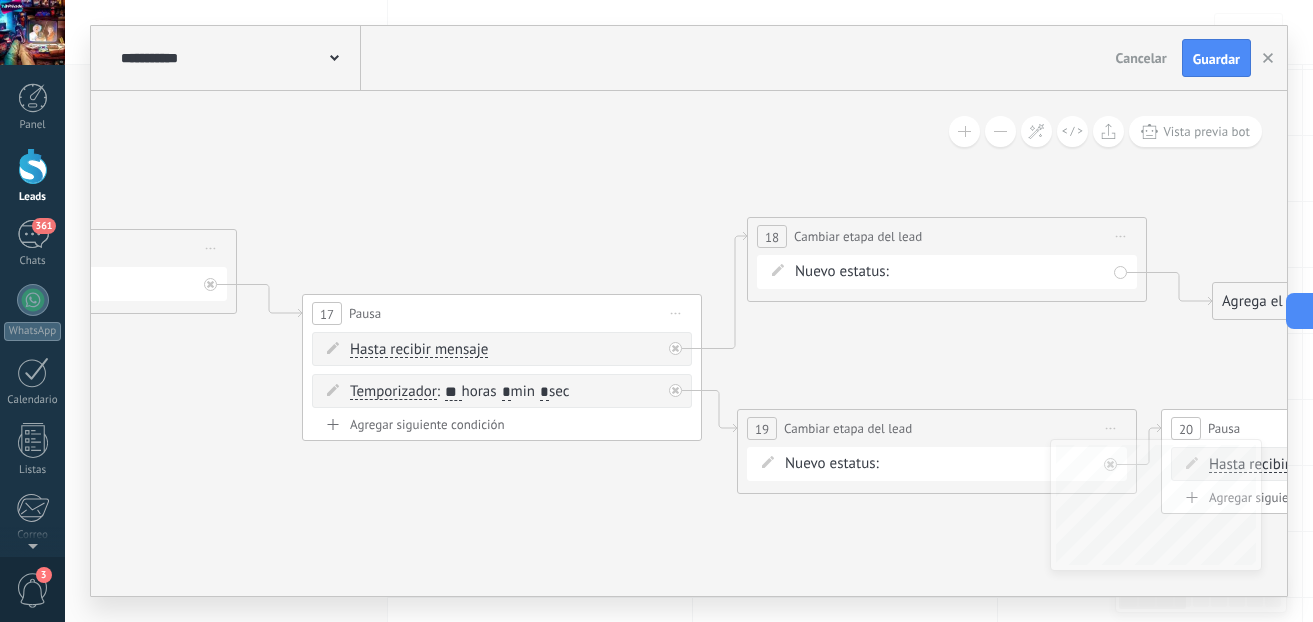 drag, startPoint x: 532, startPoint y: 292, endPoint x: 807, endPoint y: 351, distance: 281.25787 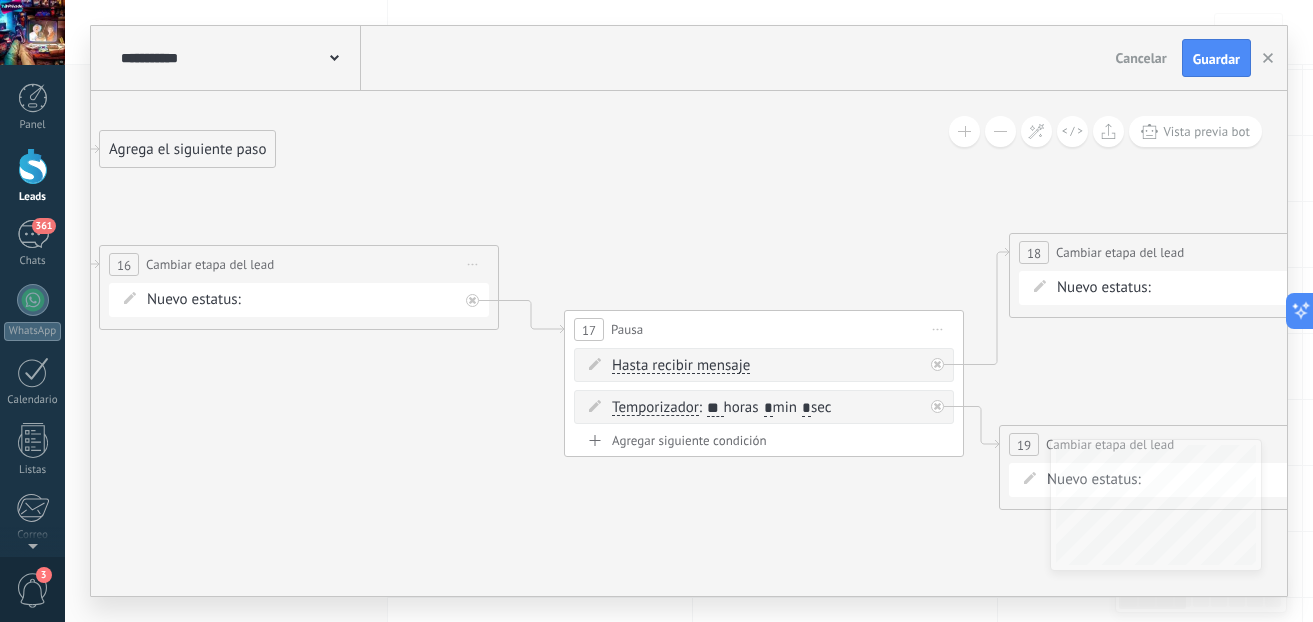 drag, startPoint x: 542, startPoint y: 218, endPoint x: 804, endPoint y: 234, distance: 262.4881 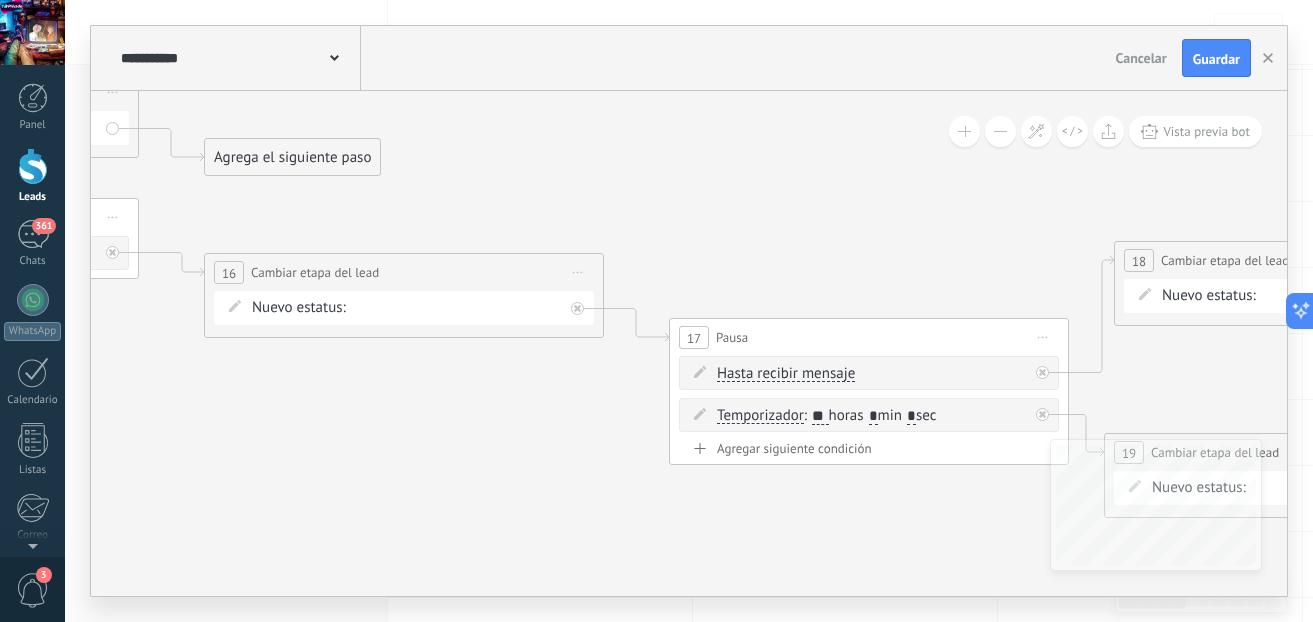 drag, startPoint x: 416, startPoint y: 430, endPoint x: 684, endPoint y: 488, distance: 274.2043 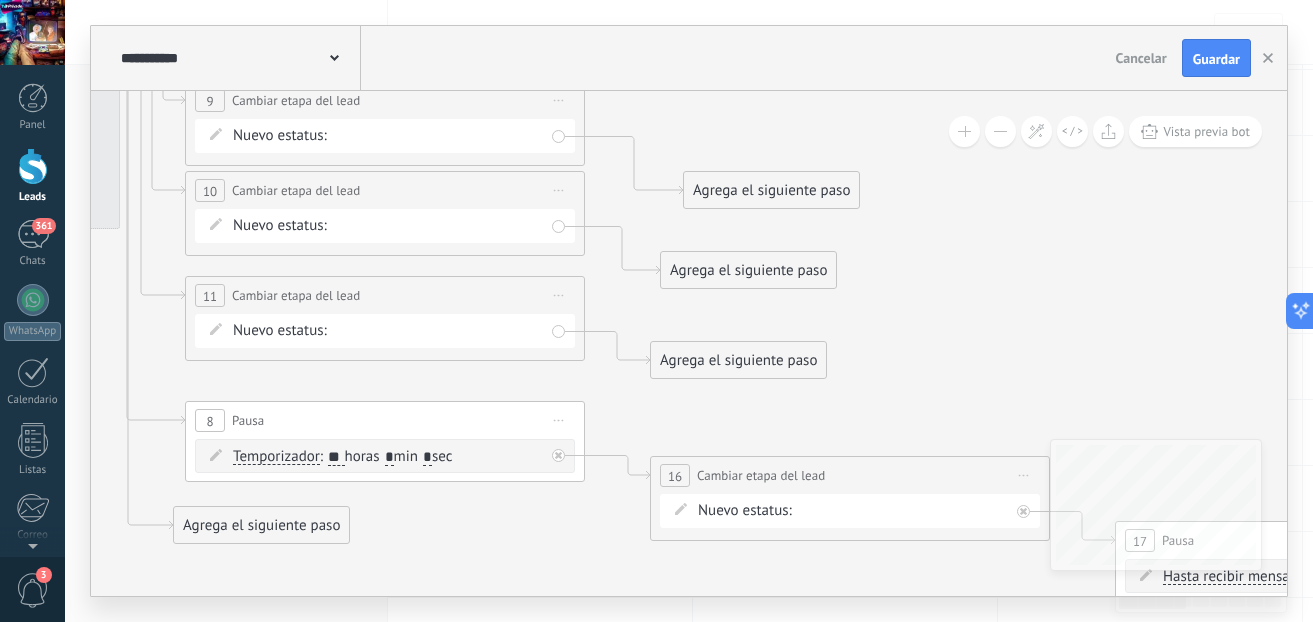 drag, startPoint x: 417, startPoint y: 448, endPoint x: 703, endPoint y: 600, distance: 323.8827 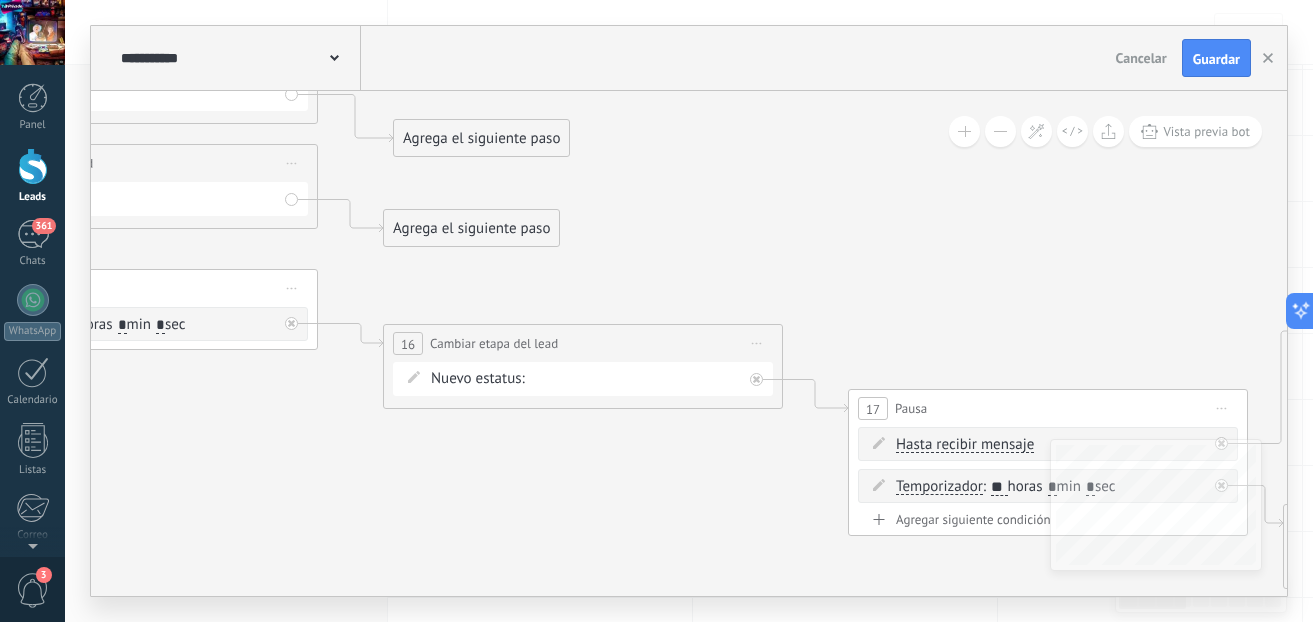 drag, startPoint x: 626, startPoint y: 588, endPoint x: 356, endPoint y: 459, distance: 299.234 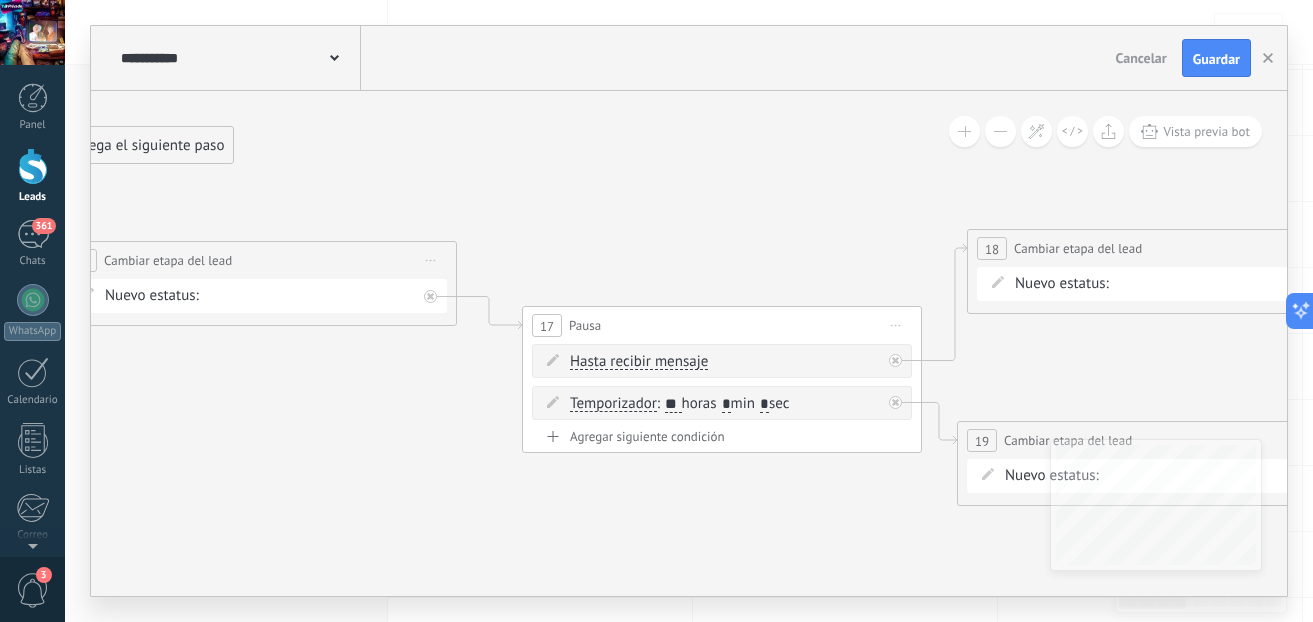drag, startPoint x: 597, startPoint y: 470, endPoint x: 271, endPoint y: 387, distance: 336.40005 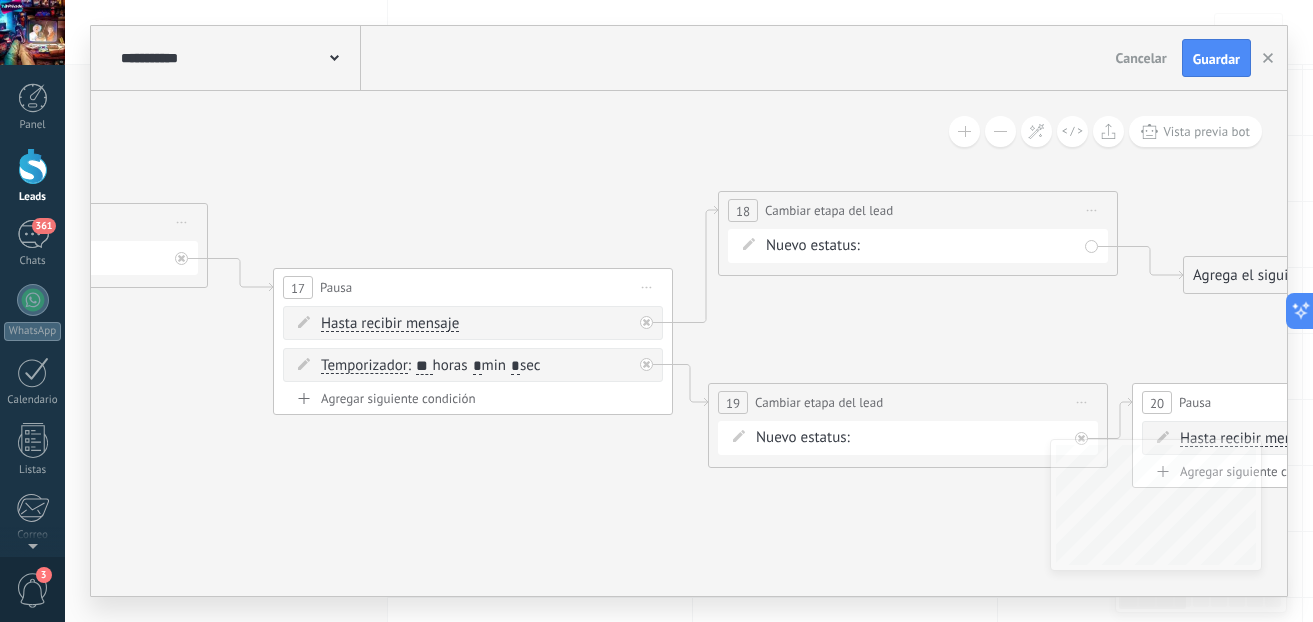 drag, startPoint x: 675, startPoint y: 506, endPoint x: 417, endPoint y: 465, distance: 261.23743 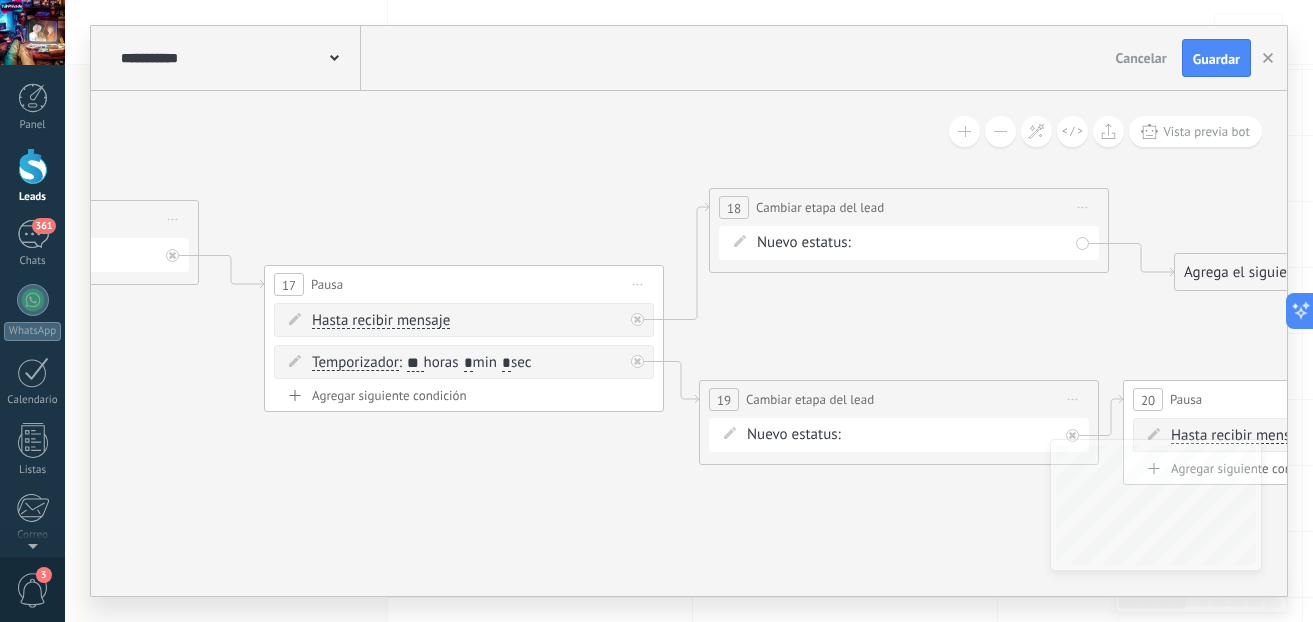 drag, startPoint x: 666, startPoint y: 544, endPoint x: 371, endPoint y: 472, distance: 303.65936 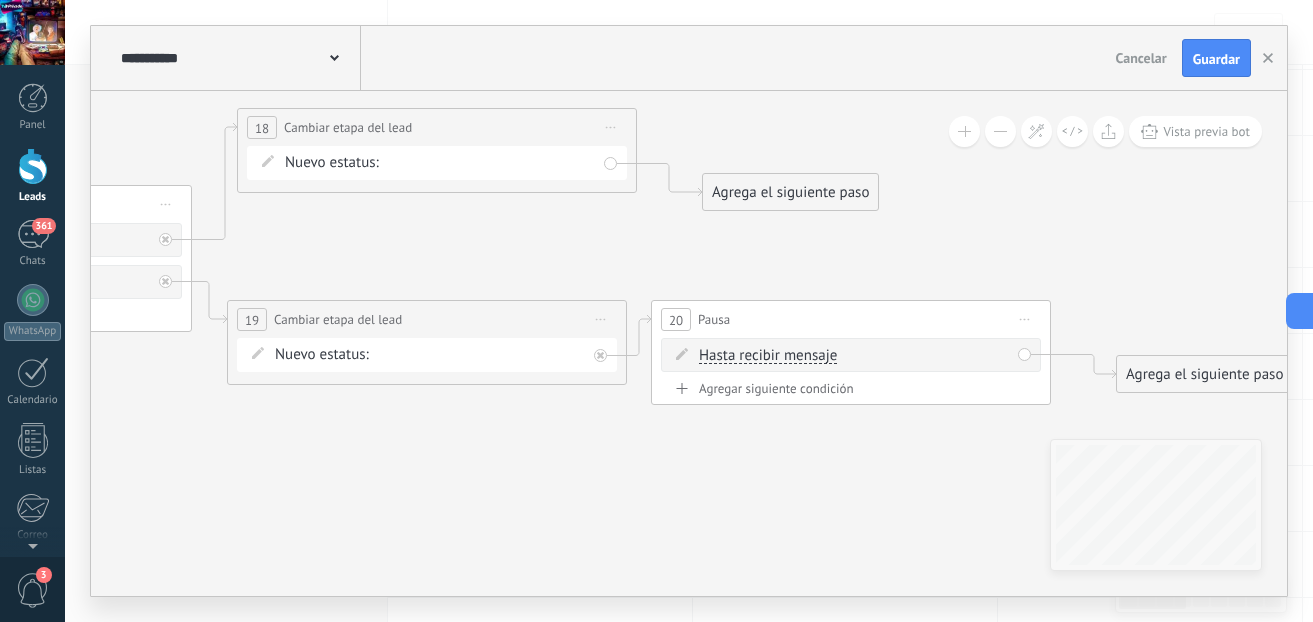 drag, startPoint x: 603, startPoint y: 505, endPoint x: 350, endPoint y: 489, distance: 253.50542 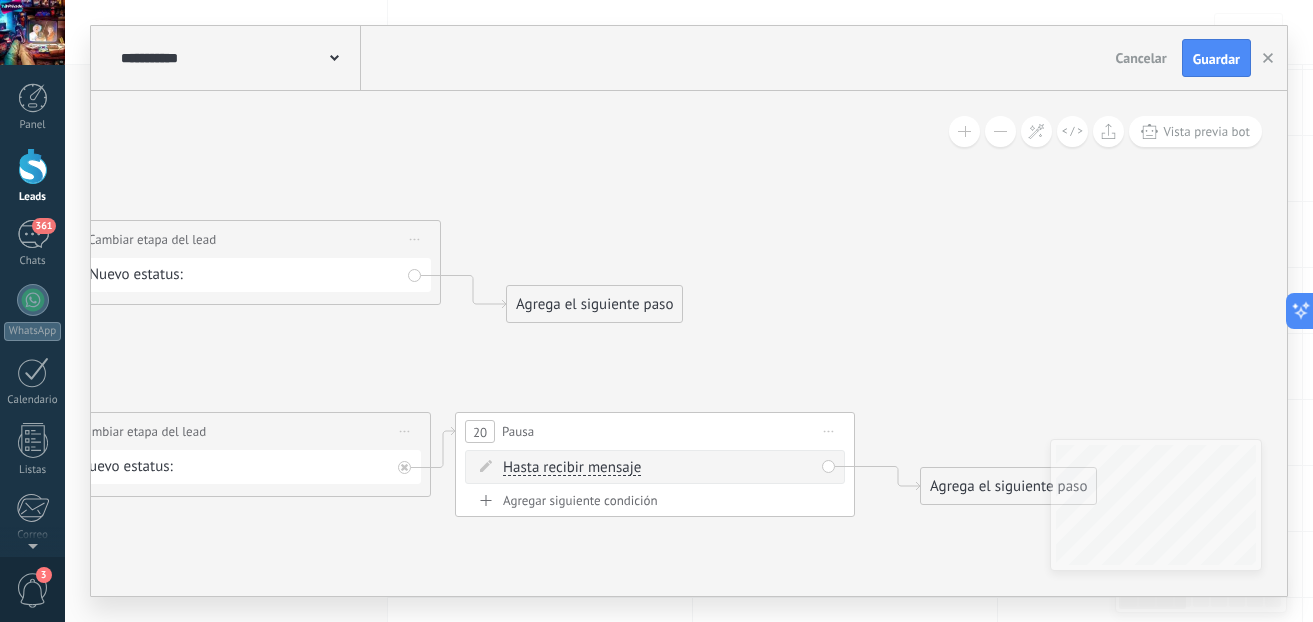 drag, startPoint x: 723, startPoint y: 448, endPoint x: 603, endPoint y: 568, distance: 169.70563 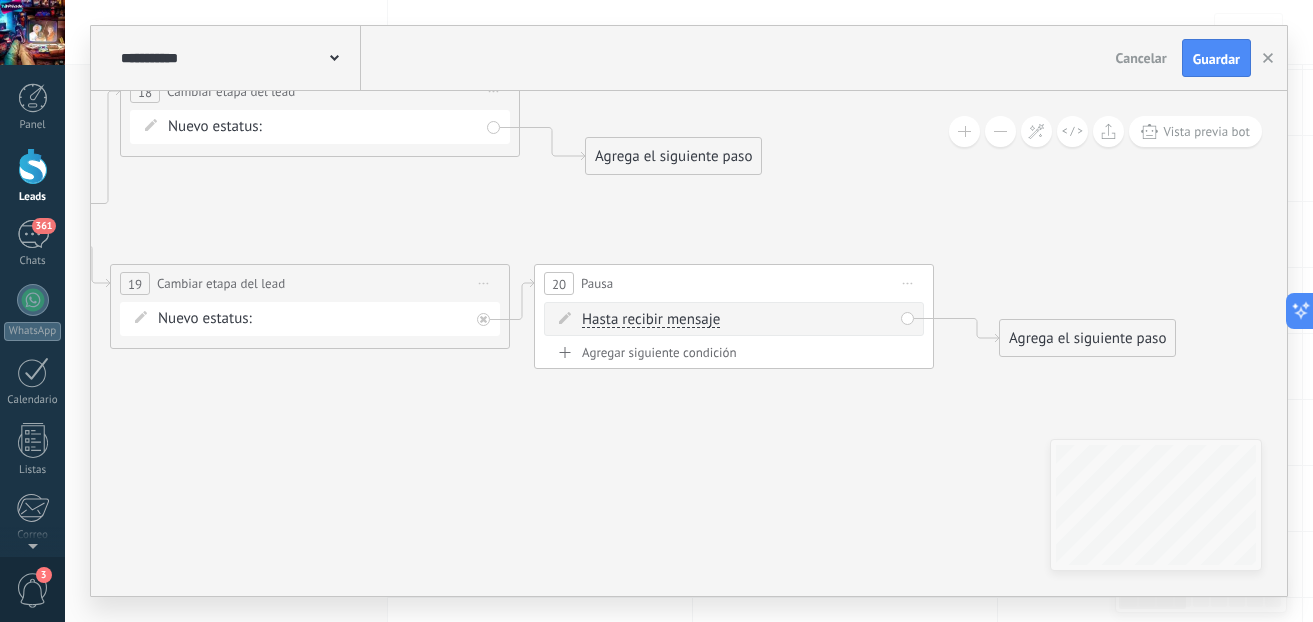 drag, startPoint x: 692, startPoint y: 368, endPoint x: 771, endPoint y: 220, distance: 167.76471 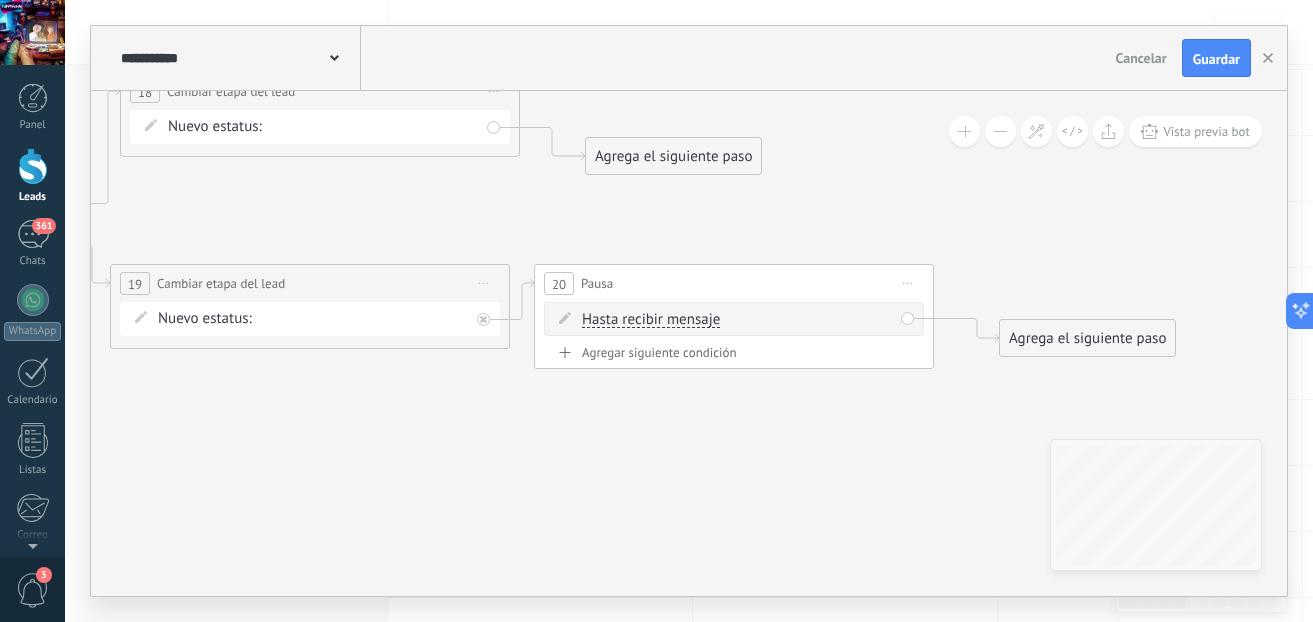 click on "Agrega el siguiente paso" at bounding box center [1087, 338] 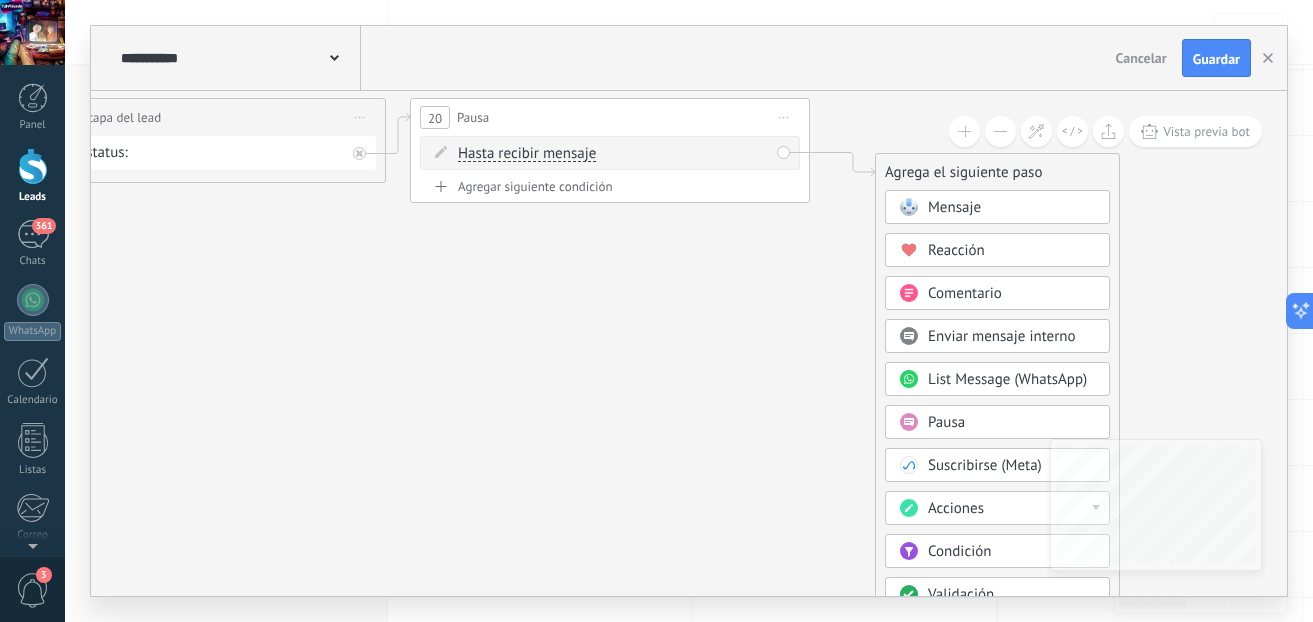 drag, startPoint x: 934, startPoint y: 396, endPoint x: 778, endPoint y: 212, distance: 241.23018 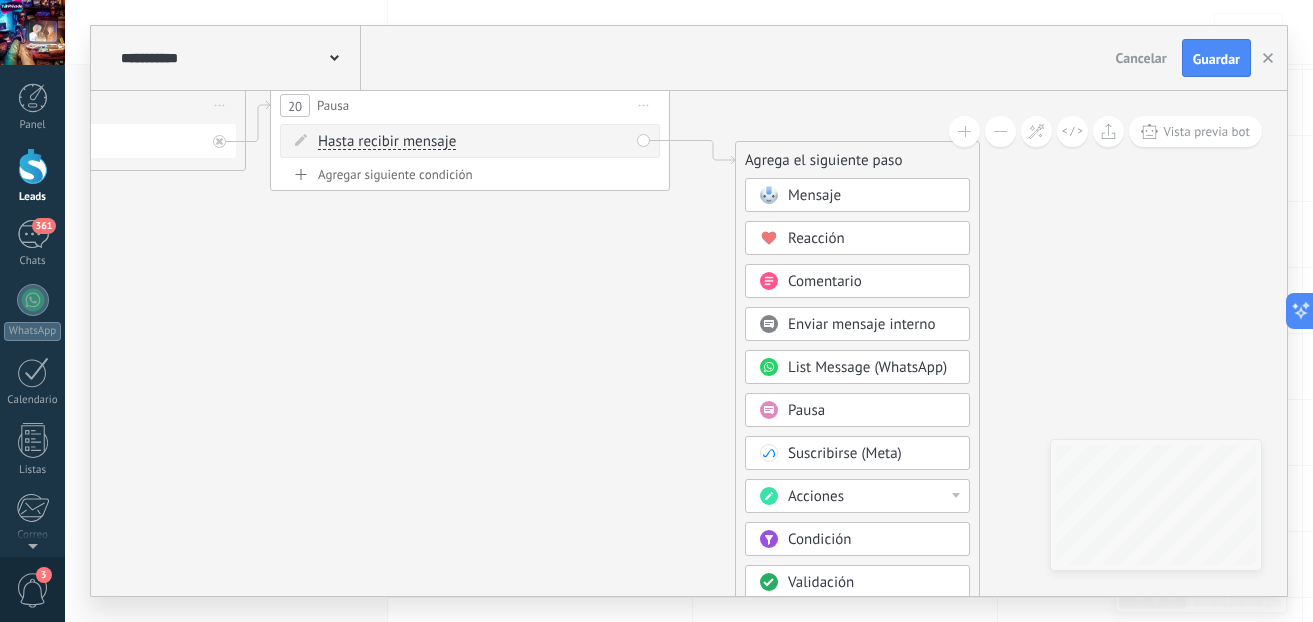 drag, startPoint x: 769, startPoint y: 442, endPoint x: 646, endPoint y: 278, distance: 205 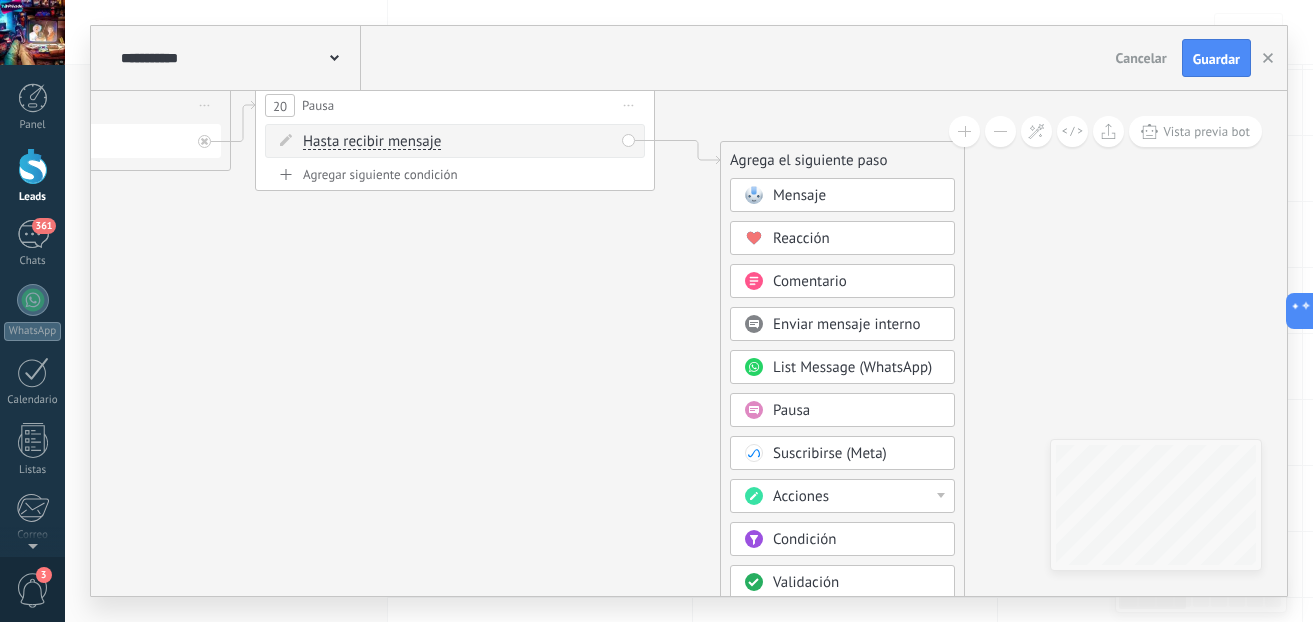 click on "Acciones" at bounding box center (857, 497) 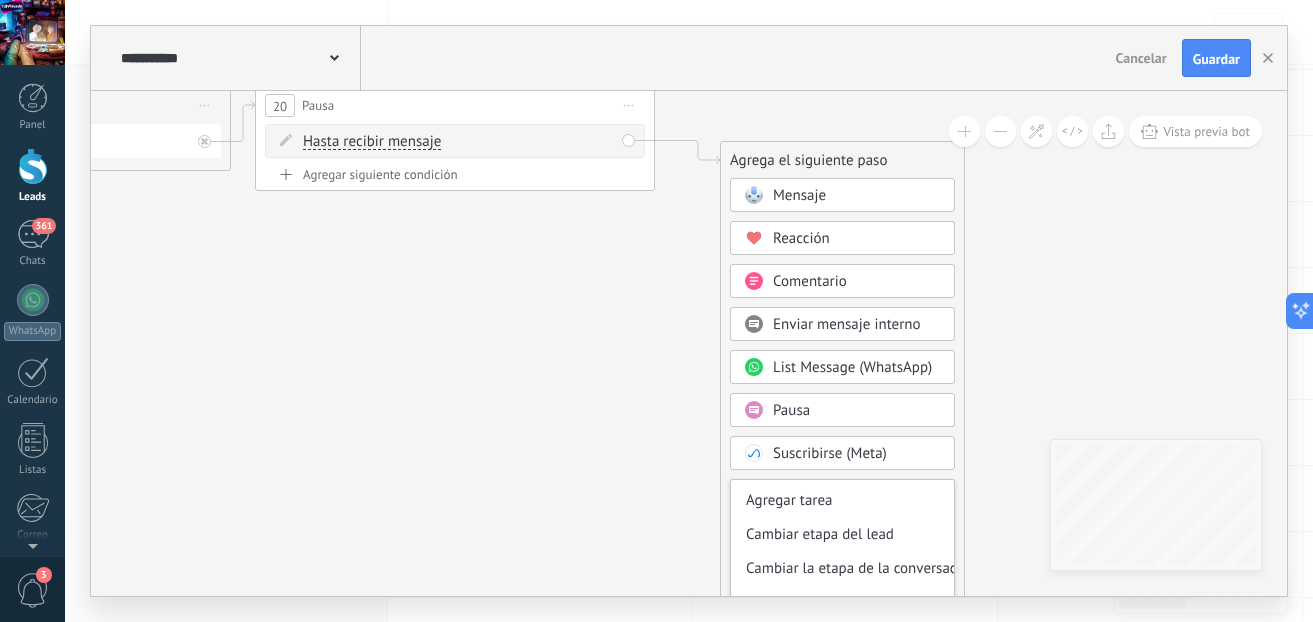 scroll, scrollTop: 55, scrollLeft: 0, axis: vertical 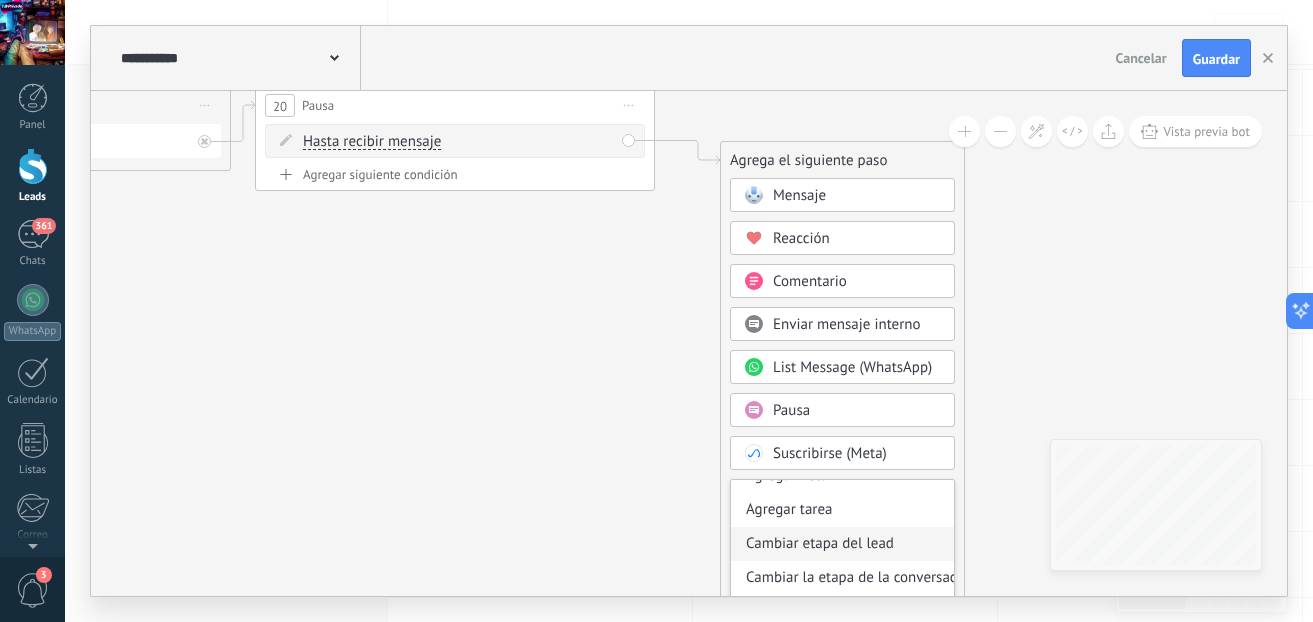 click on "Cambiar etapa del lead" at bounding box center [842, 544] 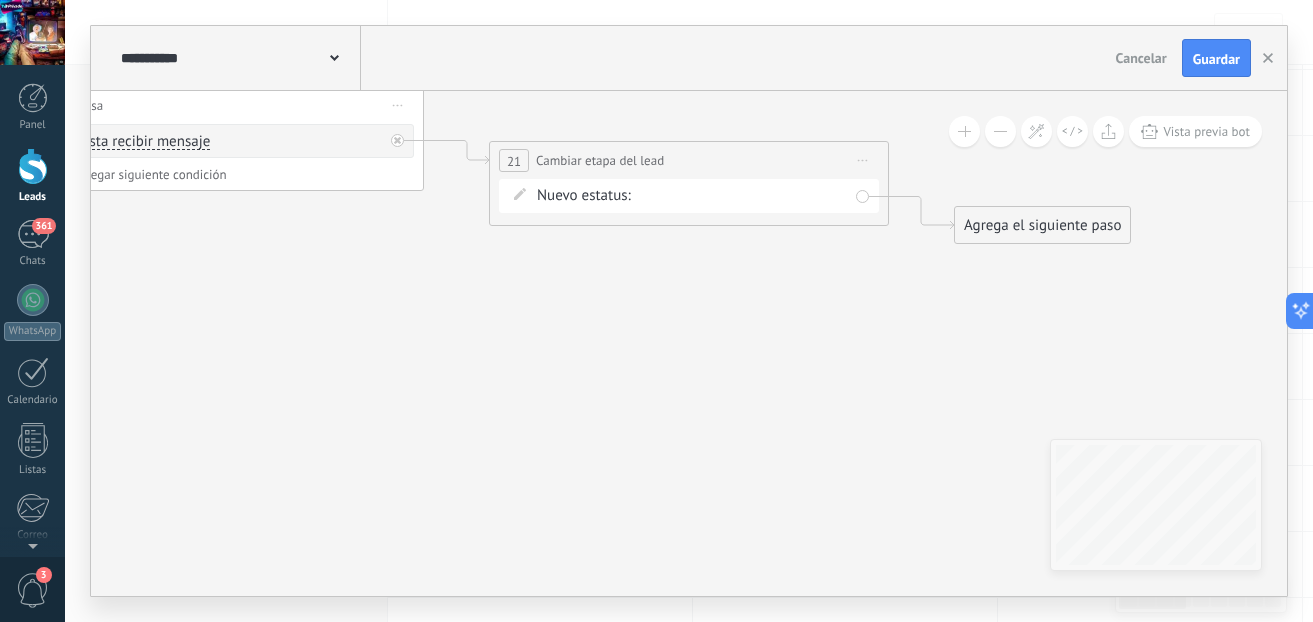 click on "Contacto inicial Int.1  Int. 2 Int. 3 Asistencia tecnica Negociacion Ganado Perdido" at bounding box center [0, 0] 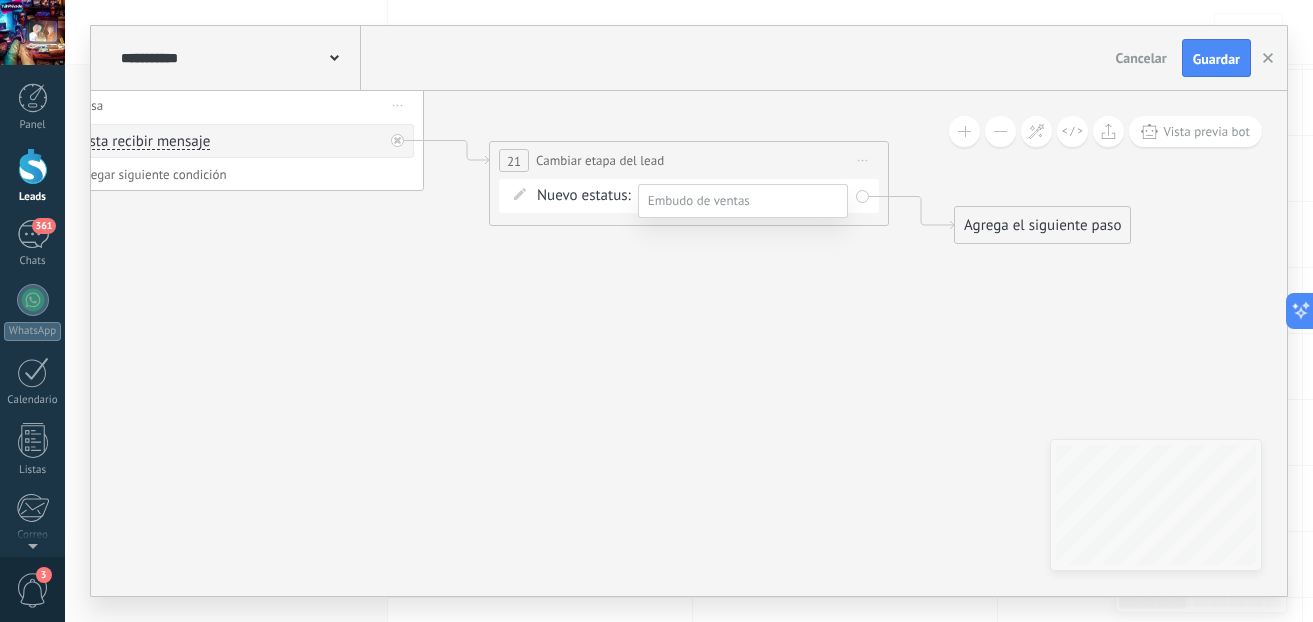 click on "Asistencia tecnica" at bounding box center [0, 0] 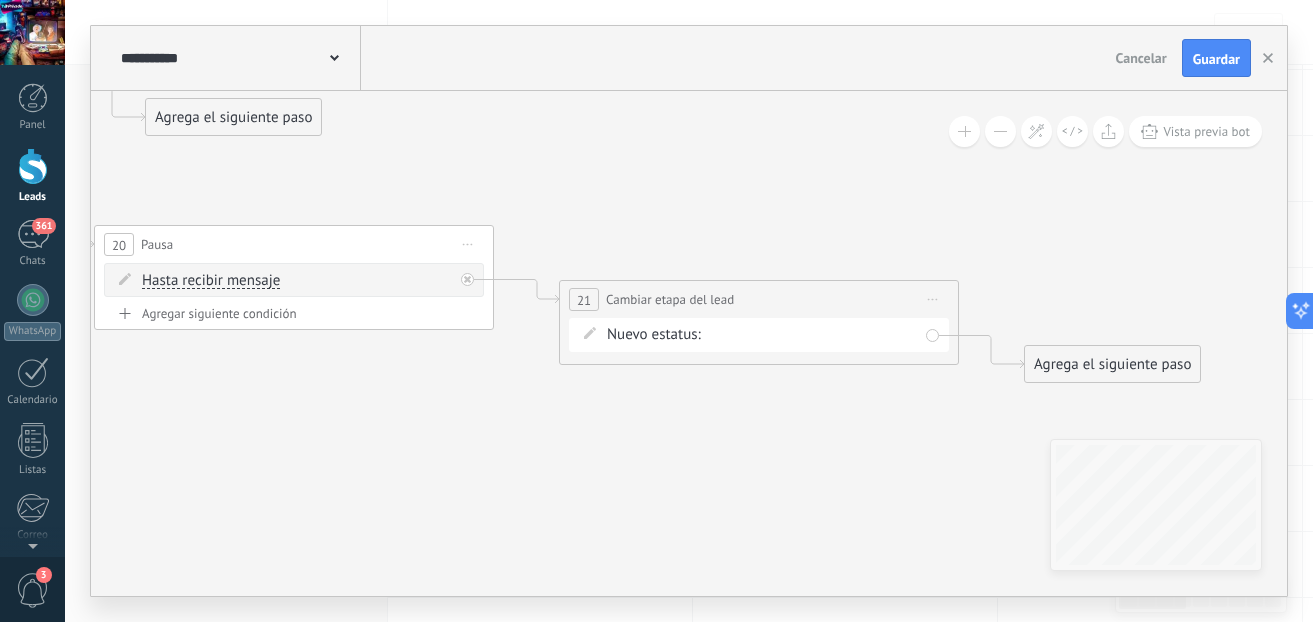 drag, startPoint x: 552, startPoint y: 323, endPoint x: 622, endPoint y: 462, distance: 155.63097 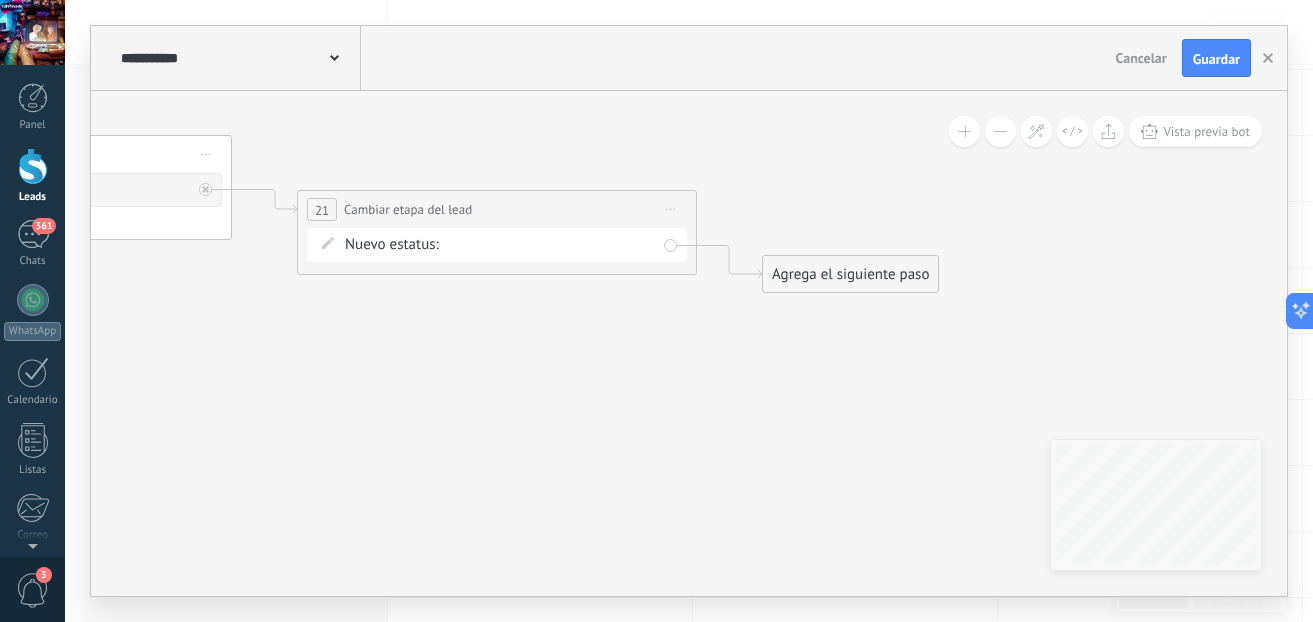 drag, startPoint x: 776, startPoint y: 472, endPoint x: 514, endPoint y: 382, distance: 277.02707 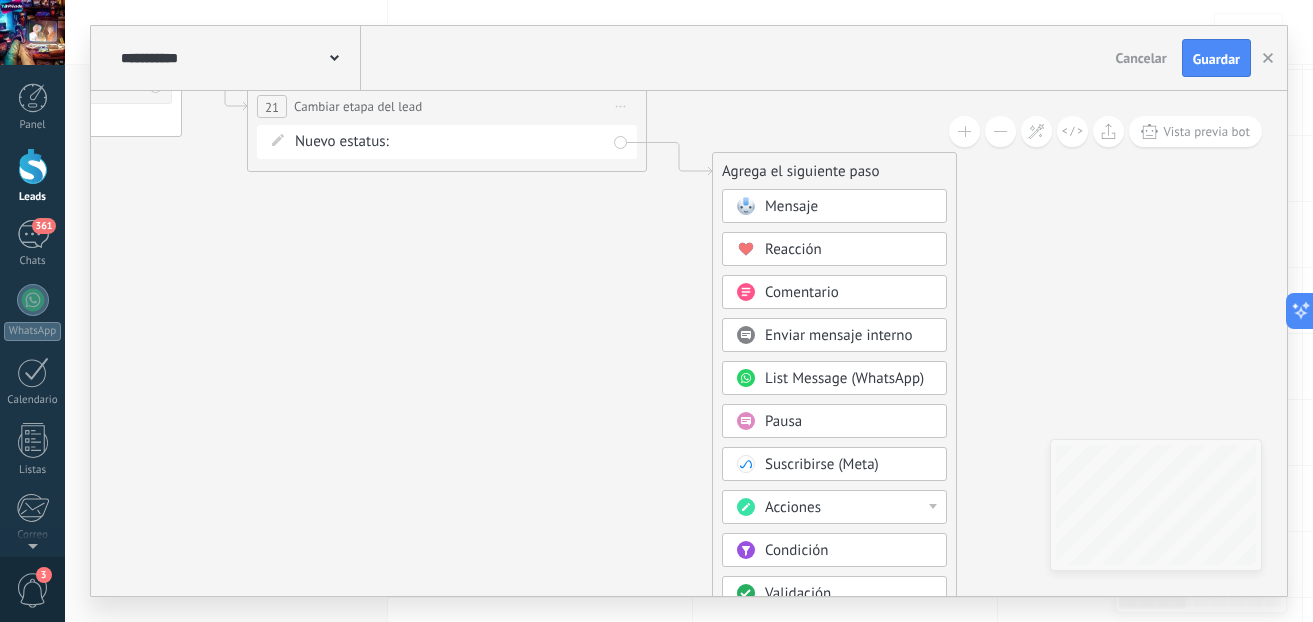 drag, startPoint x: 1032, startPoint y: 390, endPoint x: 987, endPoint y: 181, distance: 213.78961 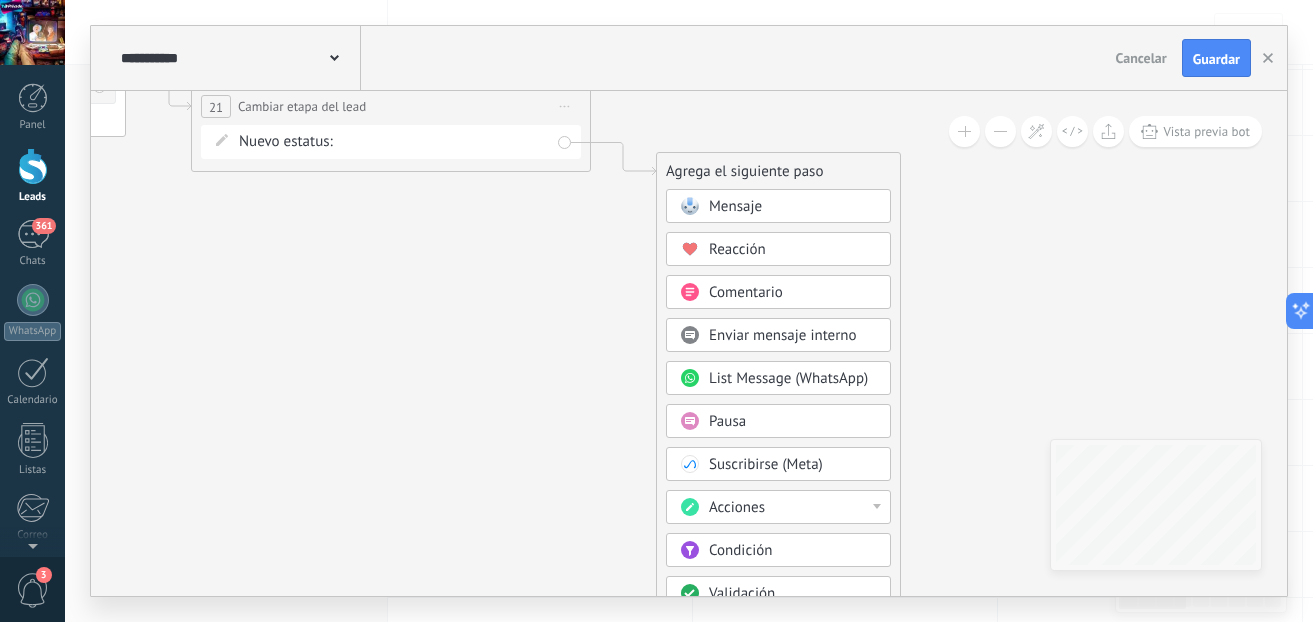 drag, startPoint x: 1022, startPoint y: 282, endPoint x: 967, endPoint y: 149, distance: 143.92358 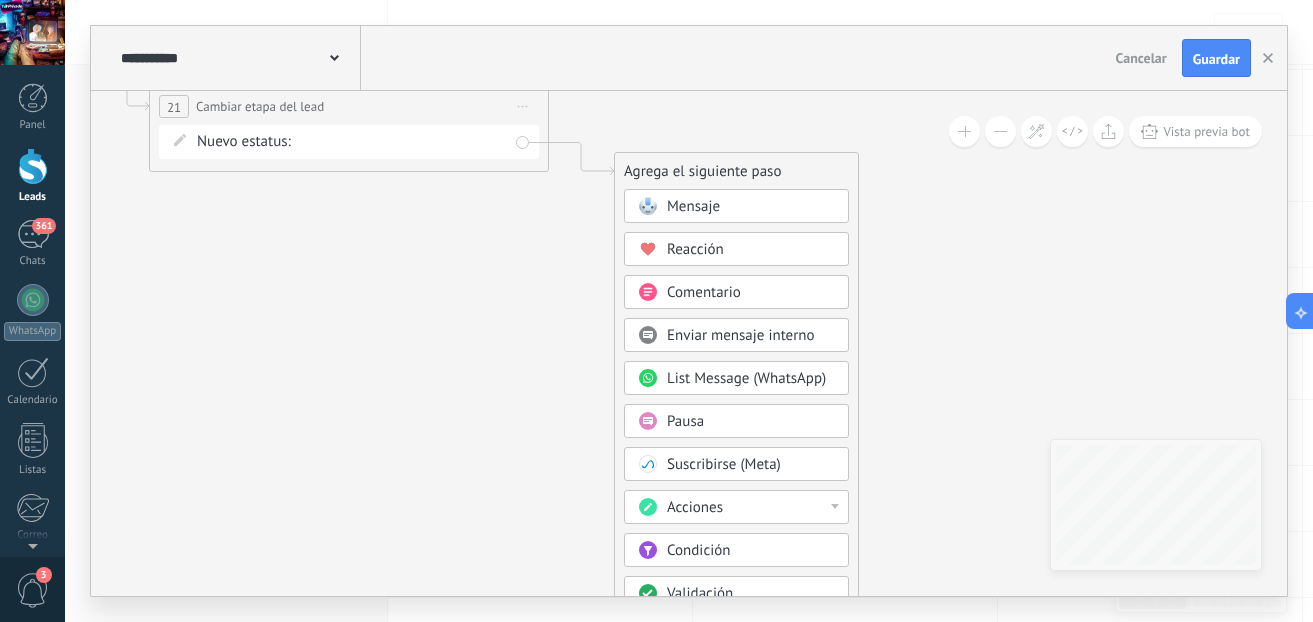 drag, startPoint x: 960, startPoint y: 341, endPoint x: 919, endPoint y: 213, distance: 134.4061 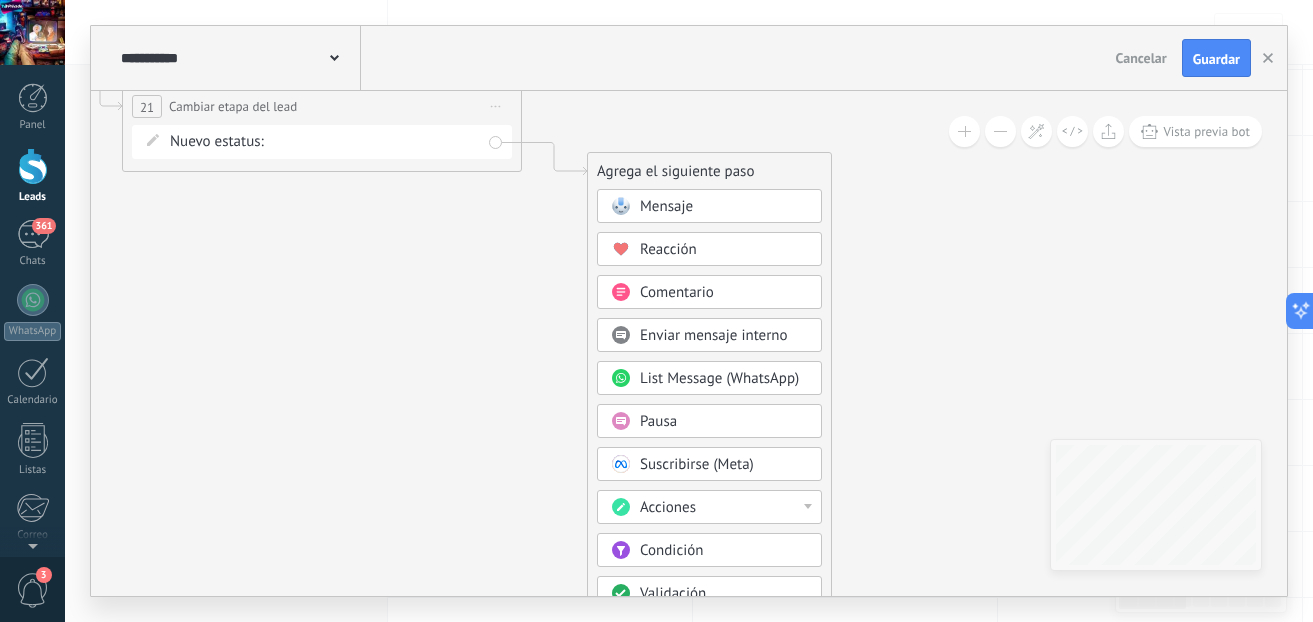 drag, startPoint x: 903, startPoint y: 370, endPoint x: 876, endPoint y: 304, distance: 71.30919 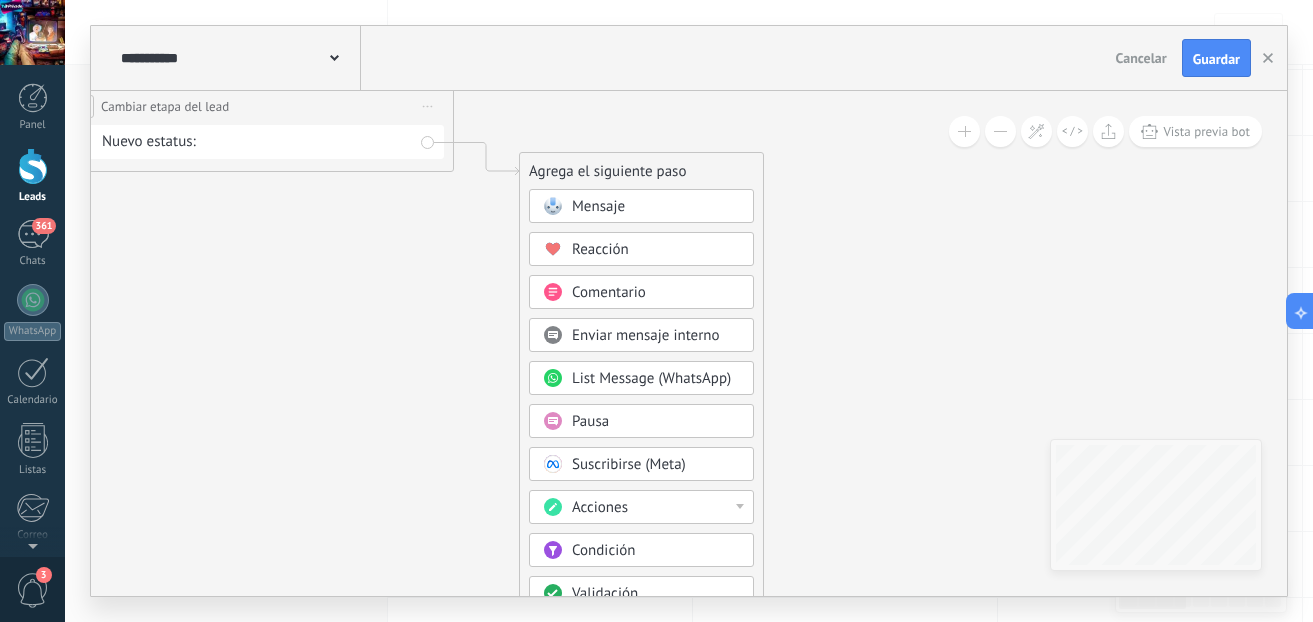 drag, startPoint x: 908, startPoint y: 356, endPoint x: 840, endPoint y: 110, distance: 255.22539 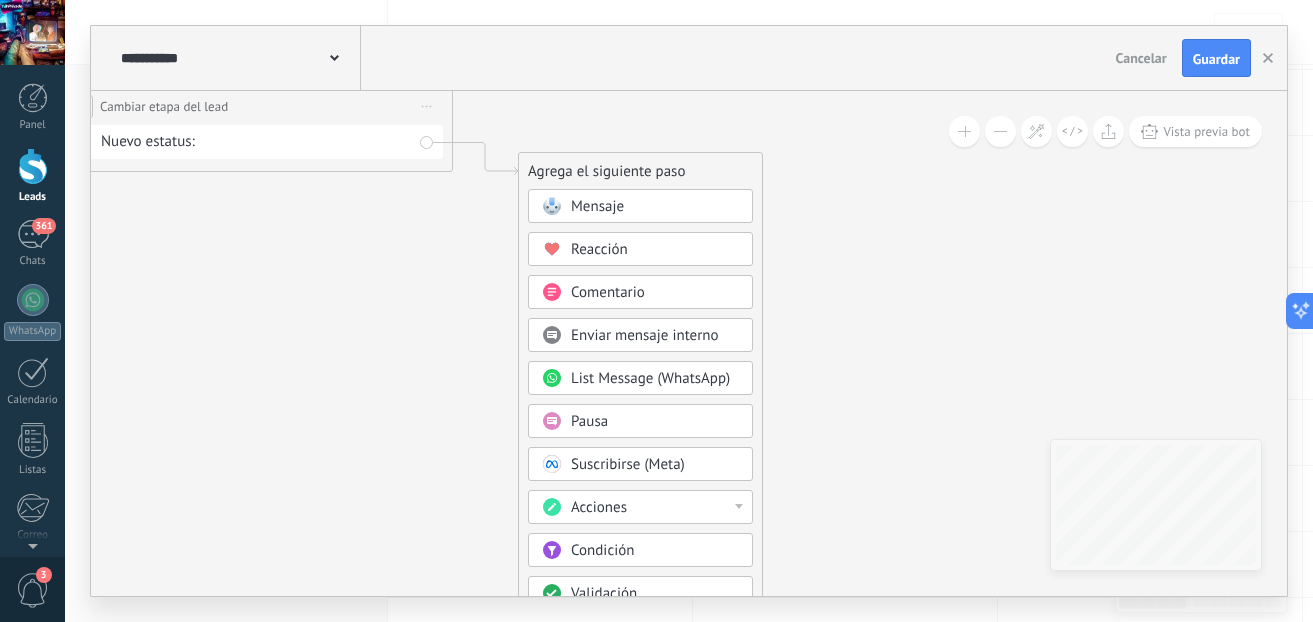 drag, startPoint x: 843, startPoint y: 437, endPoint x: 842, endPoint y: 425, distance: 12.0415945 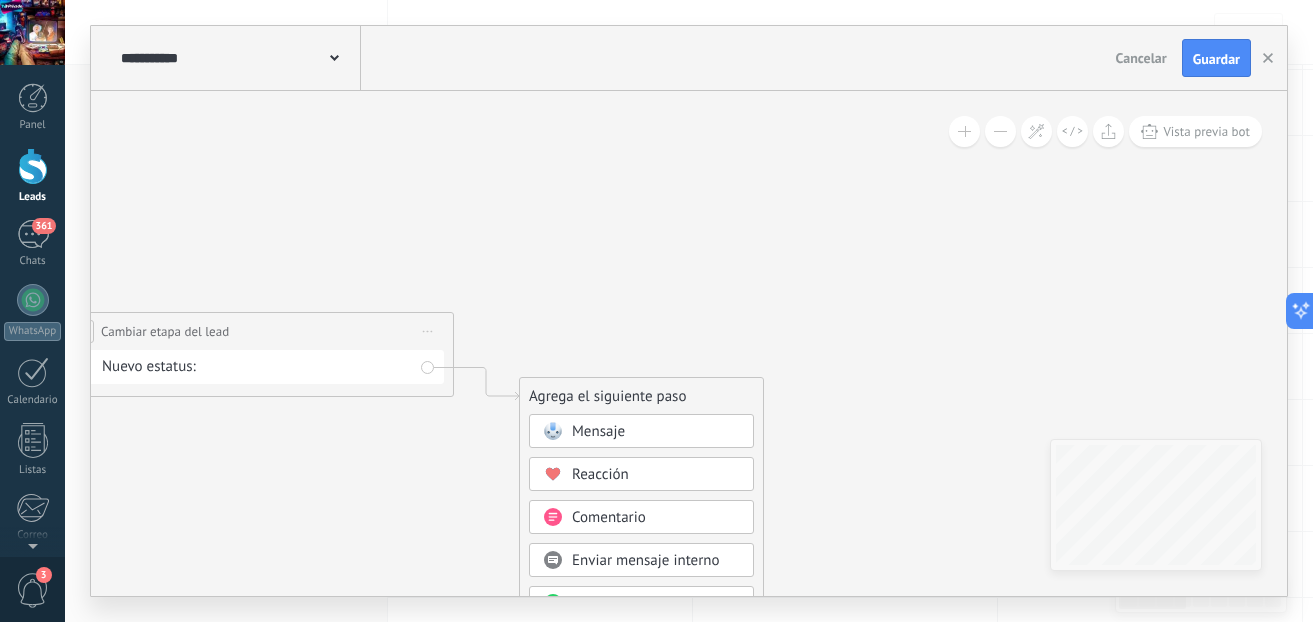 drag, startPoint x: 853, startPoint y: 344, endPoint x: 676, endPoint y: 462, distance: 212.72752 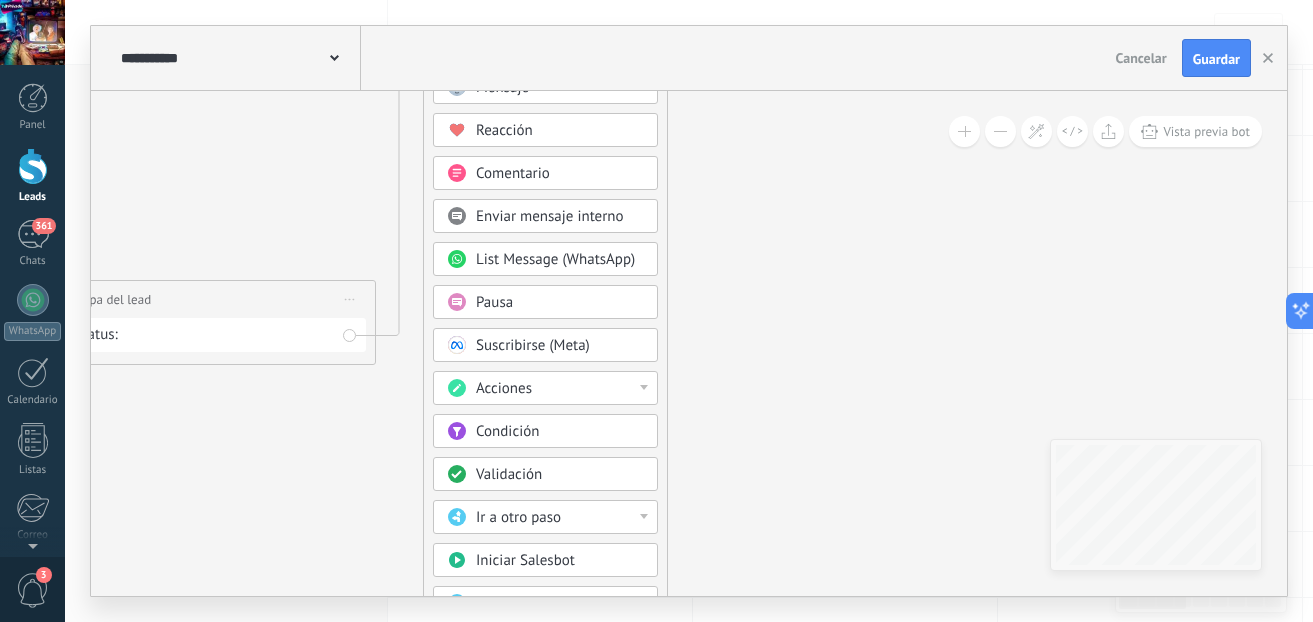 drag, startPoint x: 580, startPoint y: 363, endPoint x: 562, endPoint y: 45, distance: 318.50903 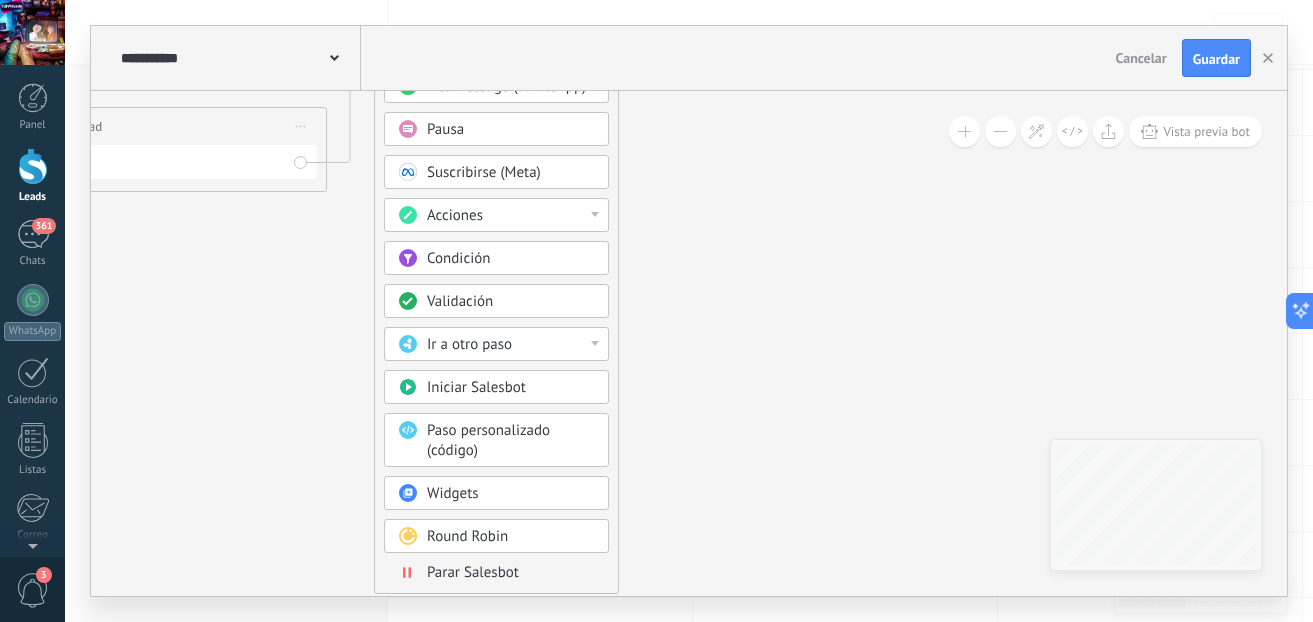 drag, startPoint x: 800, startPoint y: 342, endPoint x: 680, endPoint y: 247, distance: 153.05228 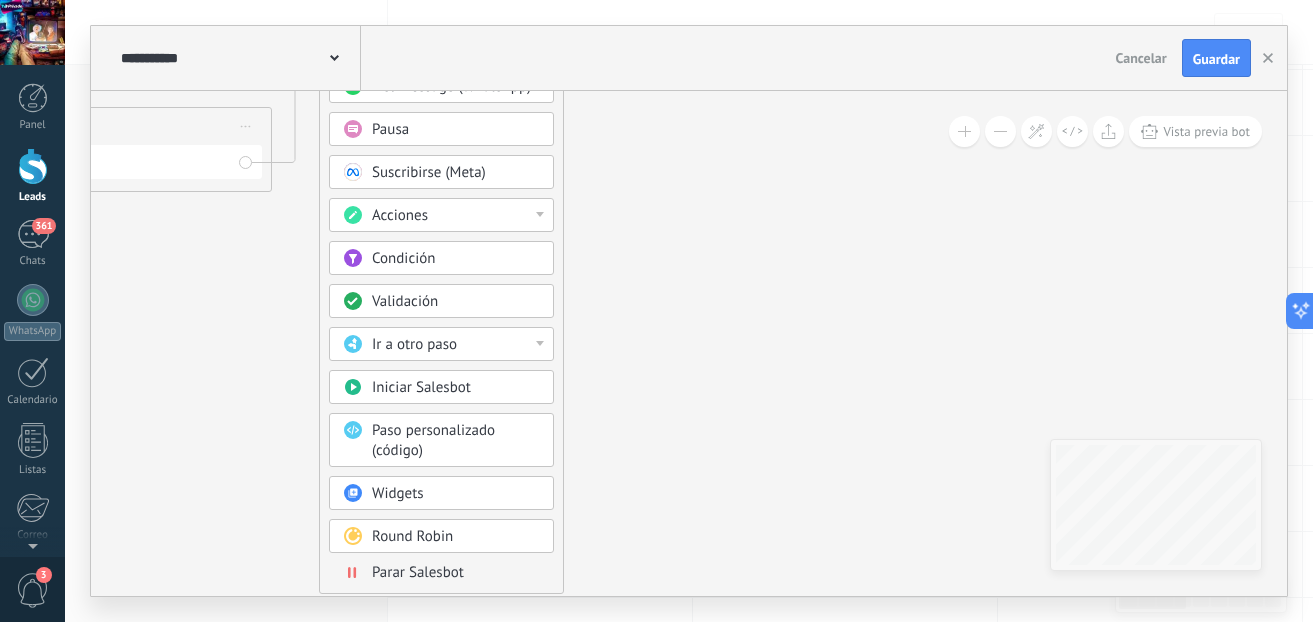 drag, startPoint x: 650, startPoint y: 396, endPoint x: 651, endPoint y: 199, distance: 197.00253 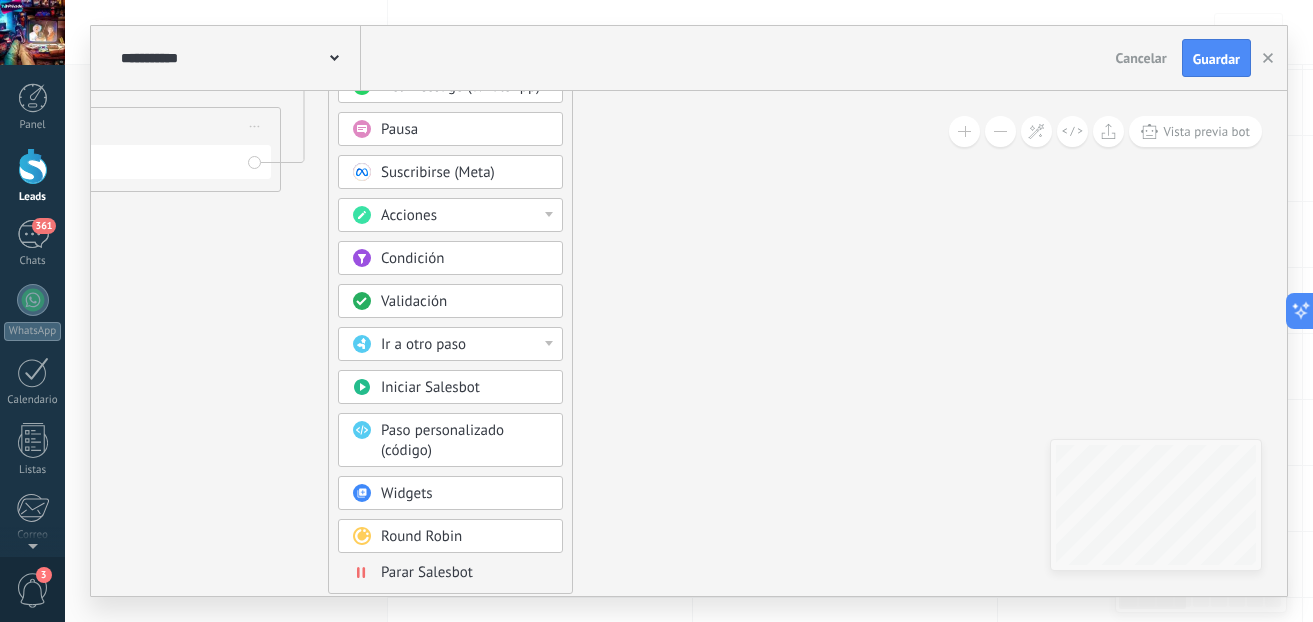 click 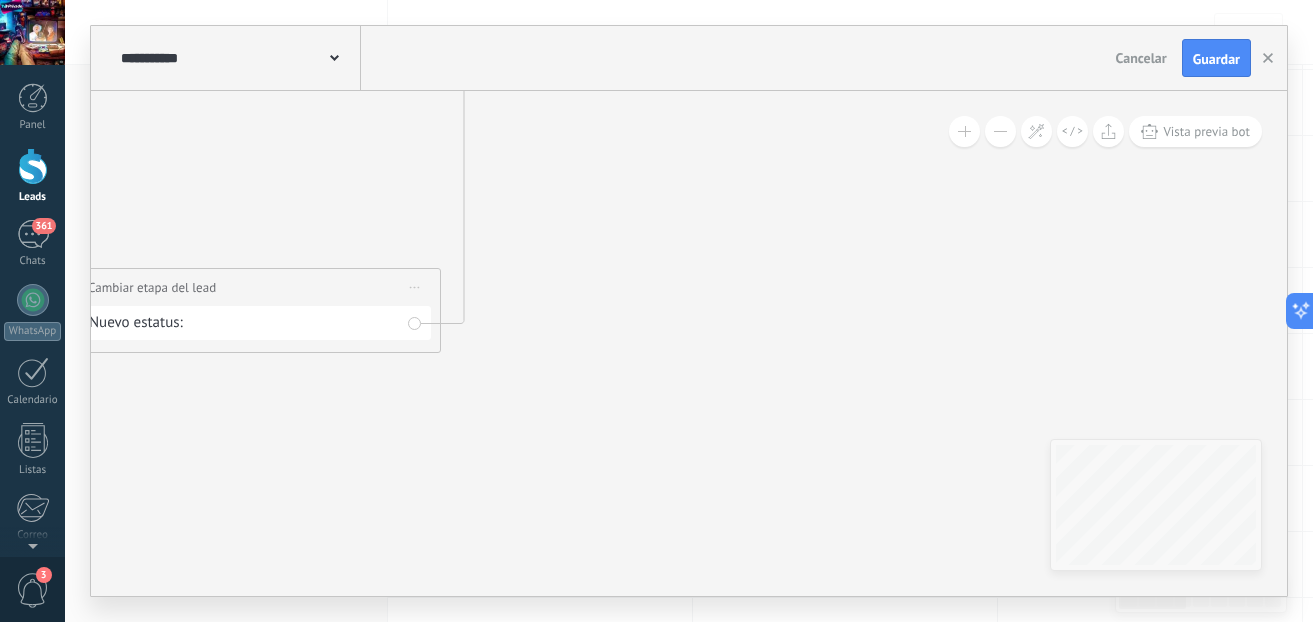 drag, startPoint x: 395, startPoint y: 394, endPoint x: 568, endPoint y: 557, distance: 237.69308 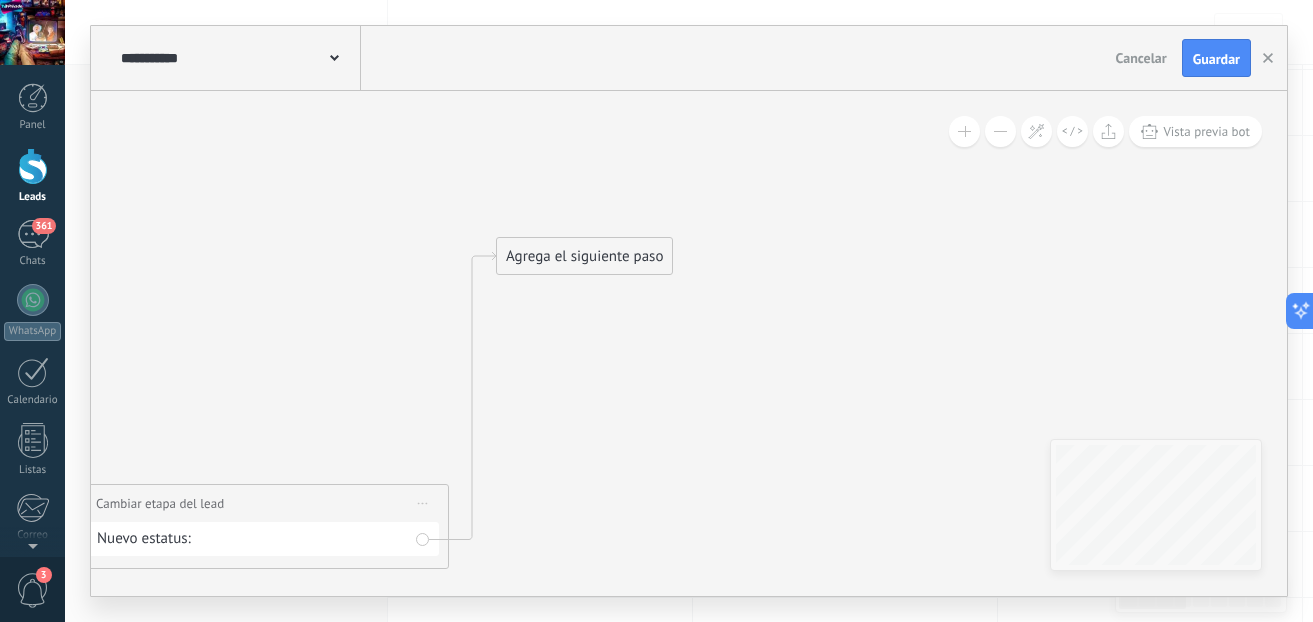 drag, startPoint x: 705, startPoint y: 407, endPoint x: 700, endPoint y: 621, distance: 214.05841 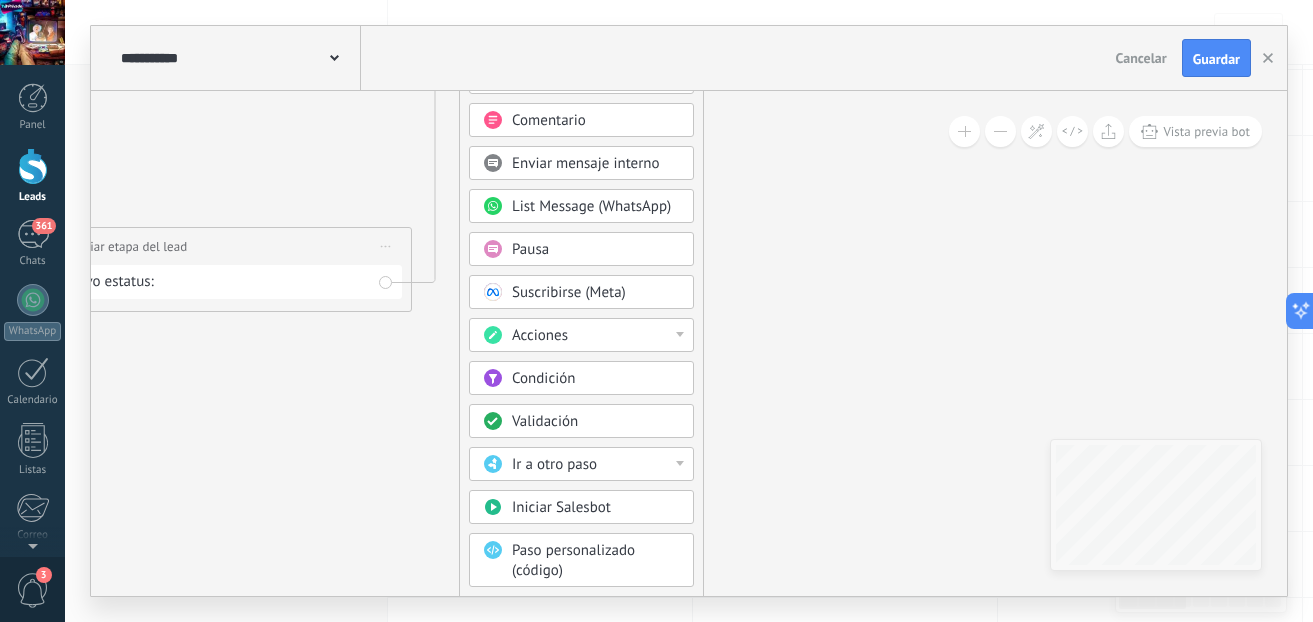 drag, startPoint x: 821, startPoint y: 469, endPoint x: 784, endPoint y: 212, distance: 259.64975 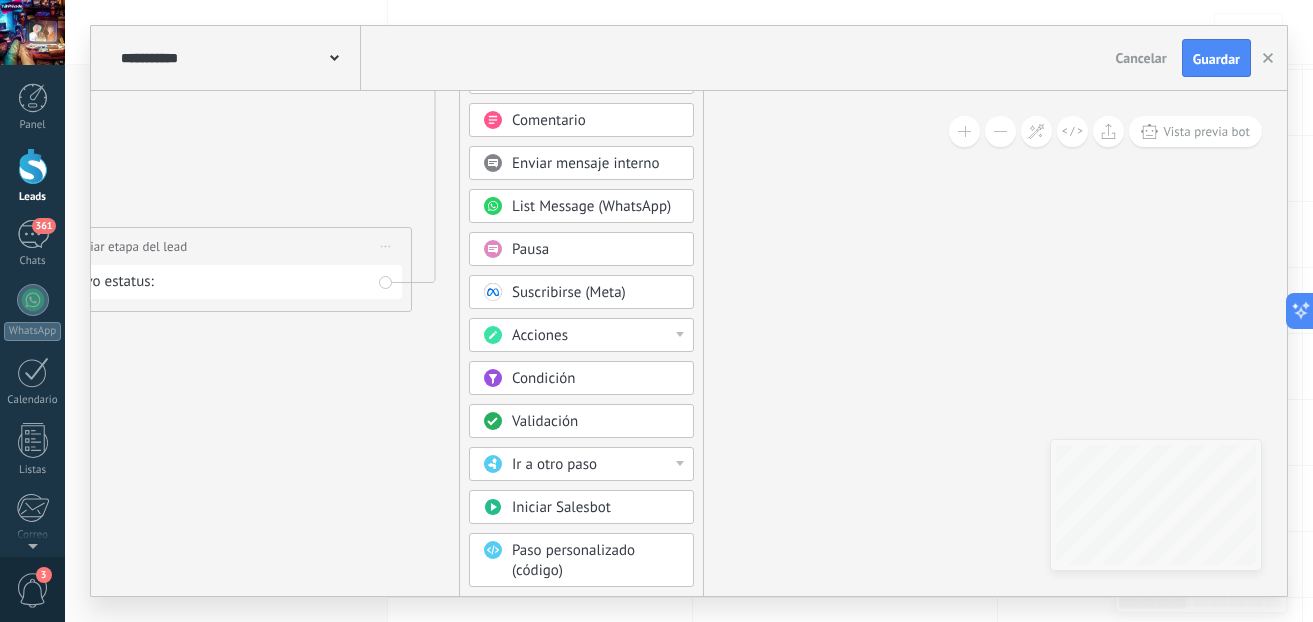 click 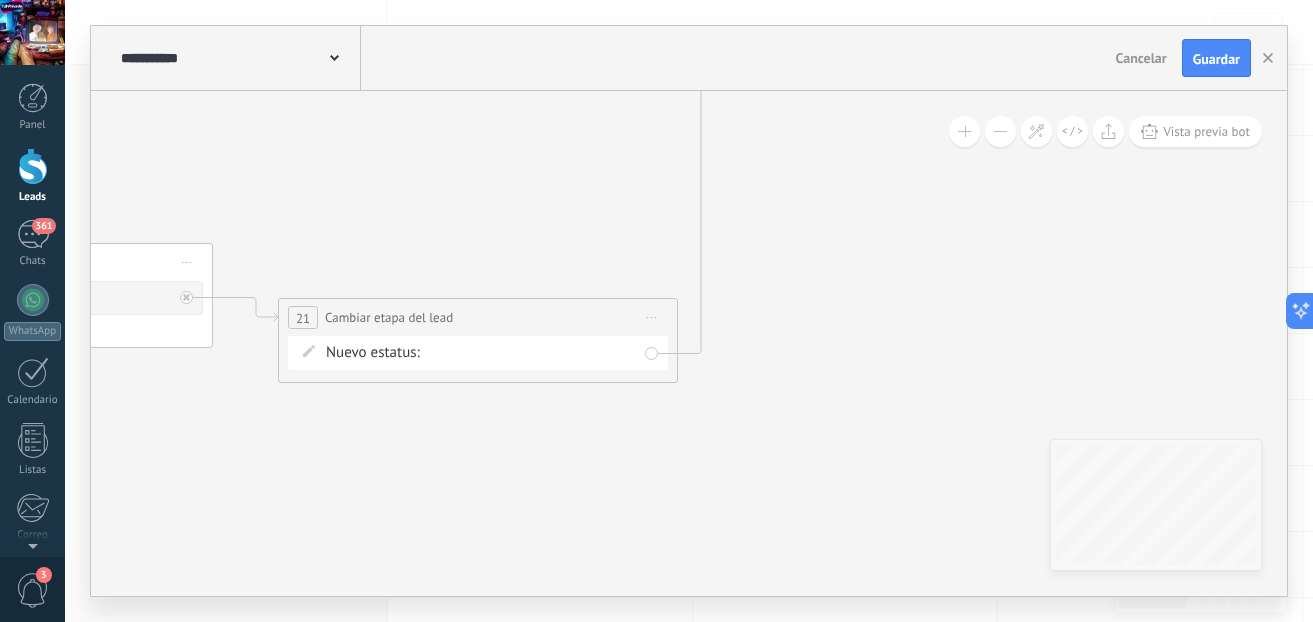 drag, startPoint x: 481, startPoint y: 489, endPoint x: 761, endPoint y: 577, distance: 293.503 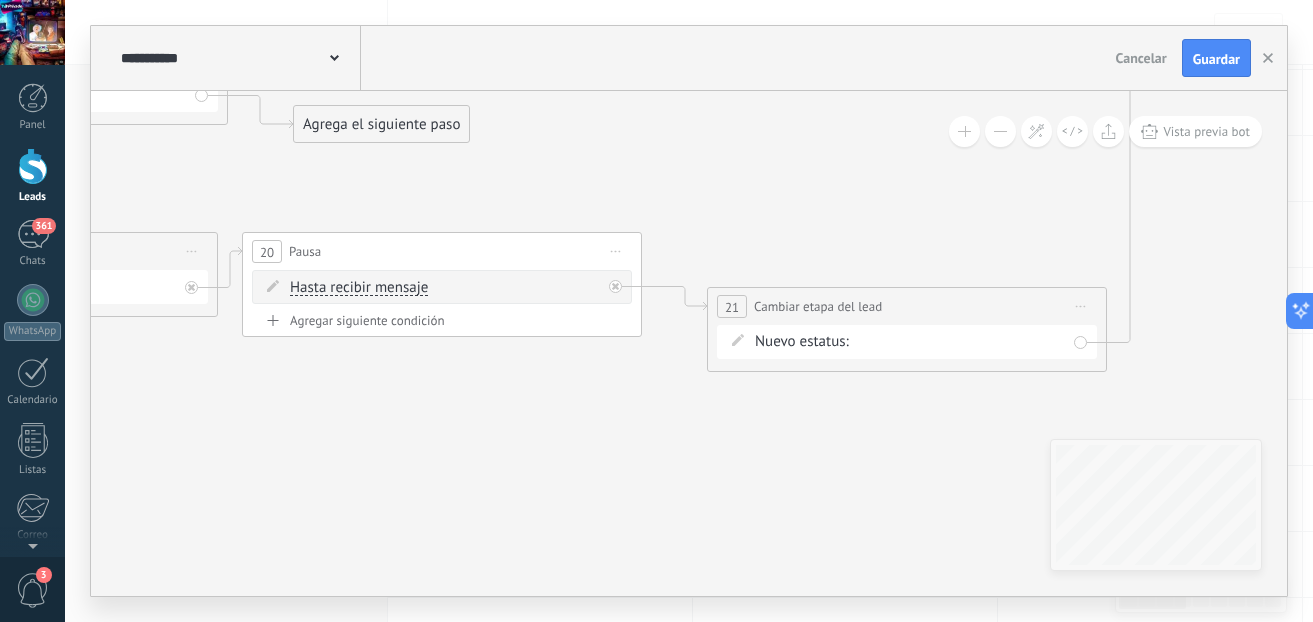 drag, startPoint x: 630, startPoint y: 451, endPoint x: 816, endPoint y: 422, distance: 188.24718 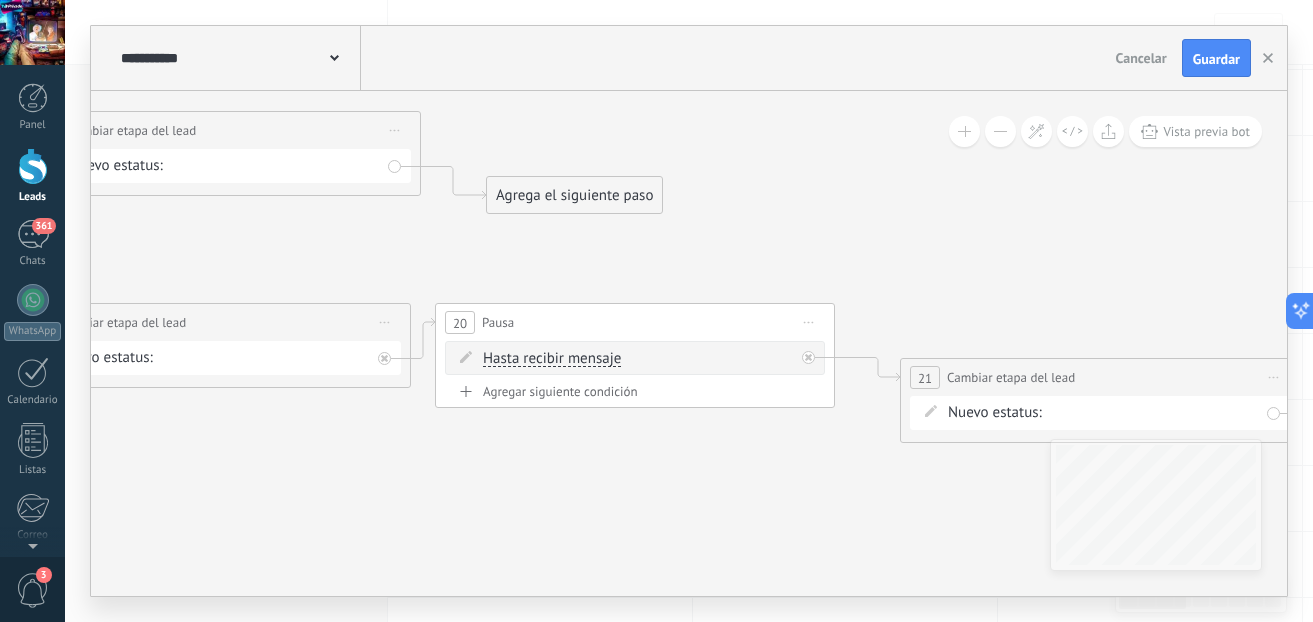 drag, startPoint x: 743, startPoint y: 414, endPoint x: 970, endPoint y: 475, distance: 235.05319 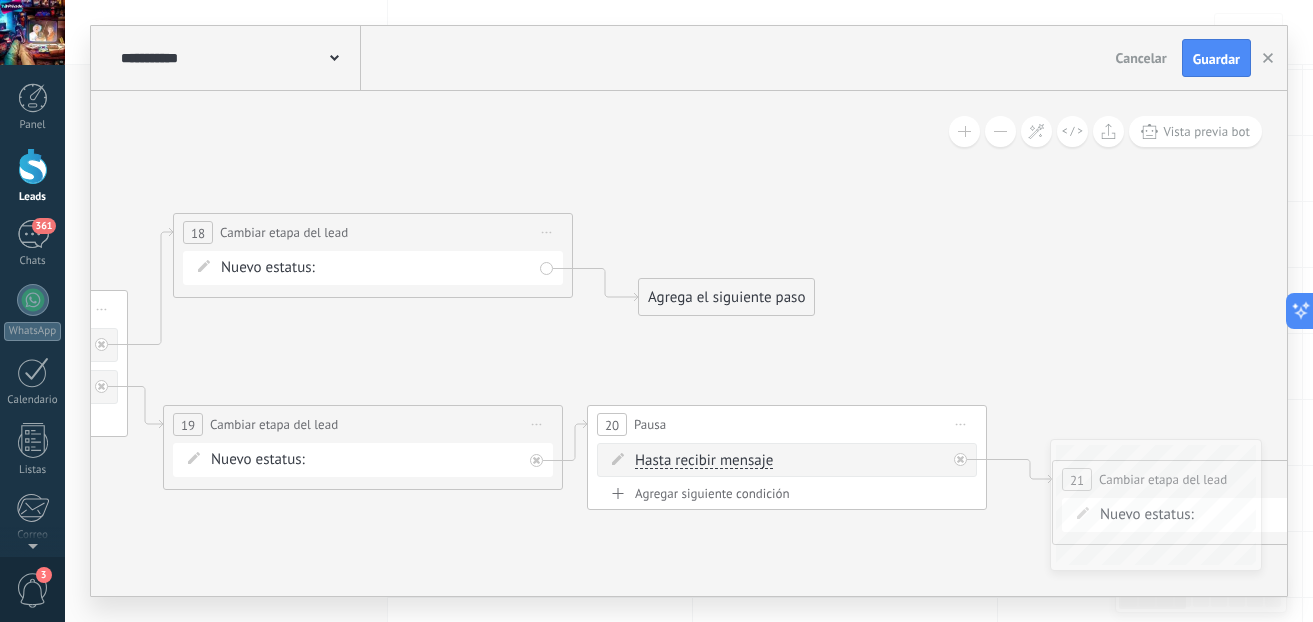 drag, startPoint x: 758, startPoint y: 485, endPoint x: 910, endPoint y: 587, distance: 183.05191 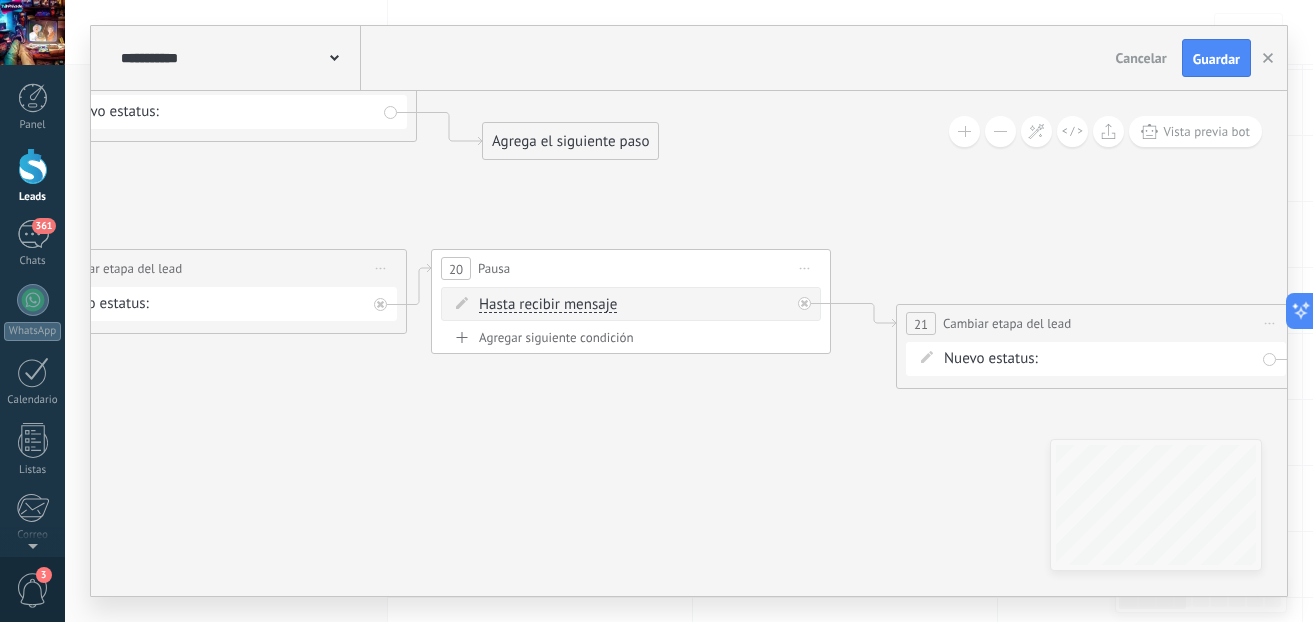 drag, startPoint x: 747, startPoint y: 573, endPoint x: 591, endPoint y: 417, distance: 220.61731 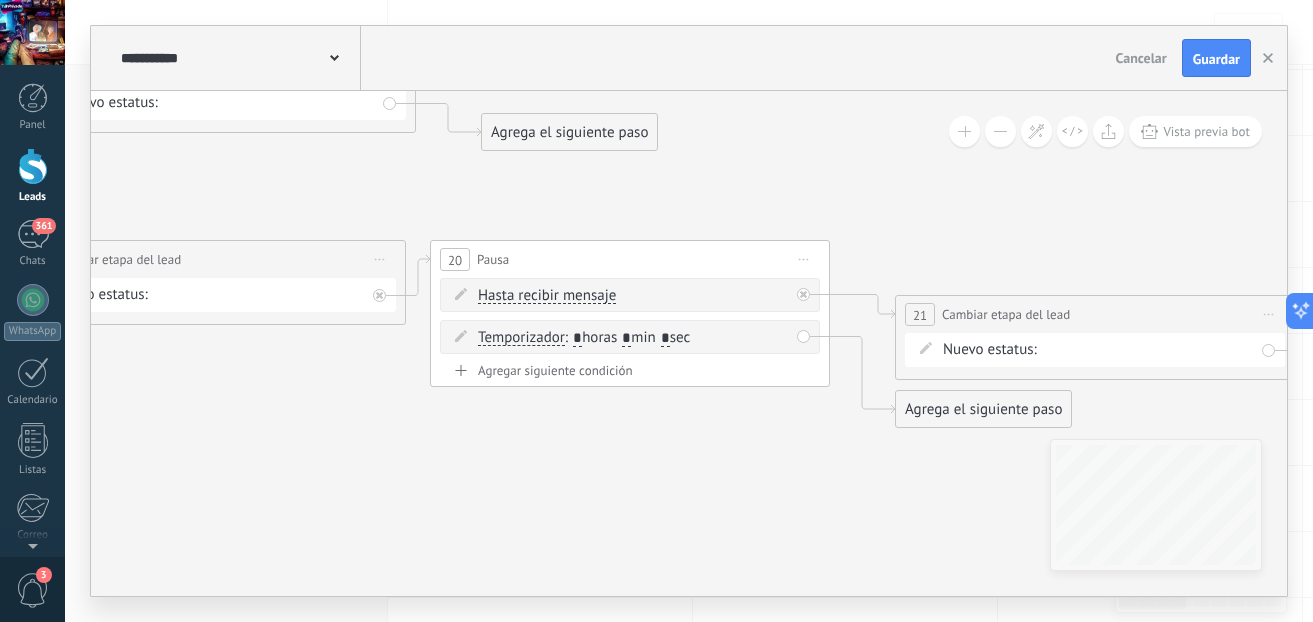 drag, startPoint x: 665, startPoint y: 444, endPoint x: 664, endPoint y: 428, distance: 16.03122 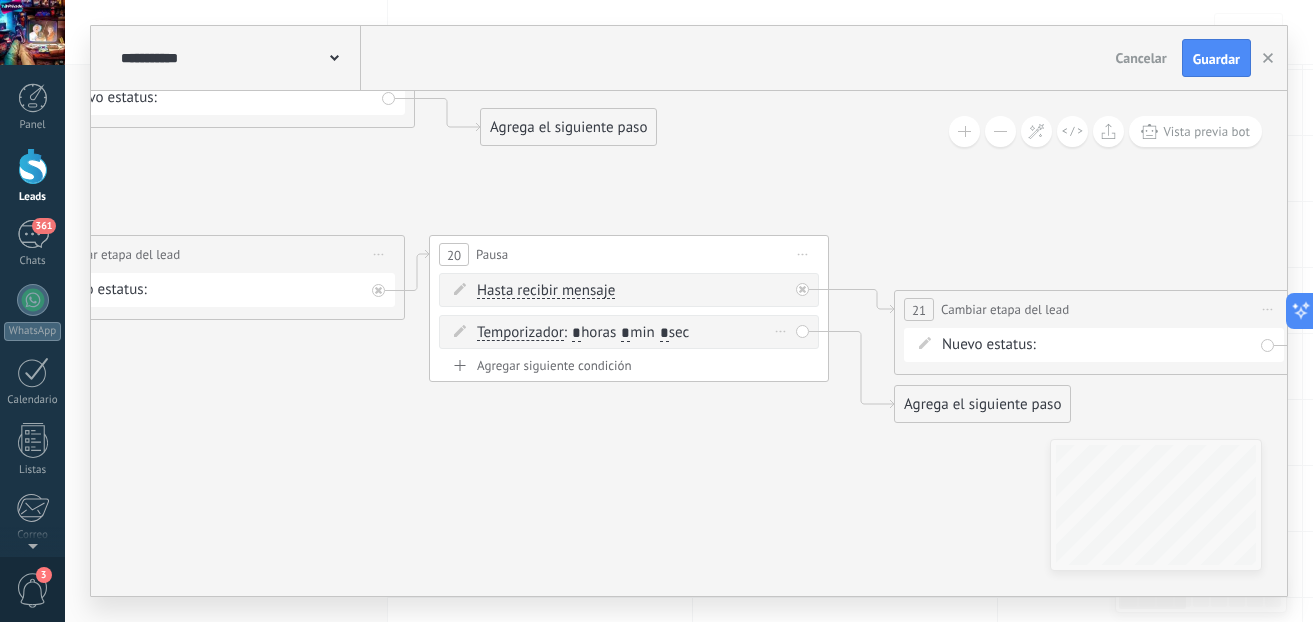 click on "*" at bounding box center (576, 334) 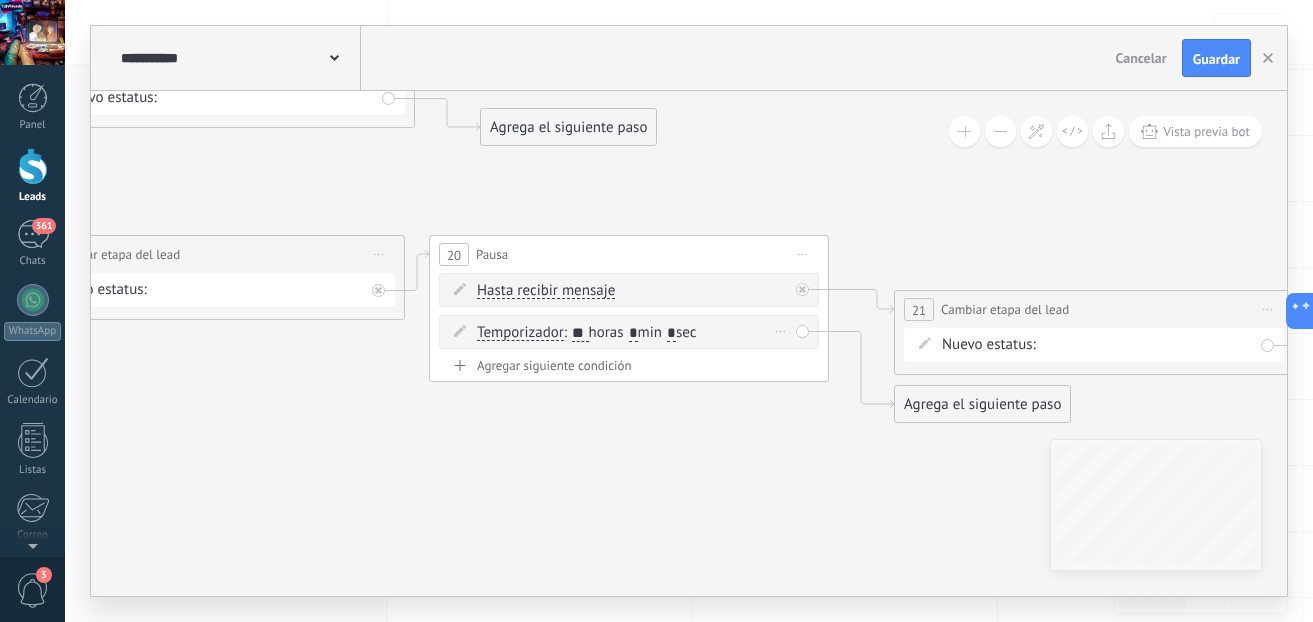 type on "**" 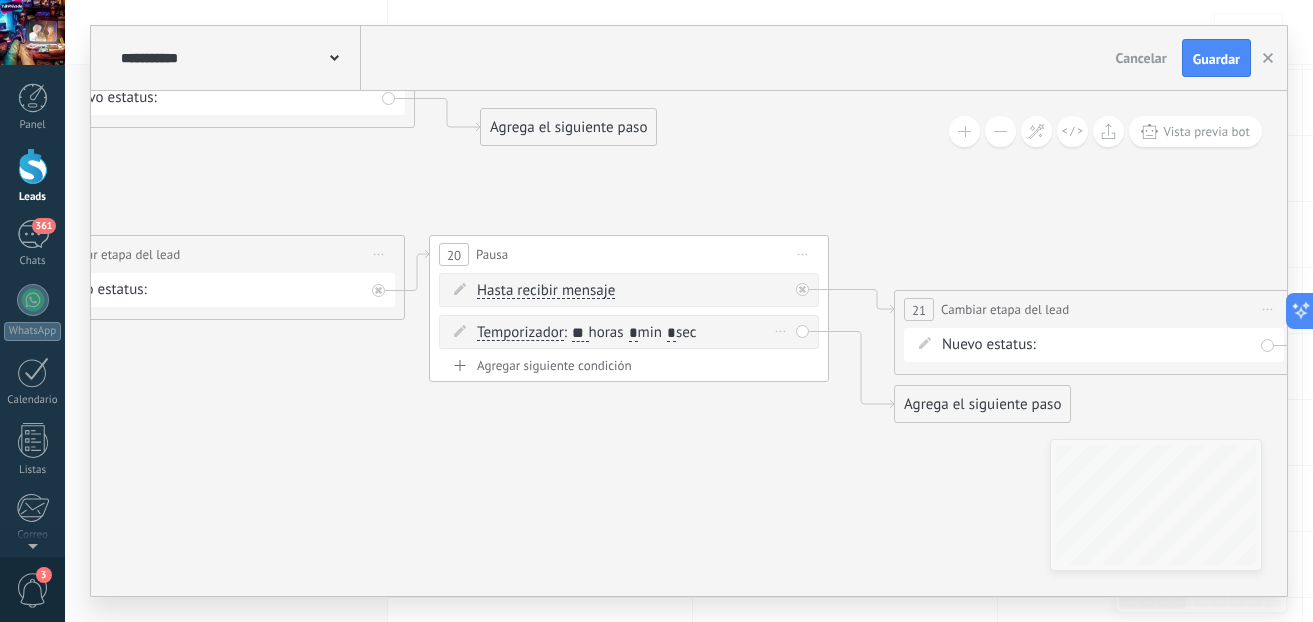 click on ":
**  horas
*  min  *  sec" at bounding box center [630, 332] 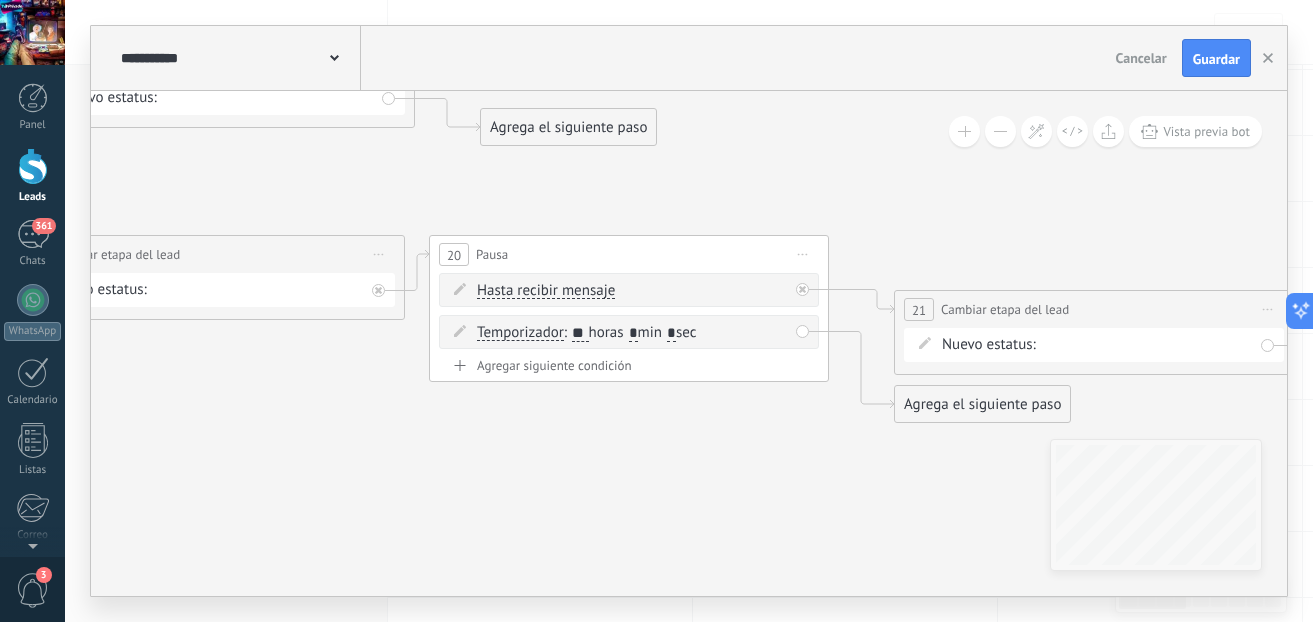 type on "*" 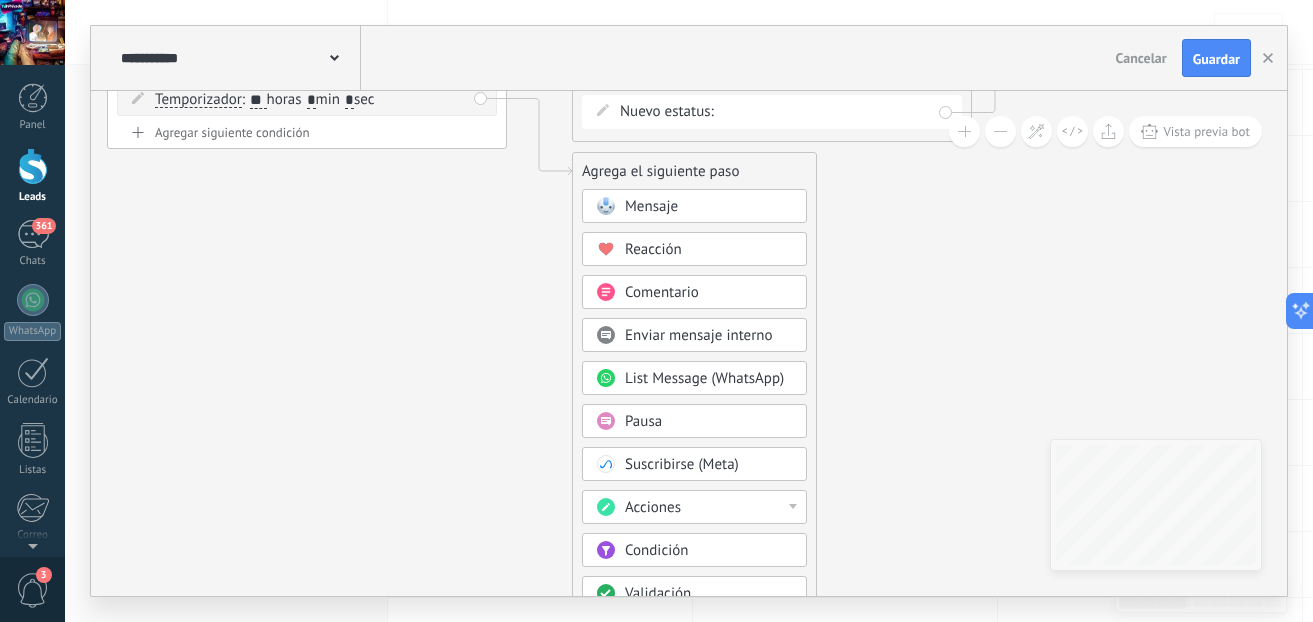 drag, startPoint x: 848, startPoint y: 497, endPoint x: 526, endPoint y: 213, distance: 429.34836 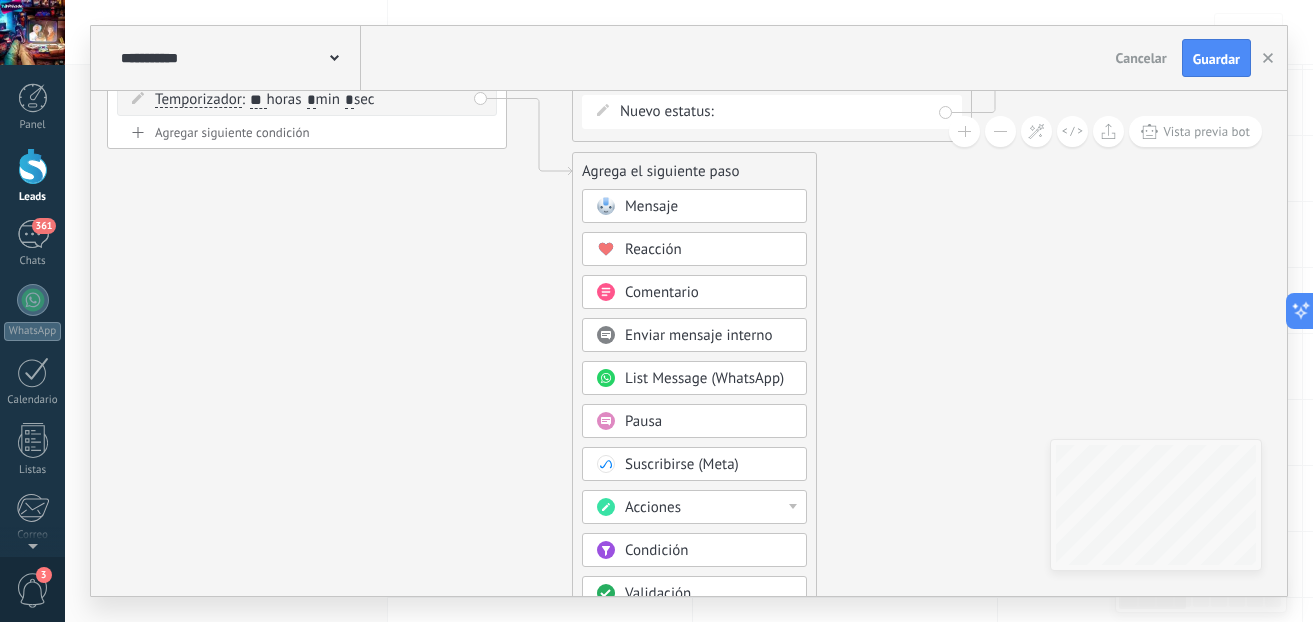 click on "Acciones" at bounding box center (709, 508) 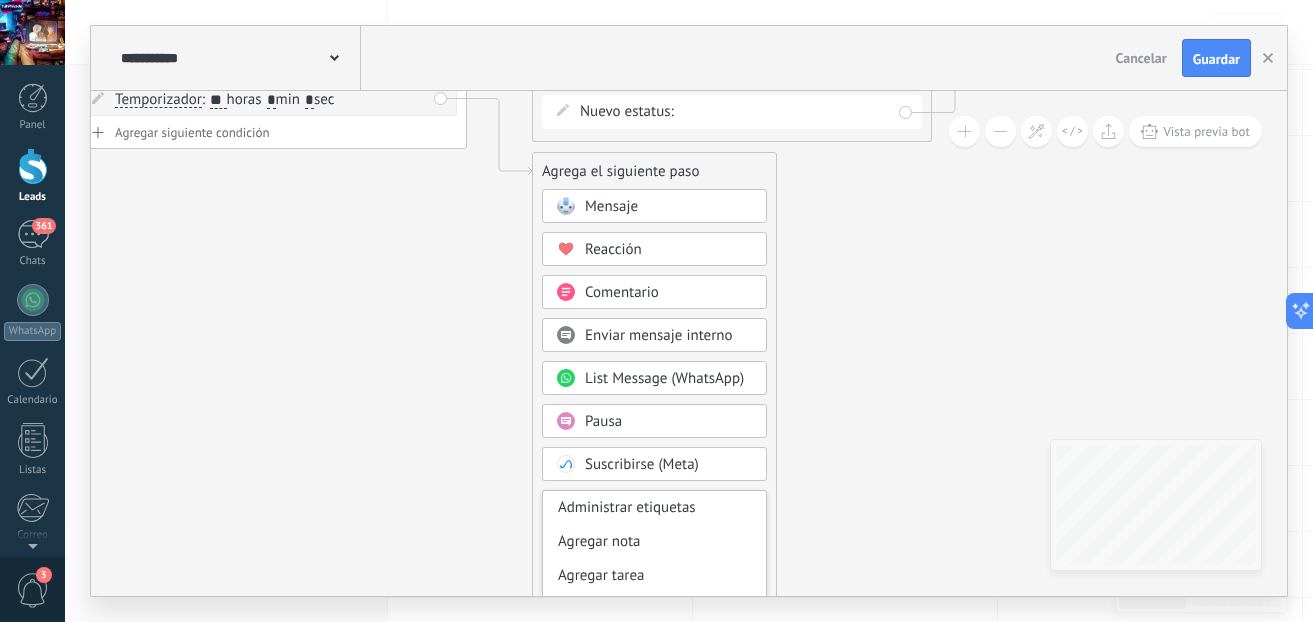 drag, startPoint x: 913, startPoint y: 464, endPoint x: 871, endPoint y: 269, distance: 199.4718 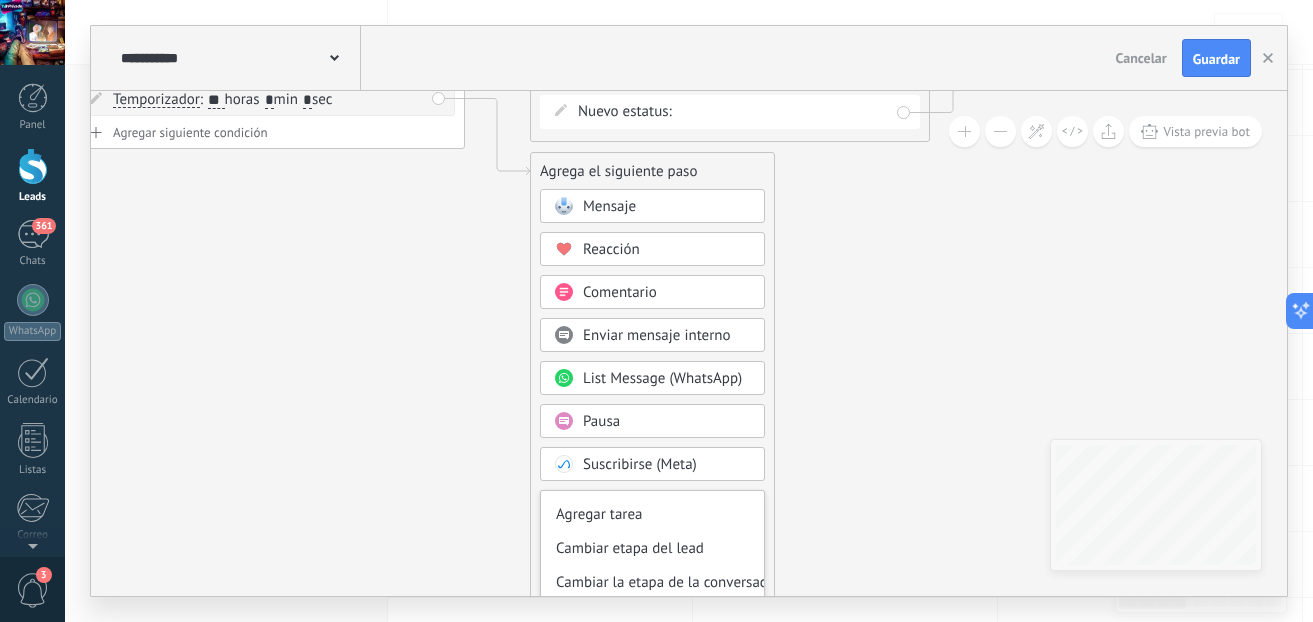 scroll, scrollTop: 71, scrollLeft: 0, axis: vertical 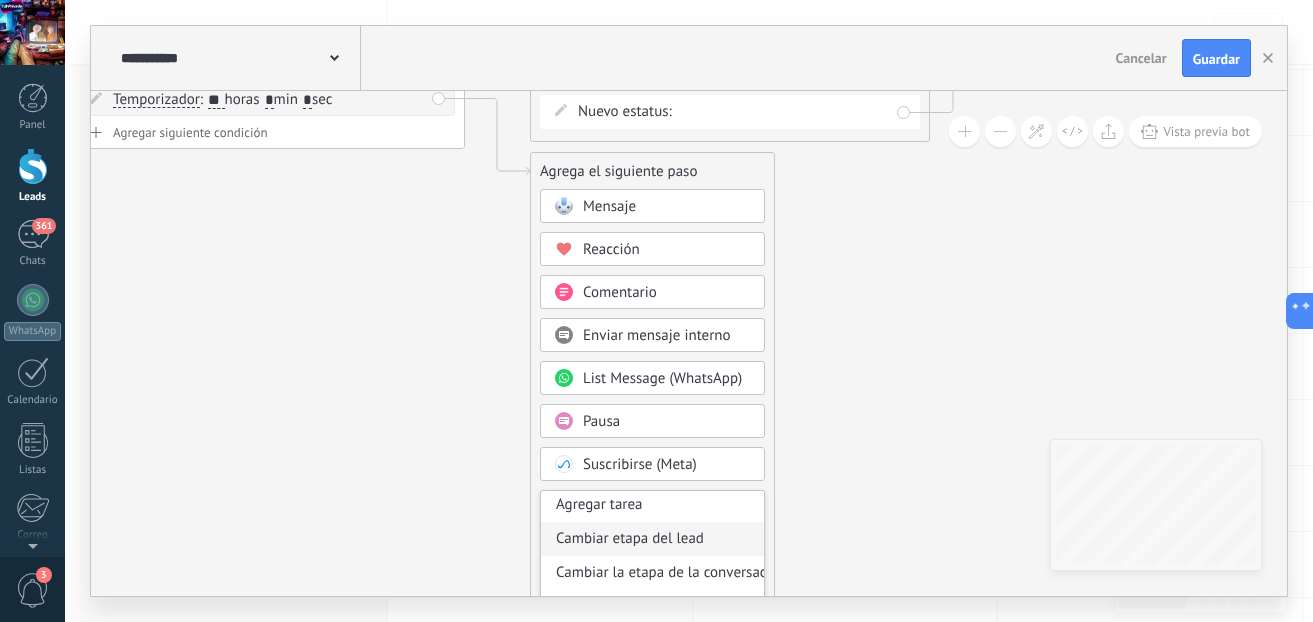 click on "Cambiar etapa del lead" at bounding box center [652, 539] 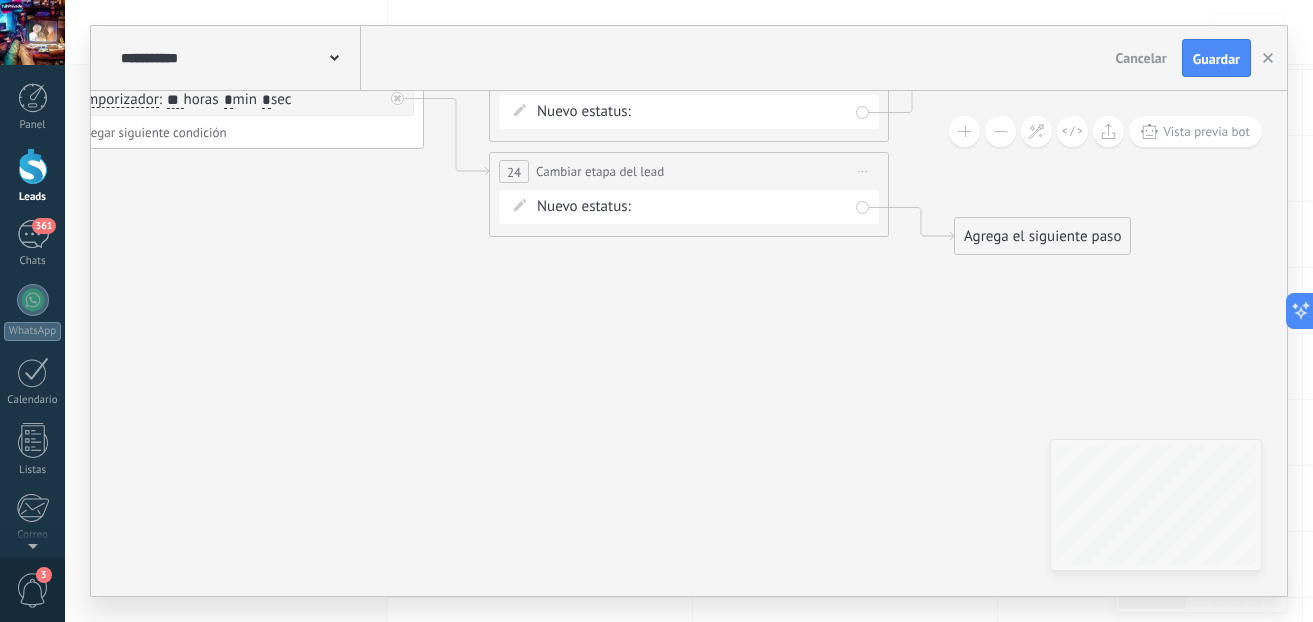 click on "Contacto inicial Int.1  Int. 2 Int. 3 Asistencia tecnica Negociacion Ganado Perdido" at bounding box center (0, 0) 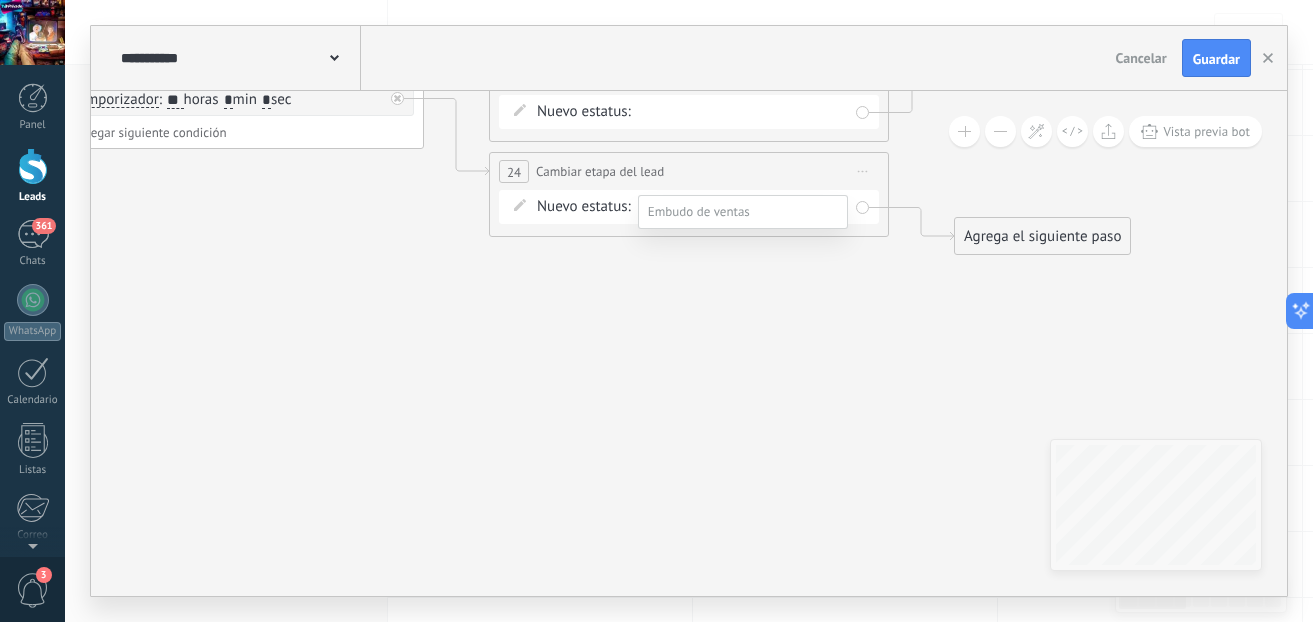 click on "Perdido" at bounding box center [0, 0] 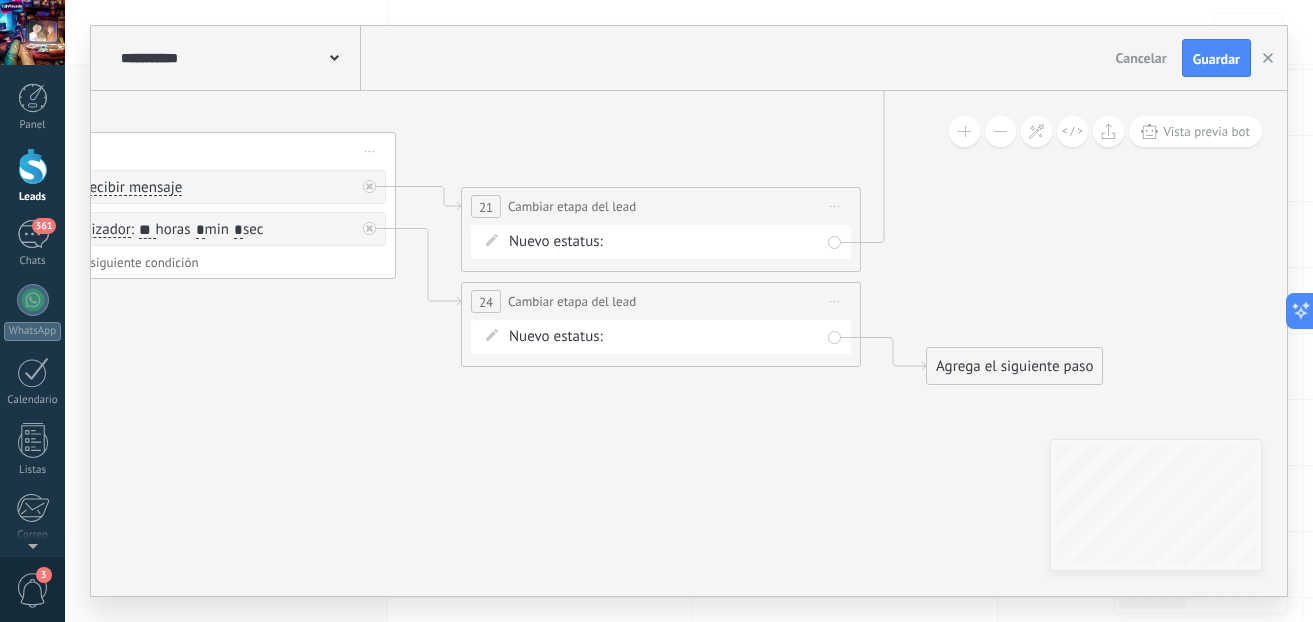 drag, startPoint x: 860, startPoint y: 409, endPoint x: 829, endPoint y: 552, distance: 146.32156 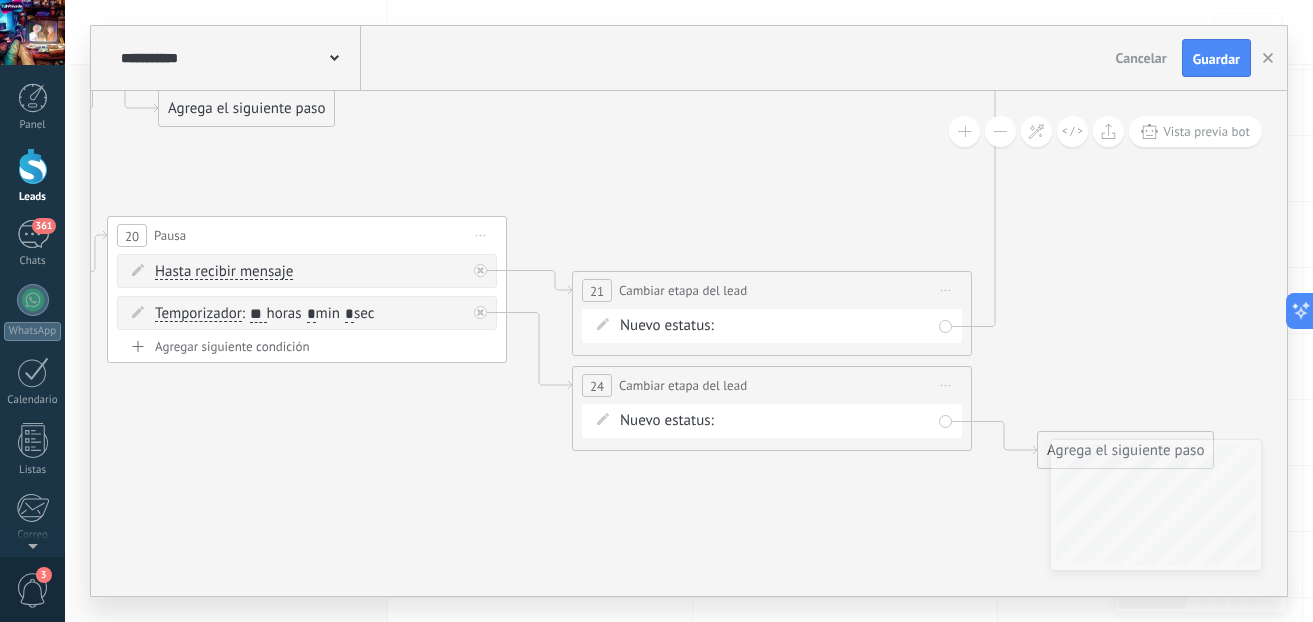 drag, startPoint x: 657, startPoint y: 518, endPoint x: 575, endPoint y: 537, distance: 84.17244 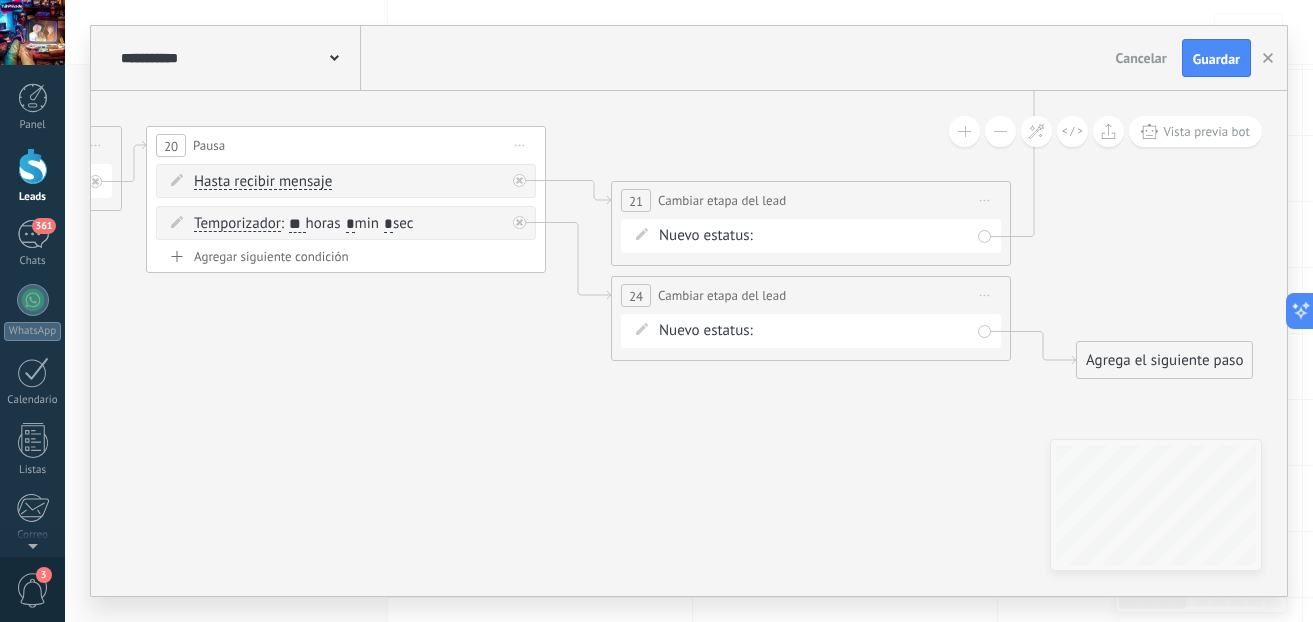 drag, startPoint x: 561, startPoint y: 528, endPoint x: 610, endPoint y: 435, distance: 105.11898 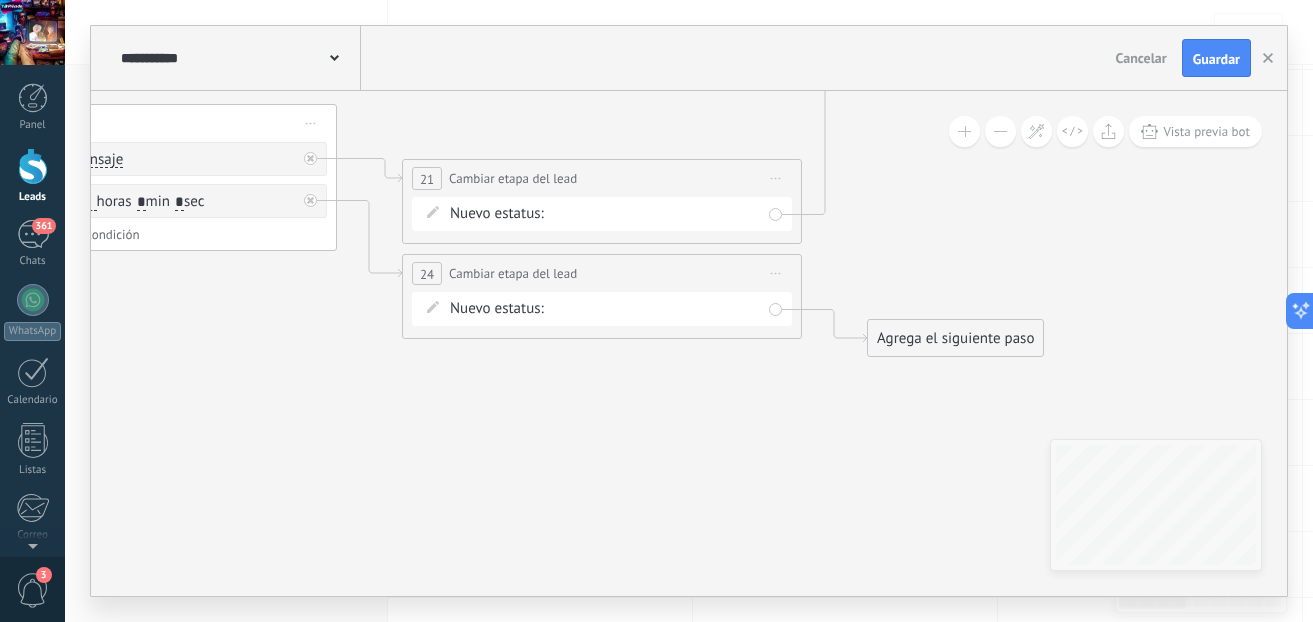 drag, startPoint x: 792, startPoint y: 444, endPoint x: 582, endPoint y: 422, distance: 211.14923 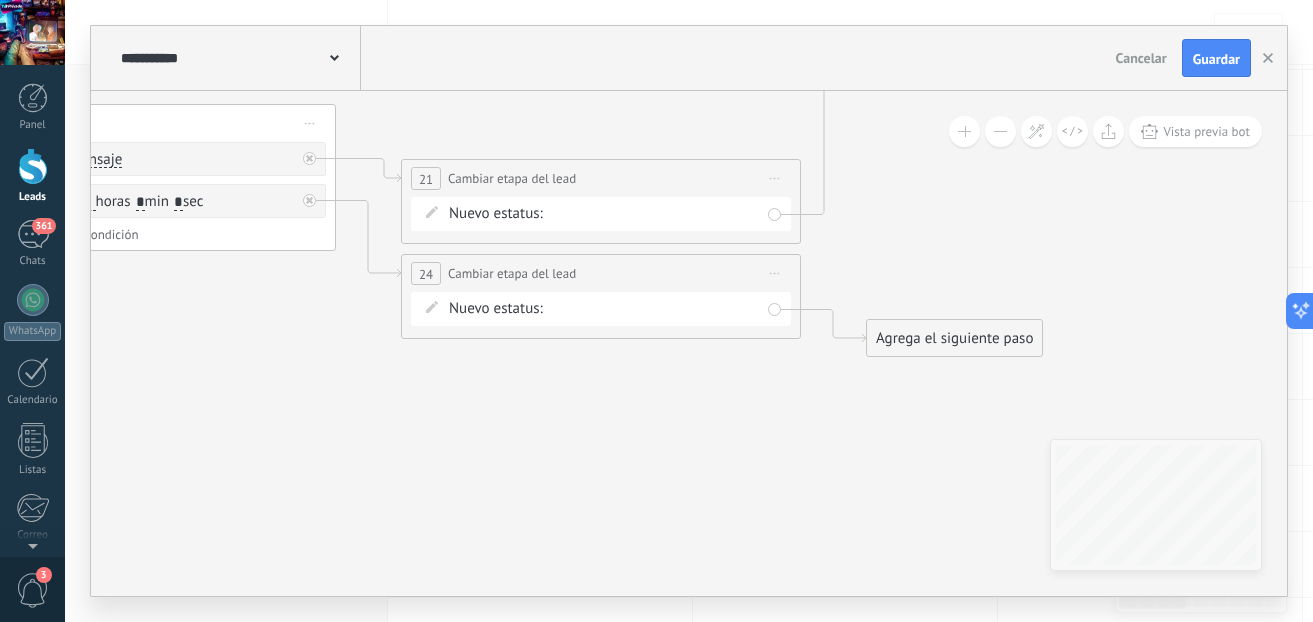 click on "Agrega el siguiente paso" at bounding box center (954, 338) 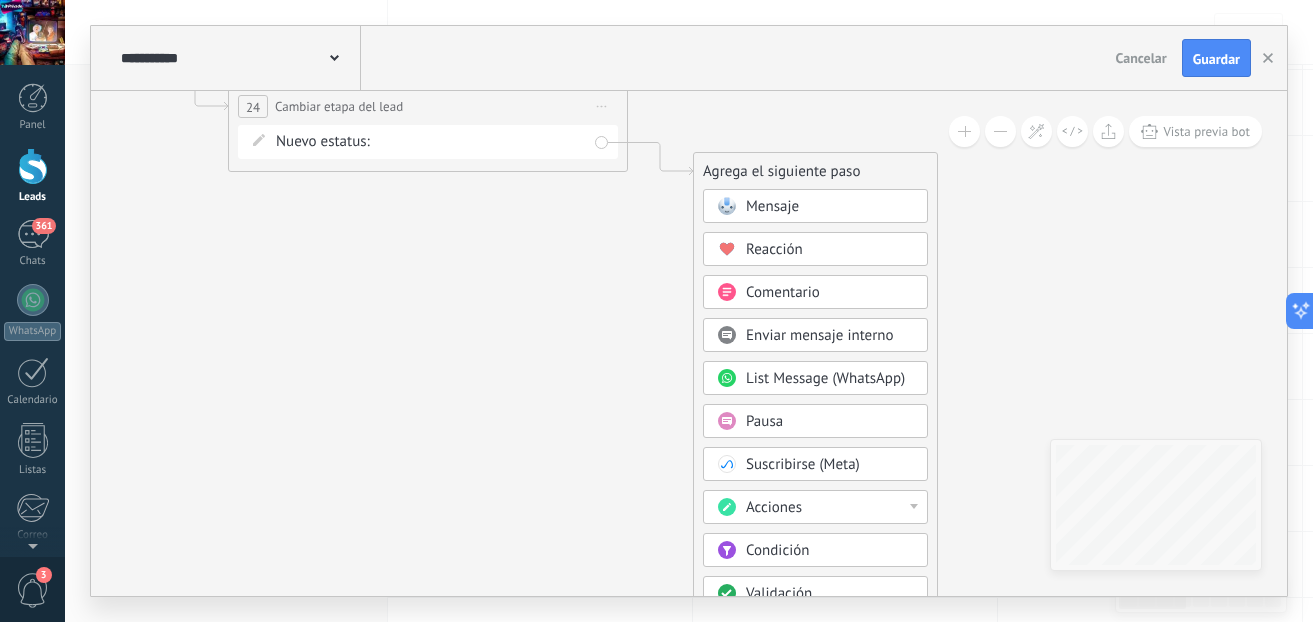 drag, startPoint x: 1160, startPoint y: 342, endPoint x: 982, endPoint y: 23, distance: 365.30124 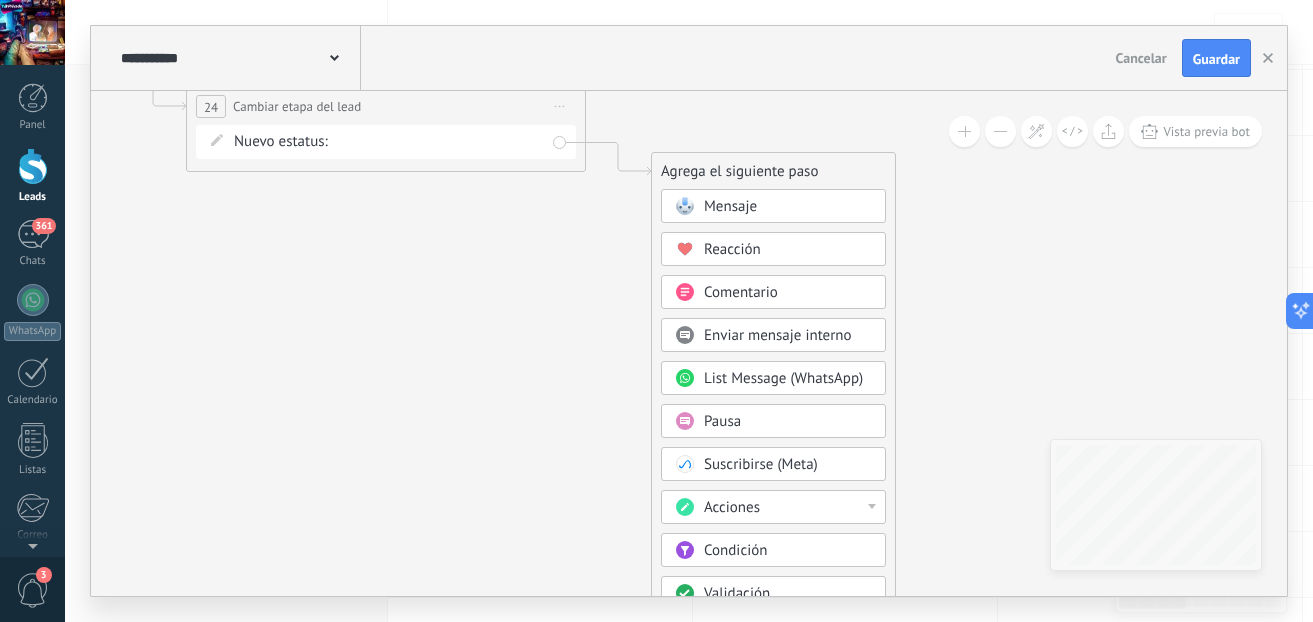 drag, startPoint x: 940, startPoint y: 442, endPoint x: 885, endPoint y: 256, distance: 193.96133 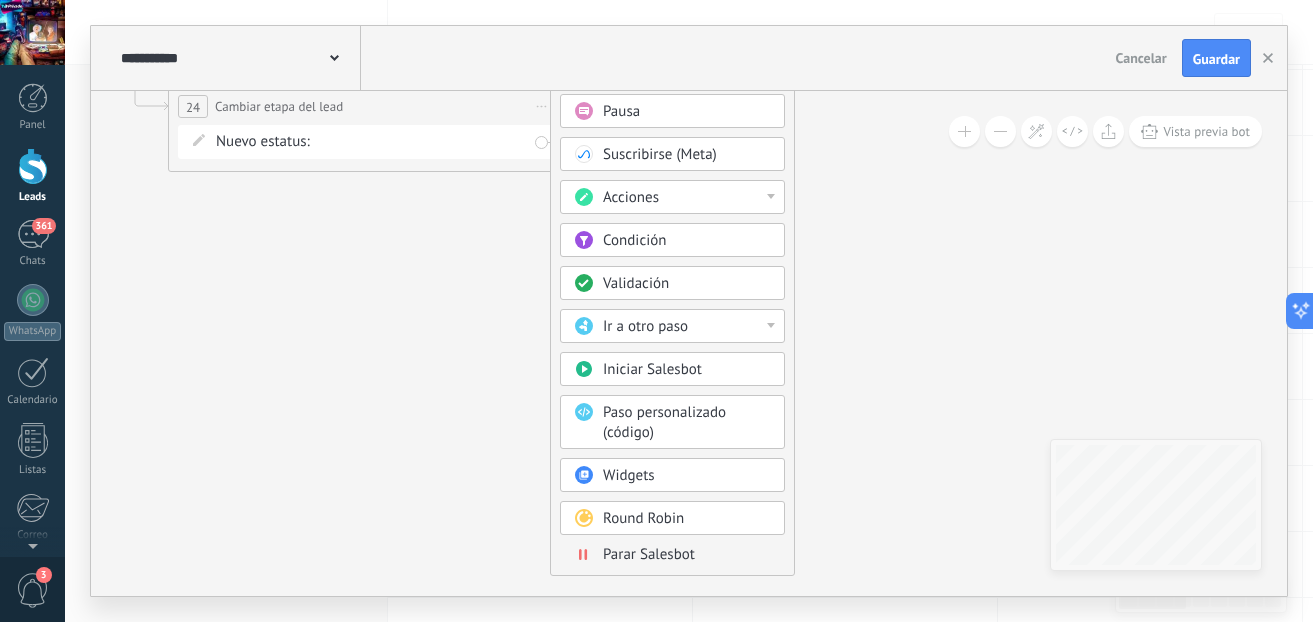 drag, startPoint x: 782, startPoint y: 168, endPoint x: 699, endPoint y: -146, distance: 324.78455 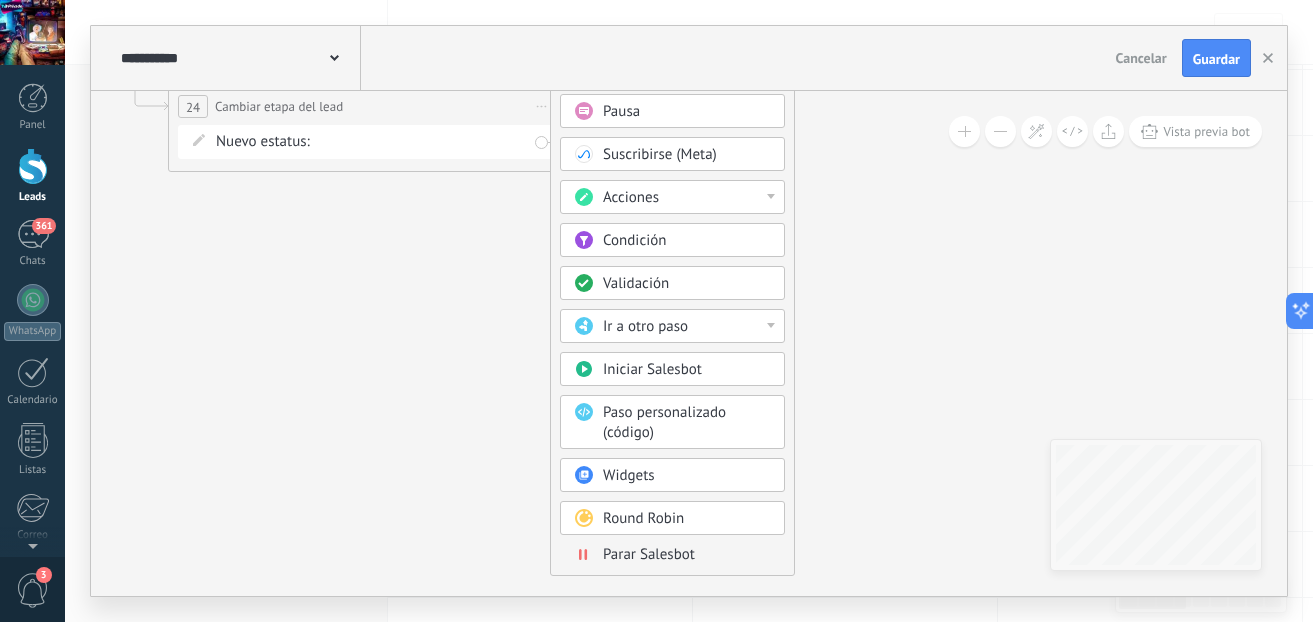 click on "Parar Salesbot" at bounding box center (687, 555) 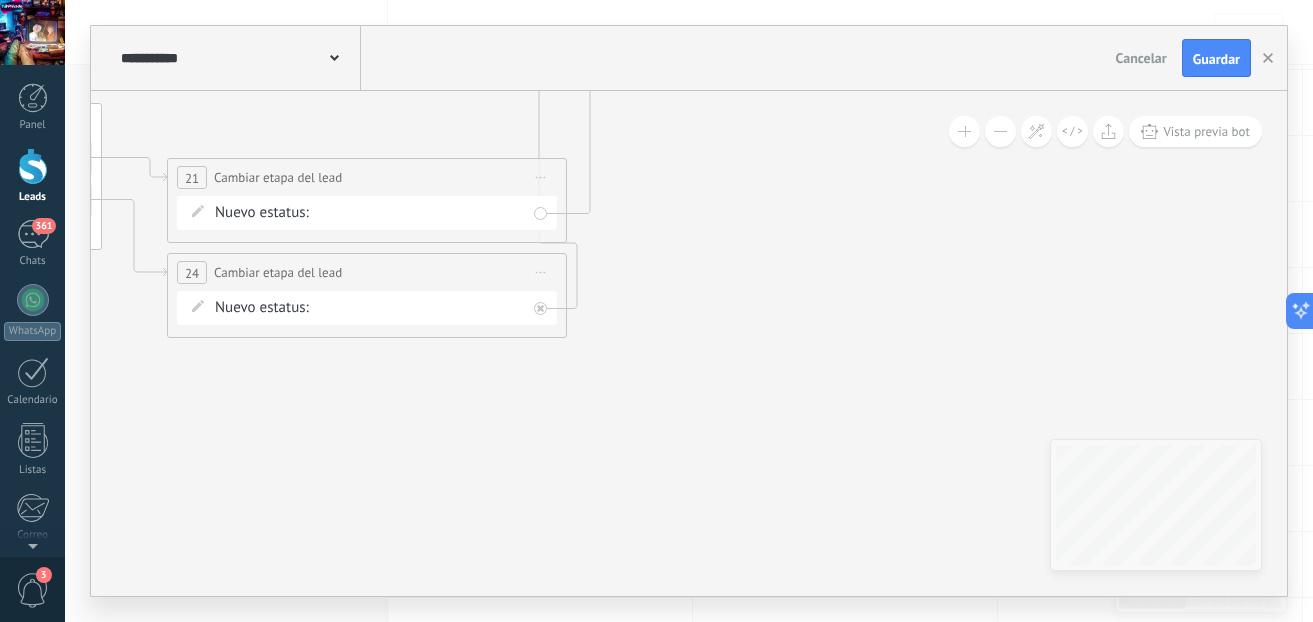 drag, startPoint x: 759, startPoint y: 428, endPoint x: 817, endPoint y: 591, distance: 173.01157 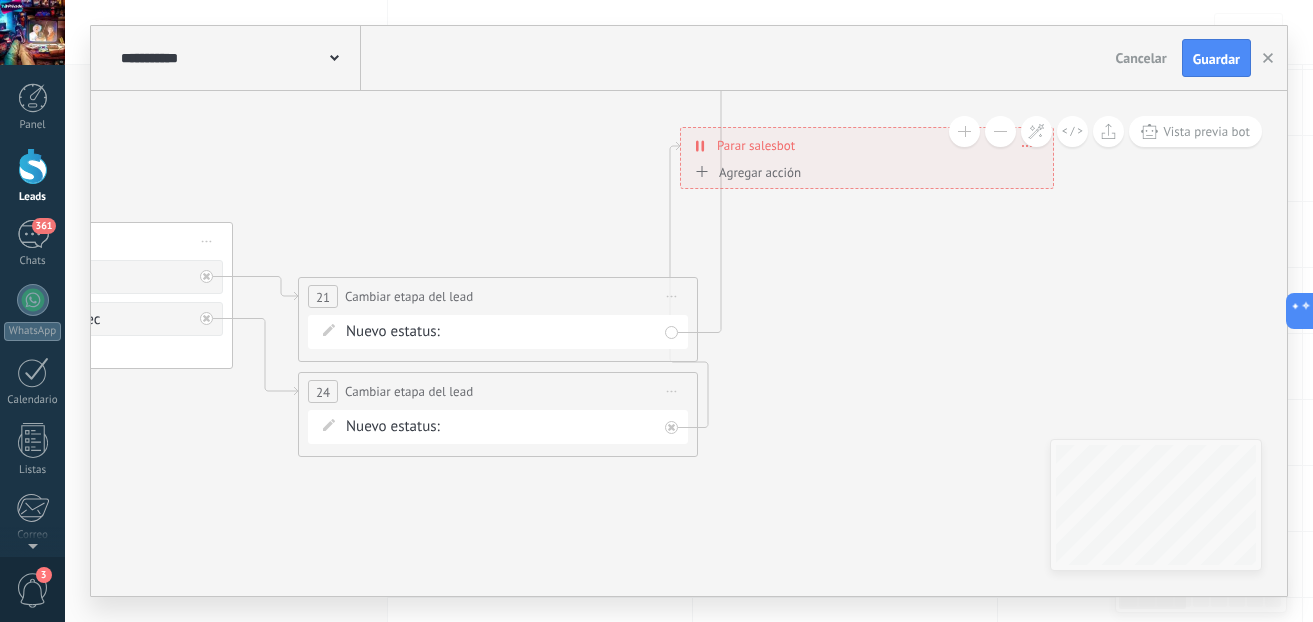drag, startPoint x: 671, startPoint y: 470, endPoint x: 792, endPoint y: 573, distance: 158.90248 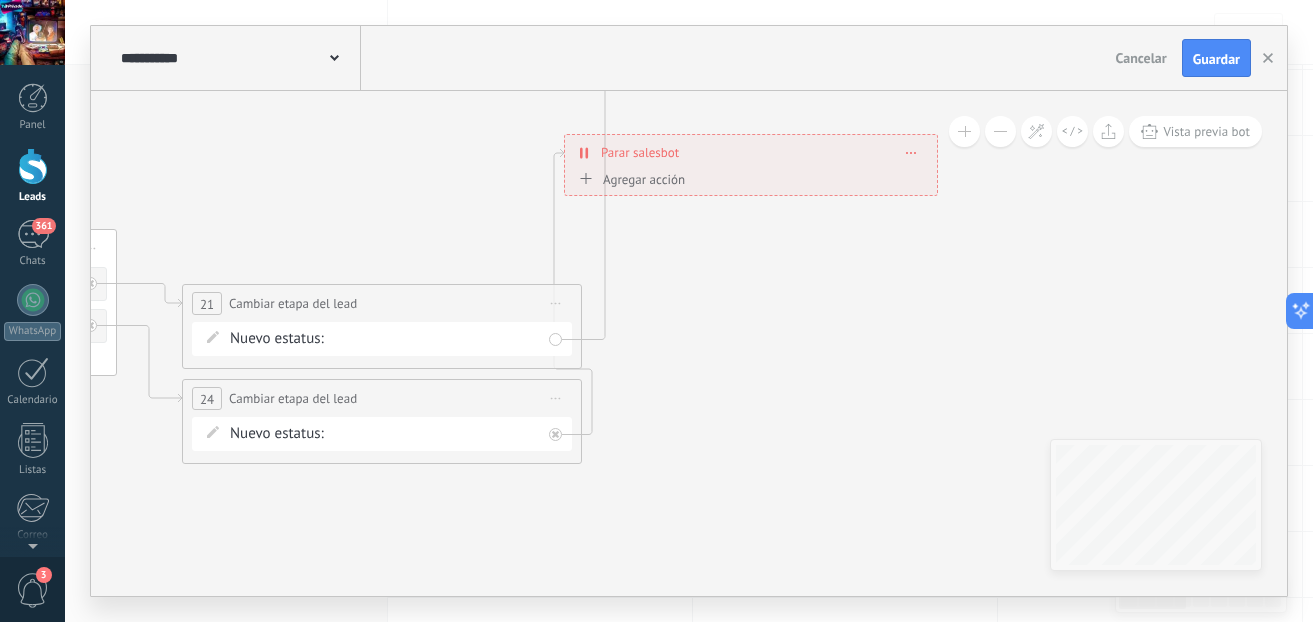 drag, startPoint x: 797, startPoint y: 466, endPoint x: 705, endPoint y: 288, distance: 200.36966 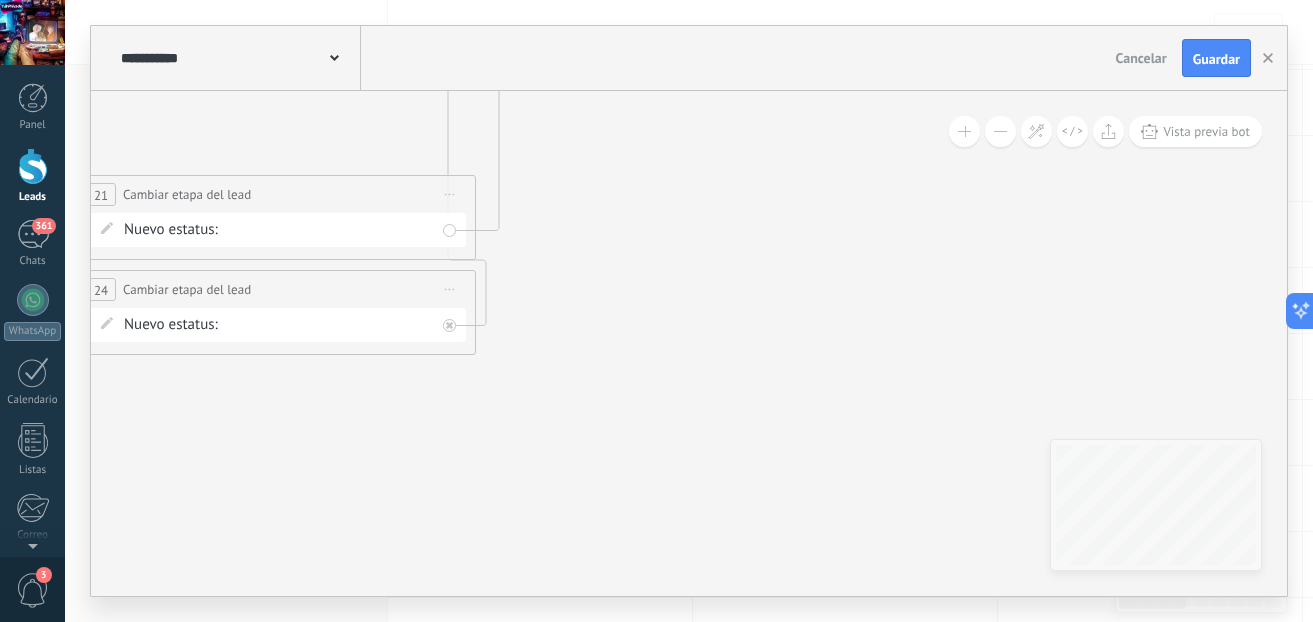 drag, startPoint x: 818, startPoint y: 234, endPoint x: 706, endPoint y: 197, distance: 117.953384 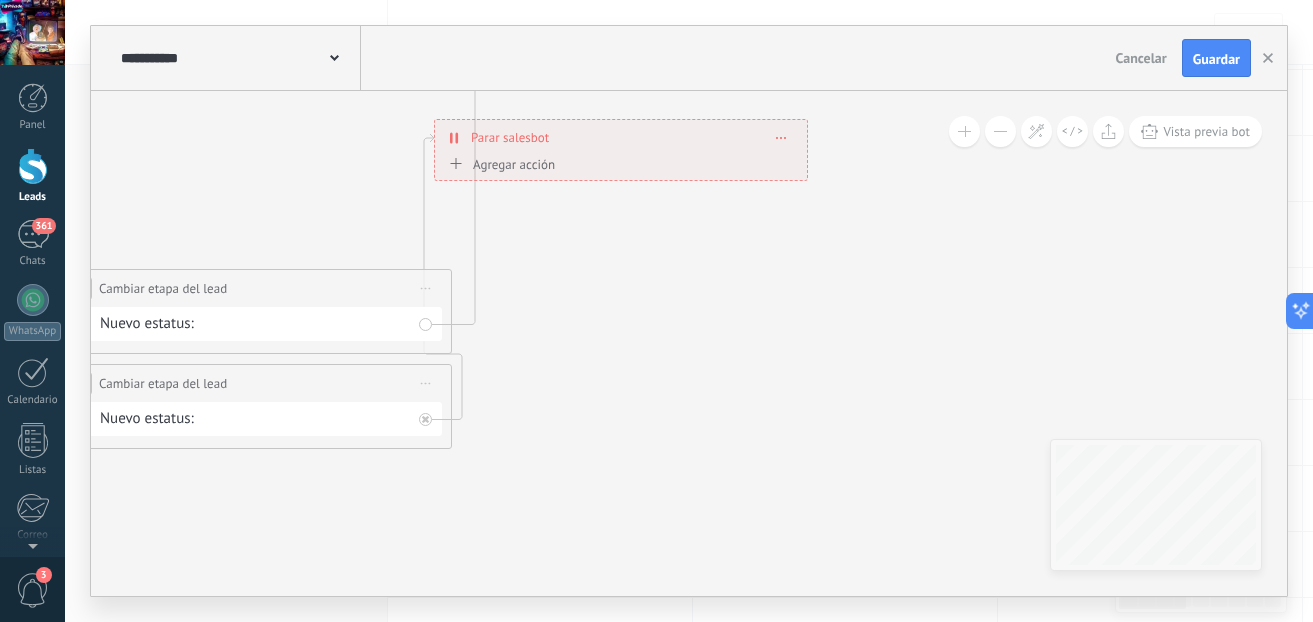 drag, startPoint x: 706, startPoint y: 197, endPoint x: 683, endPoint y: 289, distance: 94.83143 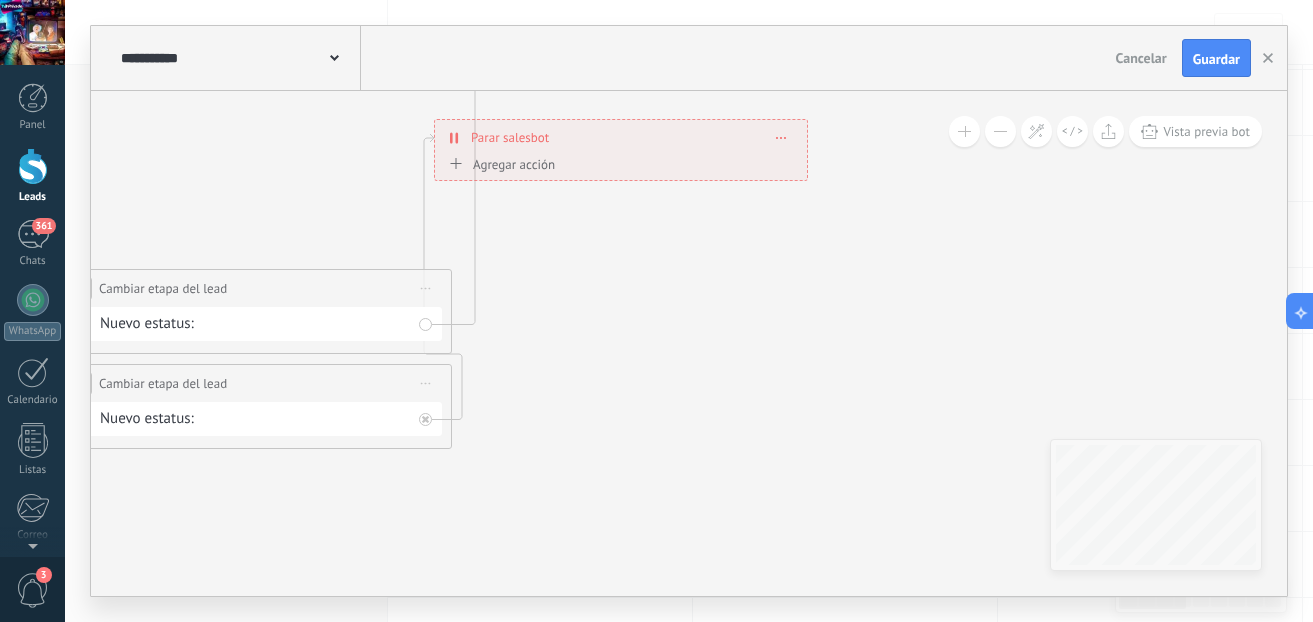 drag, startPoint x: 636, startPoint y: 155, endPoint x: 706, endPoint y: 452, distance: 305.13766 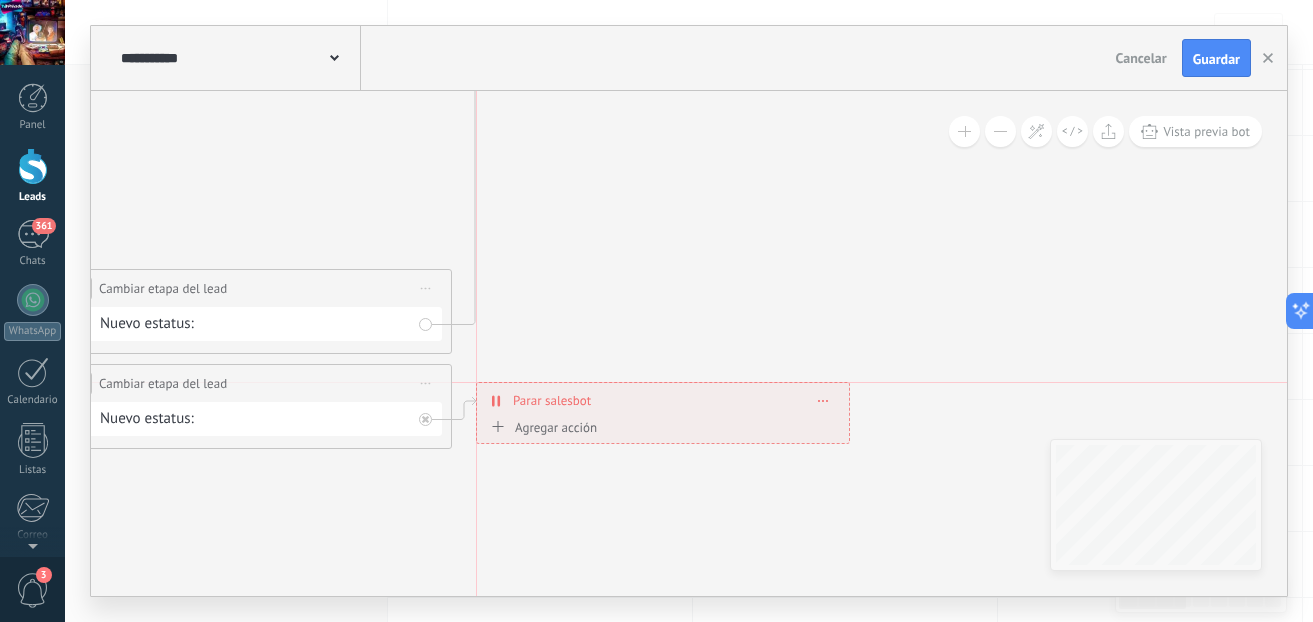 drag, startPoint x: 626, startPoint y: 130, endPoint x: 661, endPoint y: 396, distance: 268.29276 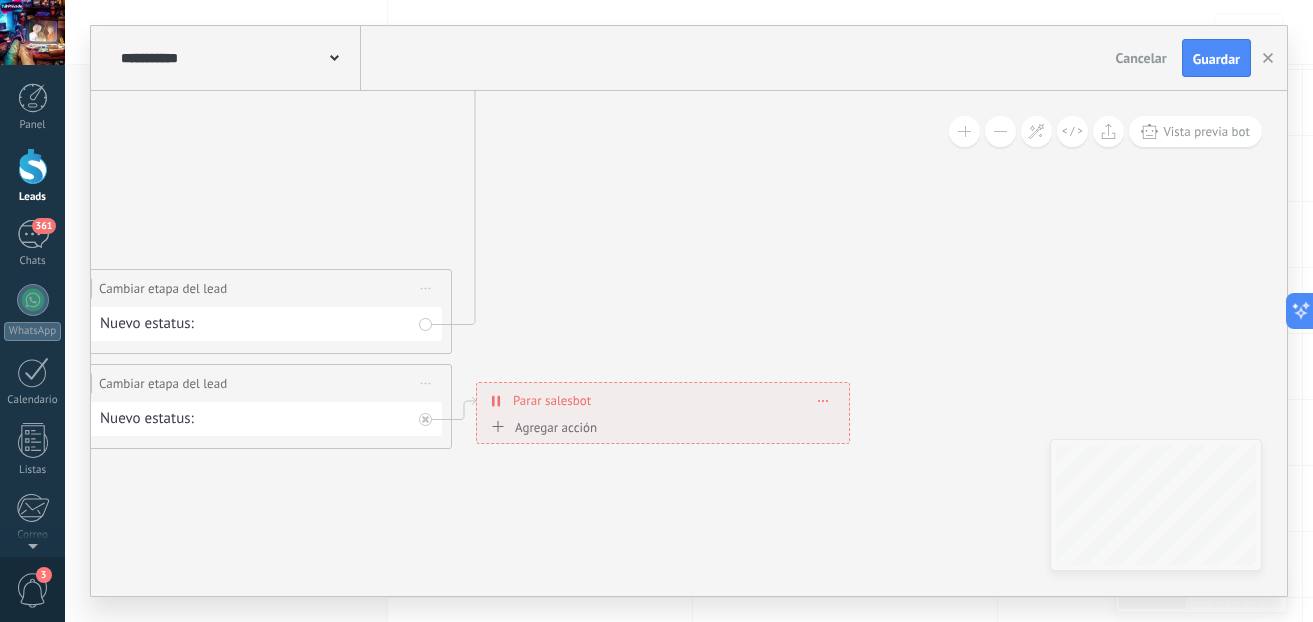click 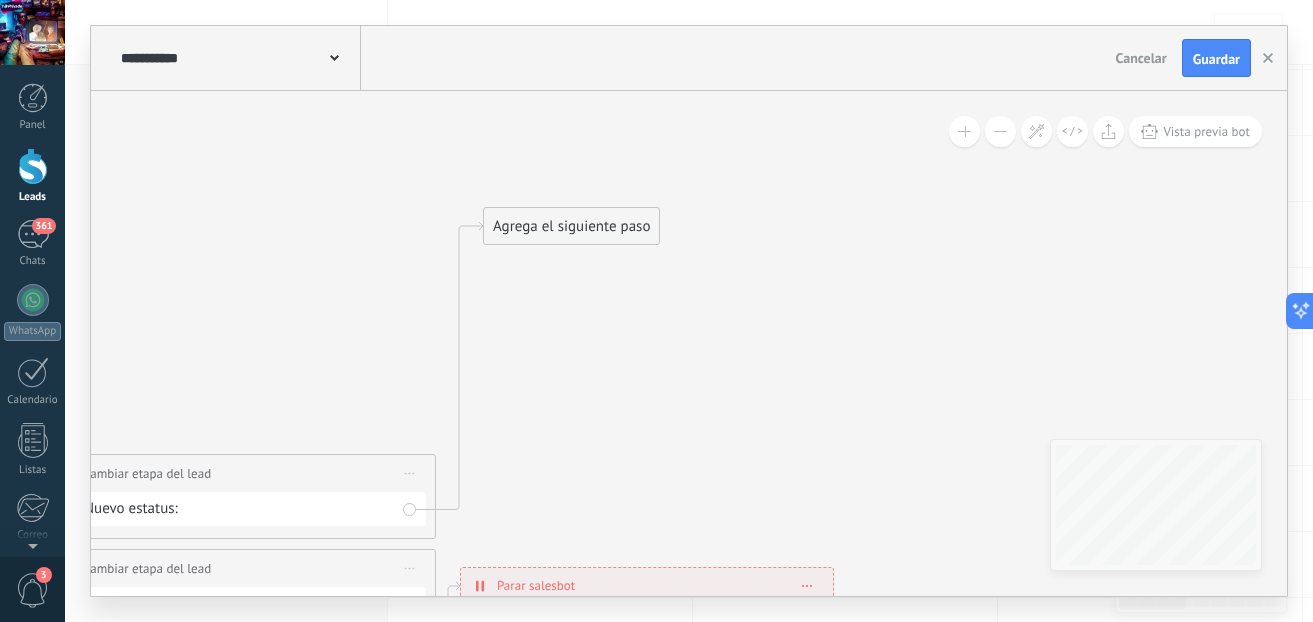 drag, startPoint x: 675, startPoint y: 270, endPoint x: 659, endPoint y: 455, distance: 185.6906 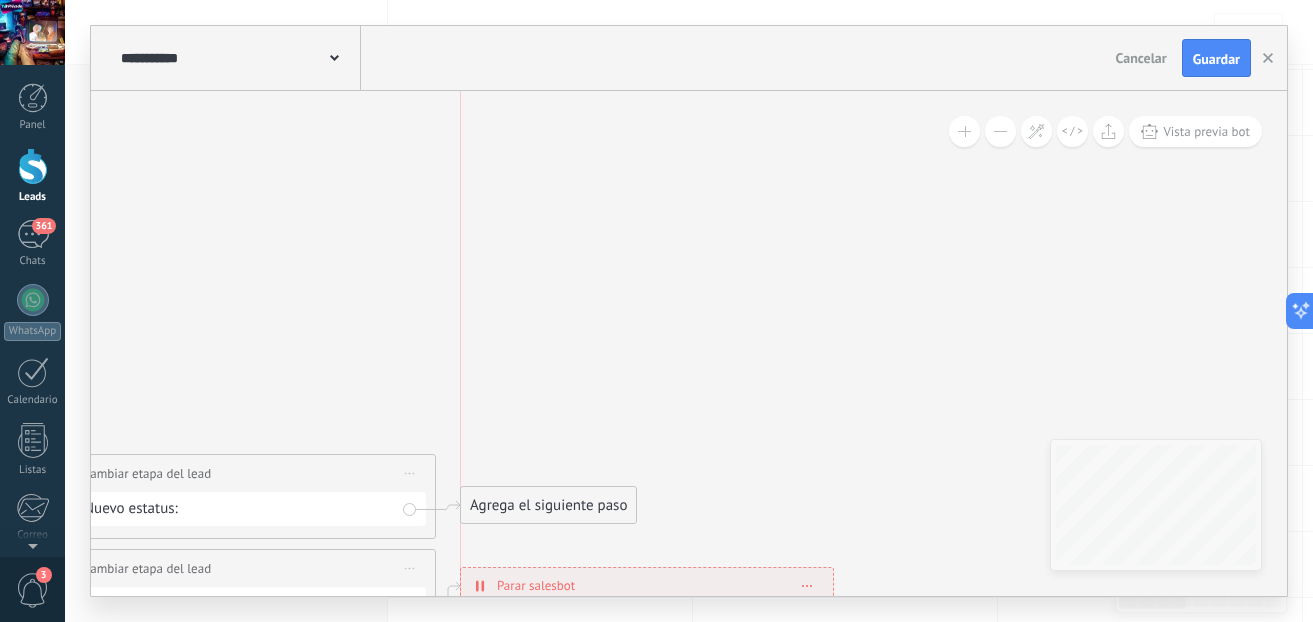 drag, startPoint x: 582, startPoint y: 235, endPoint x: 554, endPoint y: 514, distance: 280.4015 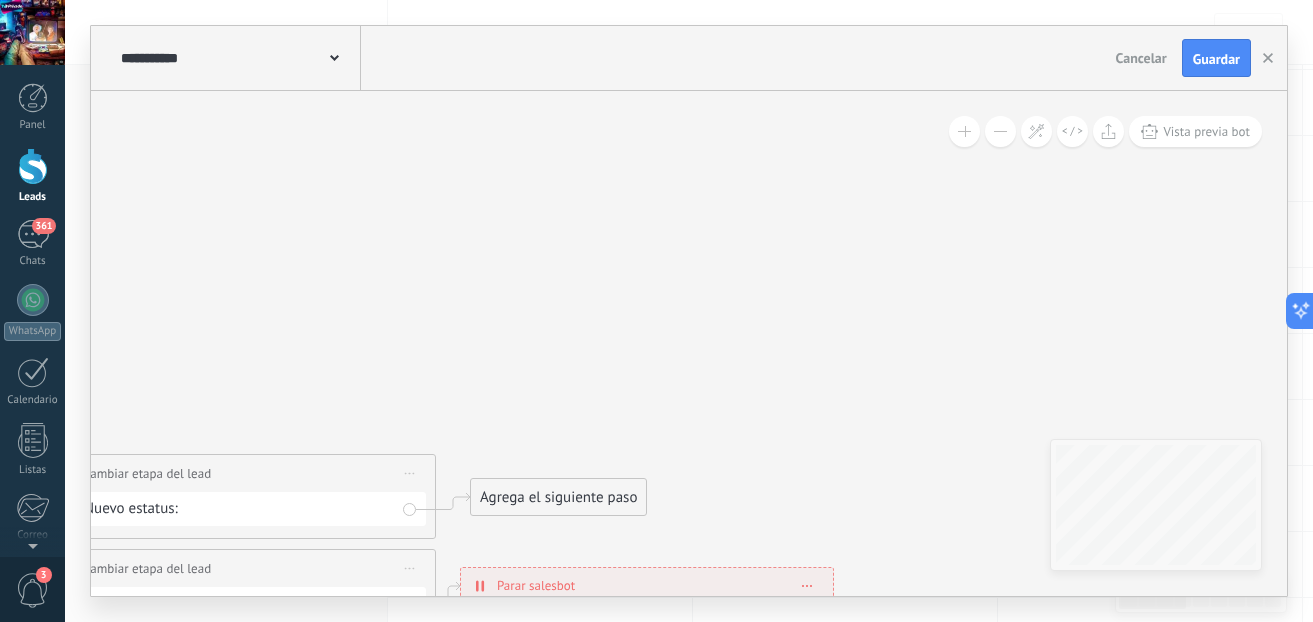 drag, startPoint x: 554, startPoint y: 514, endPoint x: 564, endPoint y: 506, distance: 12.806249 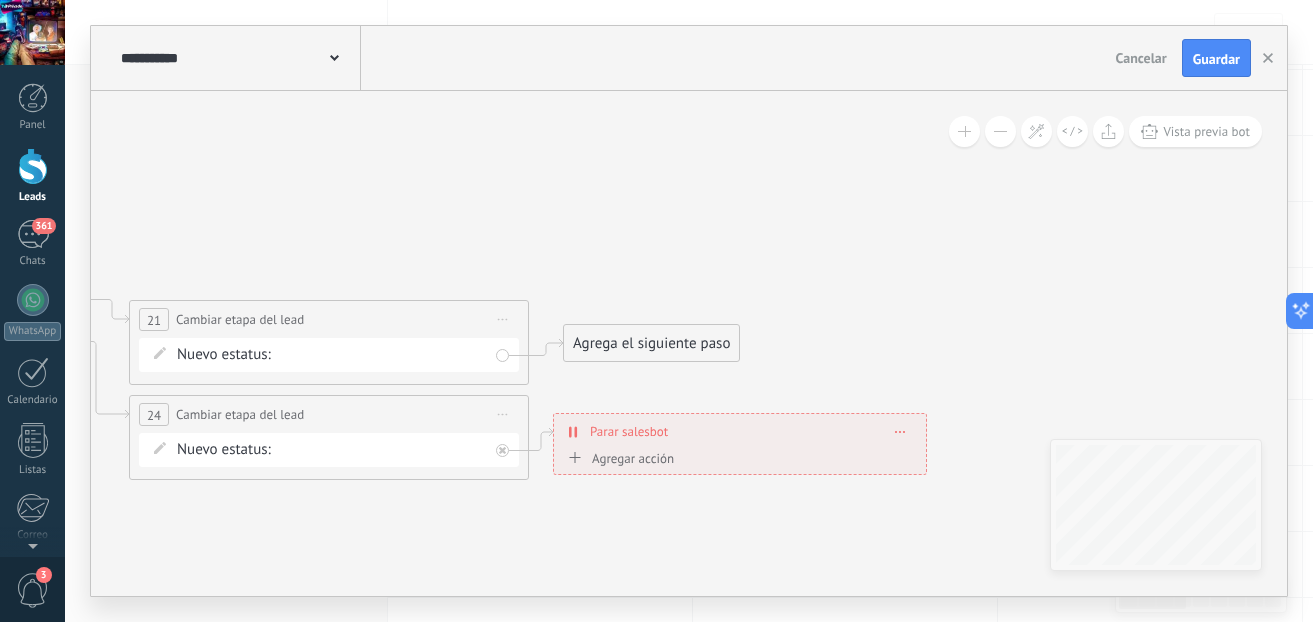 drag, startPoint x: 722, startPoint y: 464, endPoint x: 815, endPoint y: 310, distance: 179.90276 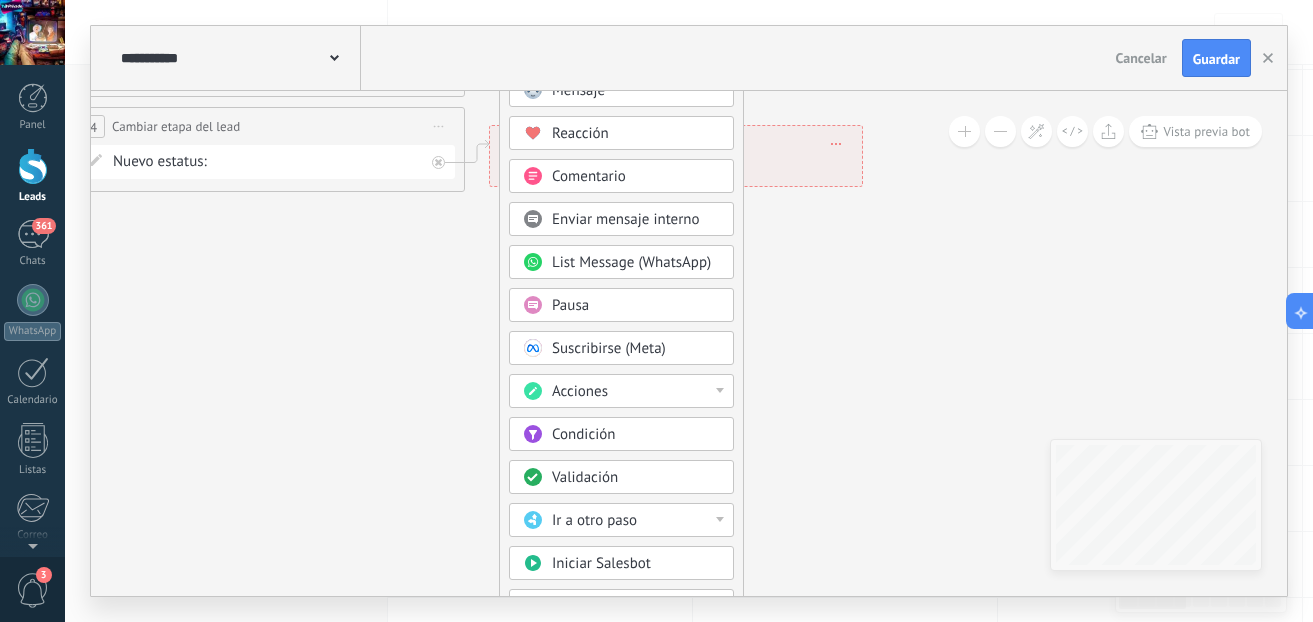 drag, startPoint x: 886, startPoint y: 516, endPoint x: 822, endPoint y: 198, distance: 324.3763 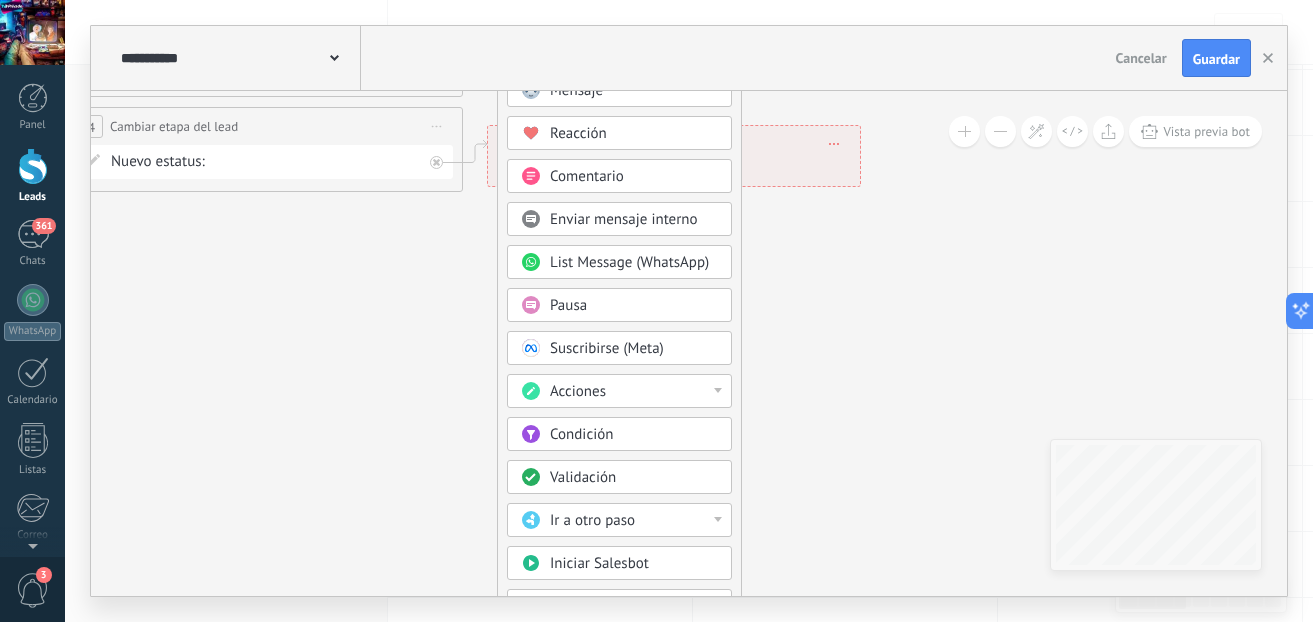 drag, startPoint x: 778, startPoint y: 393, endPoint x: 776, endPoint y: 227, distance: 166.01205 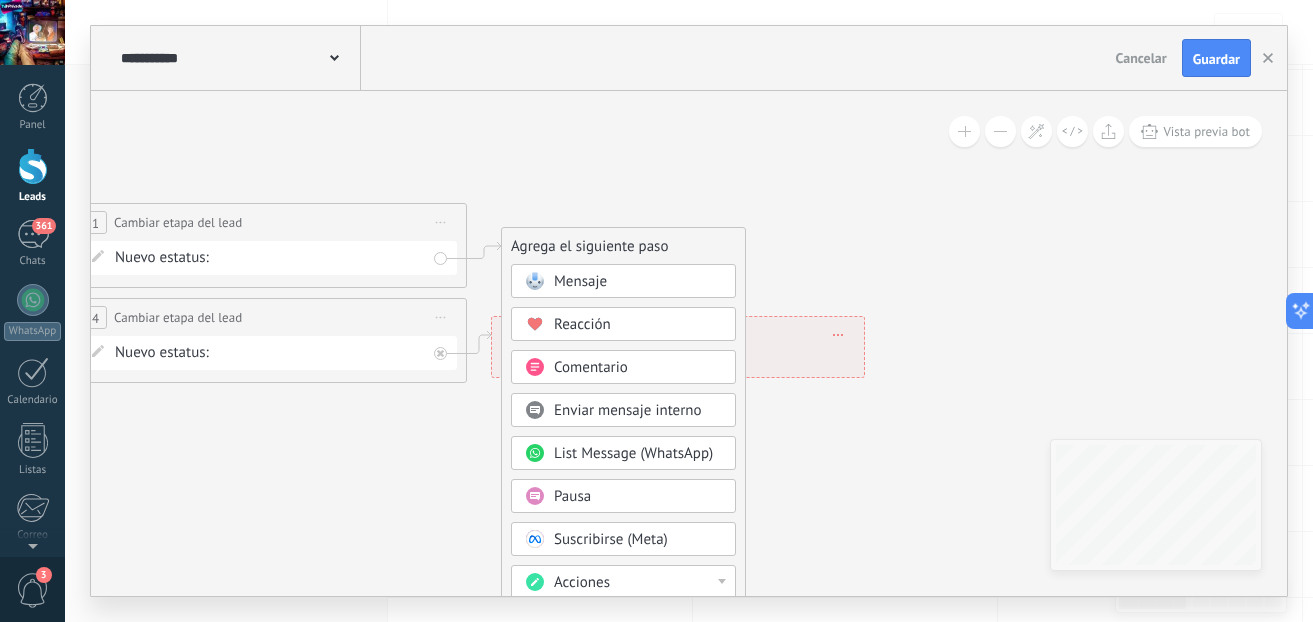 drag, startPoint x: 858, startPoint y: 390, endPoint x: 864, endPoint y: 602, distance: 212.08488 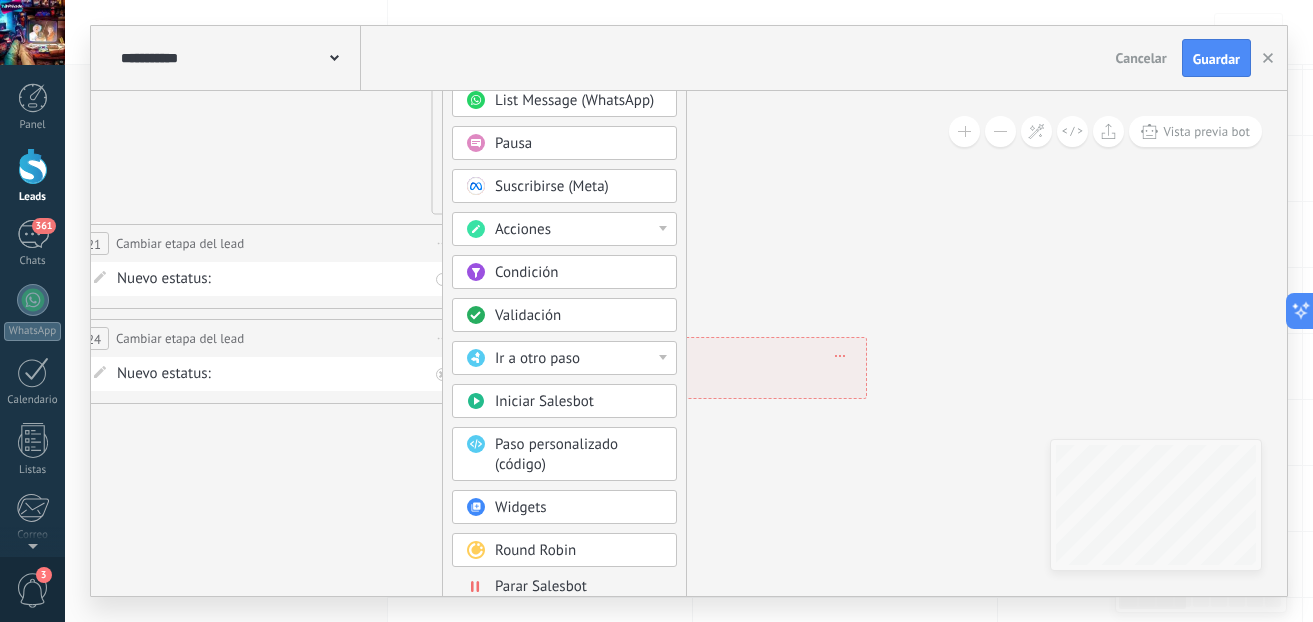 drag, startPoint x: 670, startPoint y: 275, endPoint x: 609, endPoint y: -104, distance: 383.8776 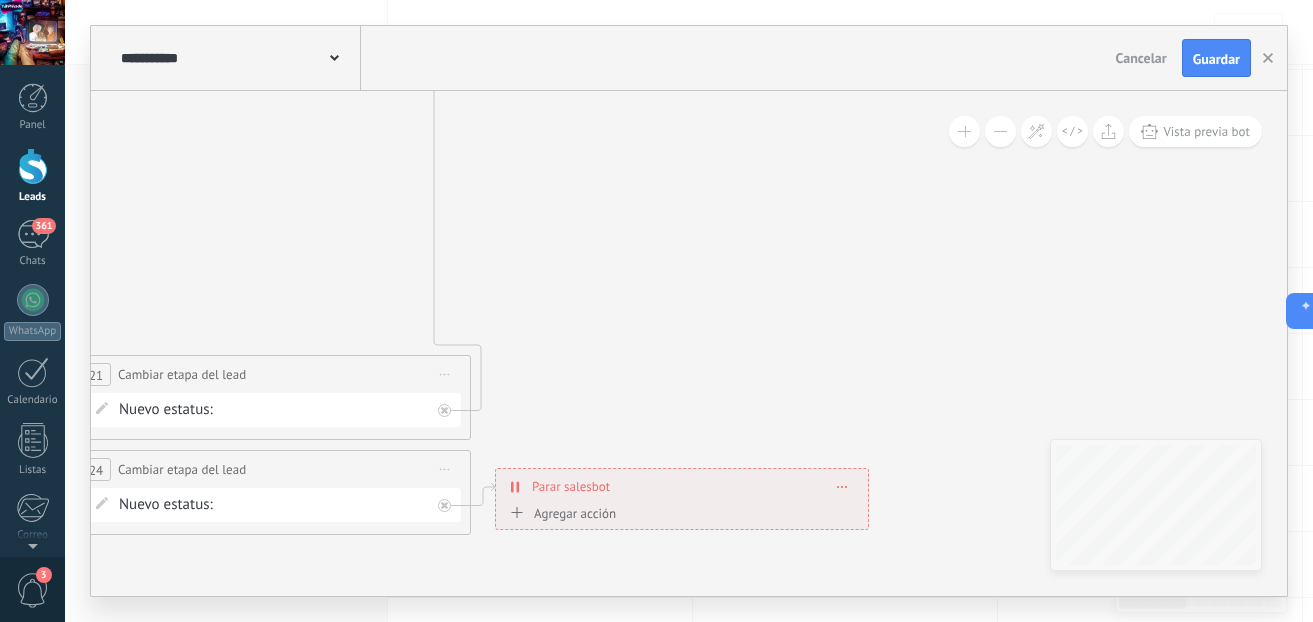 drag, startPoint x: 779, startPoint y: 489, endPoint x: 721, endPoint y: 620, distance: 143.26549 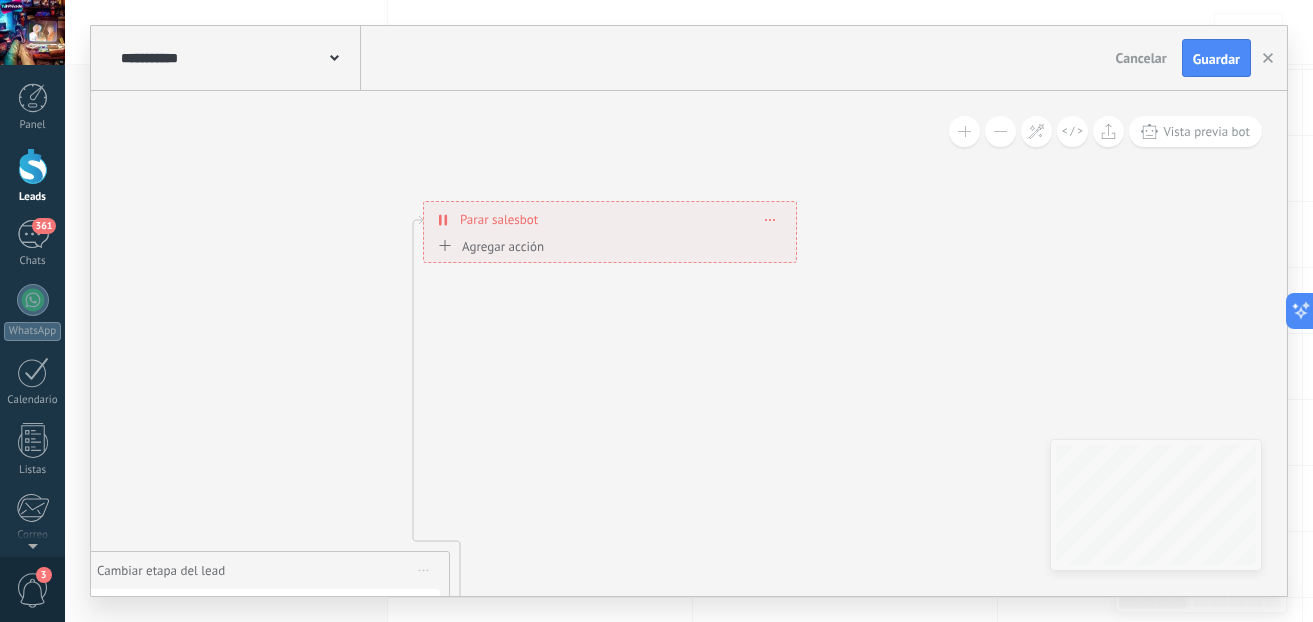 drag, startPoint x: 662, startPoint y: 364, endPoint x: 641, endPoint y: 560, distance: 197.1218 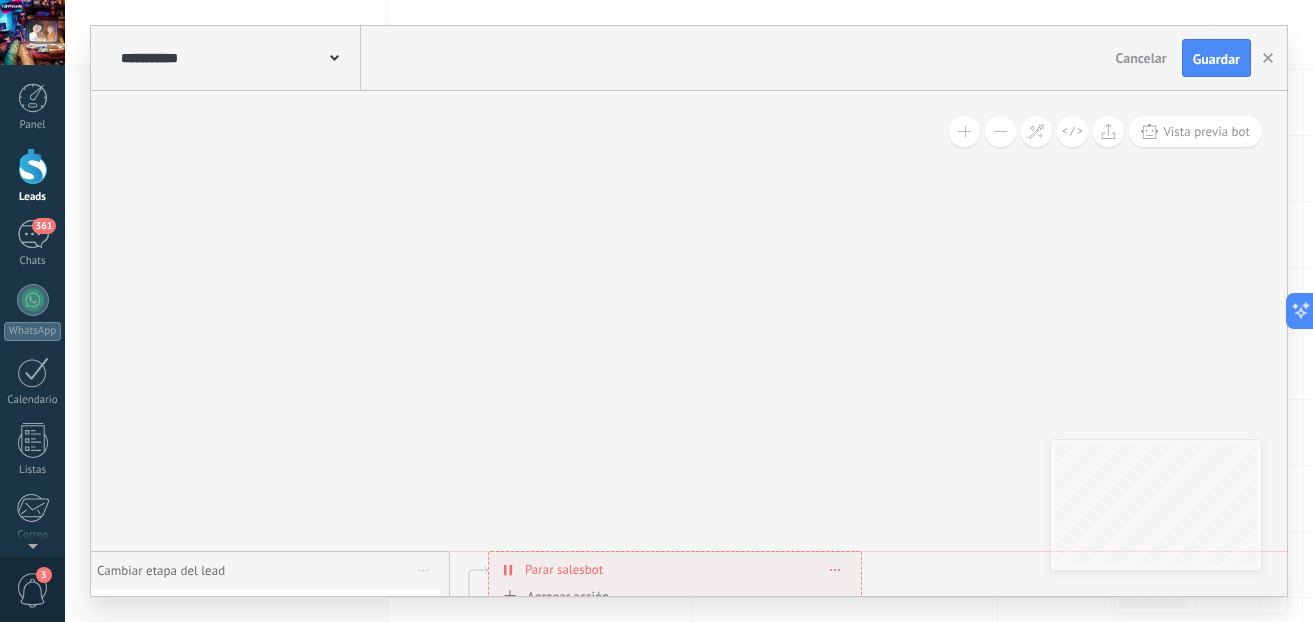 drag, startPoint x: 617, startPoint y: 209, endPoint x: 682, endPoint y: 551, distance: 348.1221 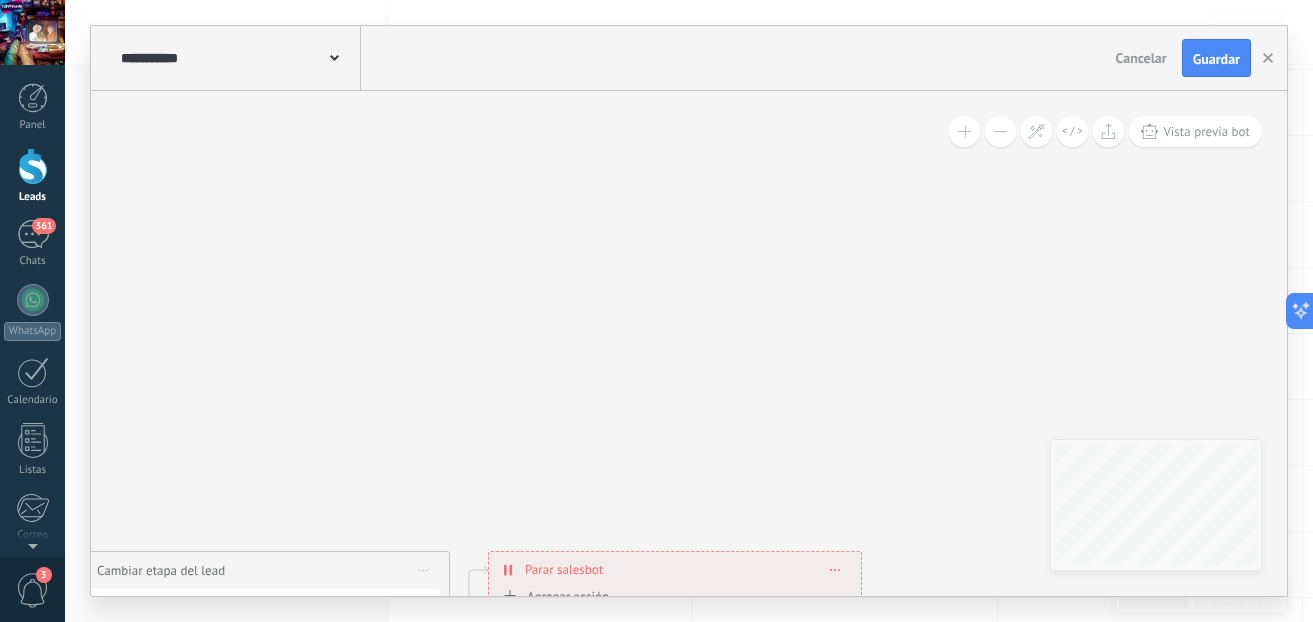 click 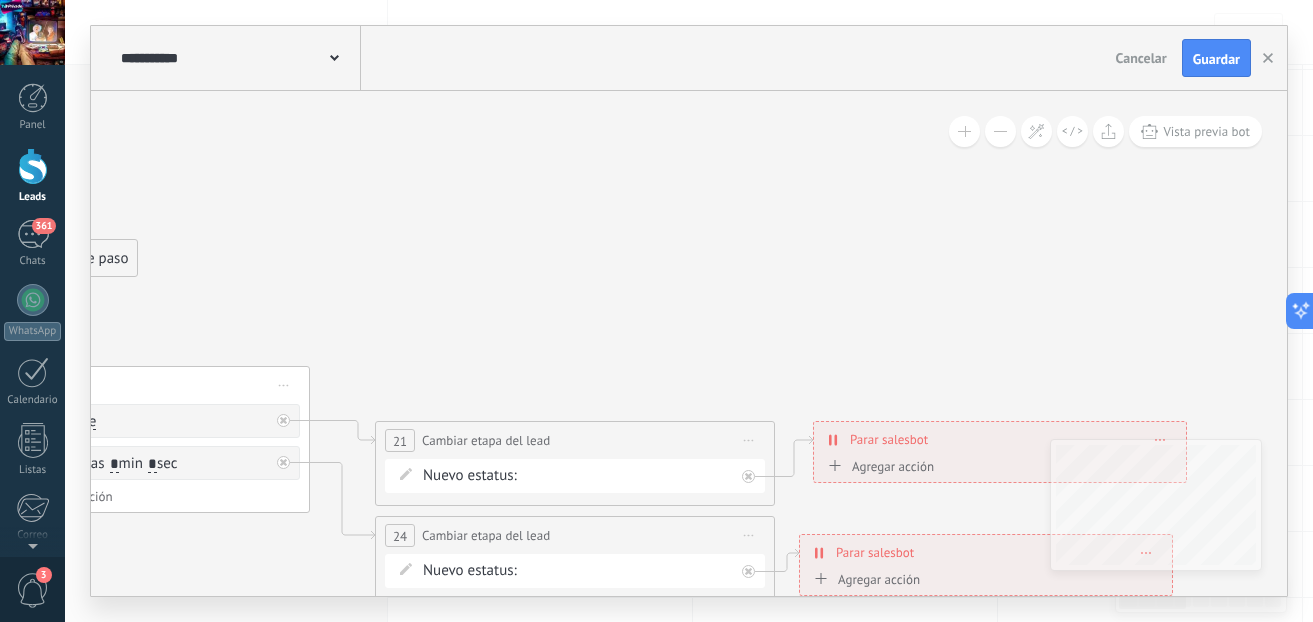 drag, startPoint x: 593, startPoint y: 378, endPoint x: 675, endPoint y: 247, distance: 154.54773 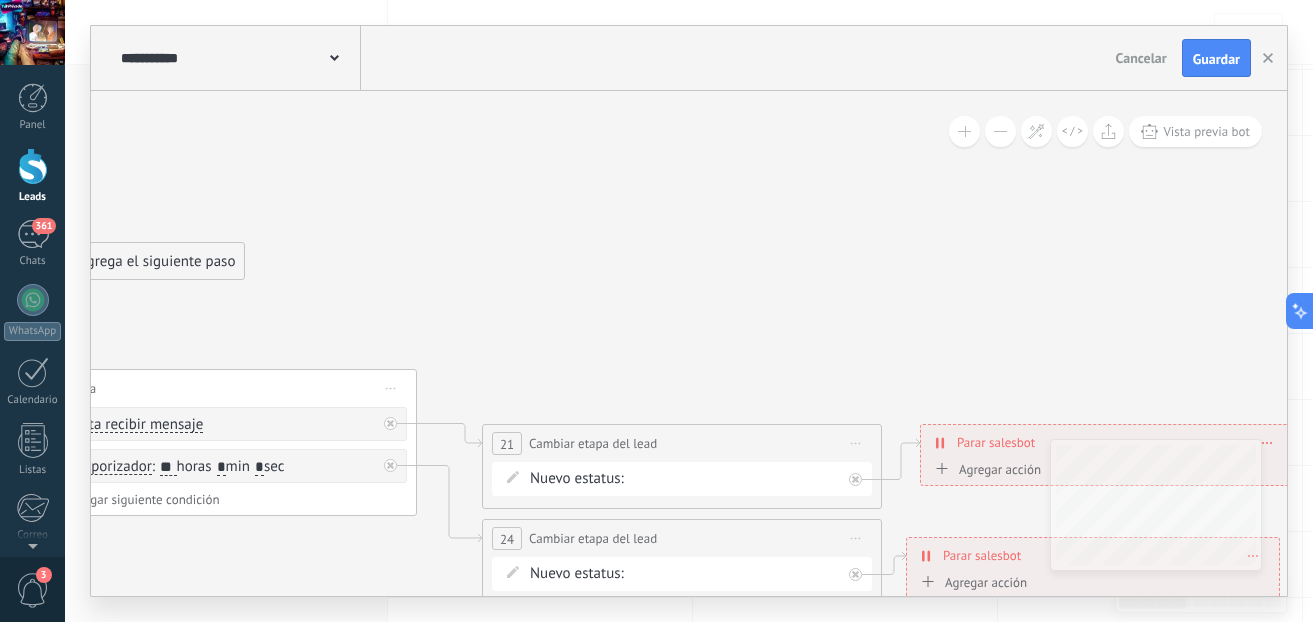 drag, startPoint x: 670, startPoint y: 250, endPoint x: 705, endPoint y: 290, distance: 53.15073 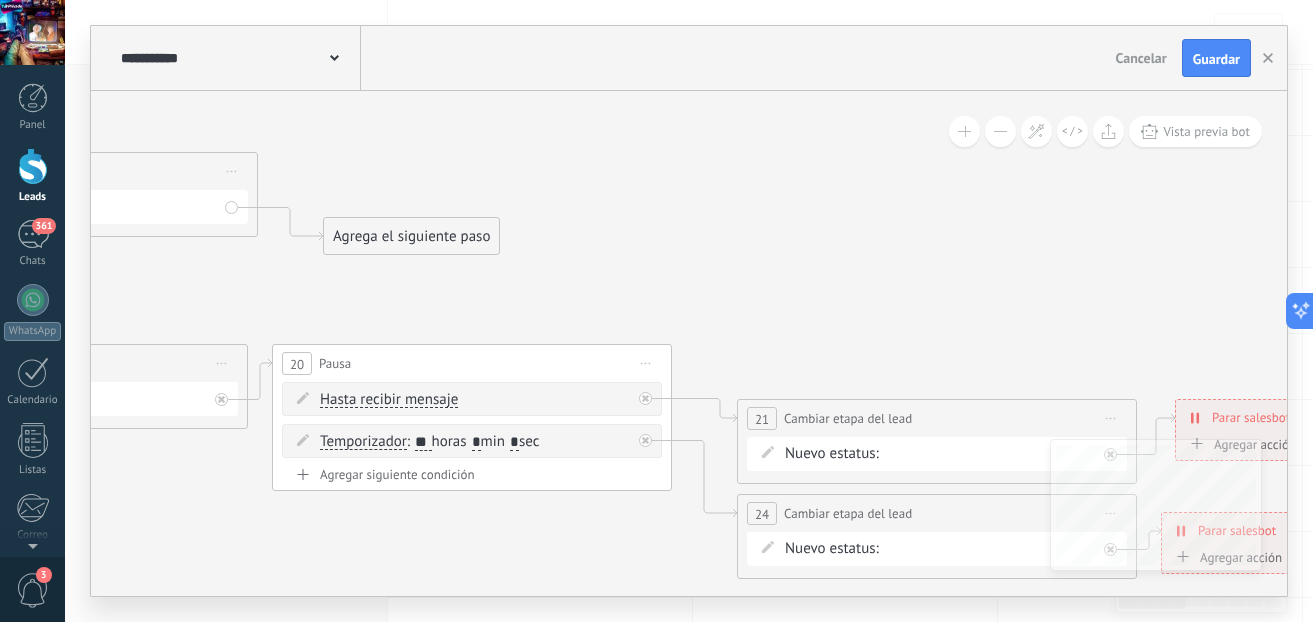 drag, startPoint x: 558, startPoint y: 284, endPoint x: 826, endPoint y: 248, distance: 270.4071 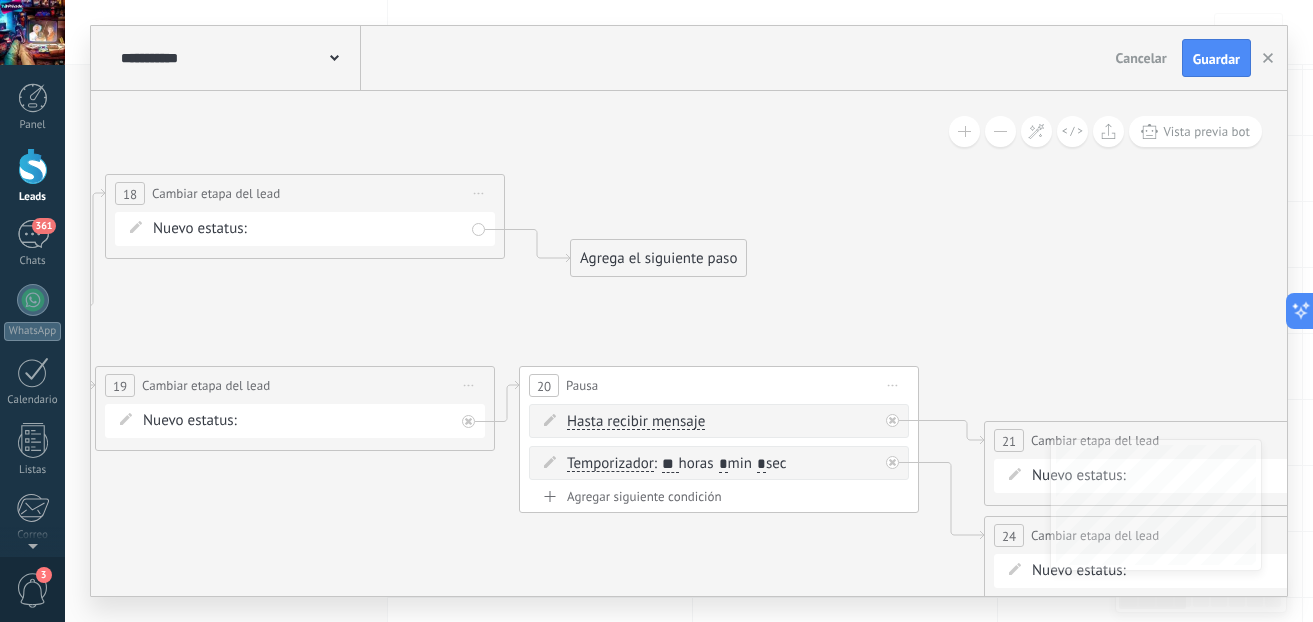 drag, startPoint x: 781, startPoint y: 225, endPoint x: 1028, endPoint y: 247, distance: 247.97783 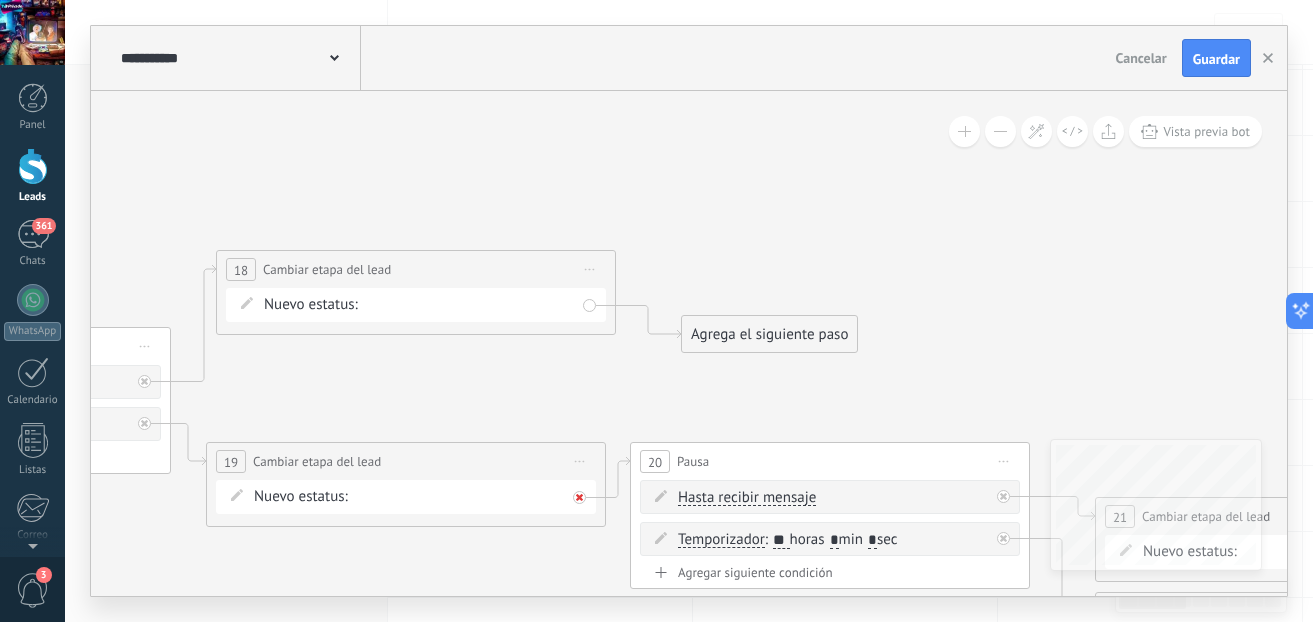 drag, startPoint x: 375, startPoint y: 473, endPoint x: 651, endPoint y: 439, distance: 278.0863 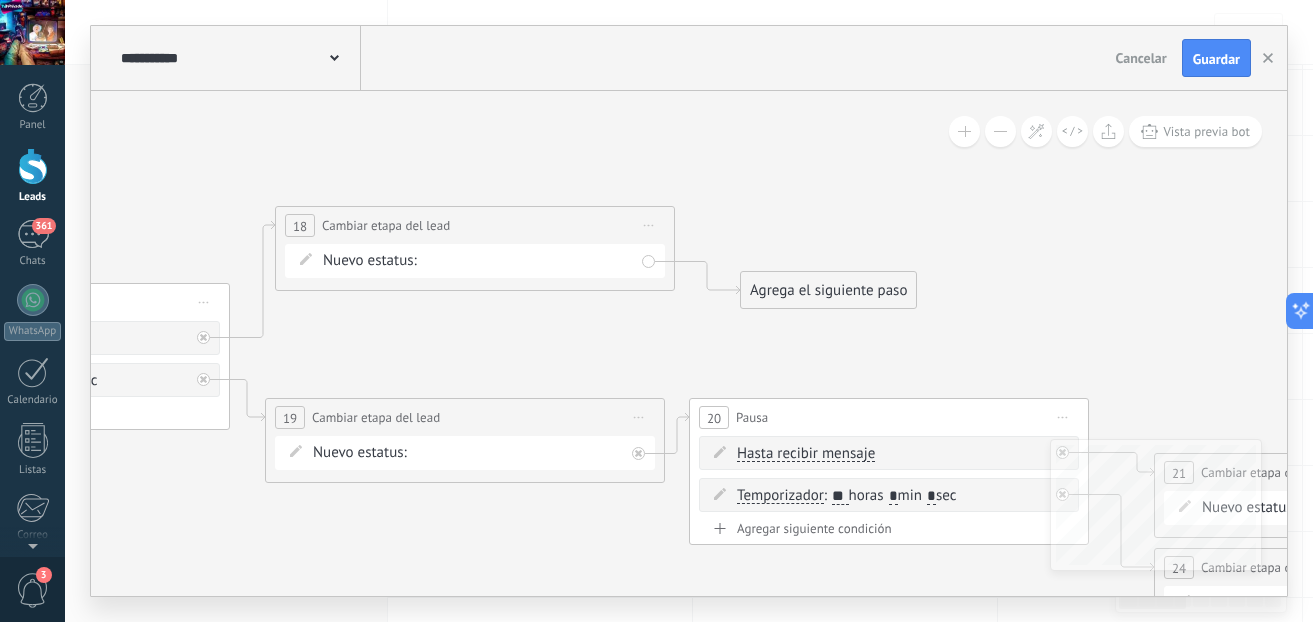click on "Agrega el siguiente paso" at bounding box center (828, 290) 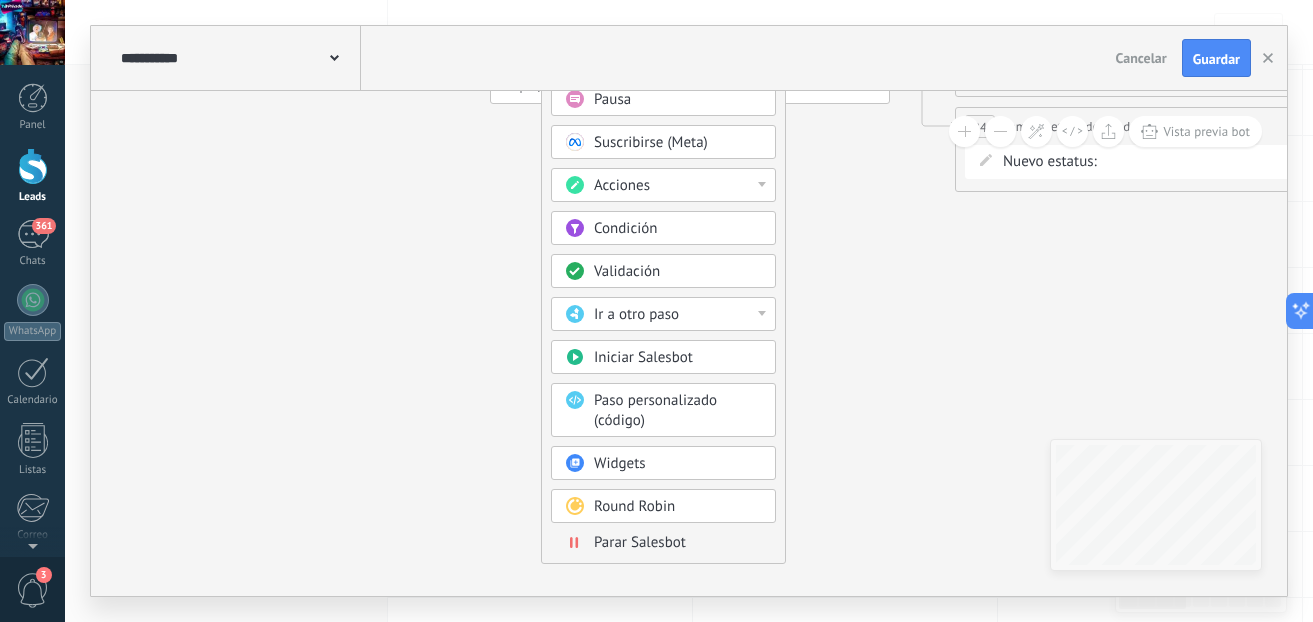 drag, startPoint x: 1055, startPoint y: 335, endPoint x: 850, endPoint y: 280, distance: 212.24985 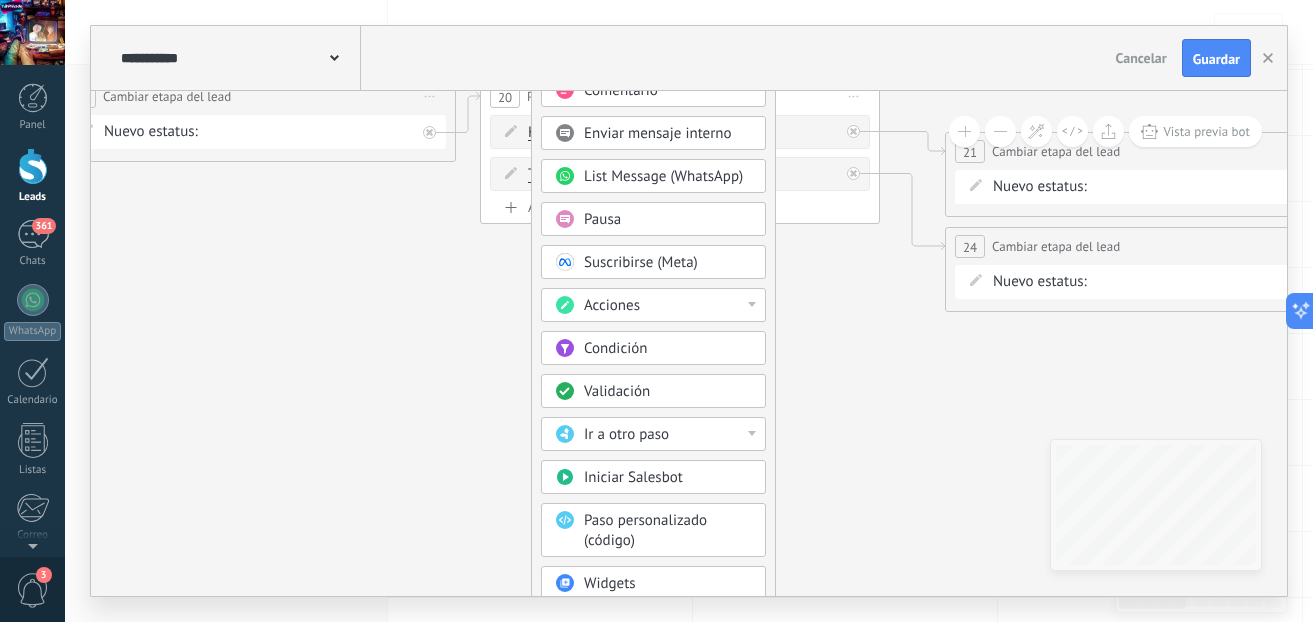 drag, startPoint x: 873, startPoint y: 420, endPoint x: 837, endPoint y: 217, distance: 206.1674 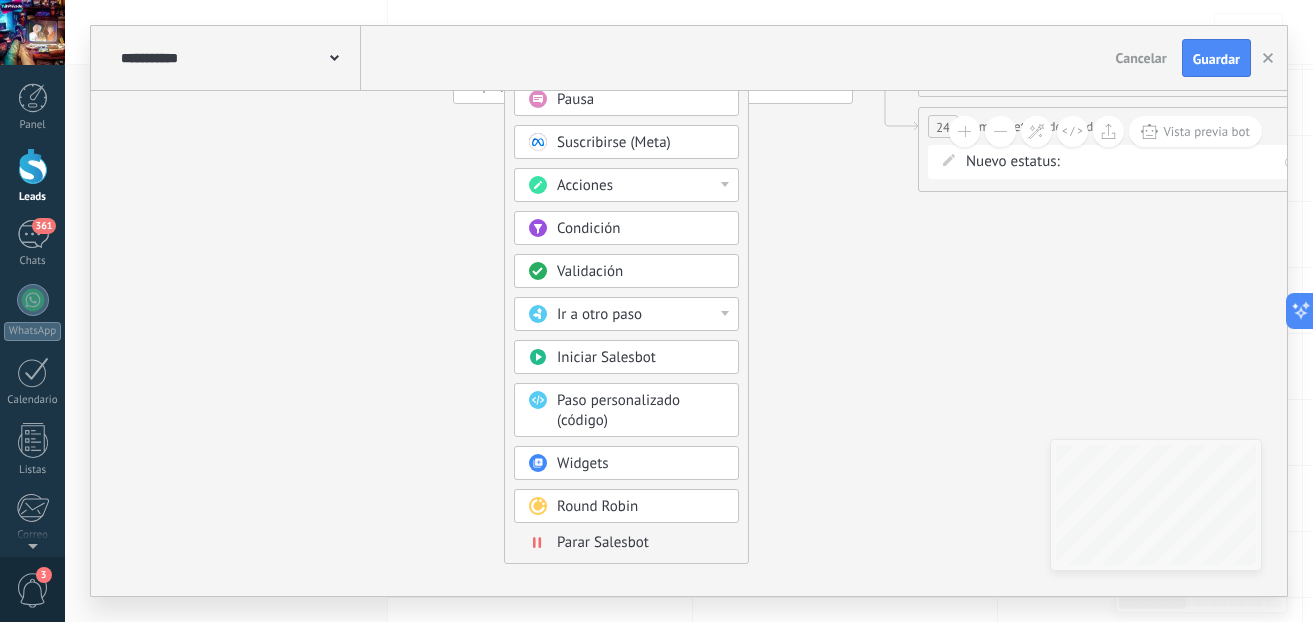 click on "Parar Salesbot" at bounding box center [603, 542] 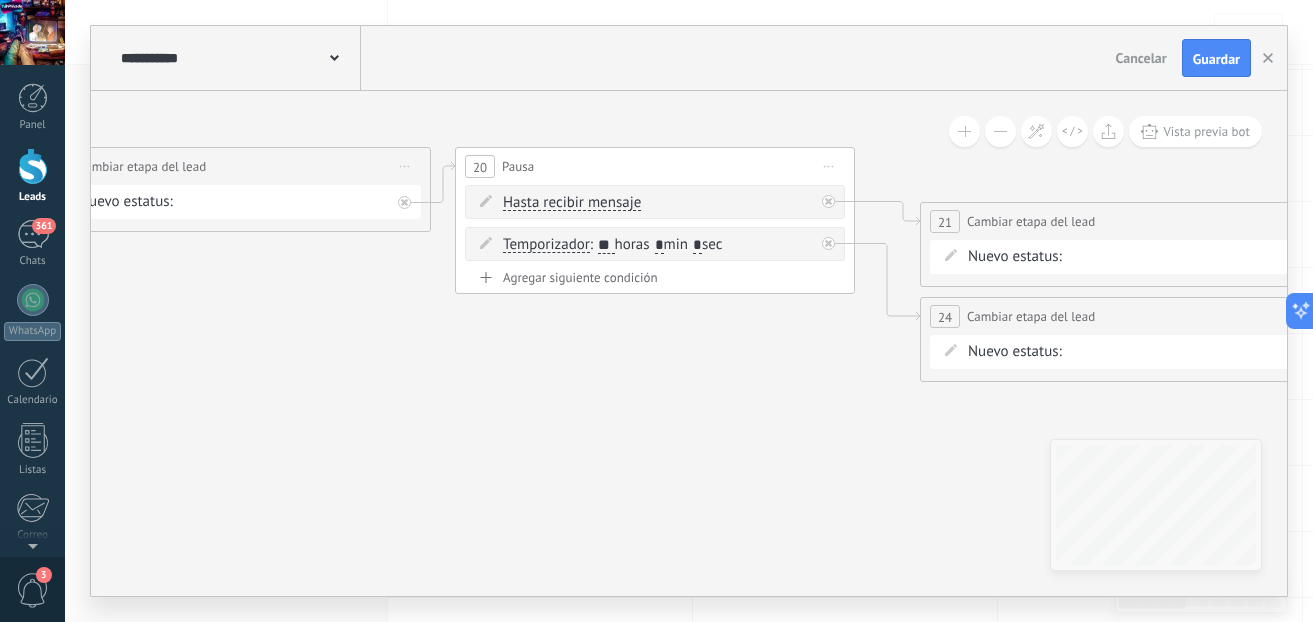 drag, startPoint x: 767, startPoint y: 427, endPoint x: 771, endPoint y: 617, distance: 190.0421 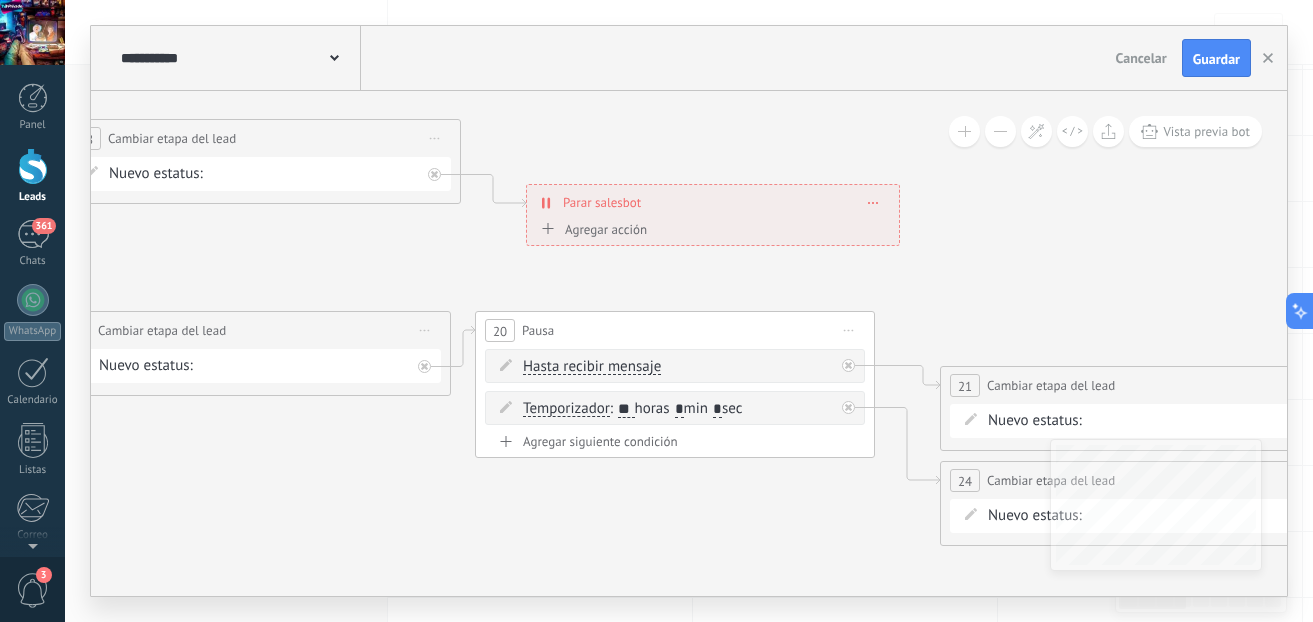 drag, startPoint x: 468, startPoint y: 457, endPoint x: 493, endPoint y: 621, distance: 165.89455 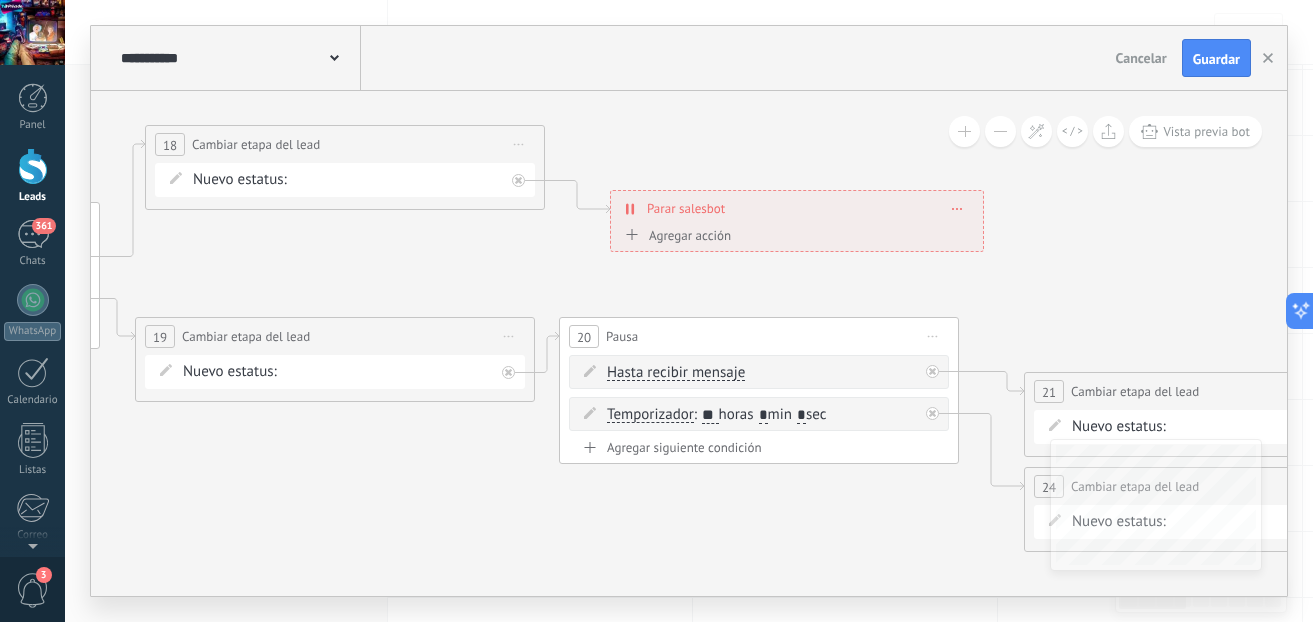 drag, startPoint x: 1041, startPoint y: 250, endPoint x: 1193, endPoint y: 278, distance: 154.55743 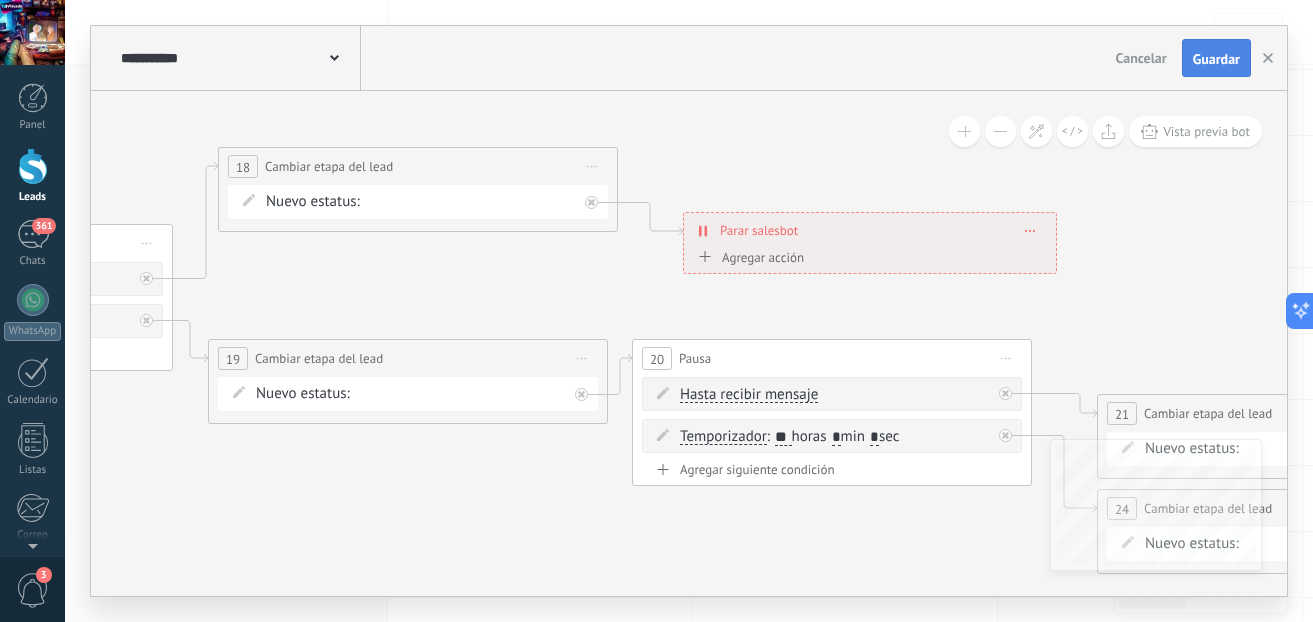 click on "Guardar" at bounding box center (1216, 59) 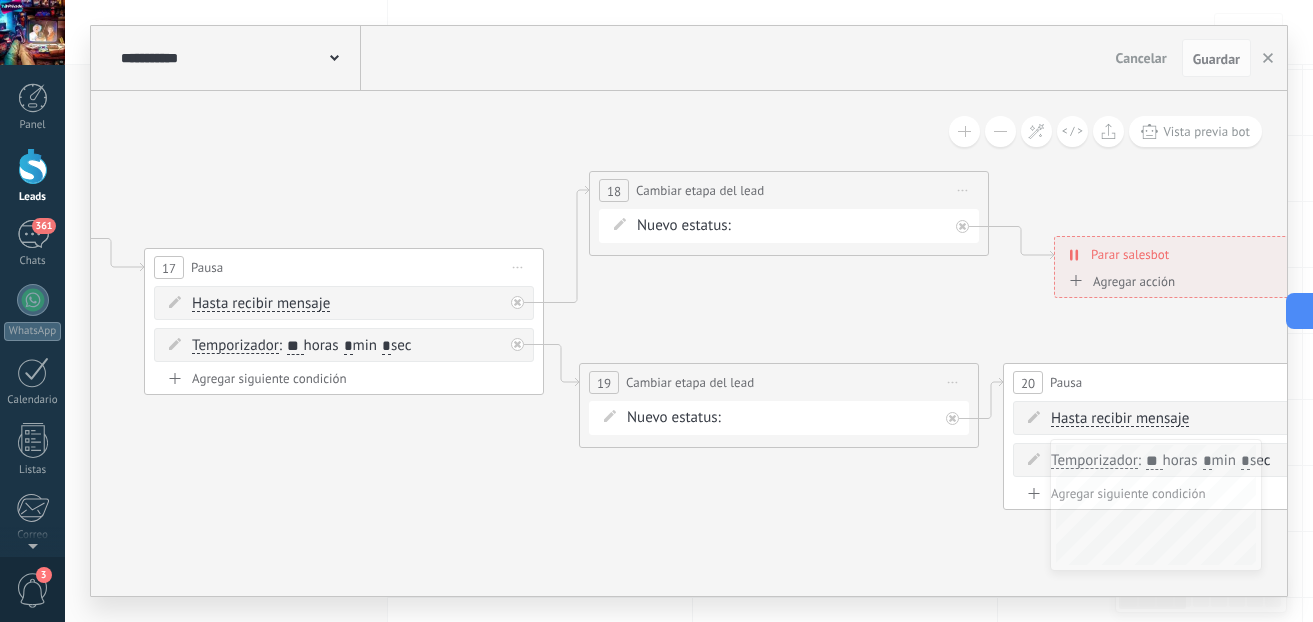 drag, startPoint x: 848, startPoint y: 324, endPoint x: 1219, endPoint y: 348, distance: 371.77548 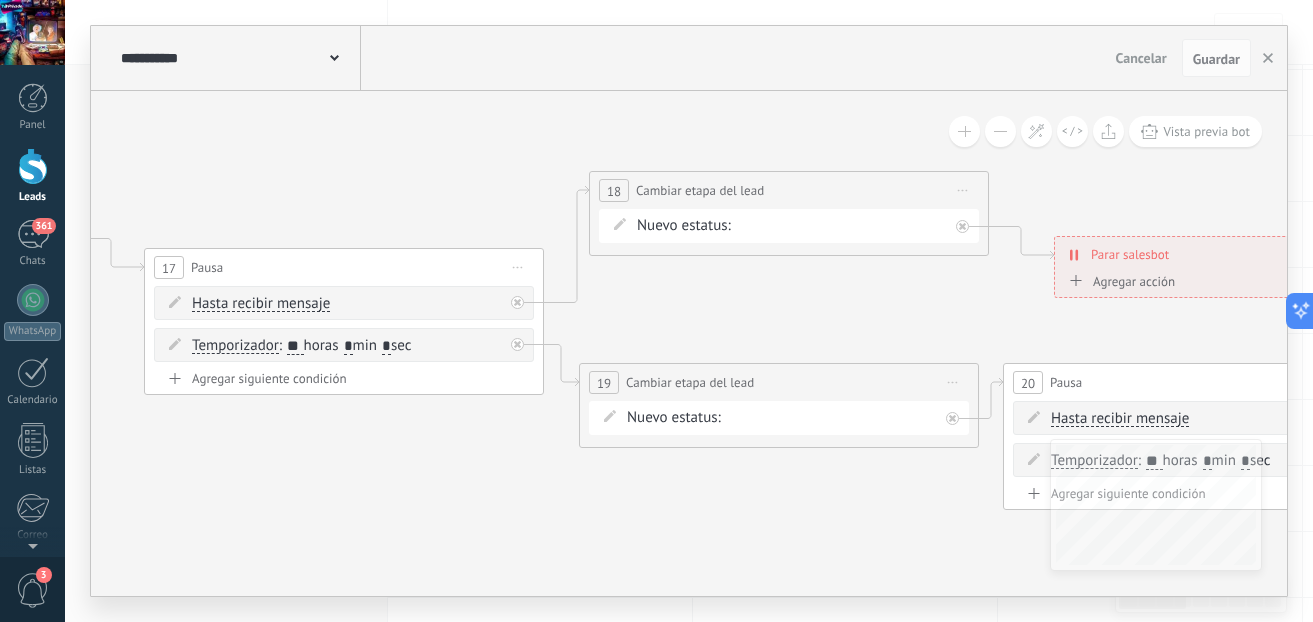 click on "**********" at bounding box center [238, 58] 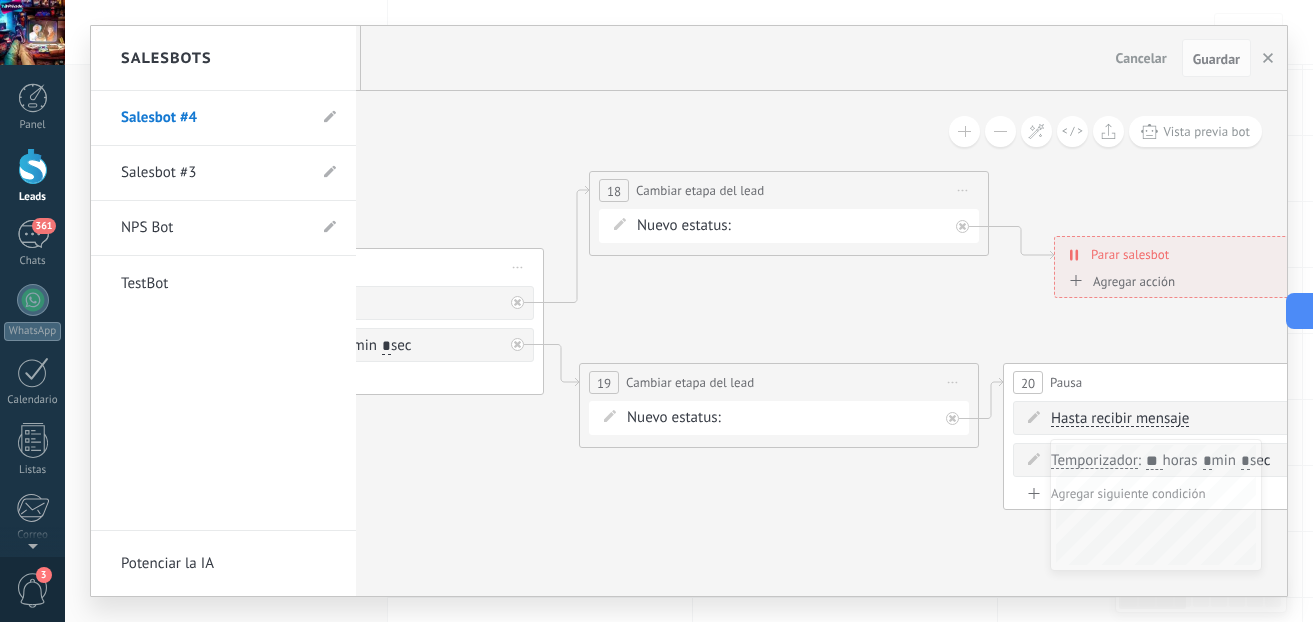 click at bounding box center [689, 311] 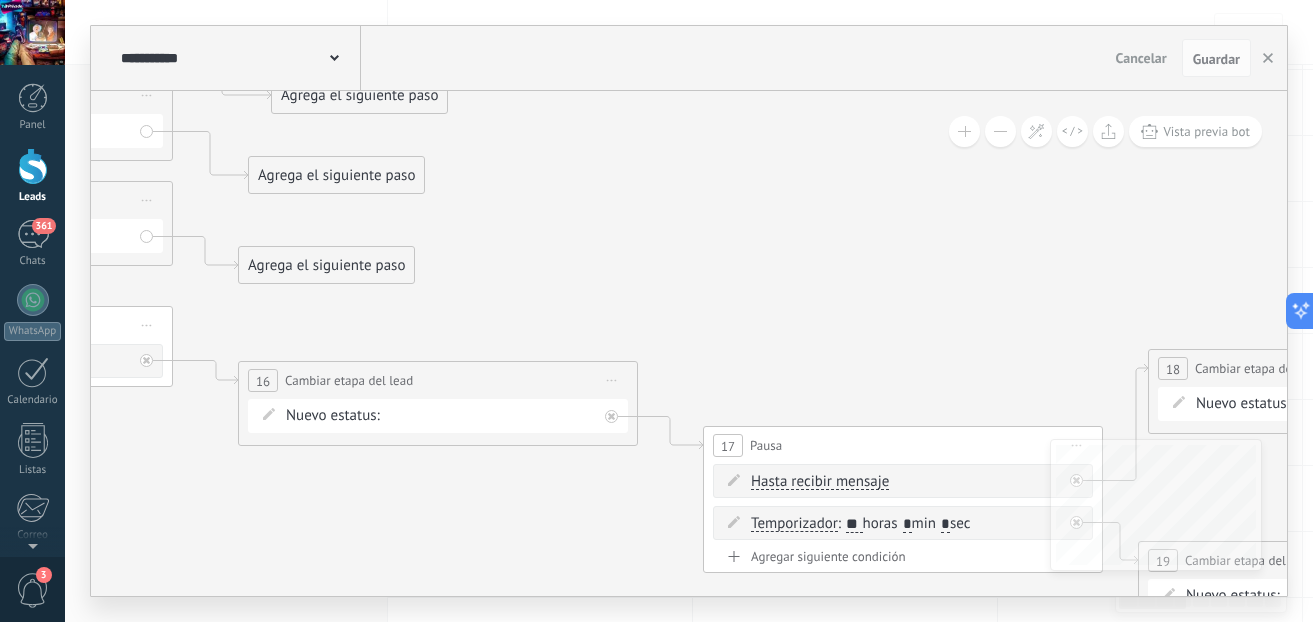 drag, startPoint x: 372, startPoint y: 145, endPoint x: 931, endPoint y: 323, distance: 586.65576 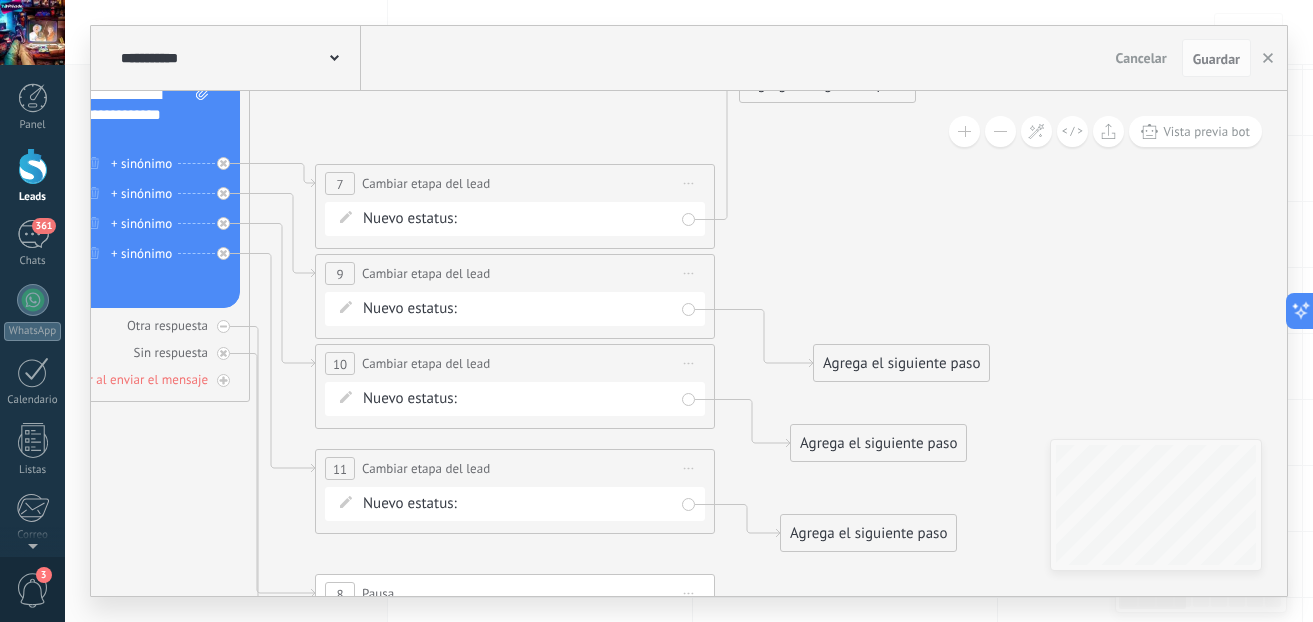 drag, startPoint x: 768, startPoint y: 258, endPoint x: 1310, endPoint y: 526, distance: 604.63873 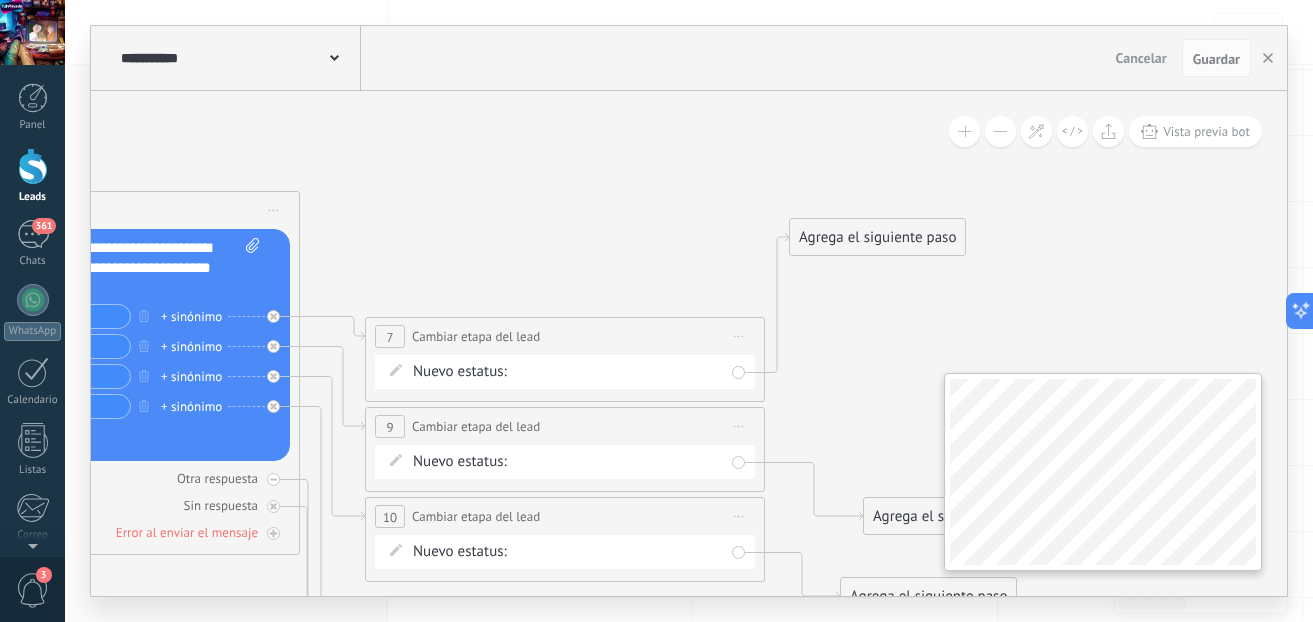 click on "**********" at bounding box center (689, 343) 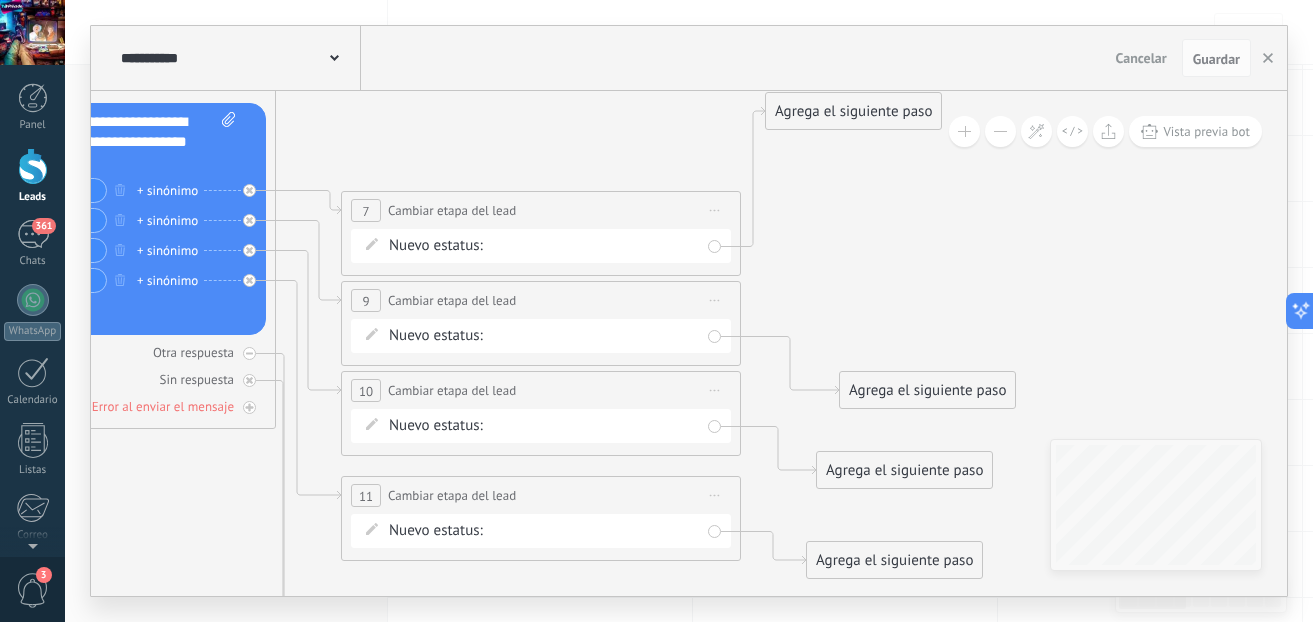drag, startPoint x: 1003, startPoint y: 363, endPoint x: 976, endPoint y: 233, distance: 132.77425 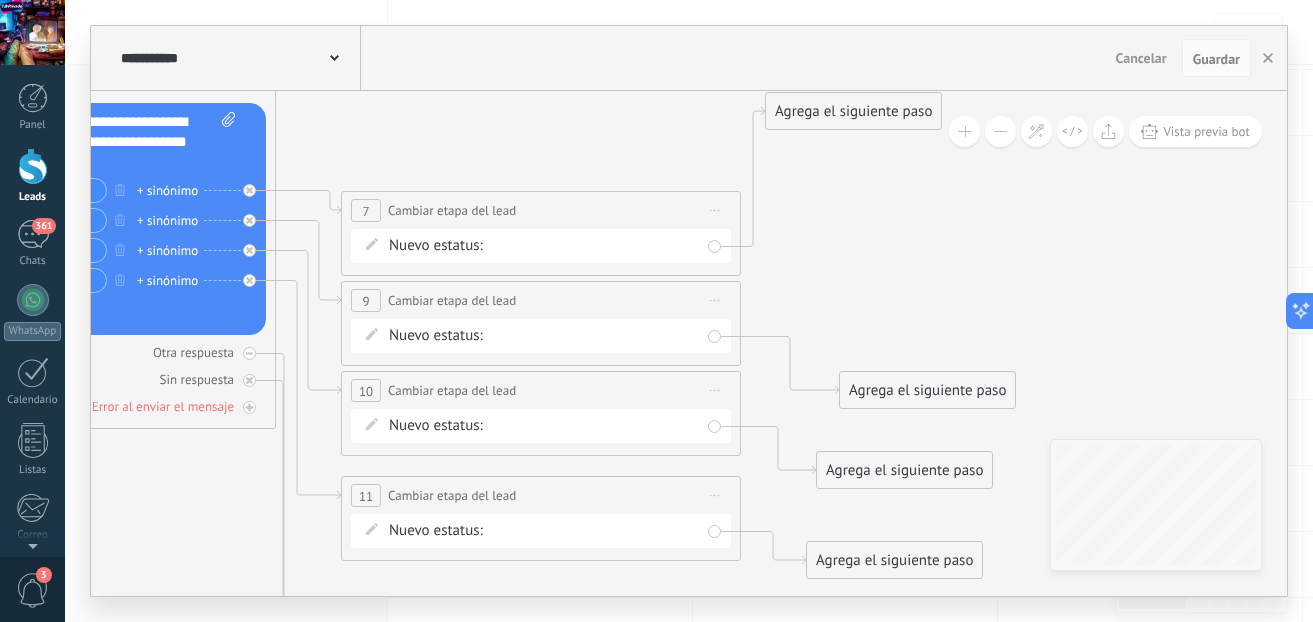 click 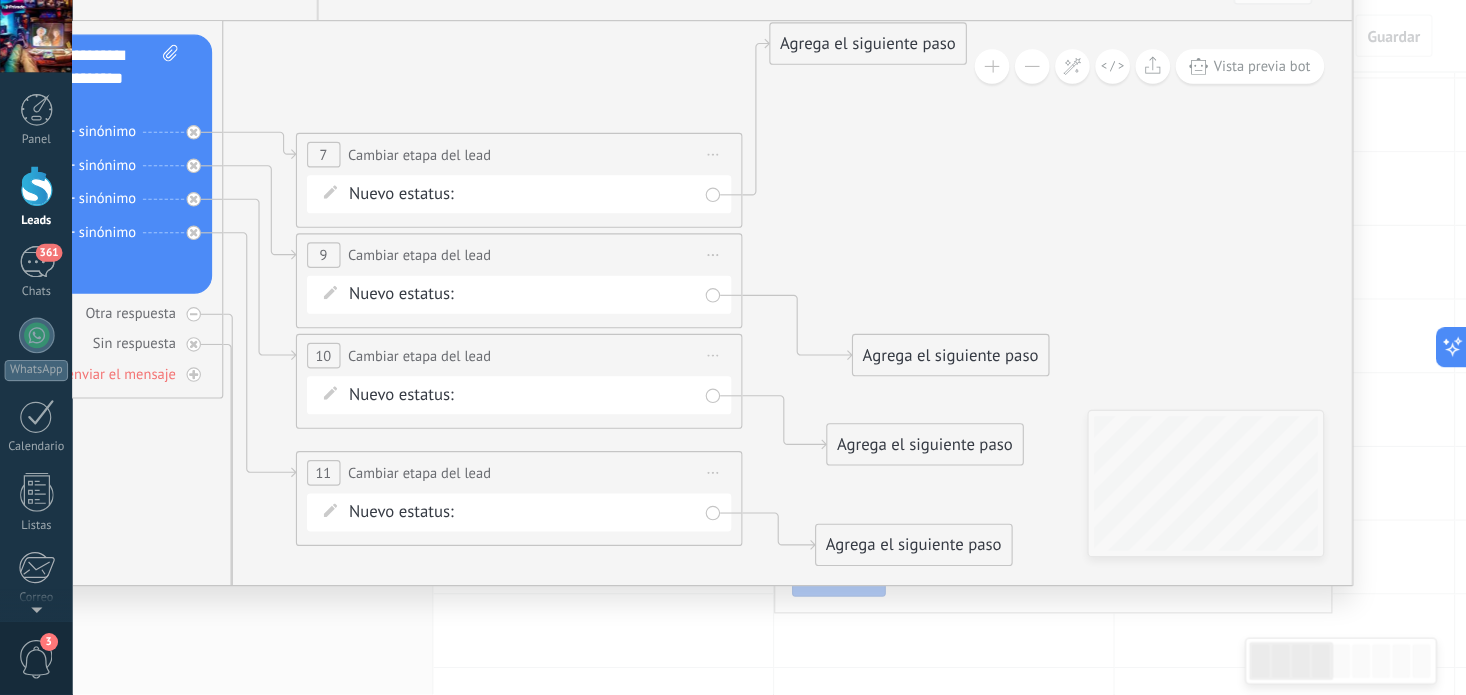 scroll, scrollTop: 203, scrollLeft: 0, axis: vertical 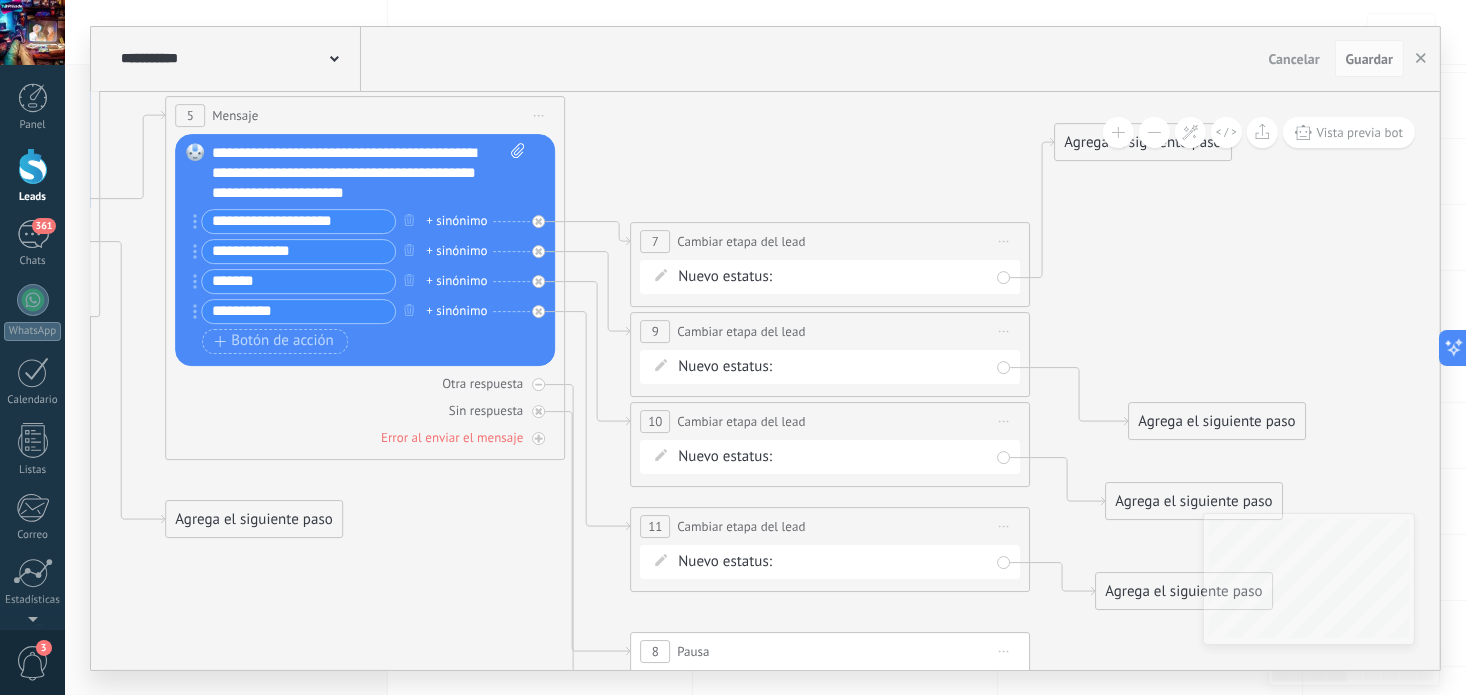 drag, startPoint x: 532, startPoint y: 127, endPoint x: 821, endPoint y: 157, distance: 290.55292 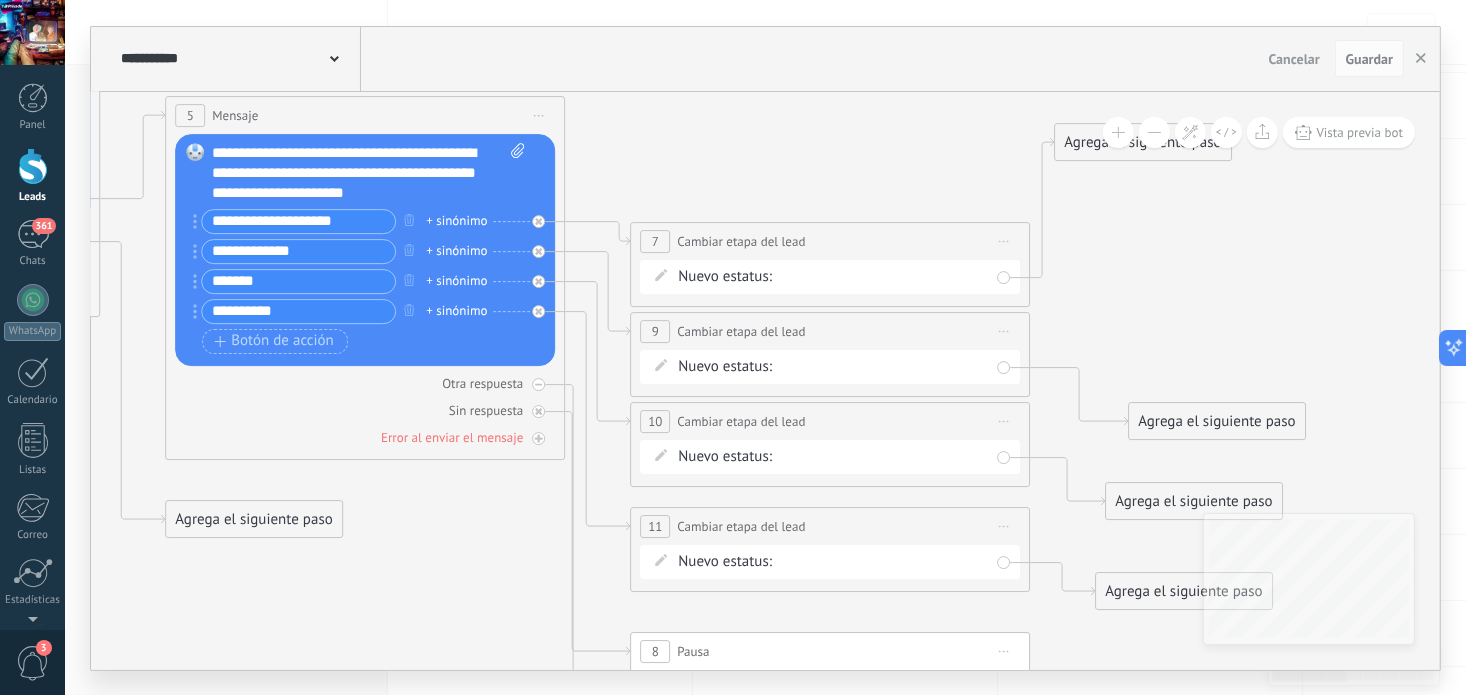 click 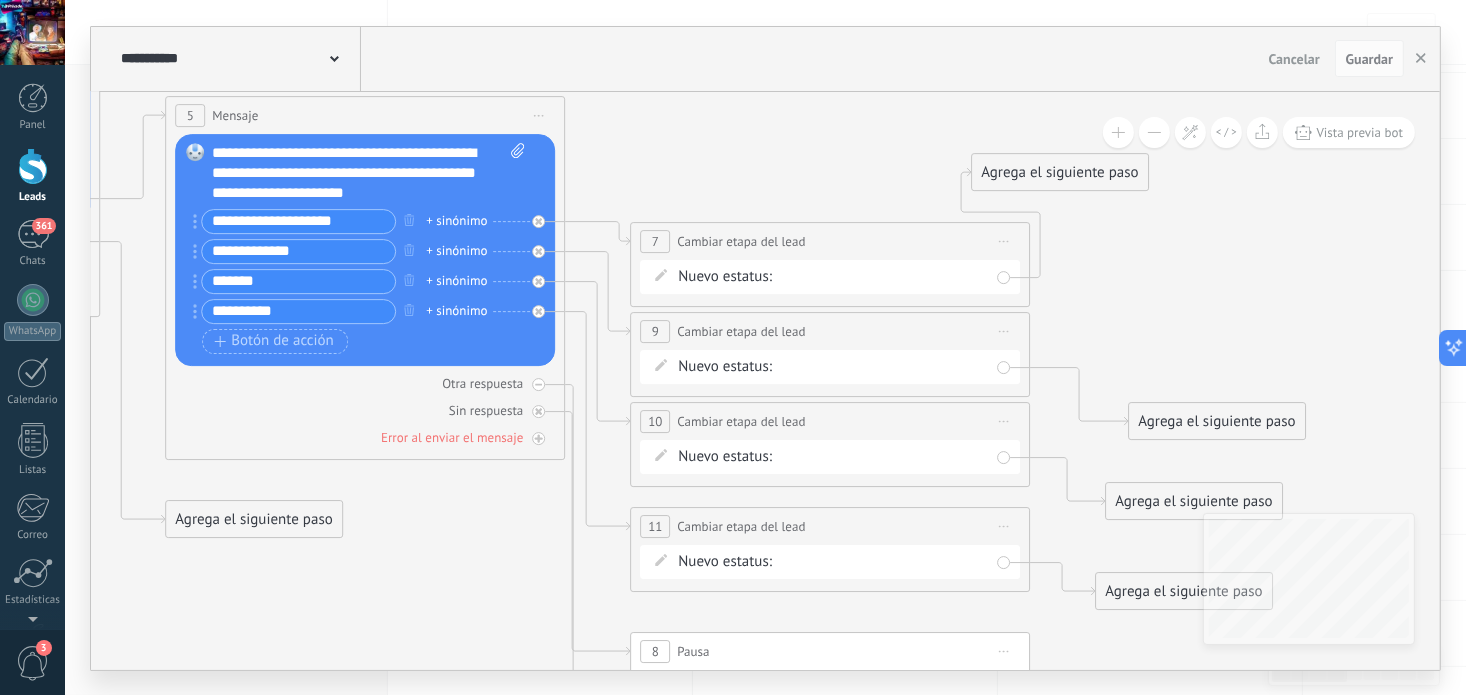 drag, startPoint x: 1069, startPoint y: 127, endPoint x: 986, endPoint y: 157, distance: 88.25531 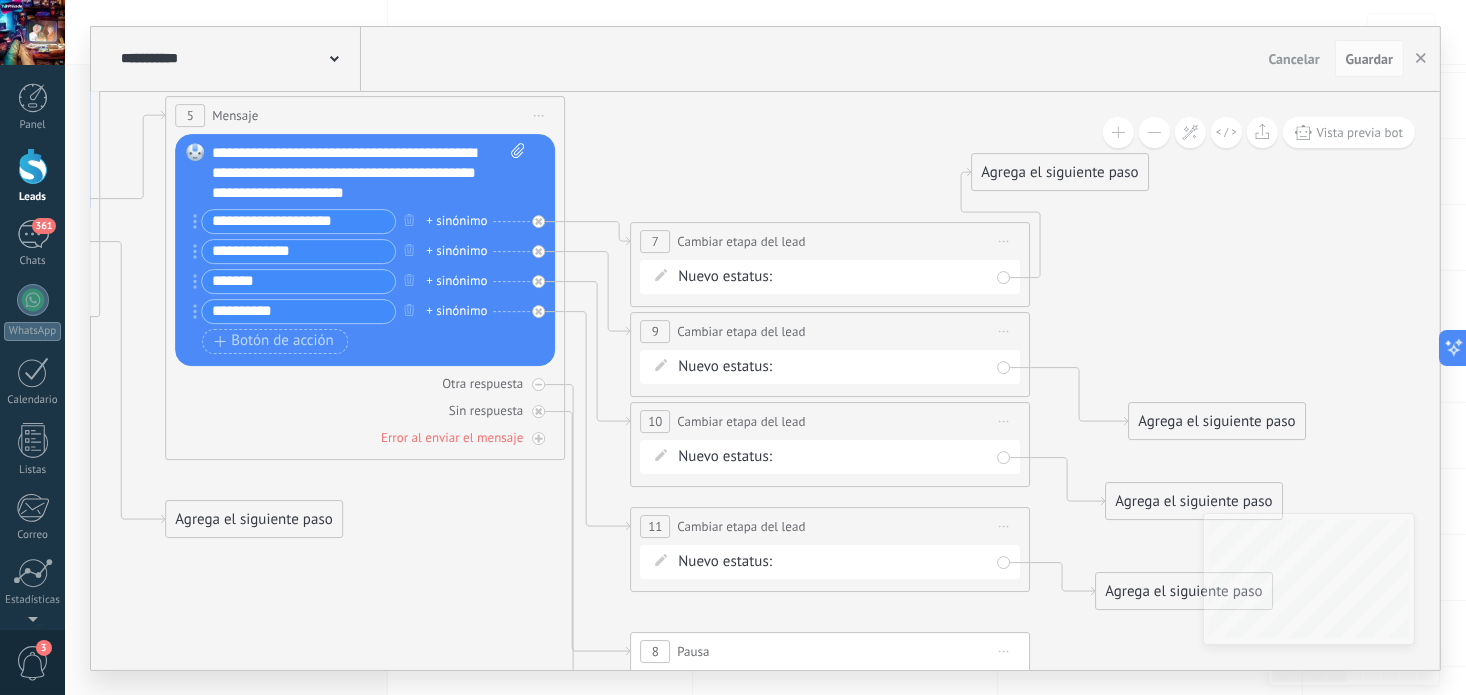 click on "Agrega el siguiente paso" at bounding box center (1059, 172) 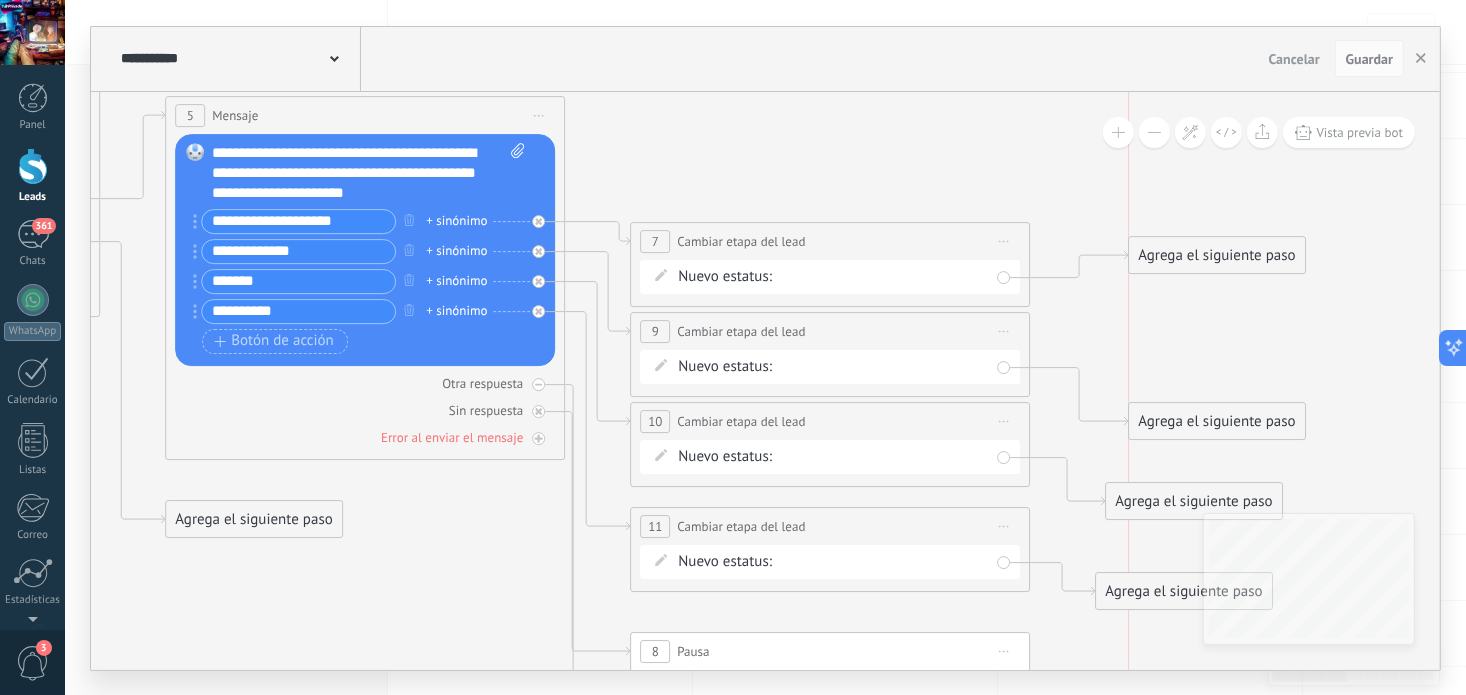 drag, startPoint x: 1012, startPoint y: 173, endPoint x: 1138, endPoint y: 247, distance: 146.12323 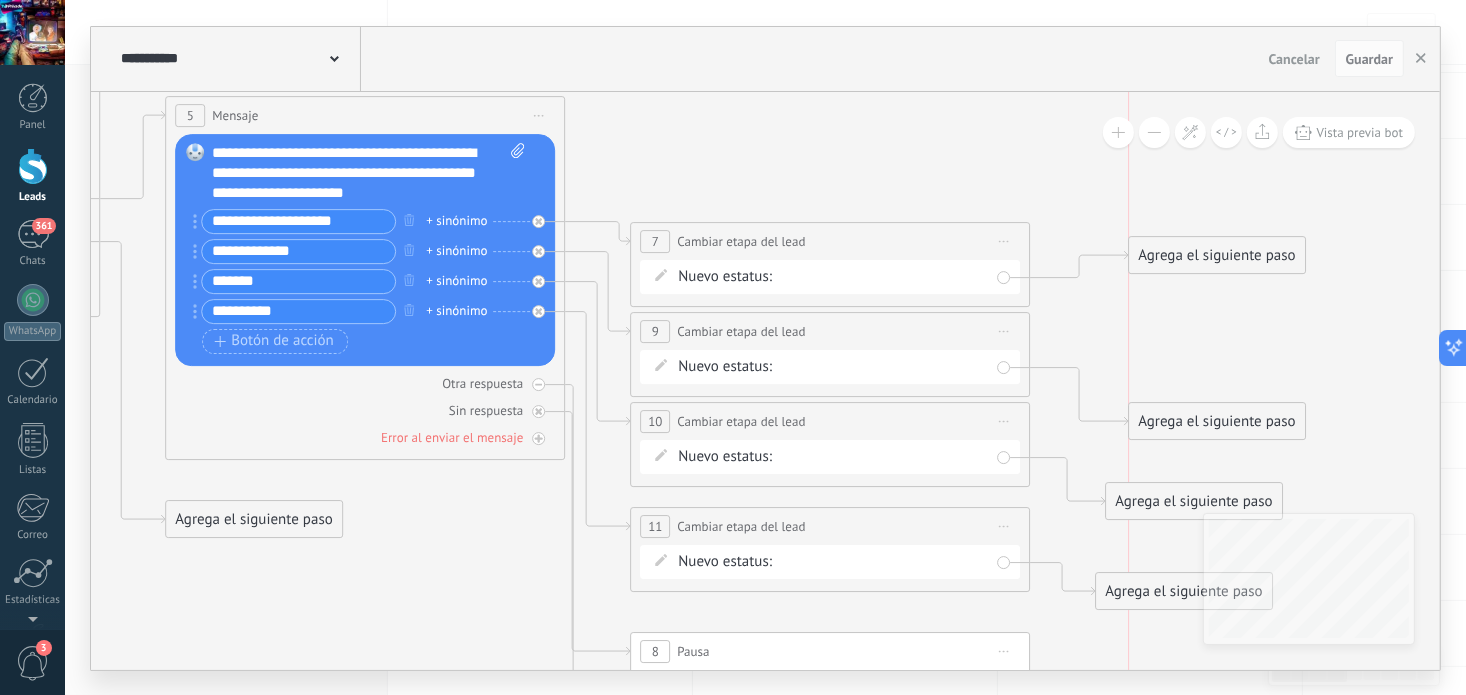 click on "Agrega el siguiente paso" at bounding box center [1216, 255] 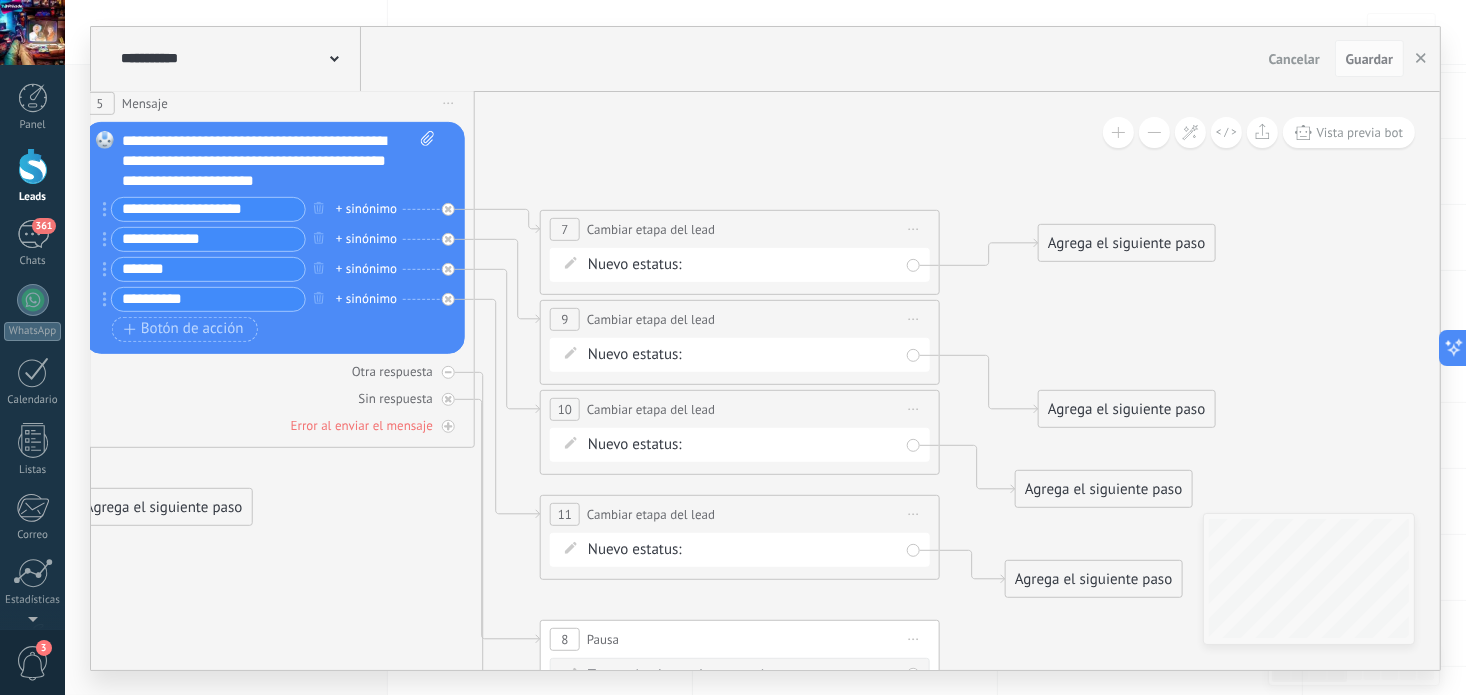 drag, startPoint x: 798, startPoint y: 180, endPoint x: 708, endPoint y: 168, distance: 90.79648 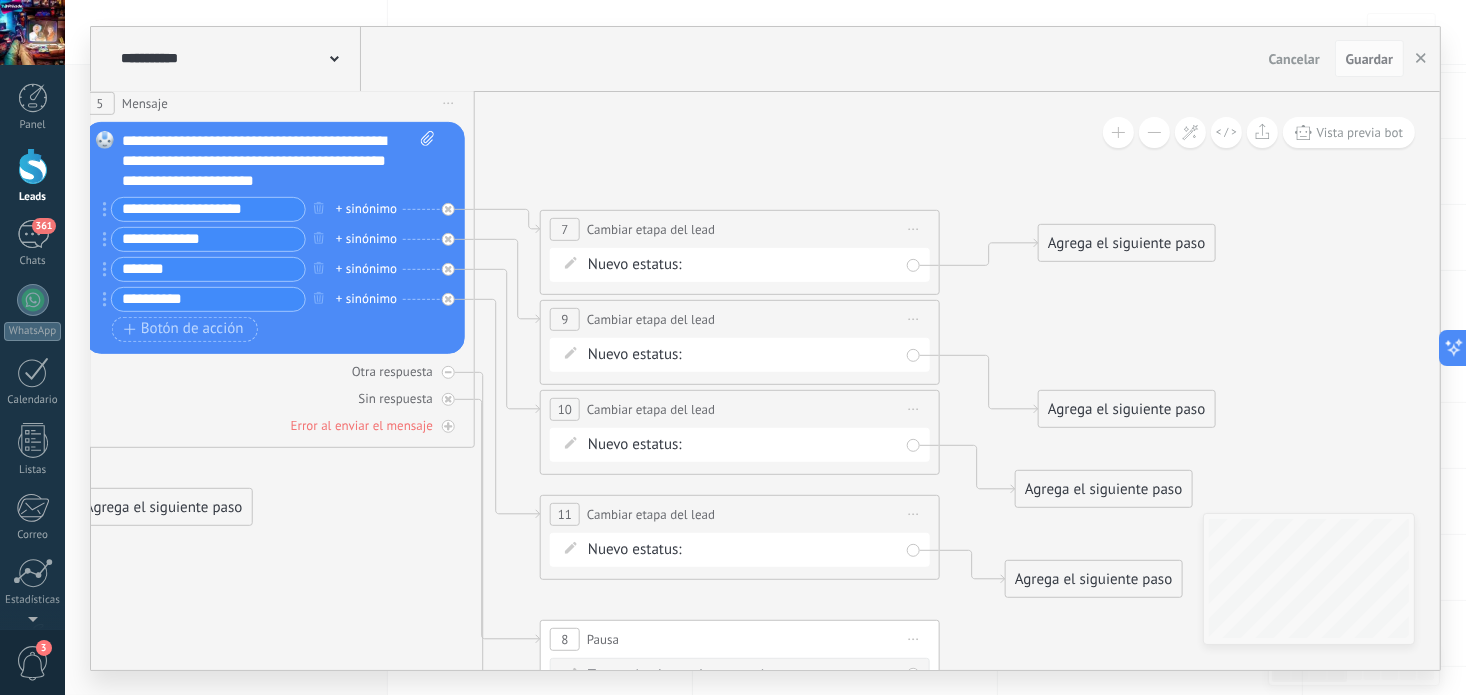 click 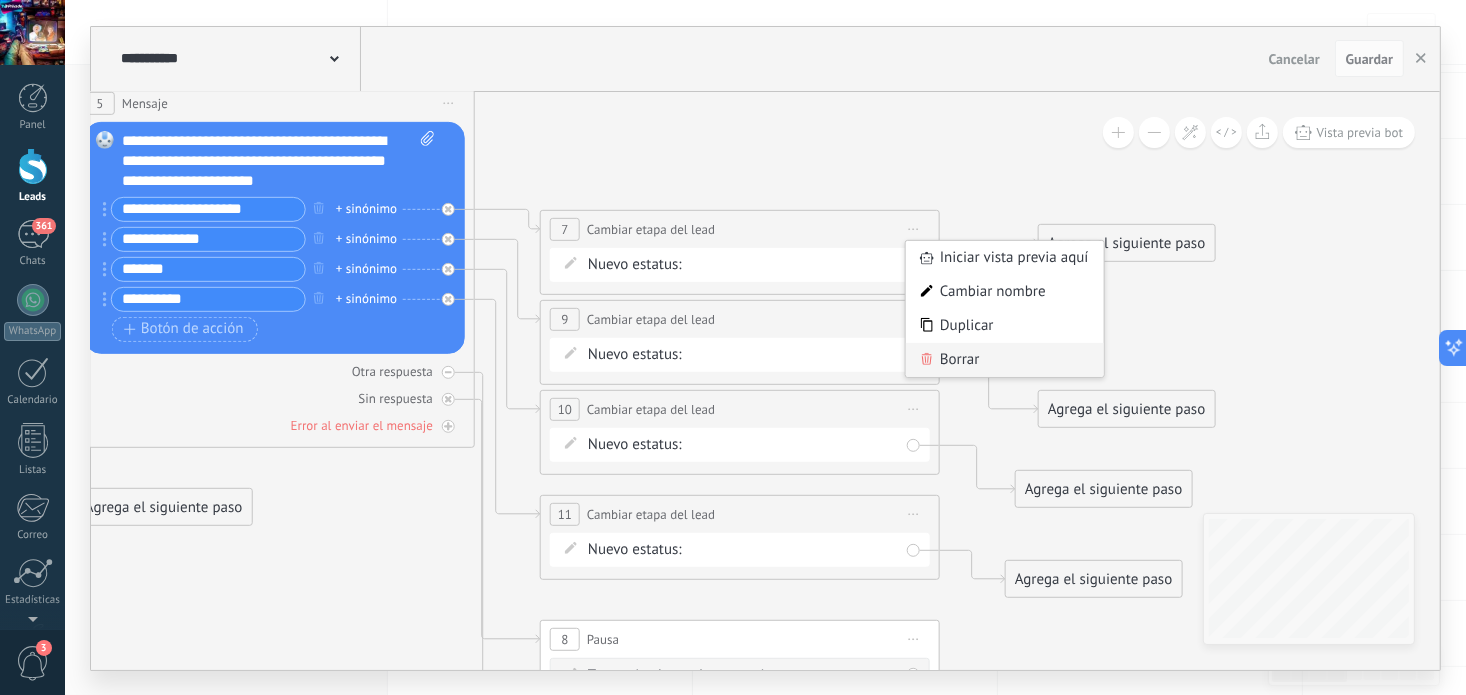 click on "Borrar" at bounding box center [1005, 359] 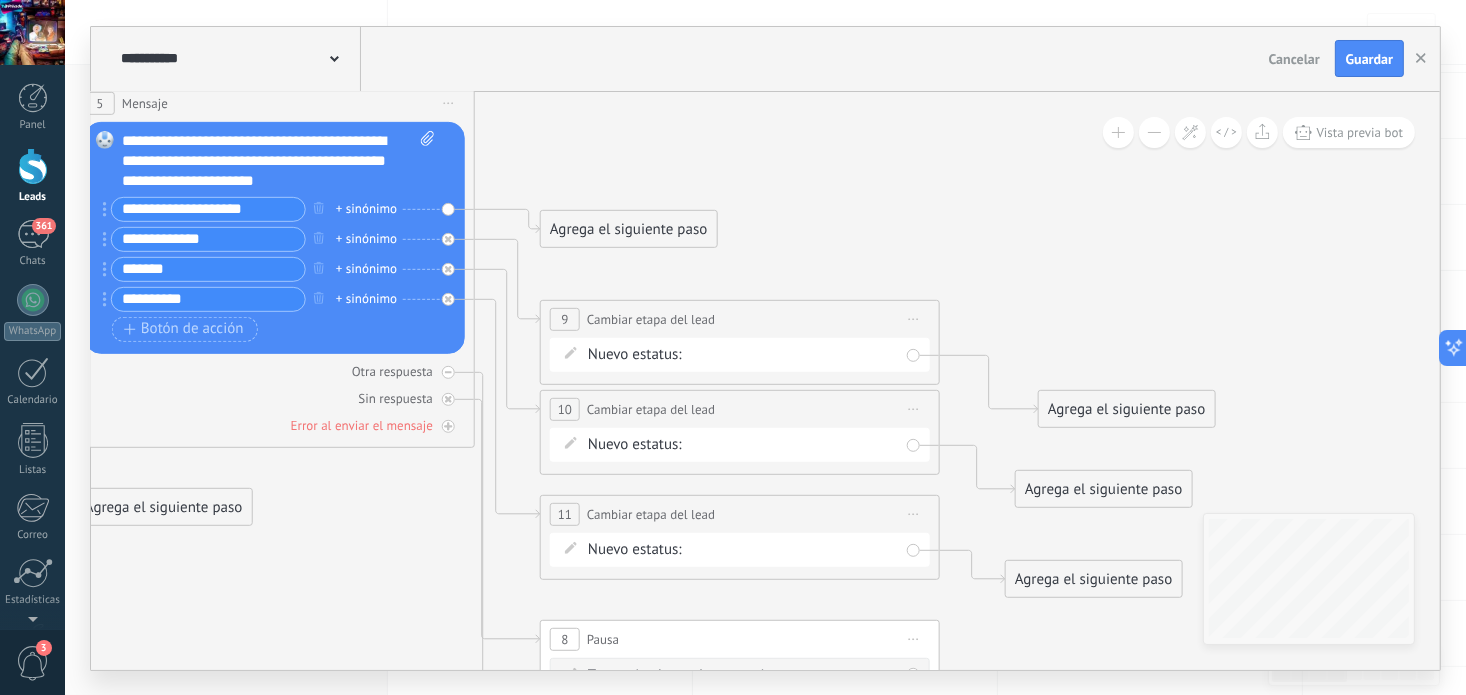 click on "Iniciar vista previa aquí
Cambiar nombre
Duplicar
Borrar" at bounding box center (914, 318) 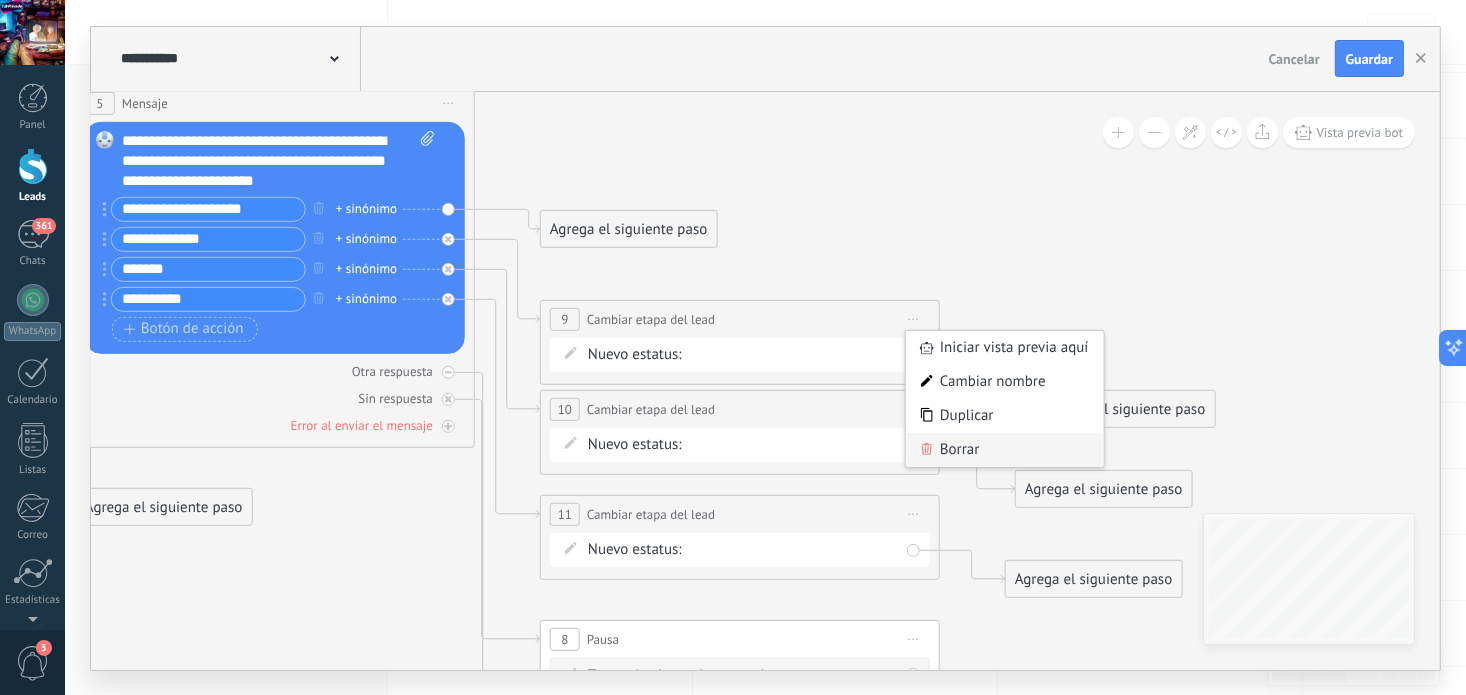 click on "Borrar" at bounding box center [1005, 449] 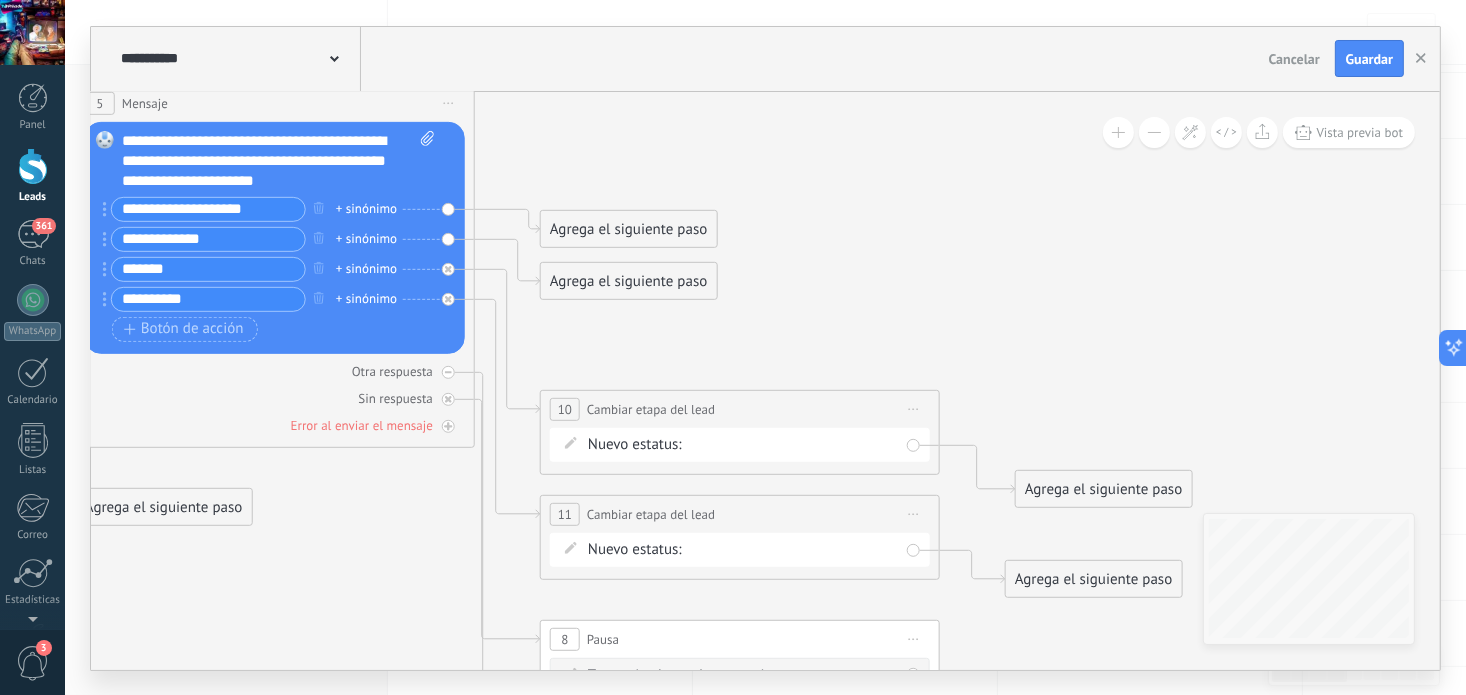 click on "Iniciar vista previa aquí
Cambiar nombre
Duplicar
Borrar" at bounding box center [914, 408] 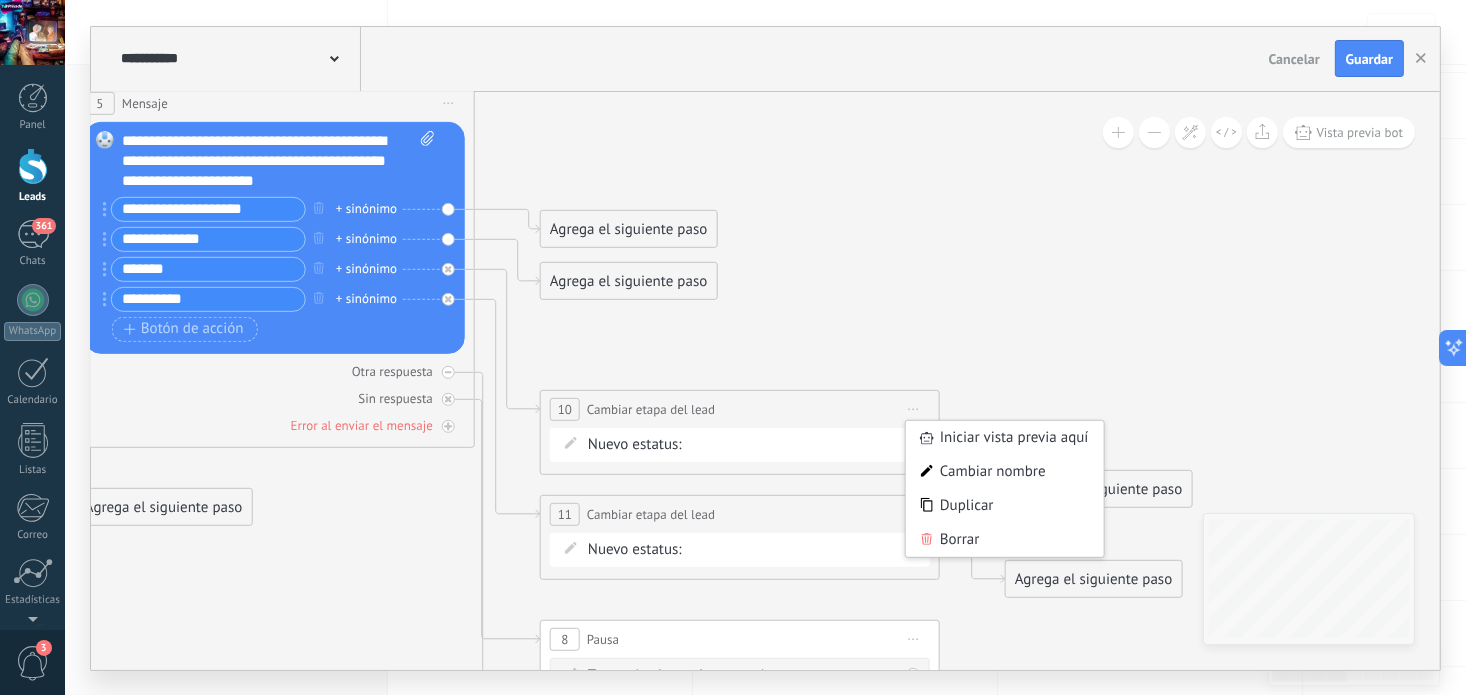 click on "Iniciar vista previa aquí
Cambiar nombre
Duplicar
Borrar" at bounding box center (1005, 488) 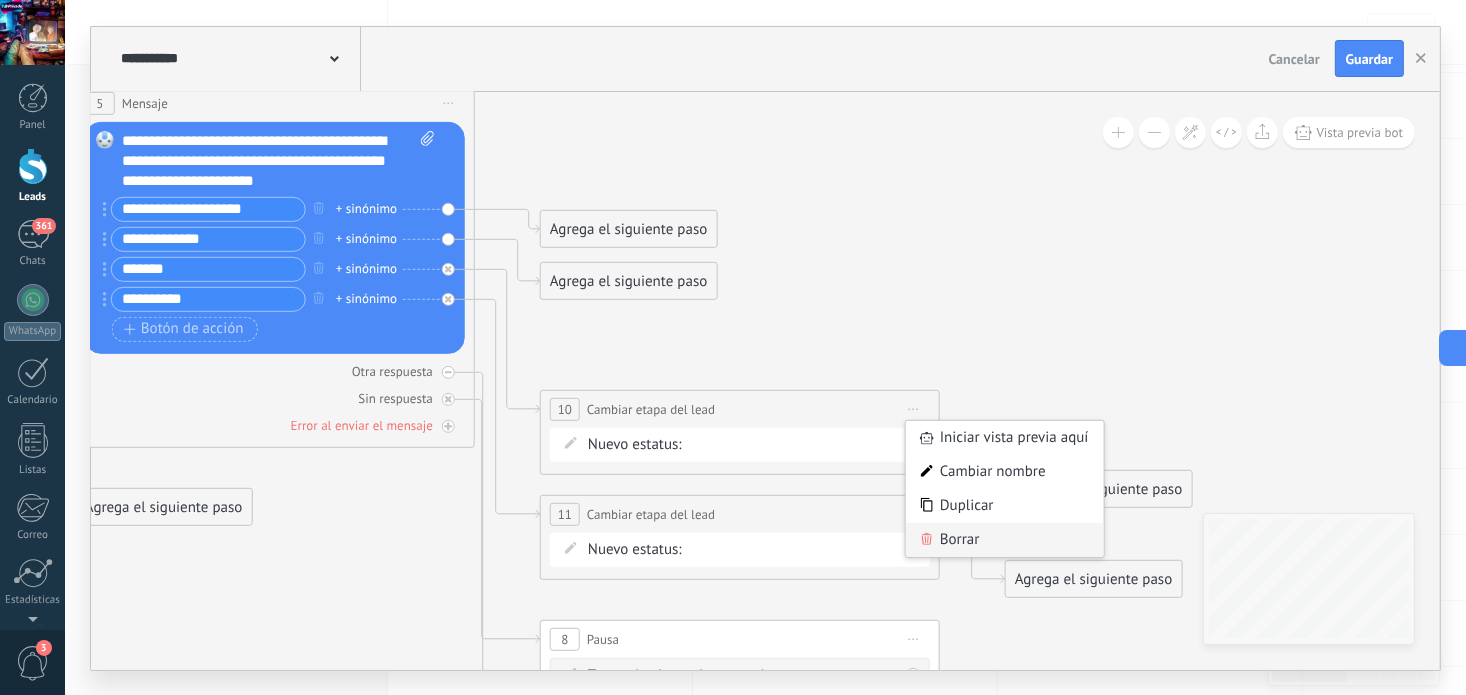 click on "Borrar" at bounding box center (1005, 539) 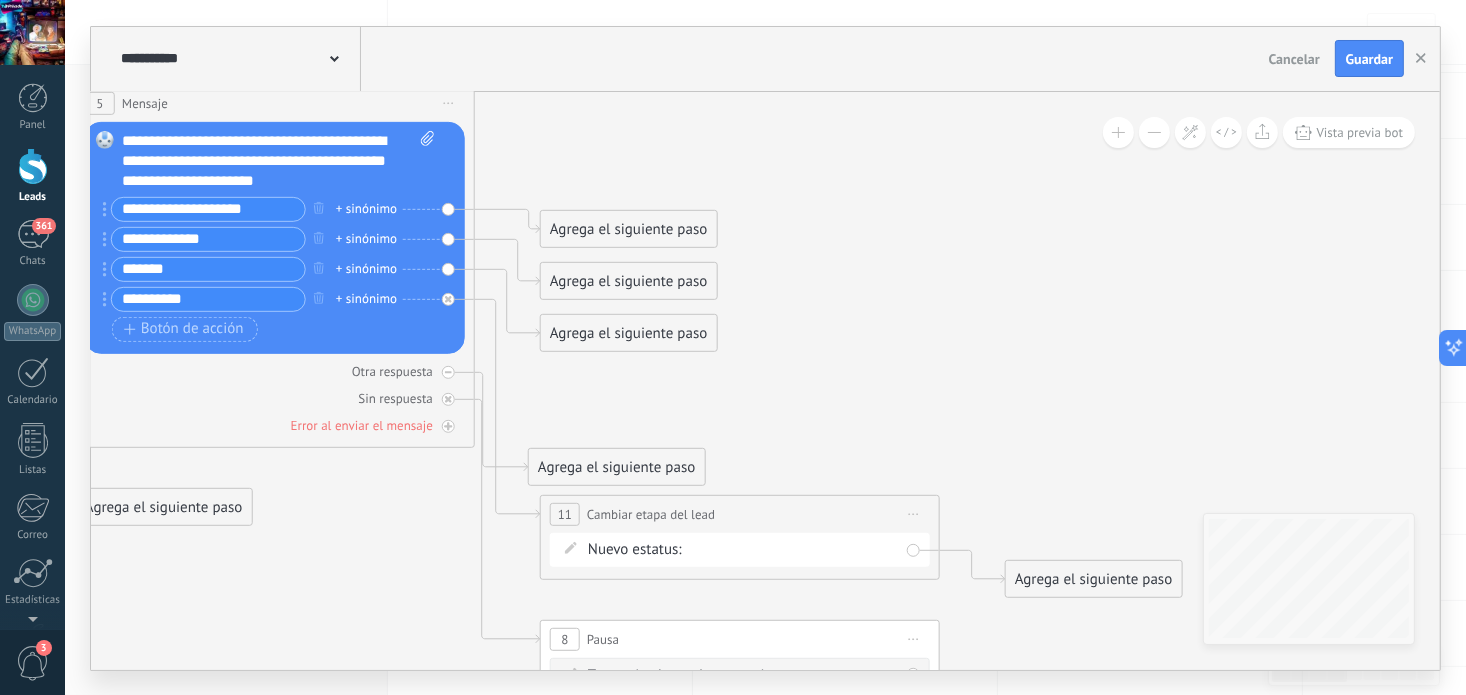 click on "**********" at bounding box center [740, 513] 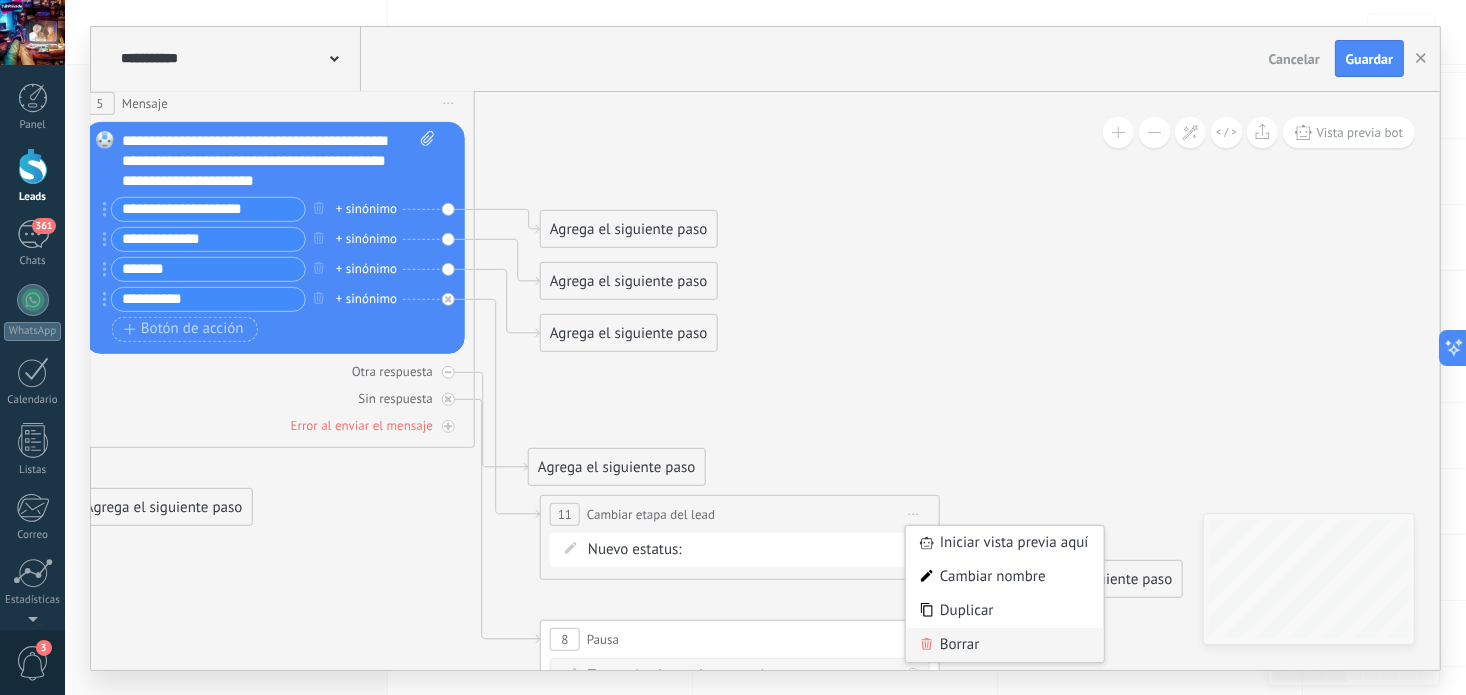 click on "Borrar" at bounding box center [1005, 644] 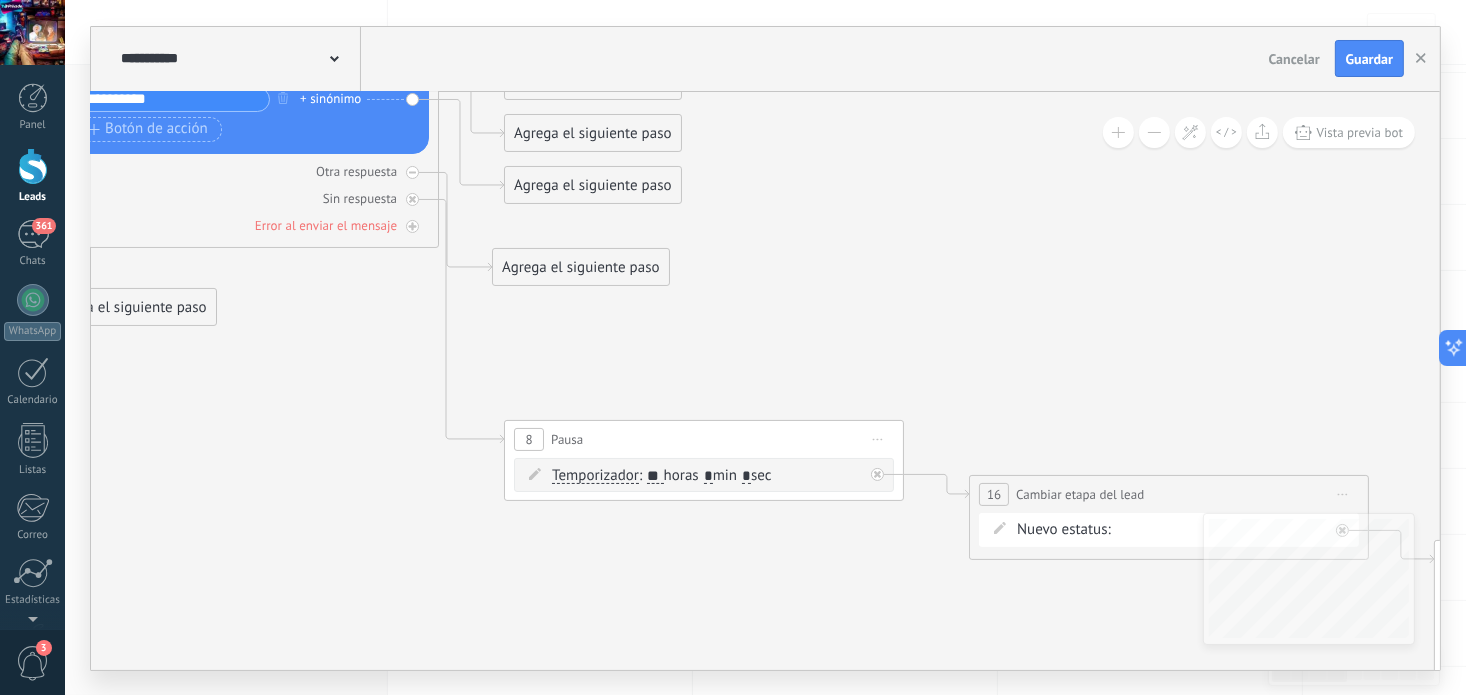 drag, startPoint x: 1009, startPoint y: 438, endPoint x: 974, endPoint y: 238, distance: 203.0394 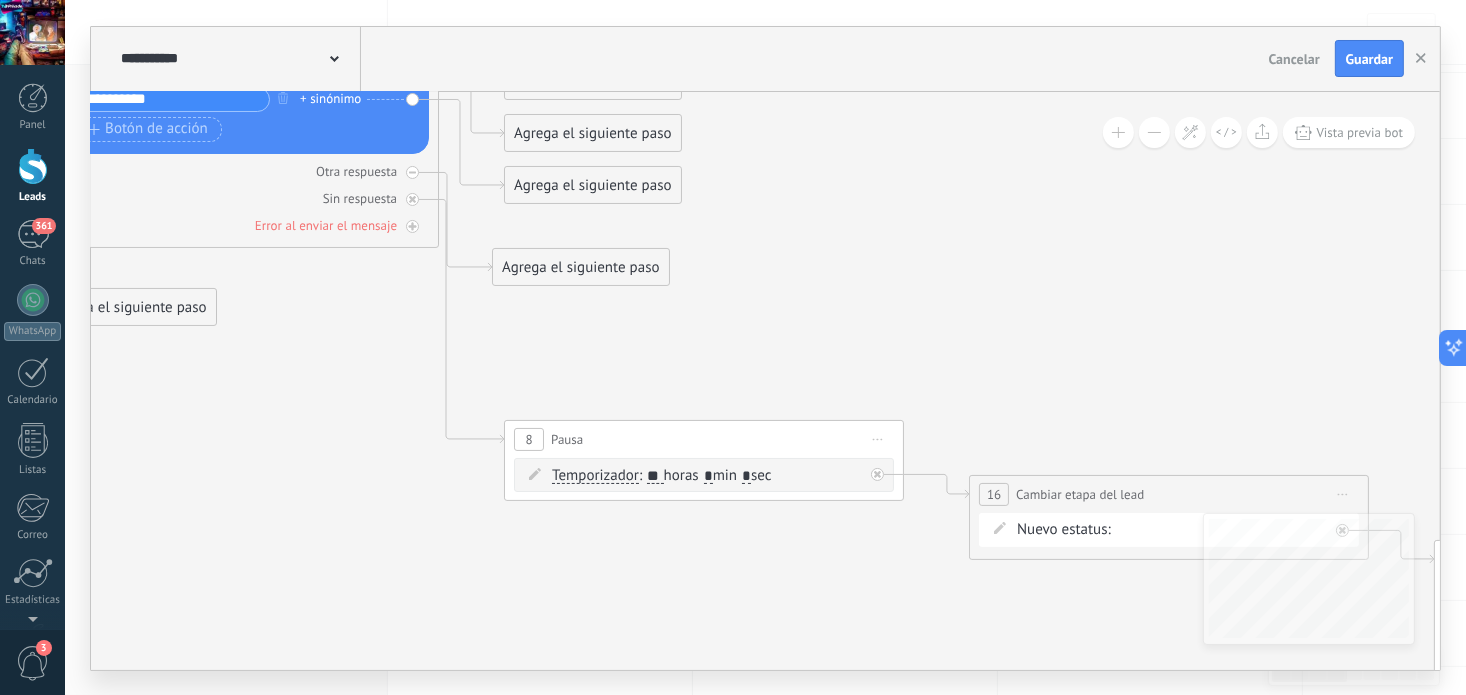 click 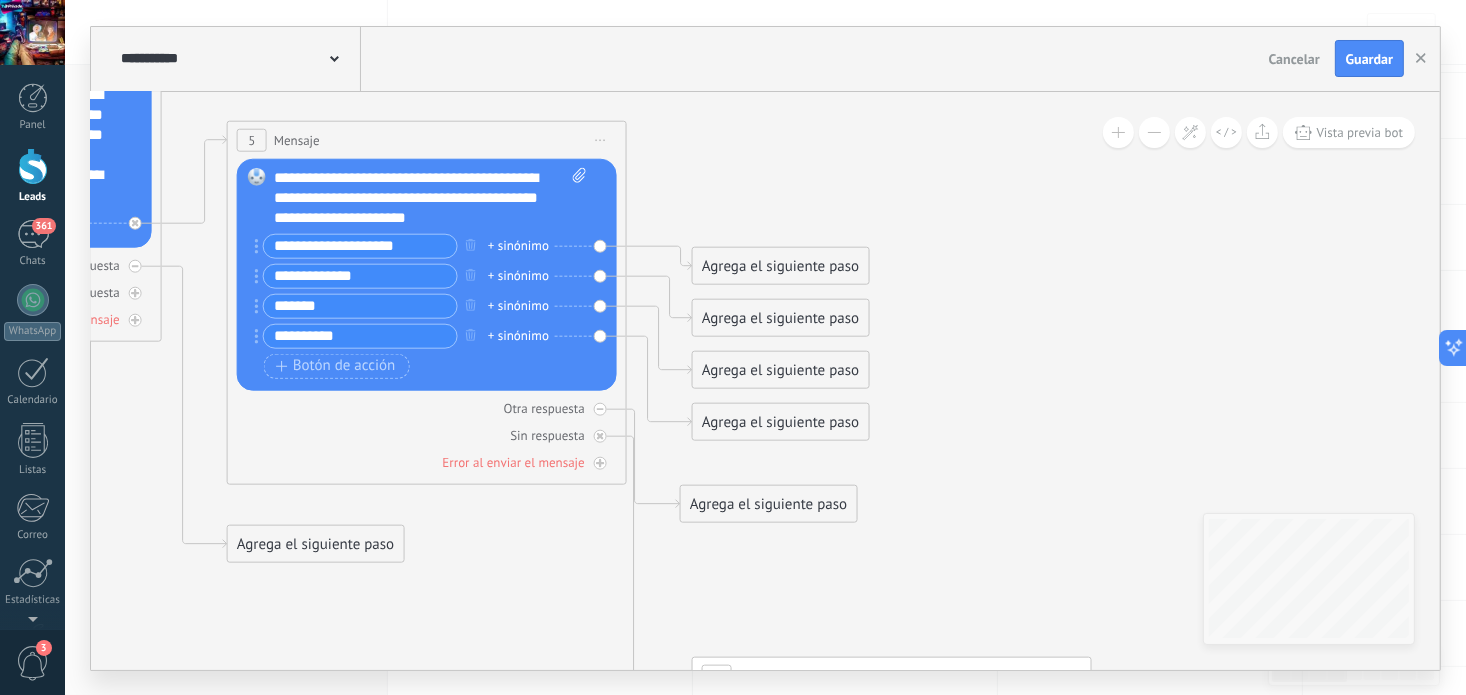 drag, startPoint x: 861, startPoint y: 313, endPoint x: 993, endPoint y: 422, distance: 171.18703 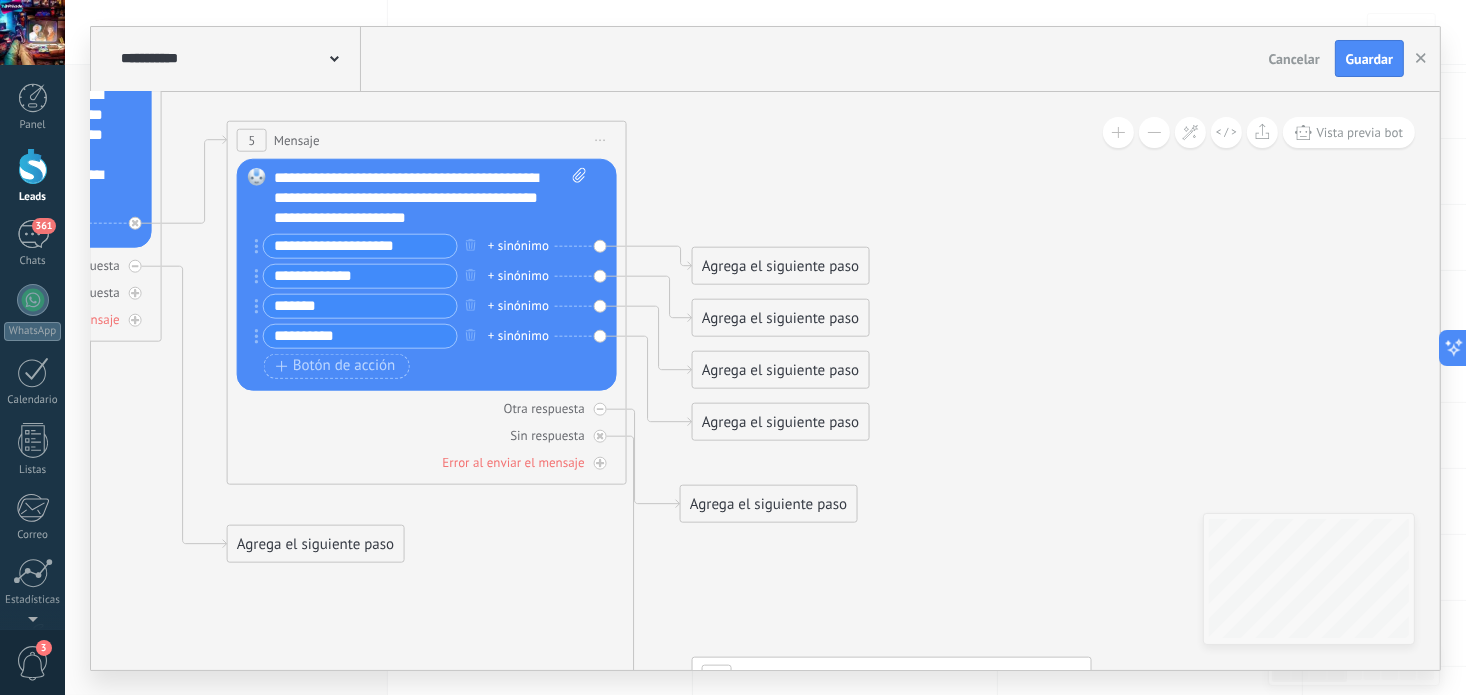 click 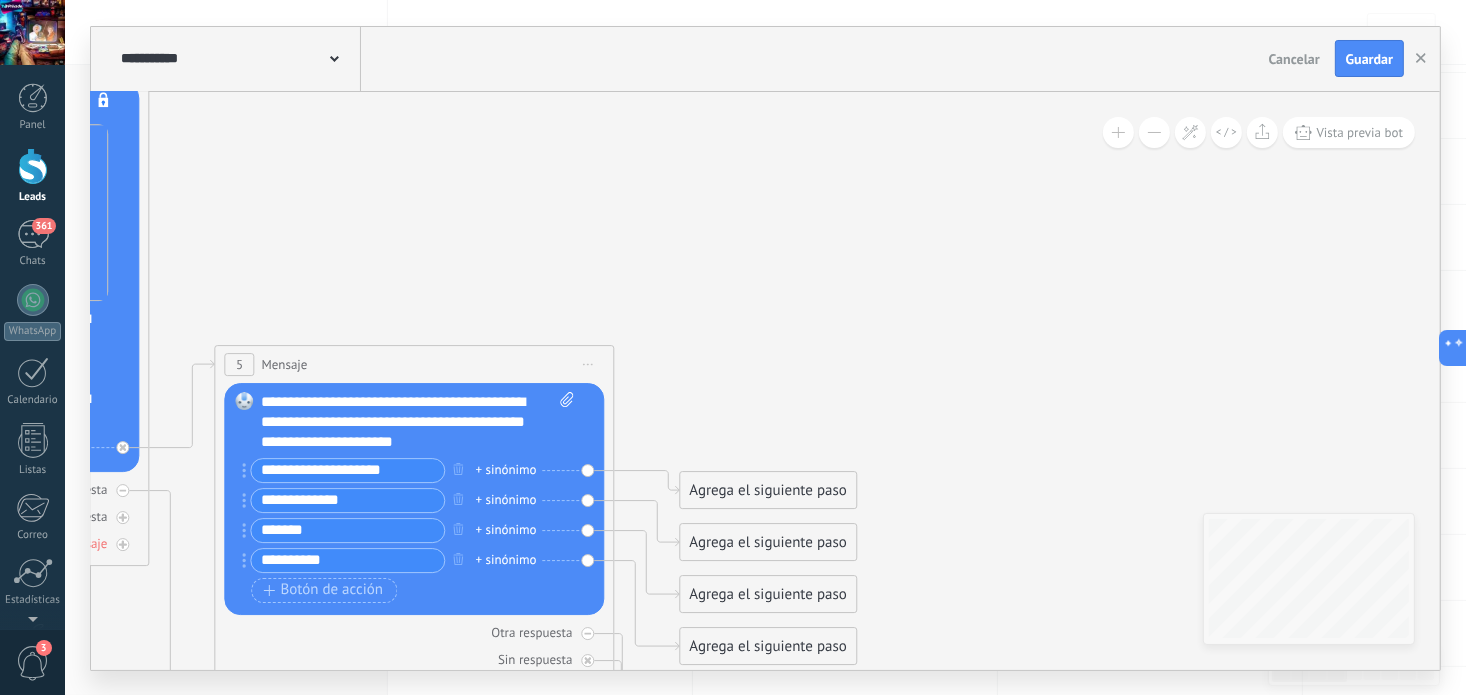 drag, startPoint x: 984, startPoint y: 383, endPoint x: 975, endPoint y: 618, distance: 235.17227 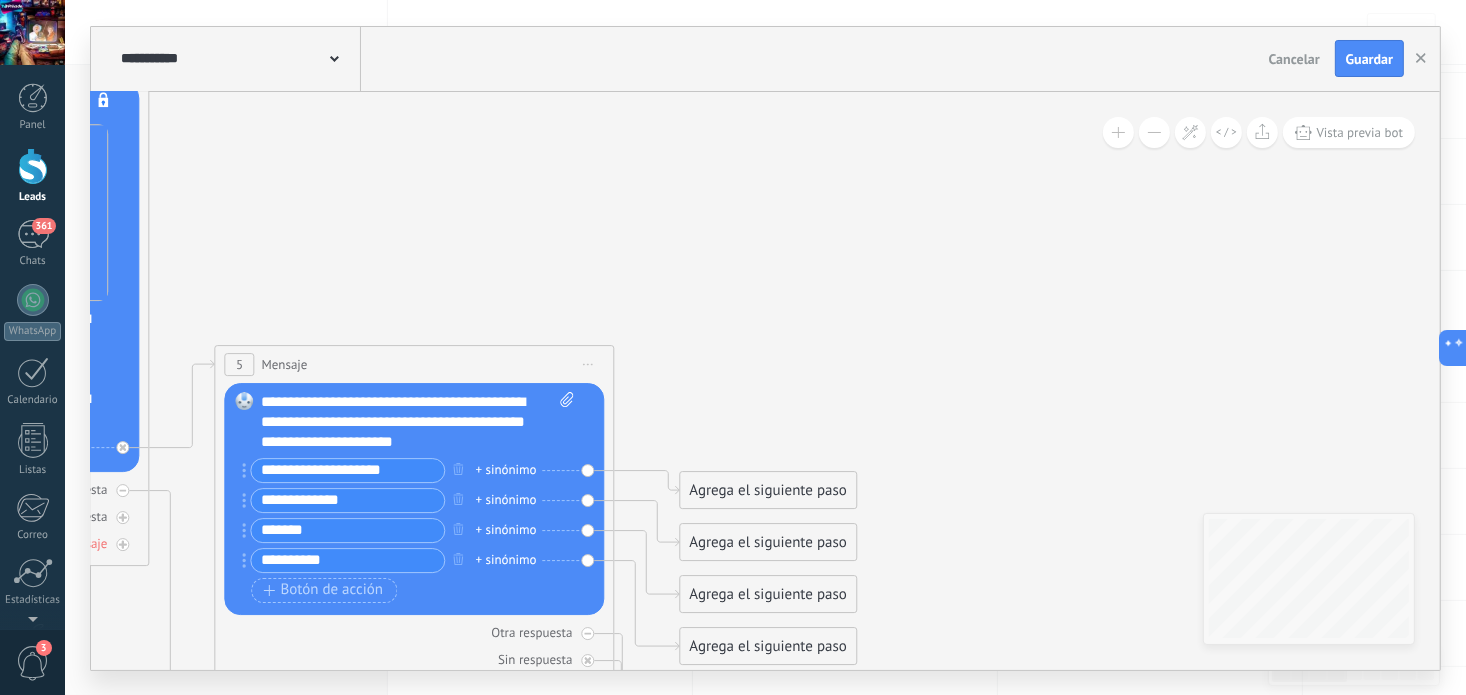 click 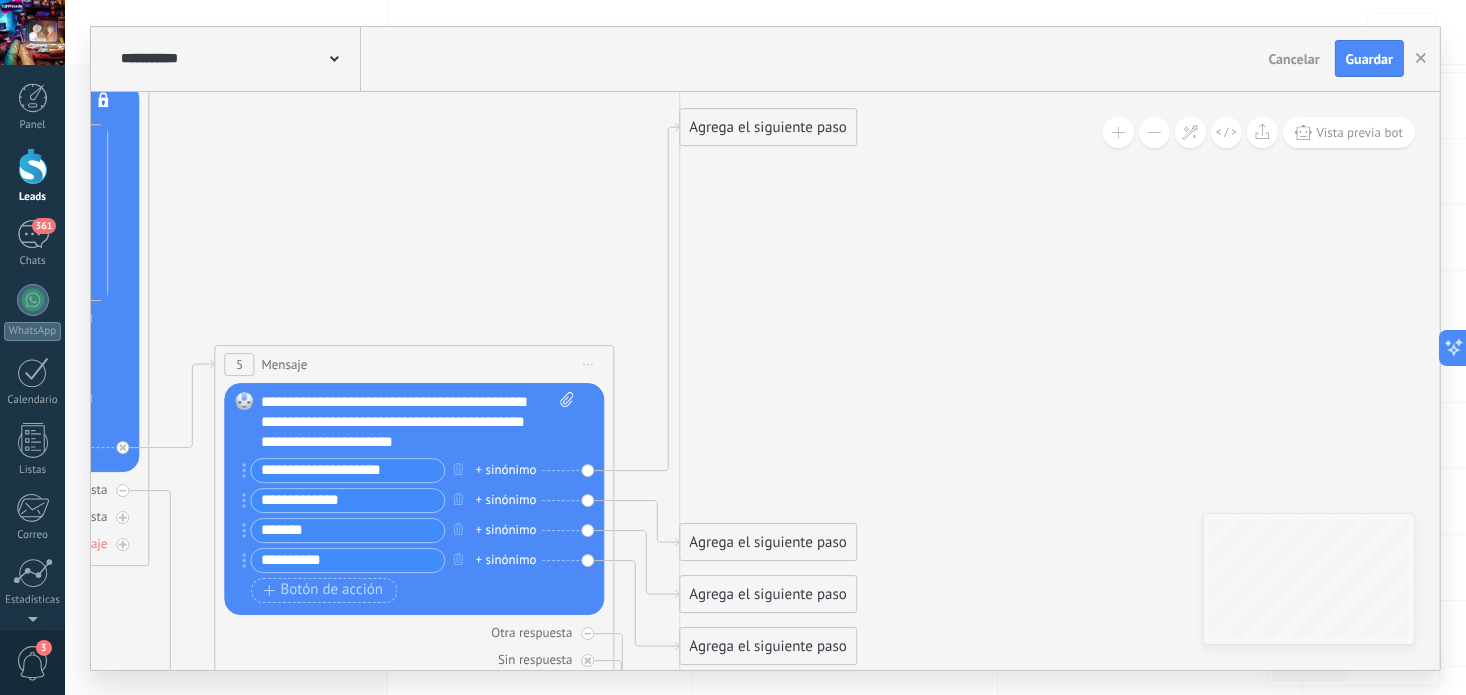drag, startPoint x: 801, startPoint y: 499, endPoint x: 800, endPoint y: 136, distance: 363.00137 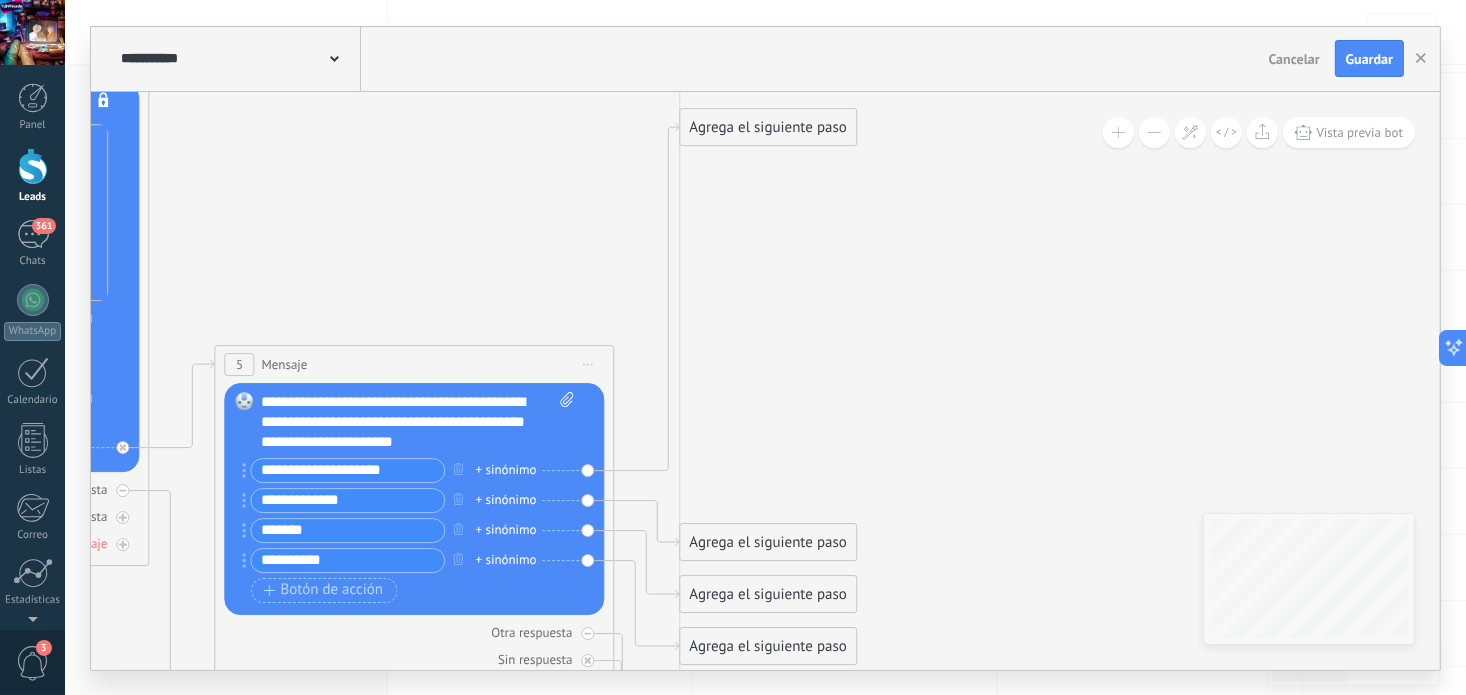 click on "Agrega el siguiente paso" at bounding box center [767, 127] 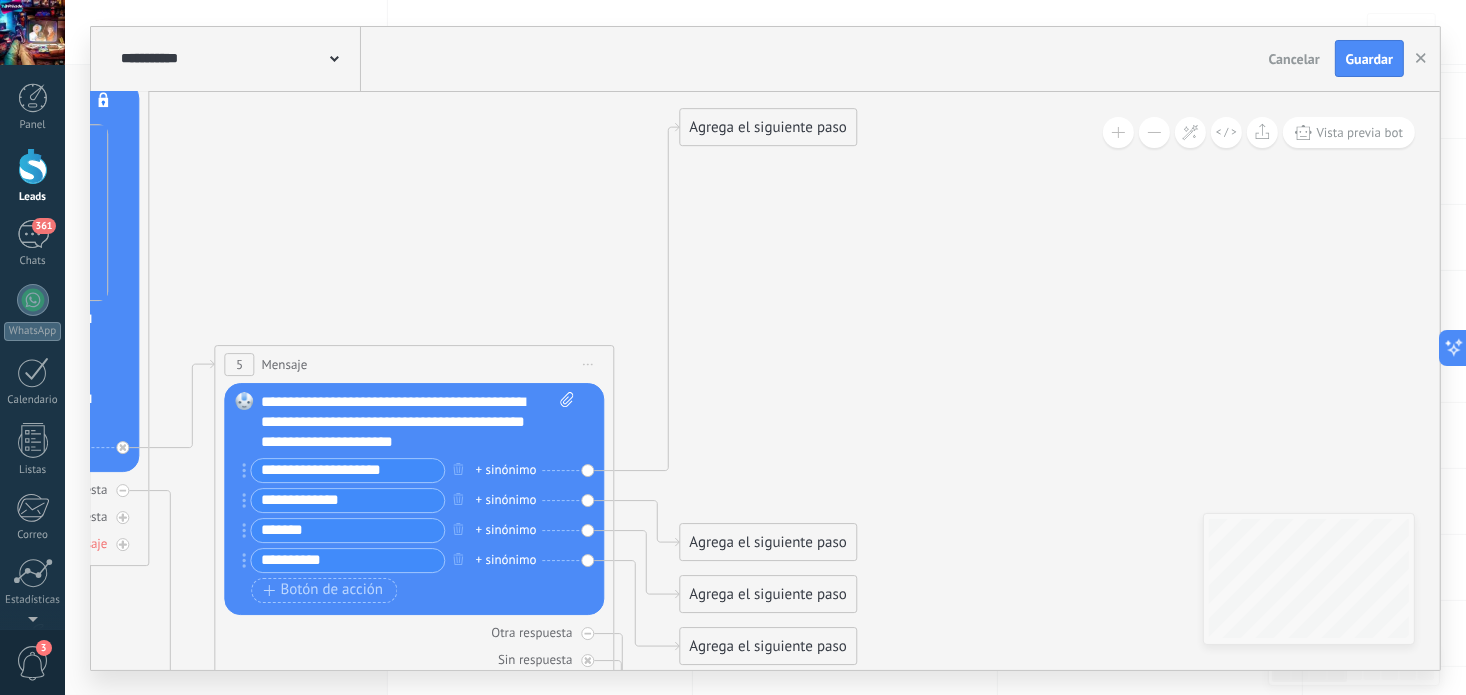 click on "Agrega el siguiente paso" at bounding box center [767, 127] 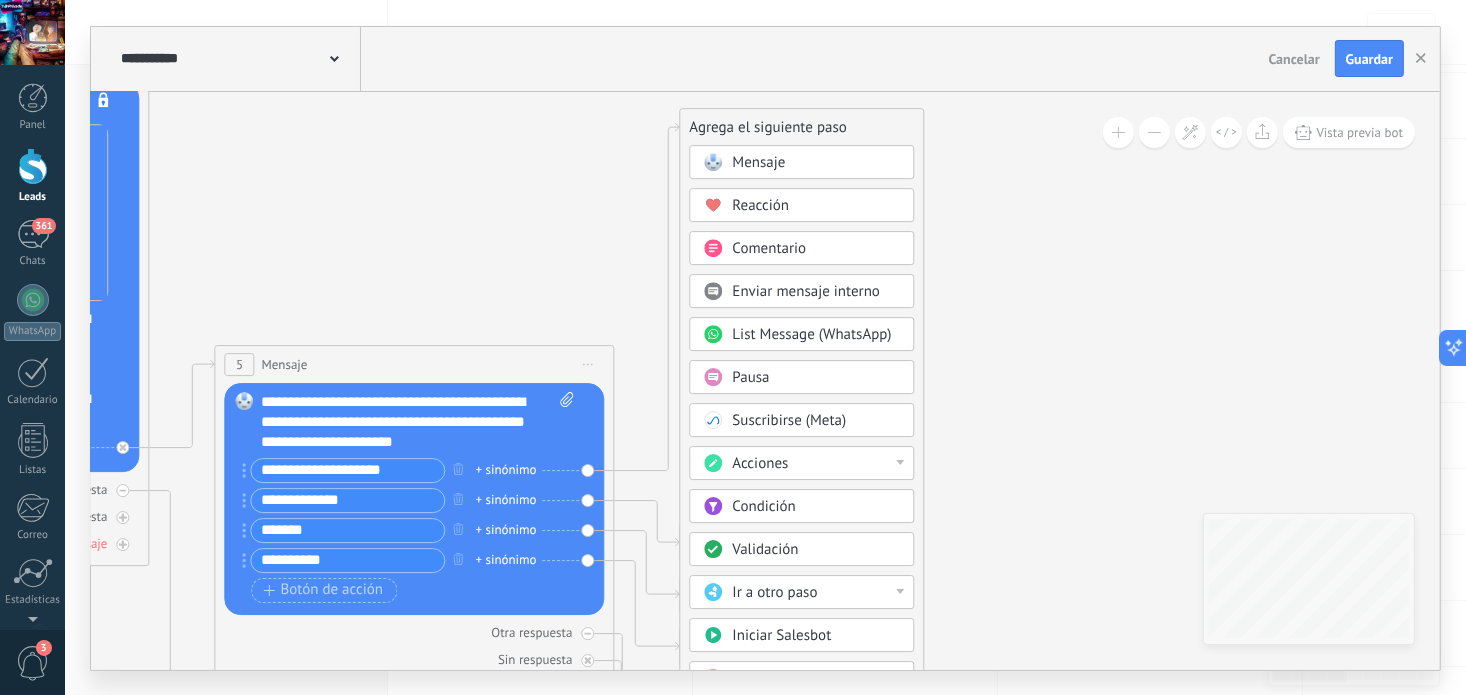 click on "Mensaje" at bounding box center [758, 162] 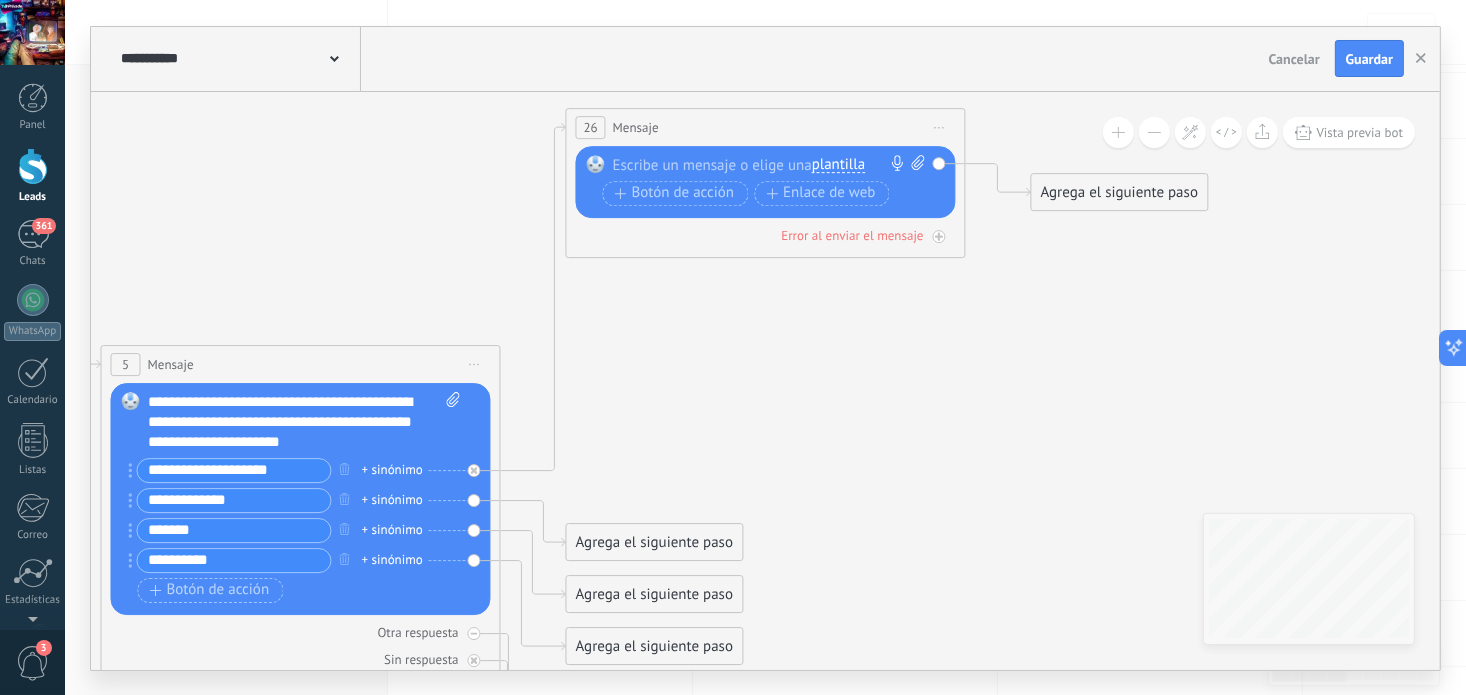 click at bounding box center (761, 165) 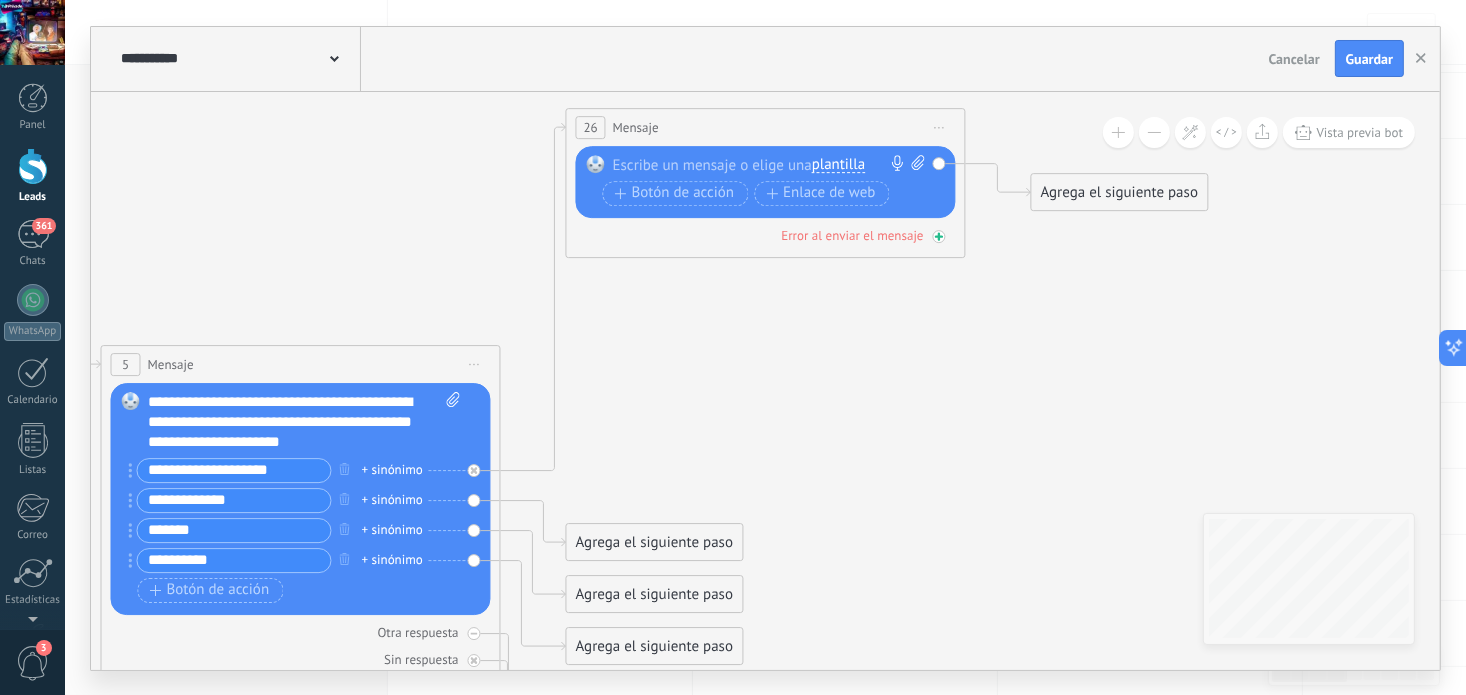 type 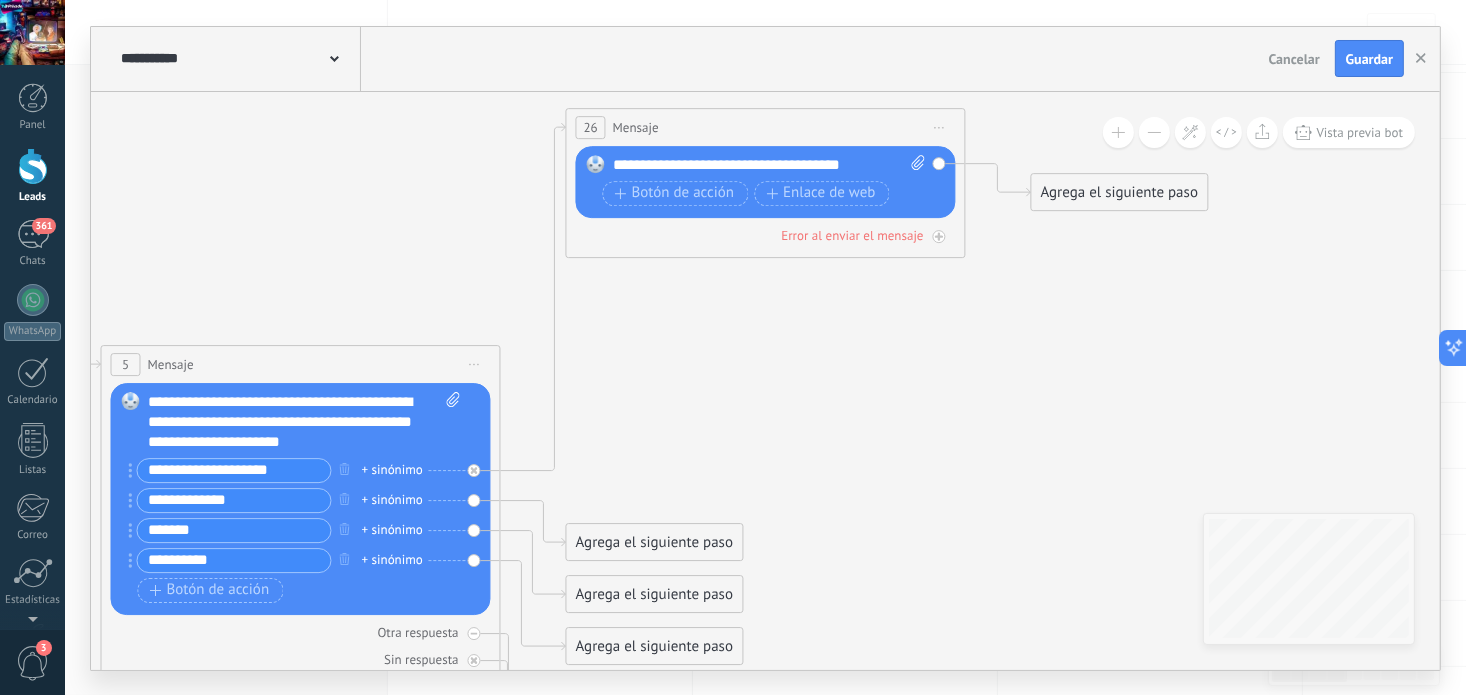click on "**********" at bounding box center [304, 422] 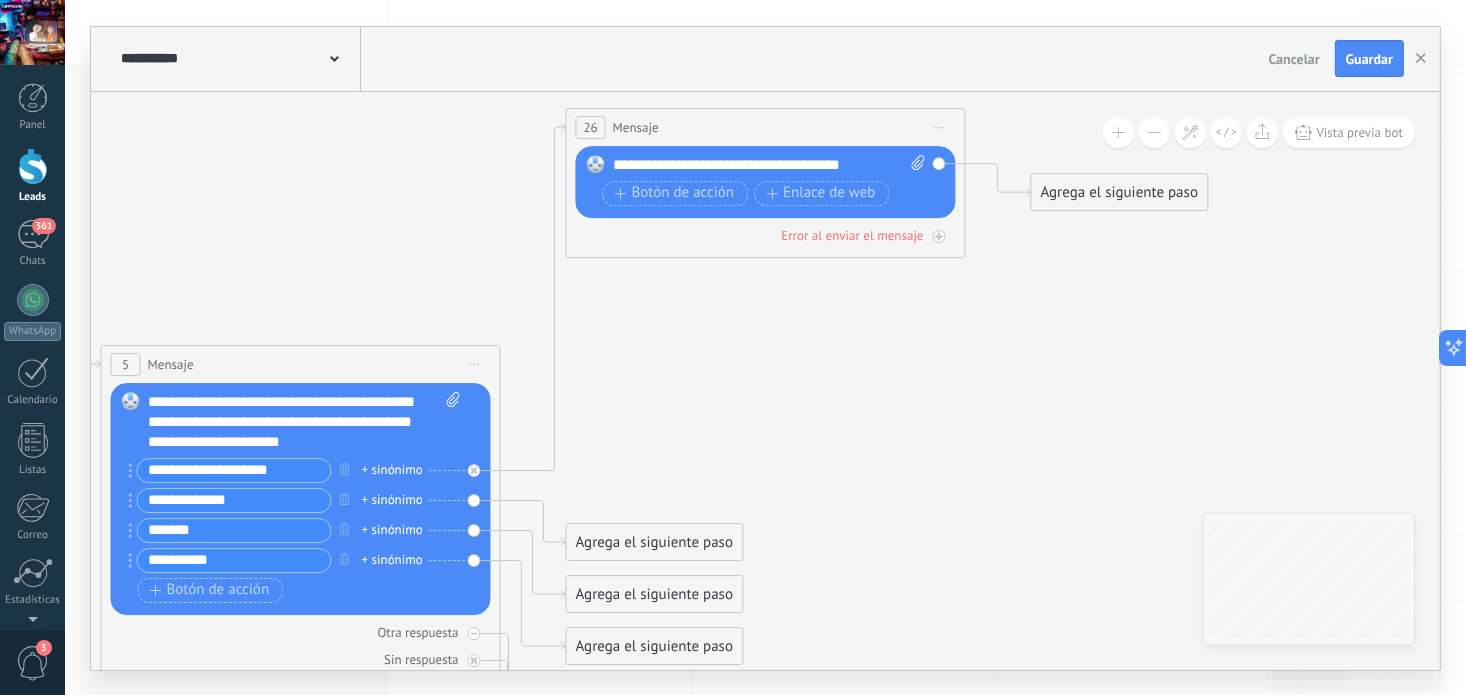 click on "**********" at bounding box center (769, 165) 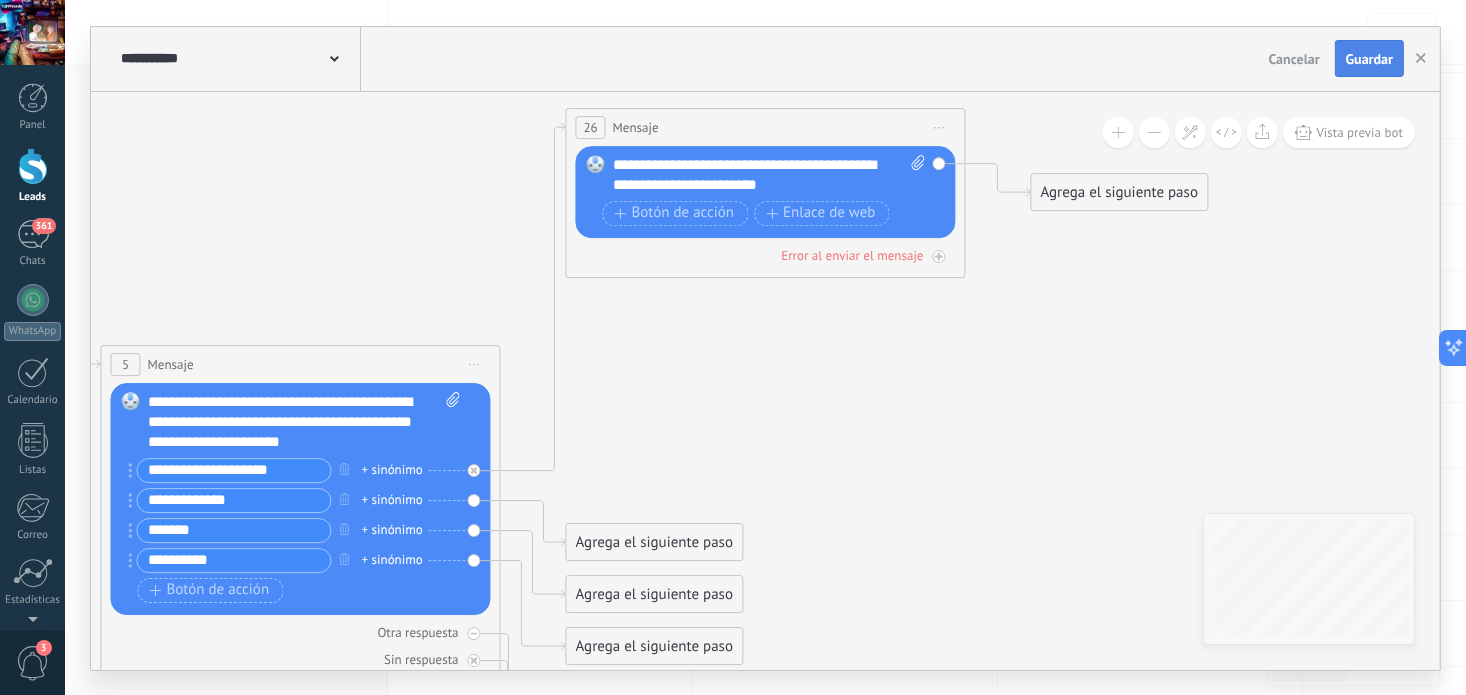 click on "Guardar" at bounding box center [1369, 59] 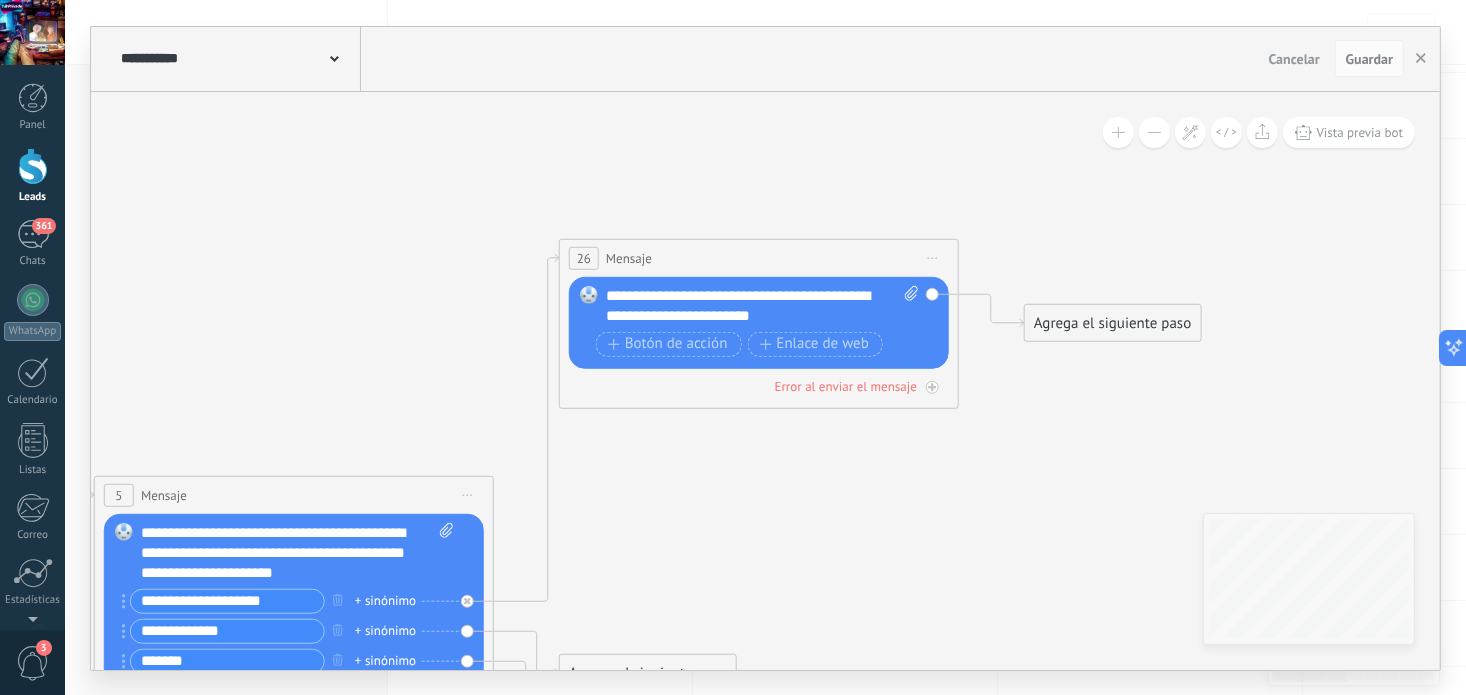 drag, startPoint x: 893, startPoint y: 322, endPoint x: 887, endPoint y: 450, distance: 128.14055 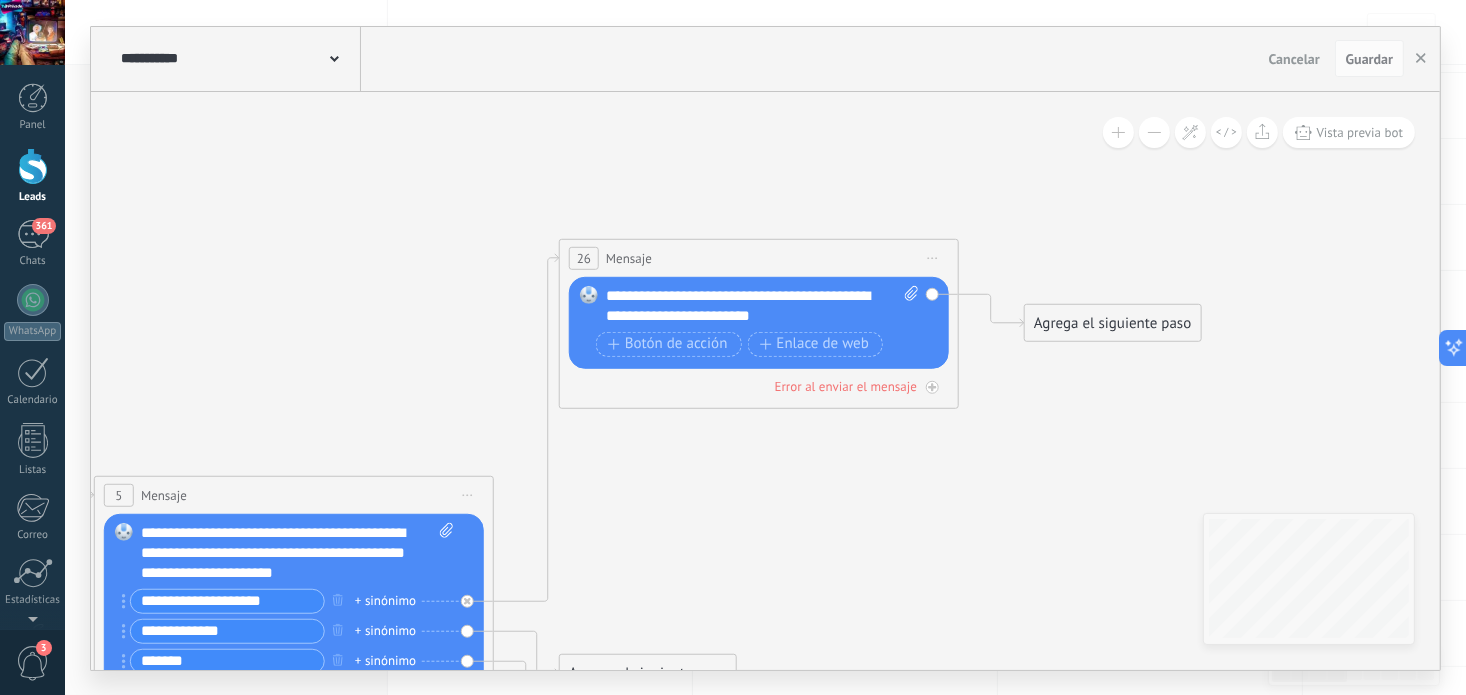 click 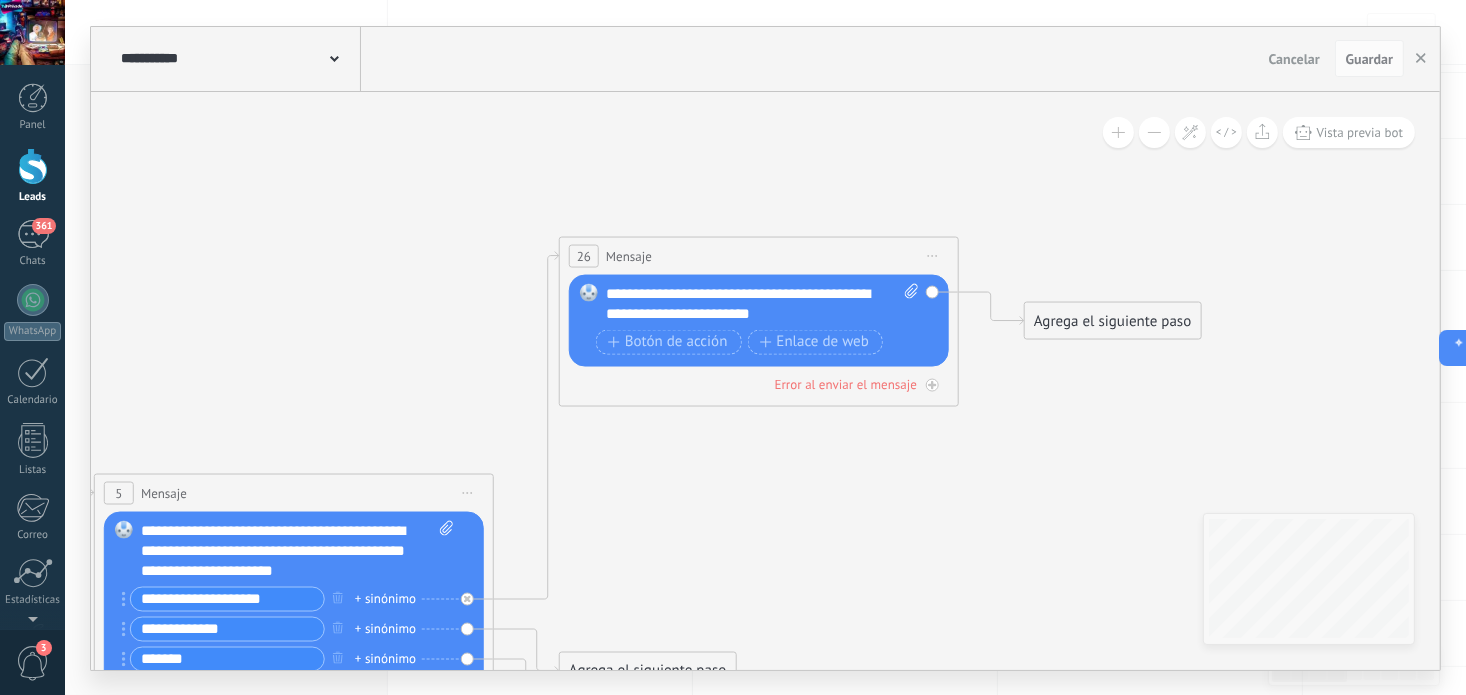 click at bounding box center (908, 303) 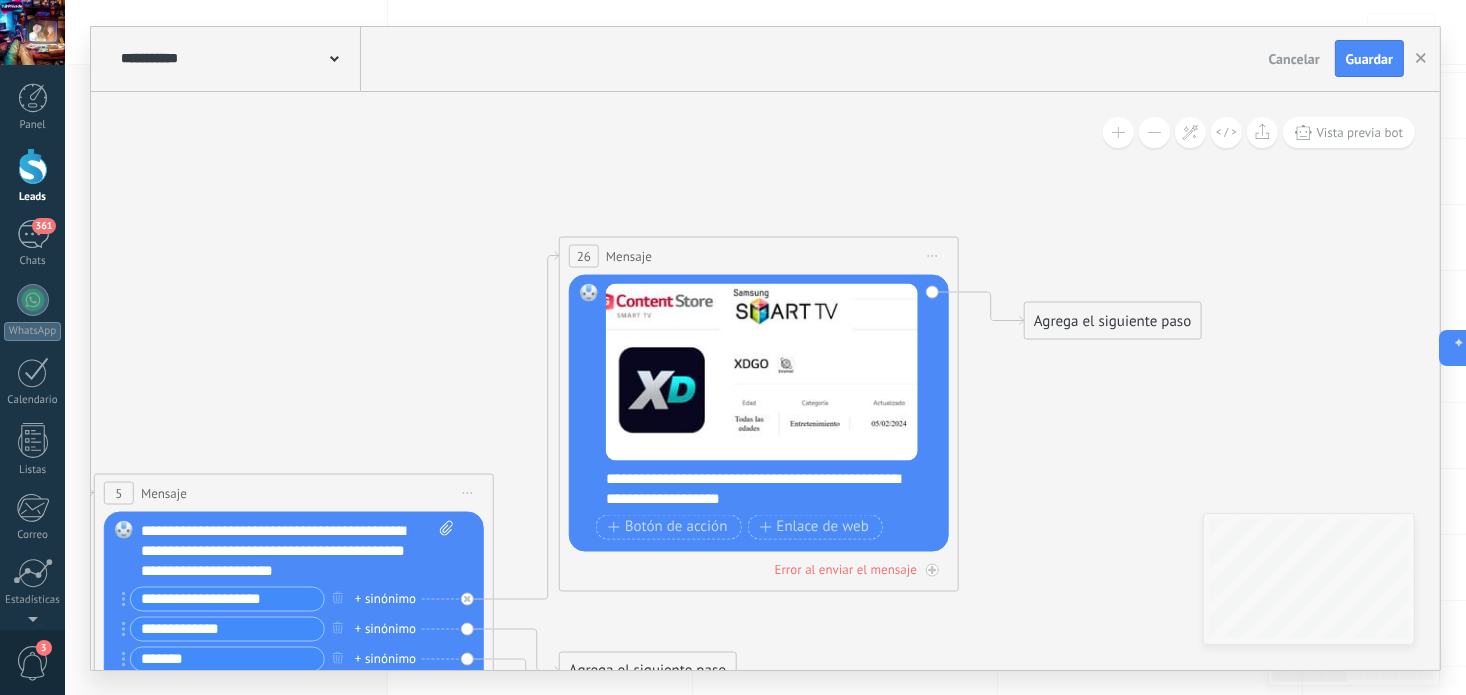 click on "**********" at bounding box center (772, 488) 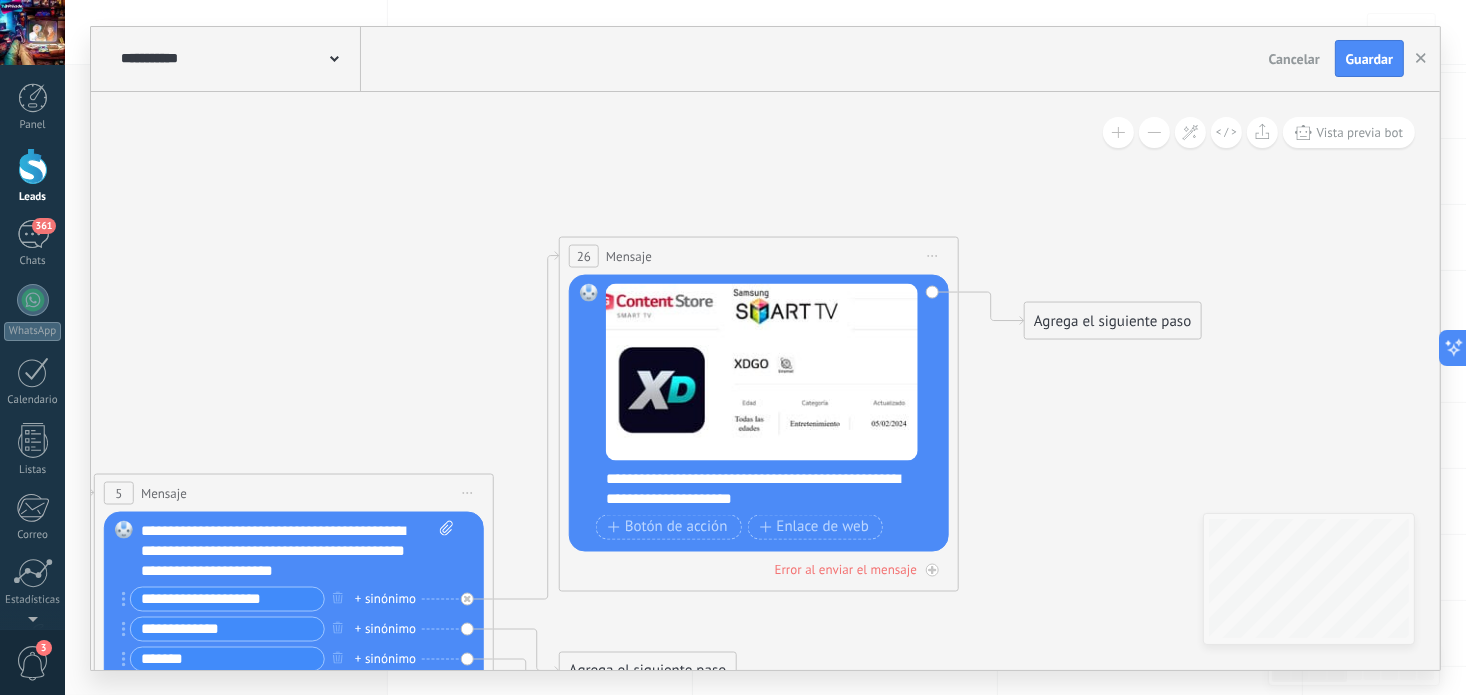 click 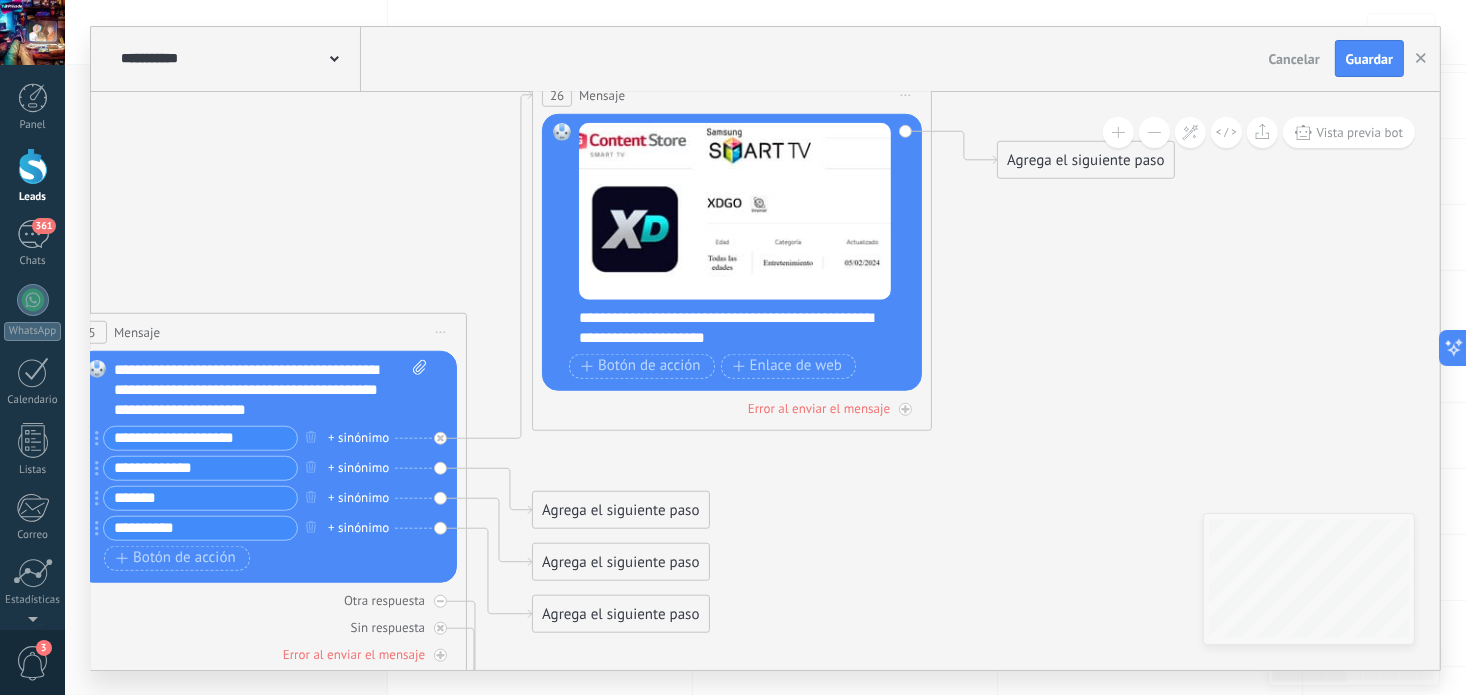 drag, startPoint x: 1037, startPoint y: 480, endPoint x: 1007, endPoint y: 323, distance: 159.84055 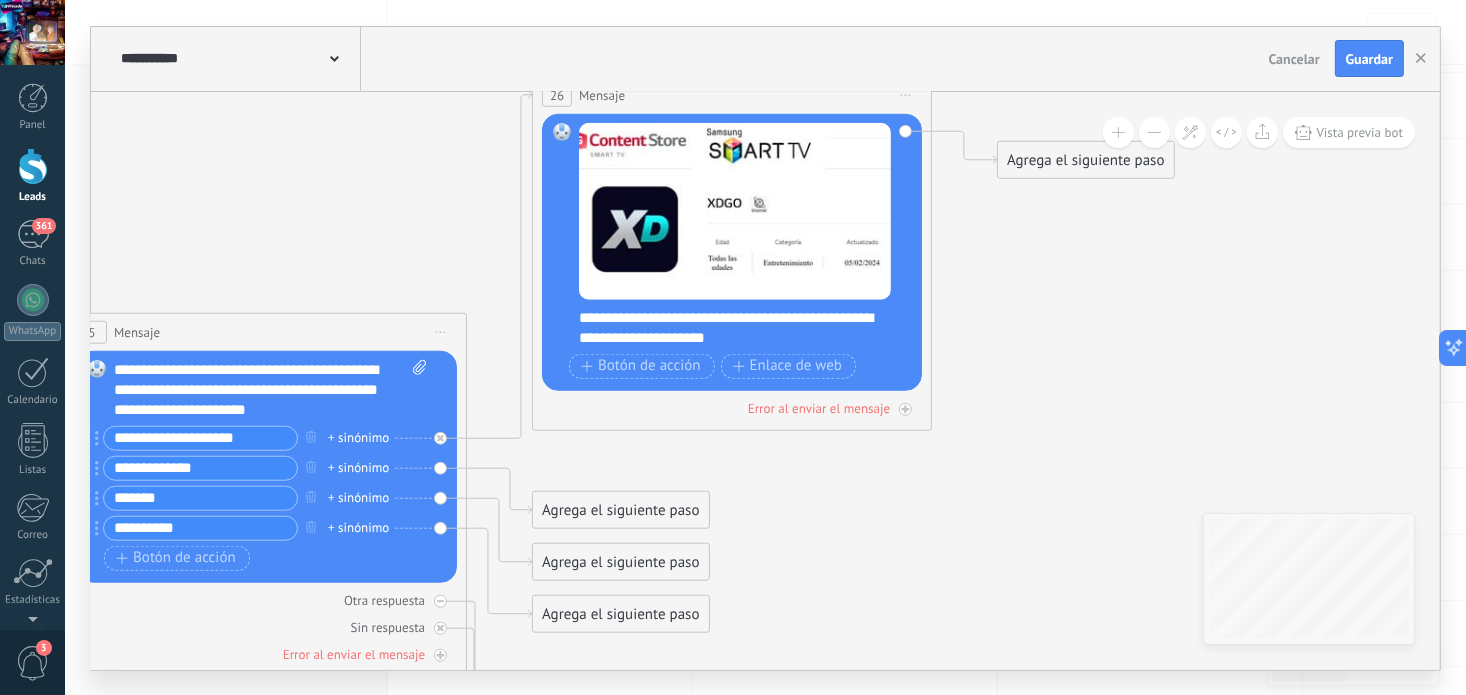 click 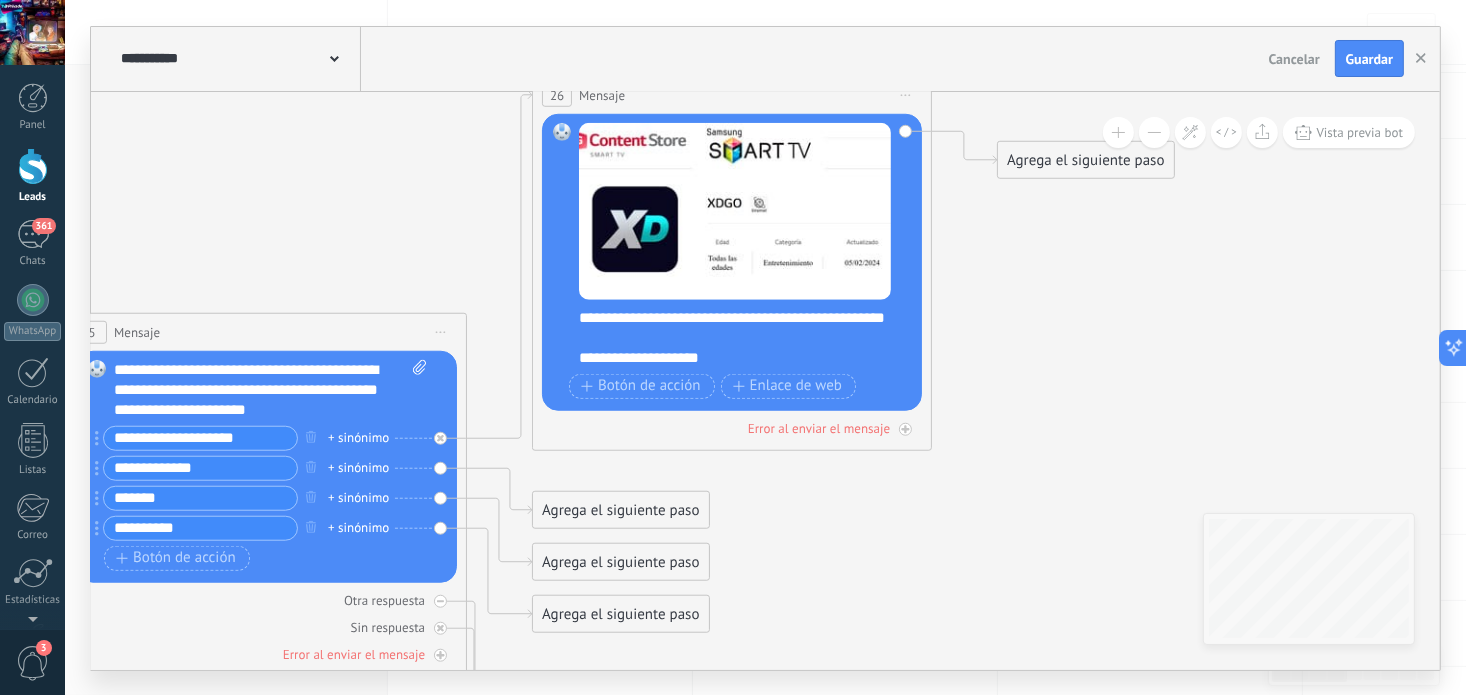 click on "**********" at bounding box center (735, 357) 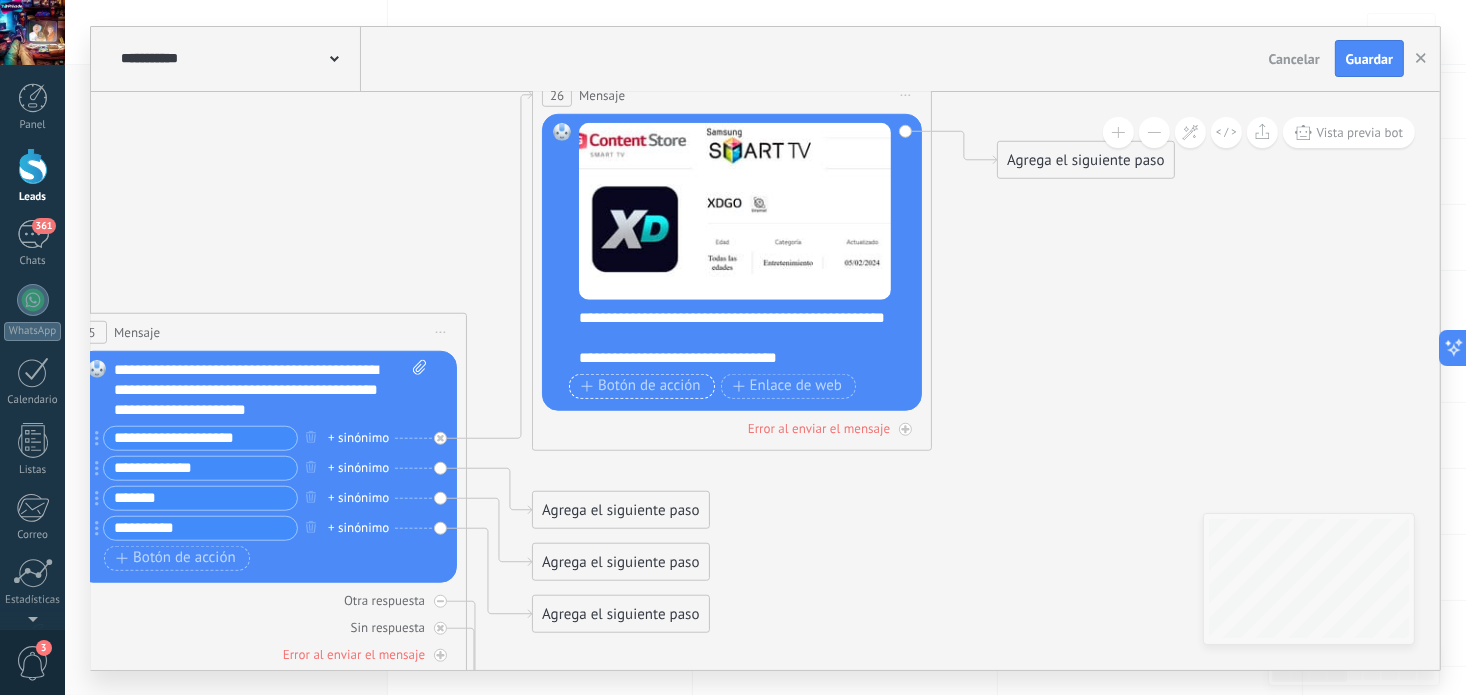 click on "Botón de acción" at bounding box center [641, 386] 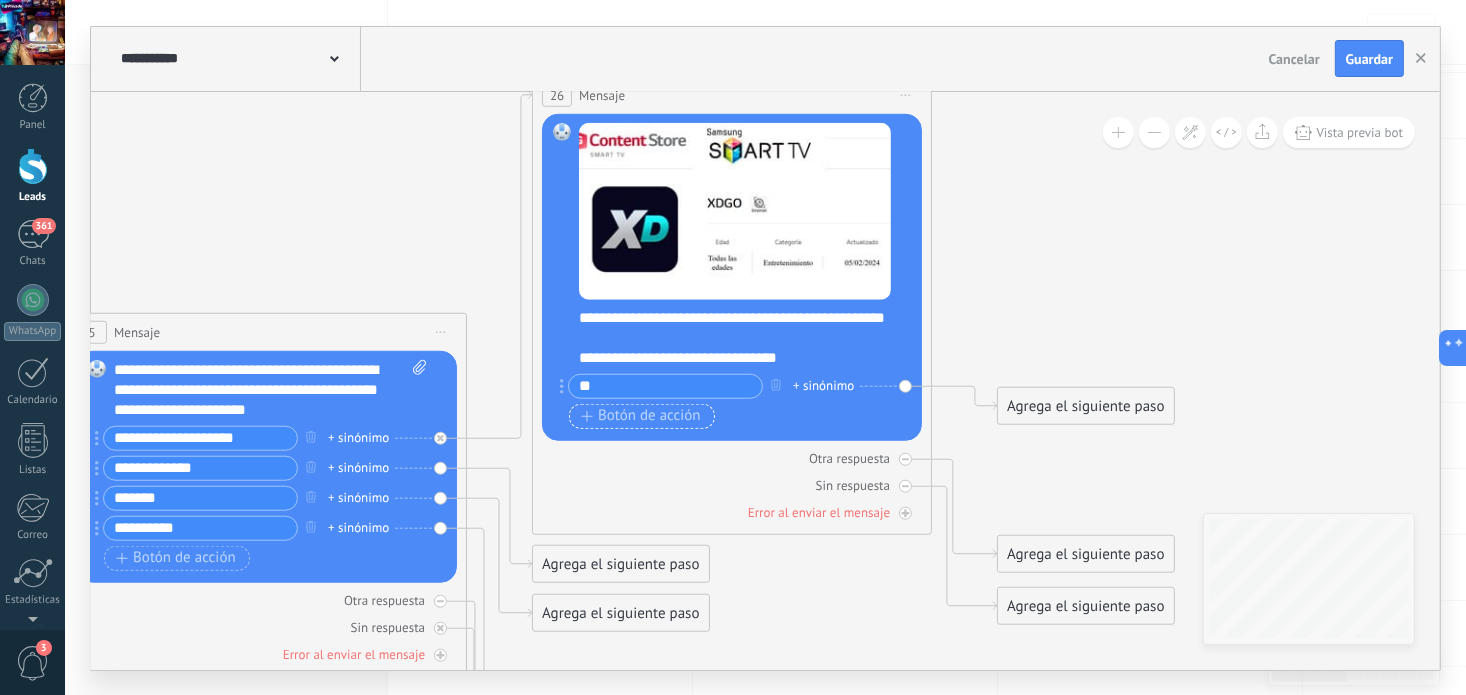 type on "*" 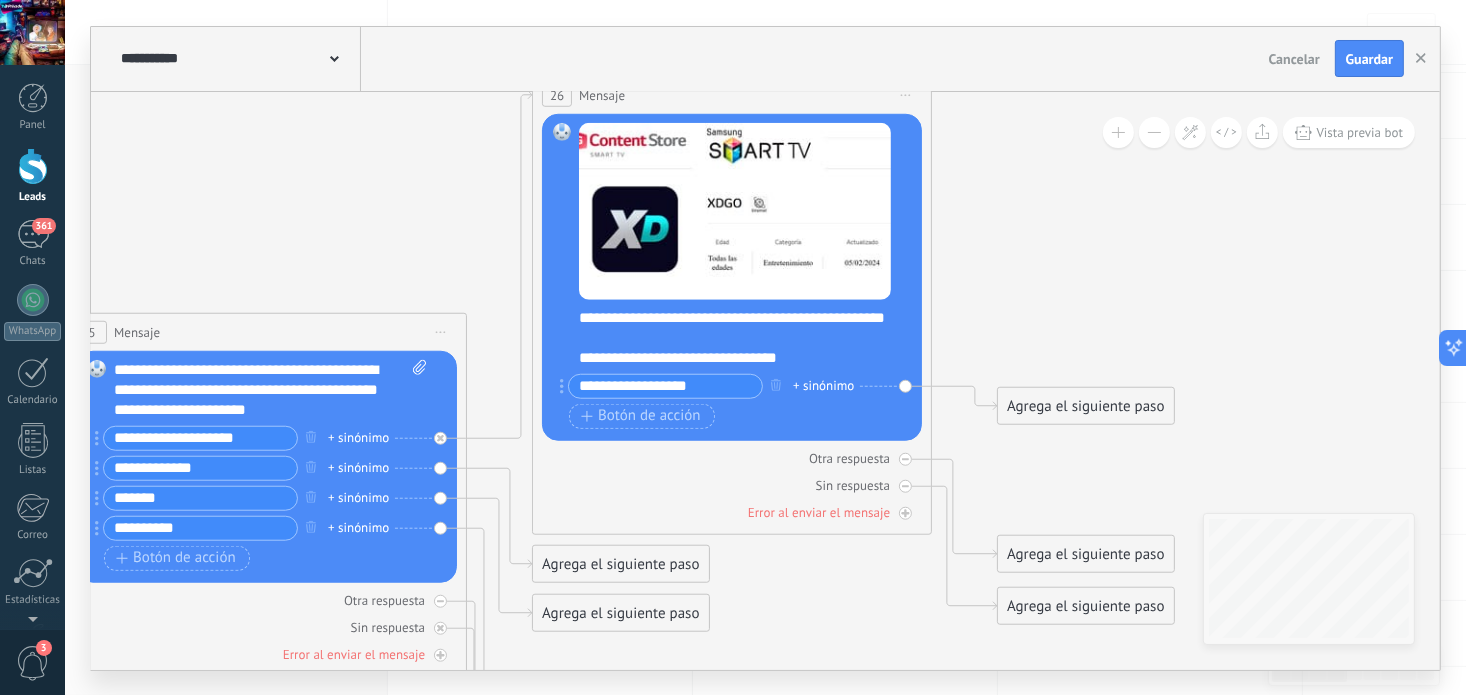 type on "**********" 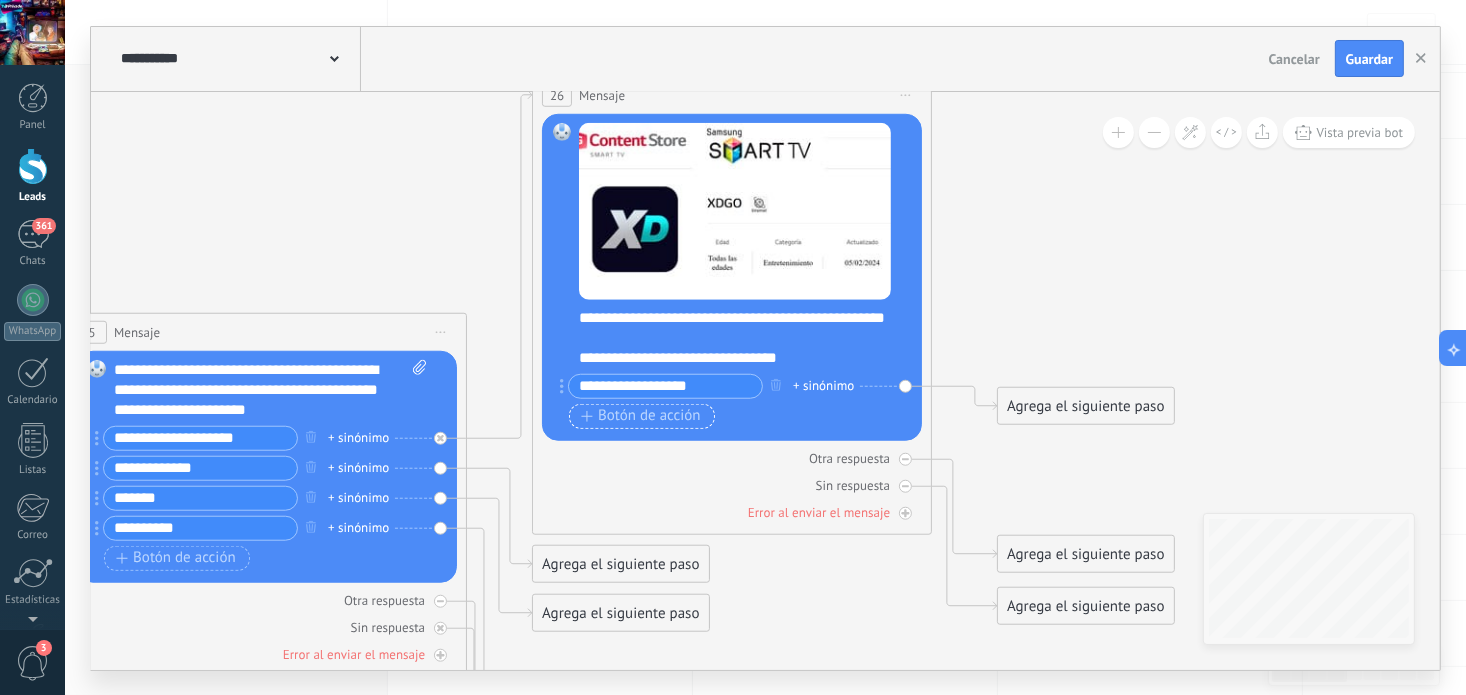 click on "Botón de acción" at bounding box center [641, 416] 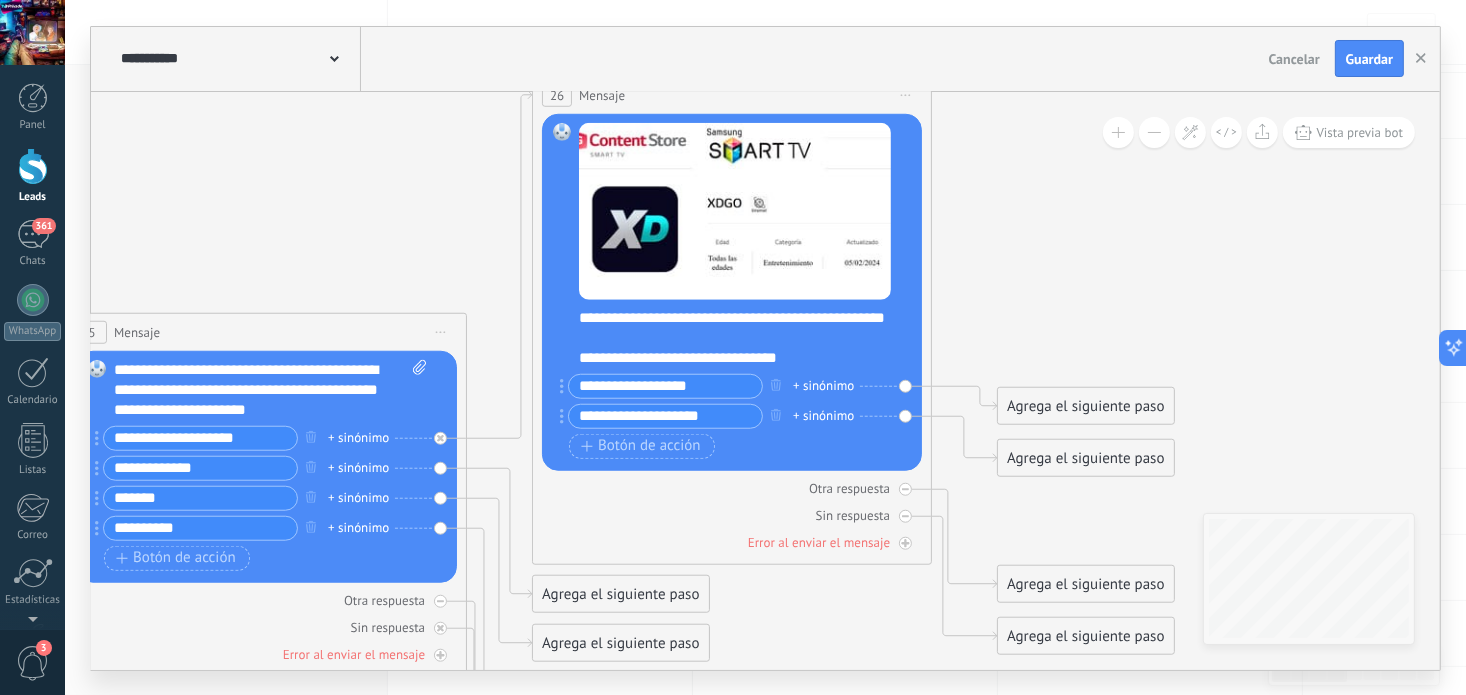 type on "**********" 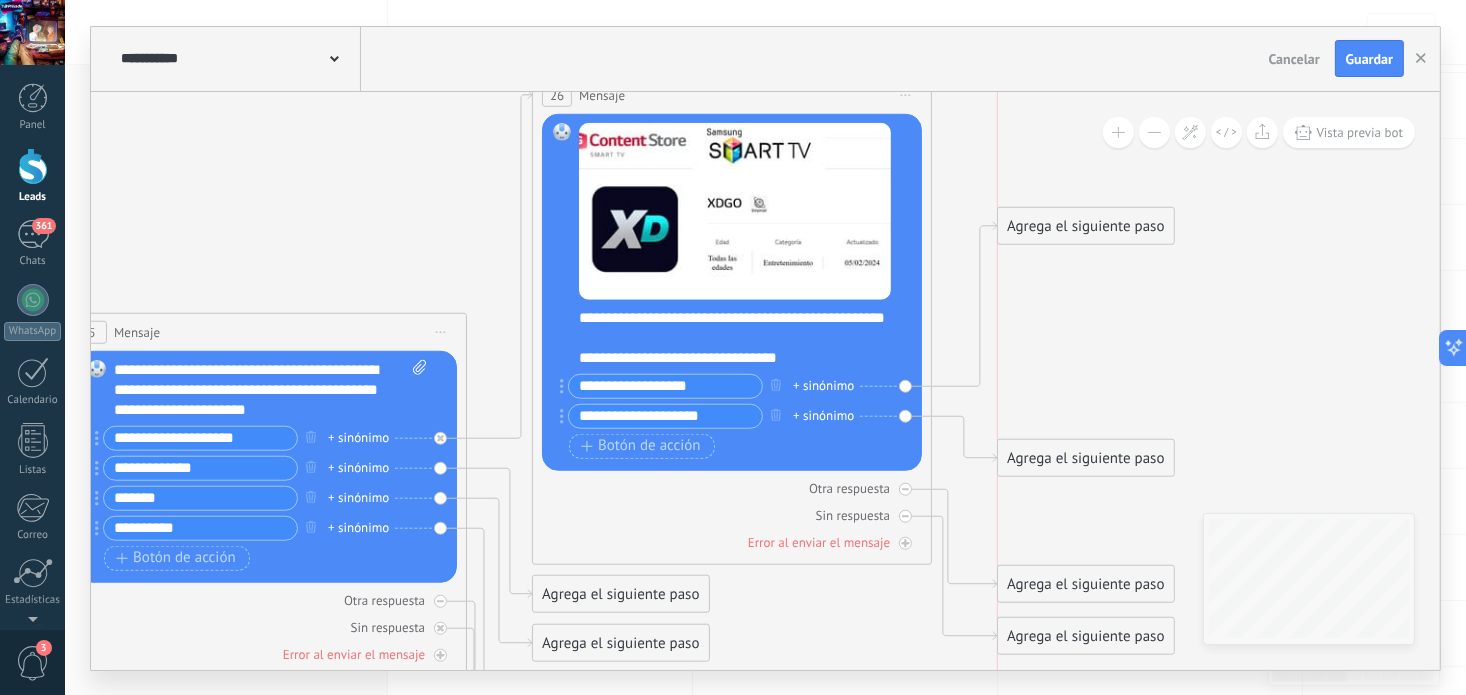 drag, startPoint x: 1059, startPoint y: 413, endPoint x: 1054, endPoint y: 233, distance: 180.06943 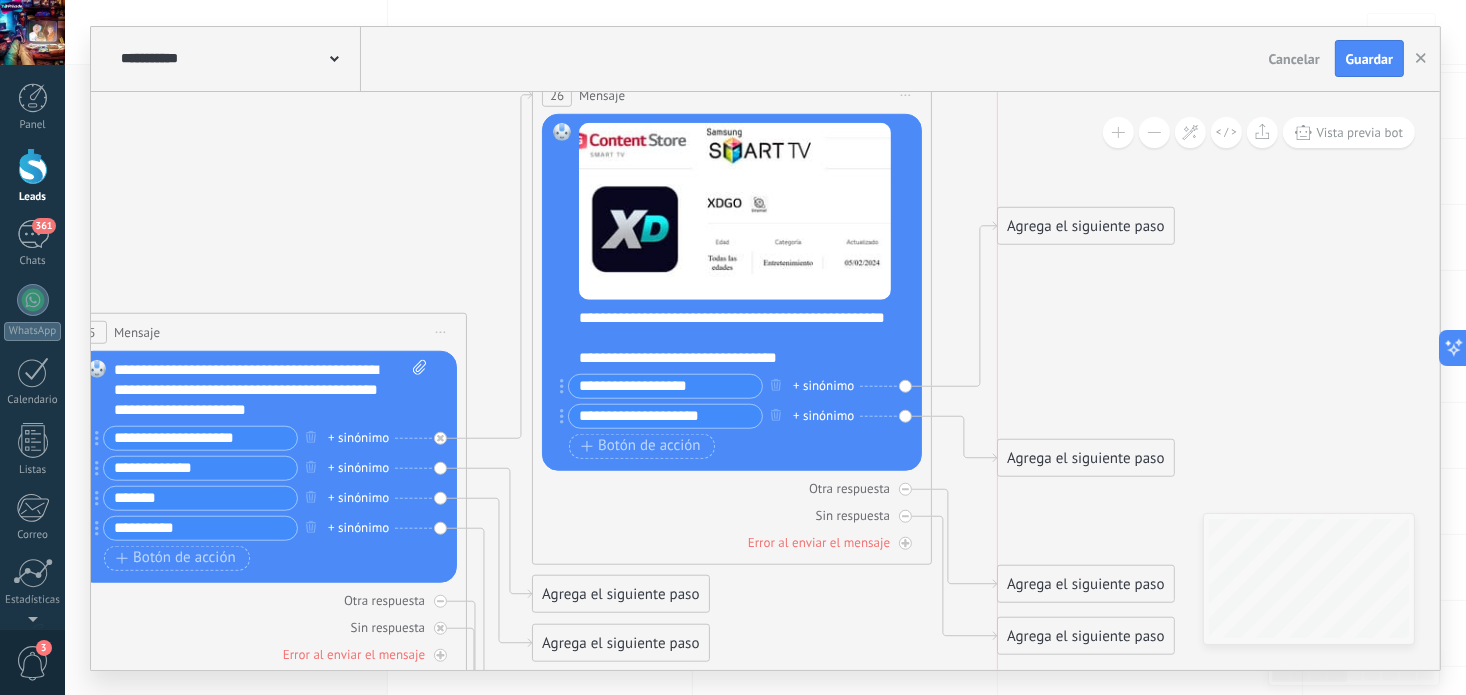 click on "Agrega el siguiente paso" at bounding box center [1085, 225] 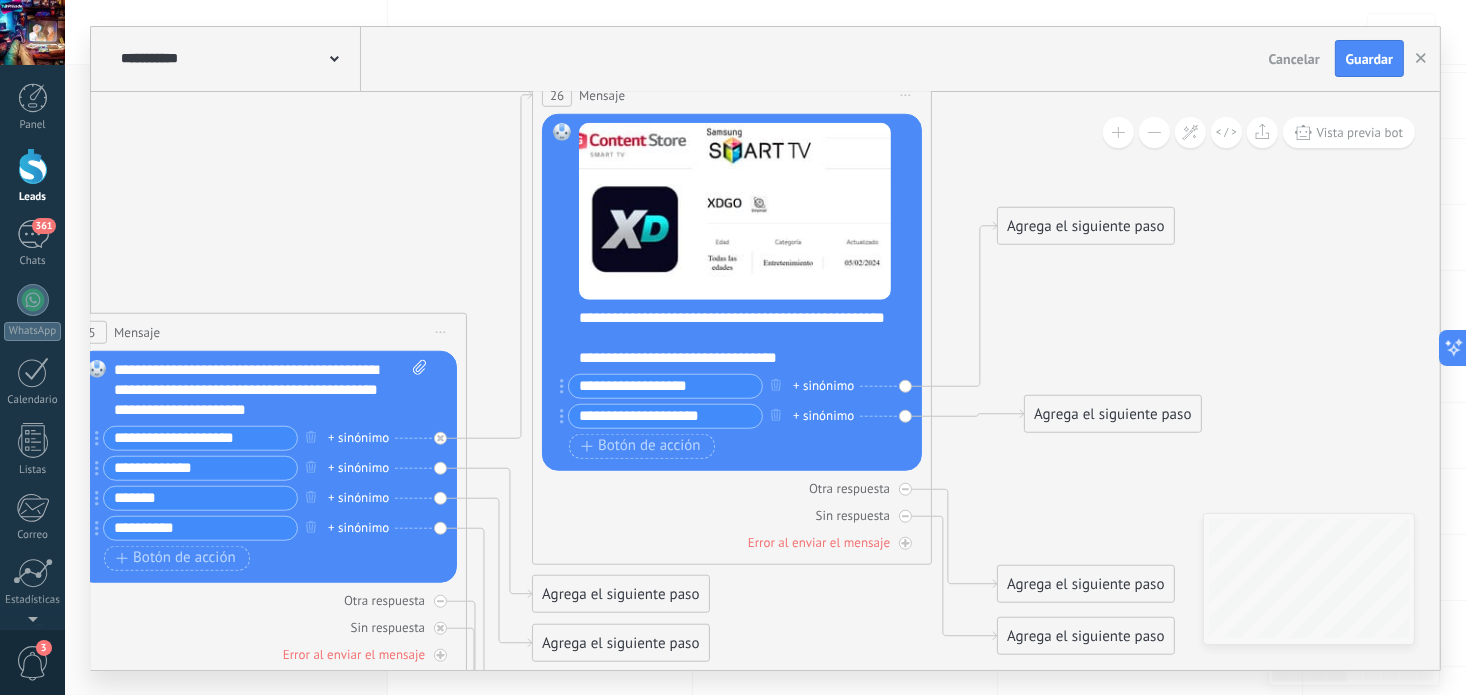 drag, startPoint x: 1060, startPoint y: 449, endPoint x: 1088, endPoint y: 405, distance: 52.153618 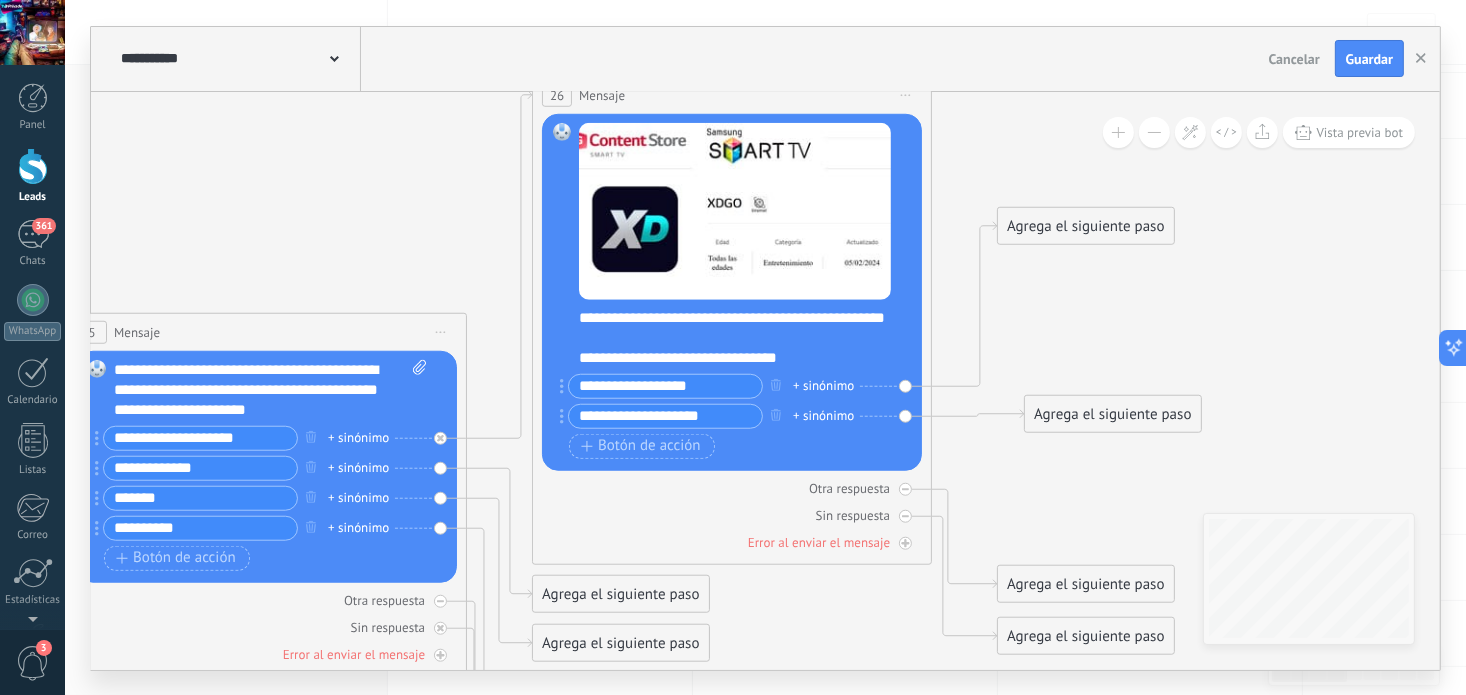 click on "Agrega el siguiente paso" at bounding box center [1112, 413] 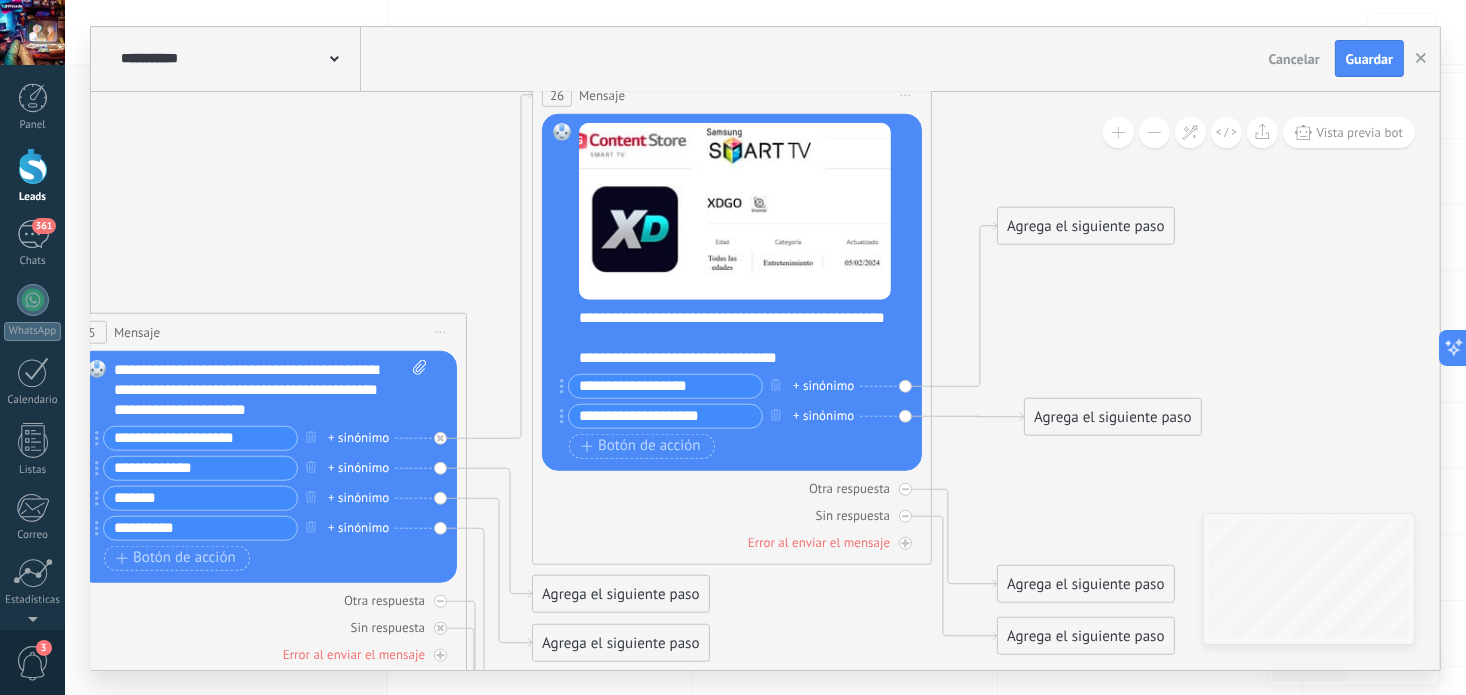 click on "Agrega el siguiente paso" at bounding box center [1112, 416] 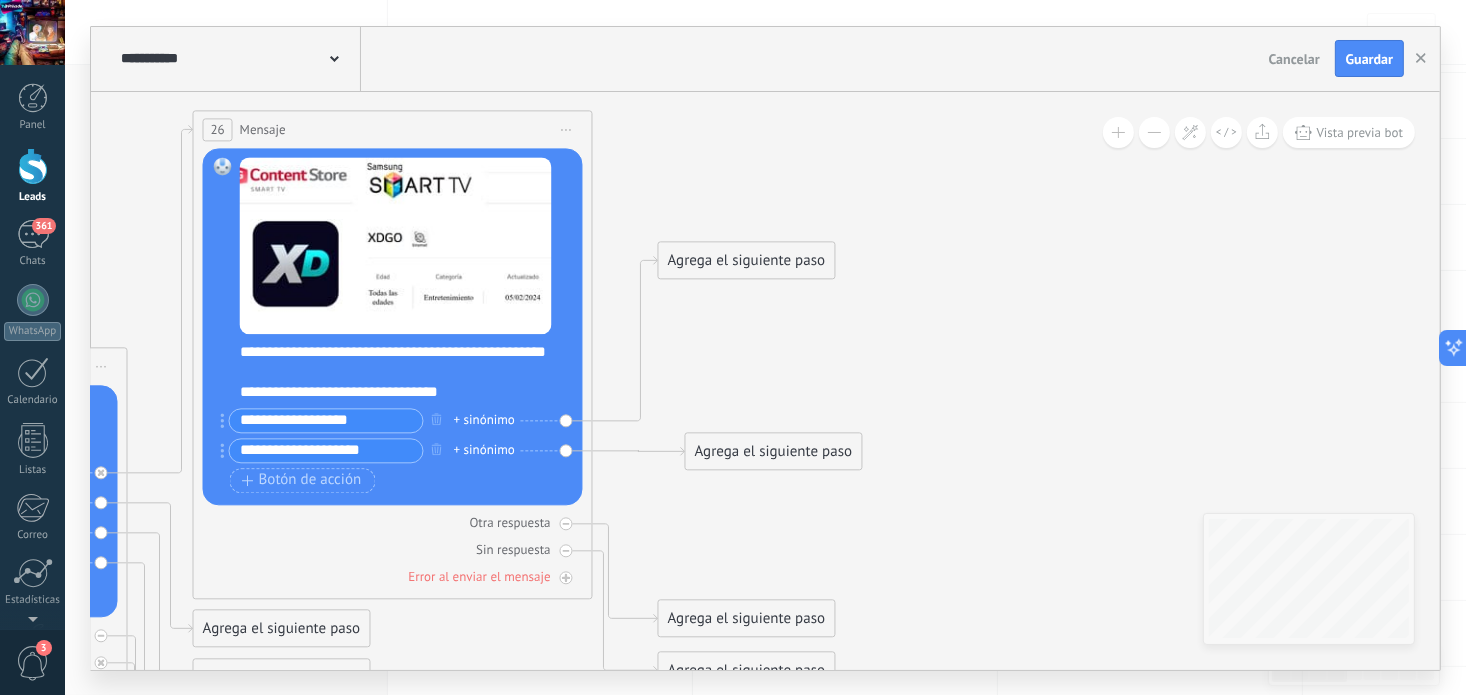 drag, startPoint x: 1226, startPoint y: 342, endPoint x: 887, endPoint y: 376, distance: 340.70074 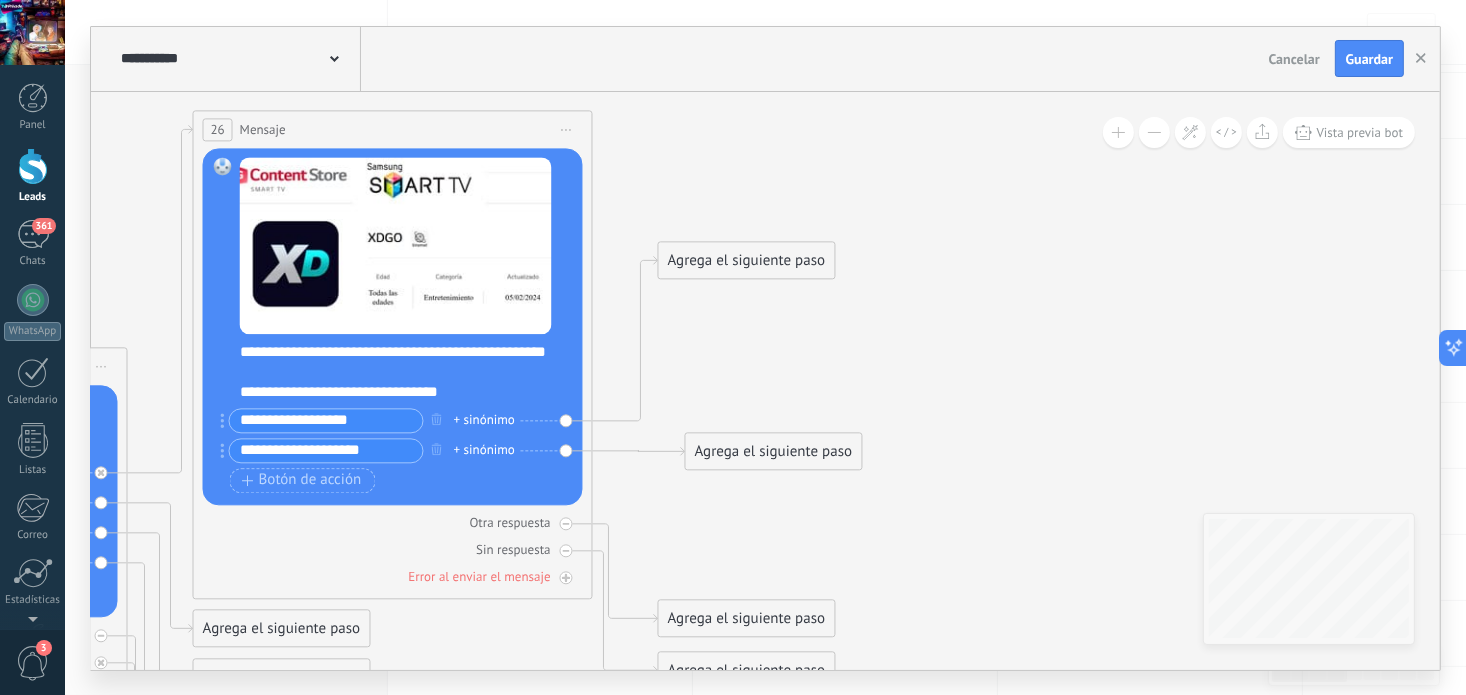 click 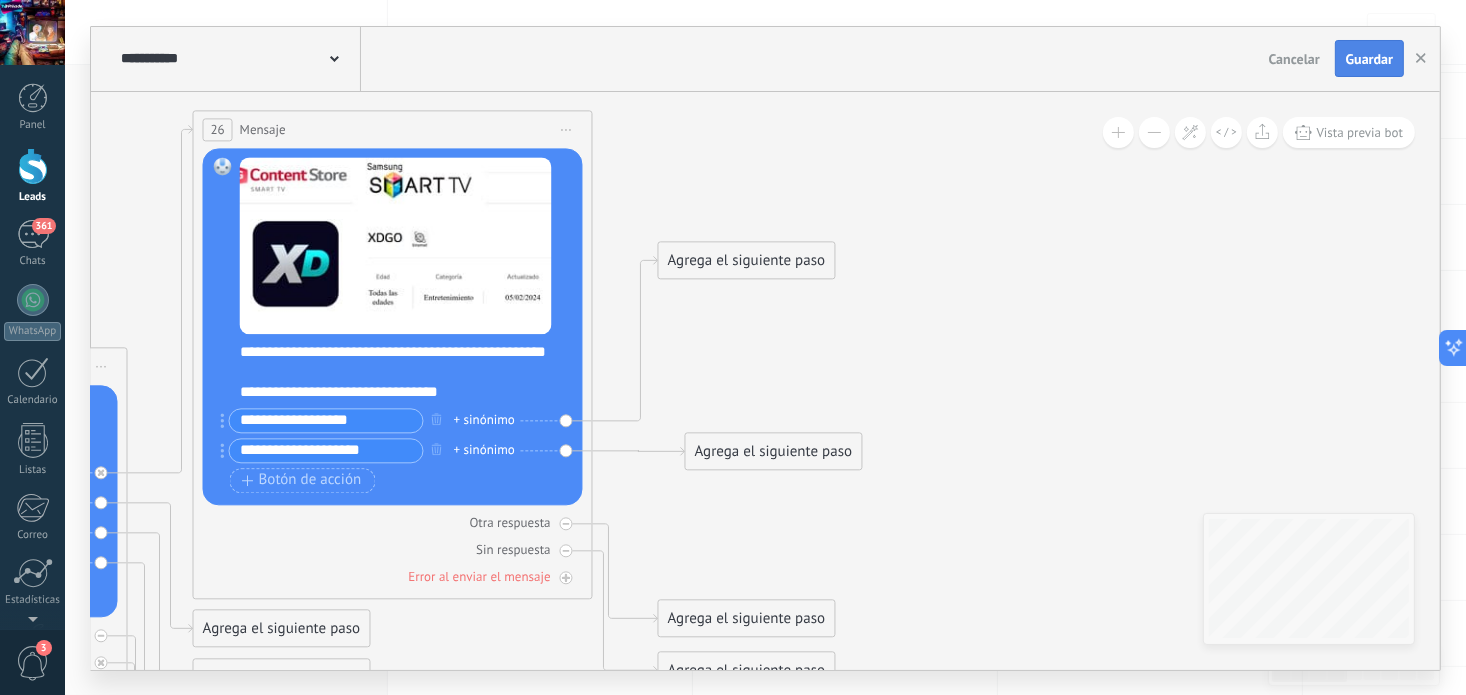 click on "Guardar" at bounding box center [1369, 59] 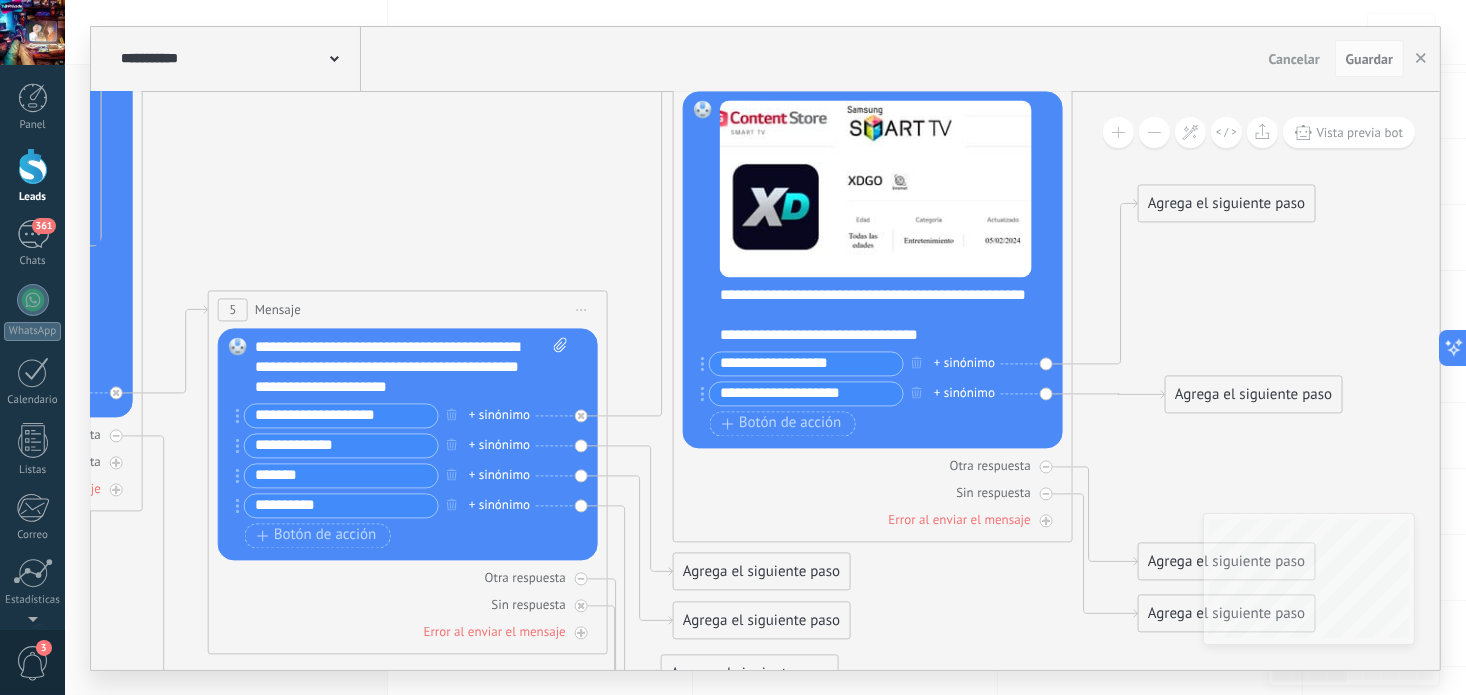 drag, startPoint x: 898, startPoint y: 341, endPoint x: 1378, endPoint y: 284, distance: 483.37253 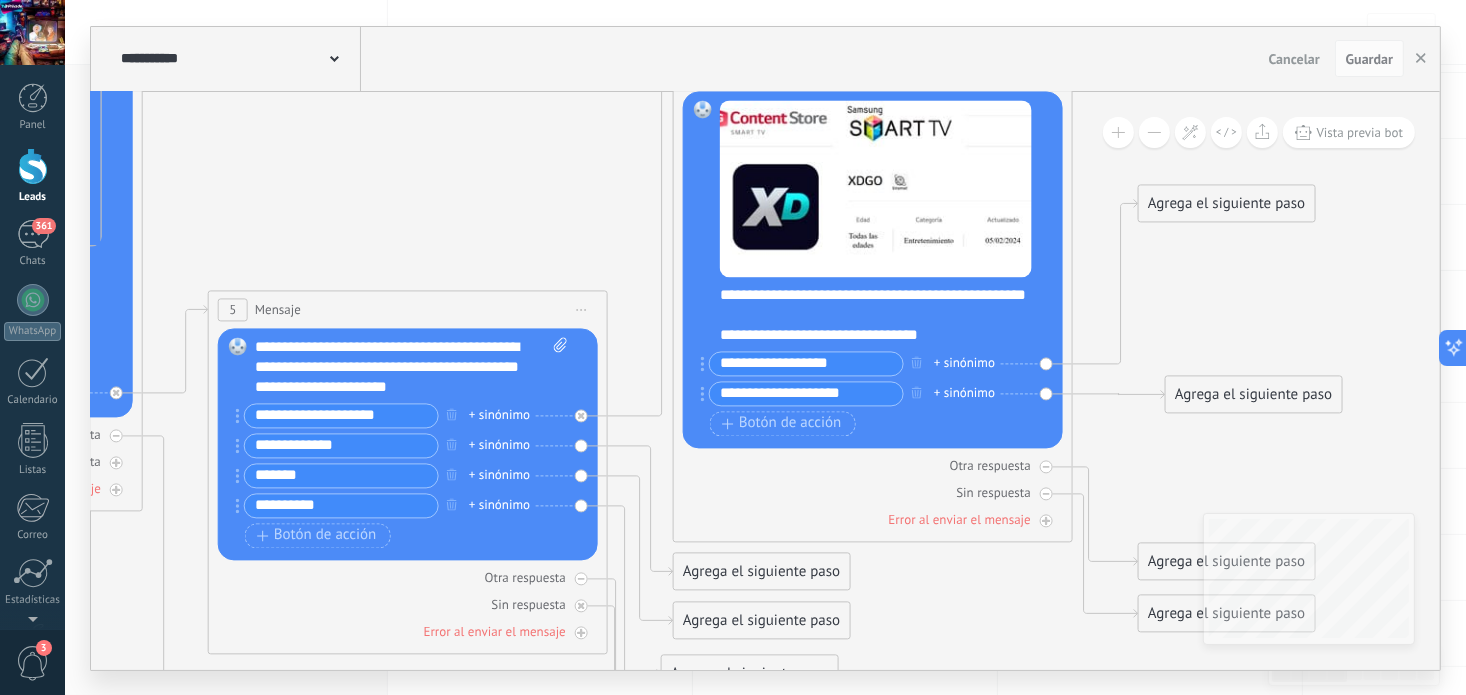 click 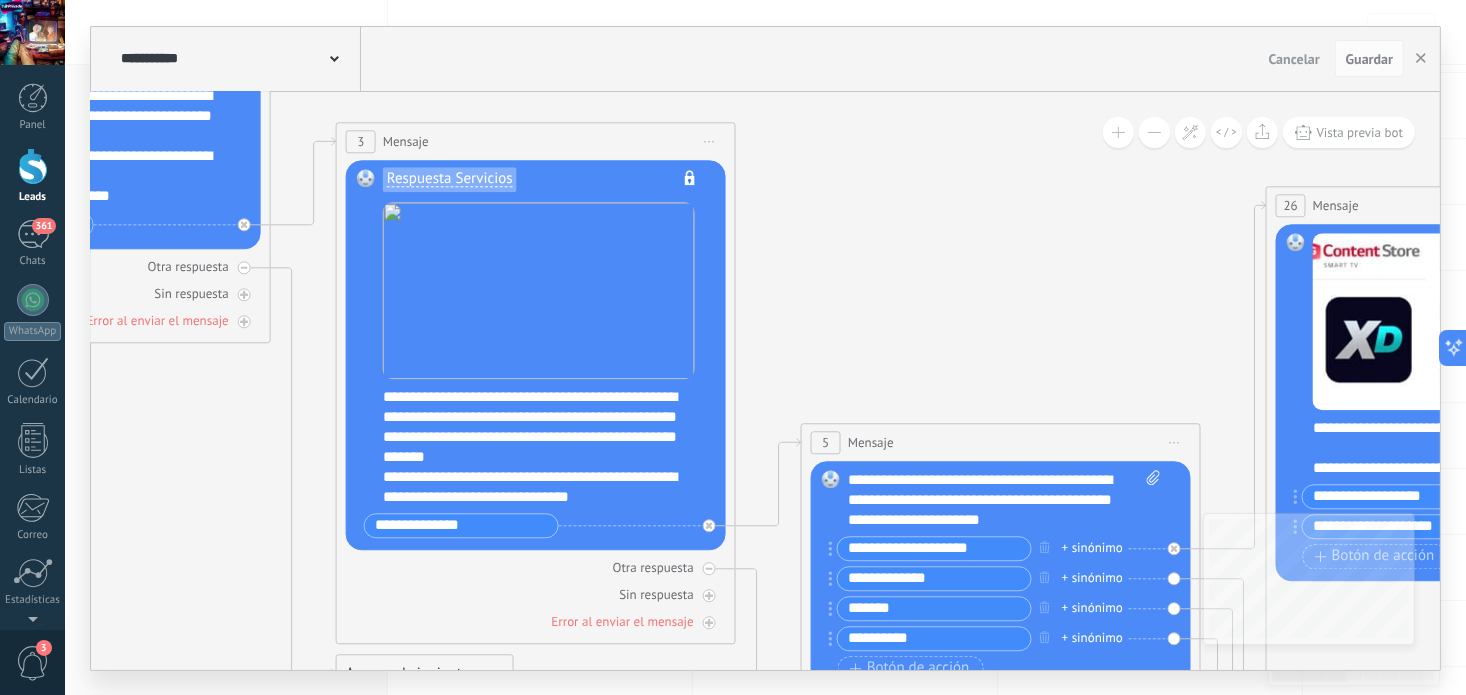 drag, startPoint x: 518, startPoint y: 208, endPoint x: 1070, endPoint y: 320, distance: 563.24774 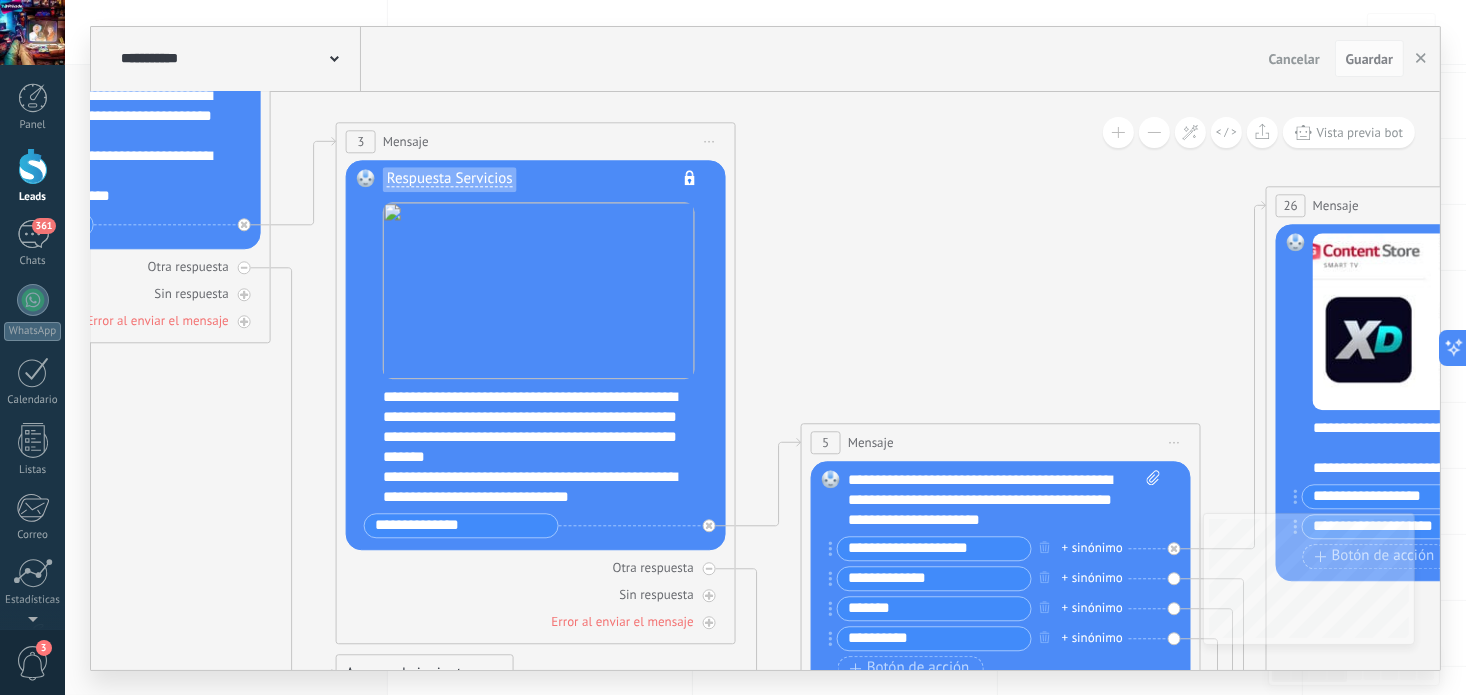 click 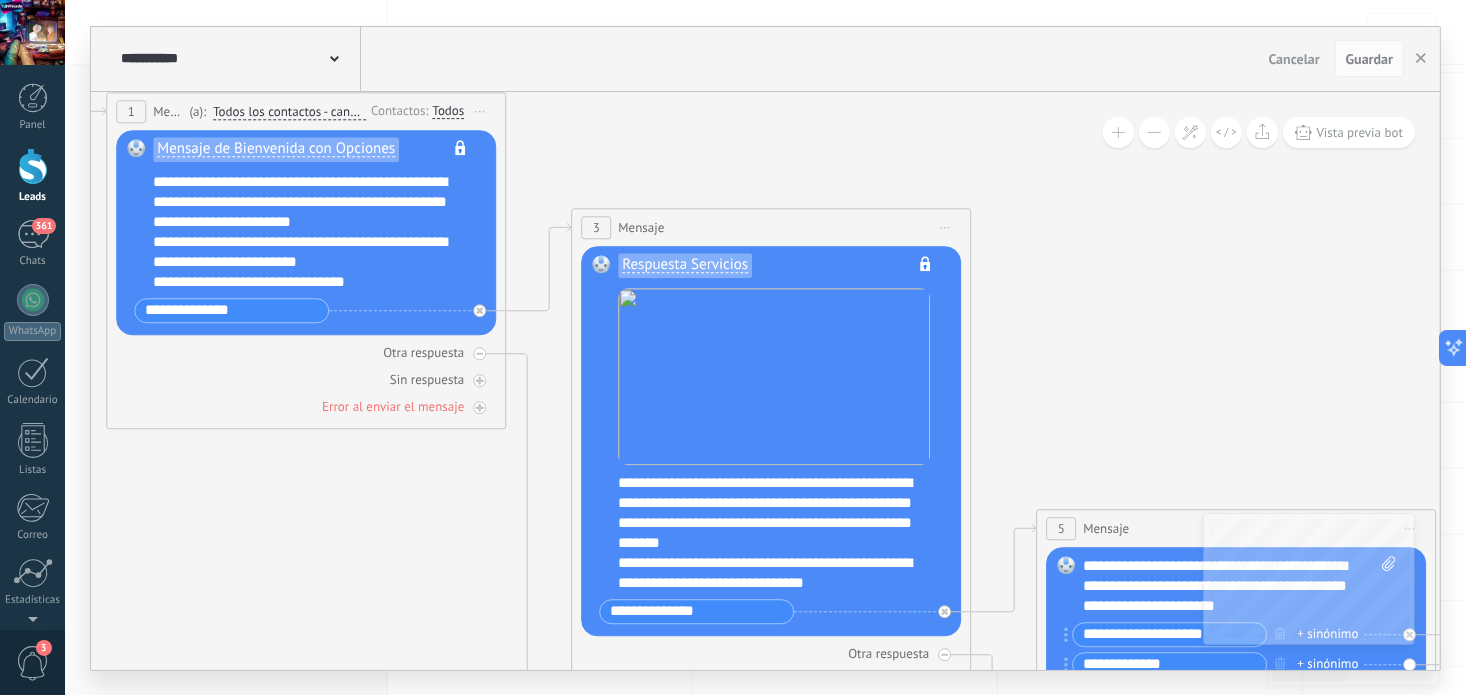drag, startPoint x: 1045, startPoint y: 326, endPoint x: 1305, endPoint y: 424, distance: 277.85608 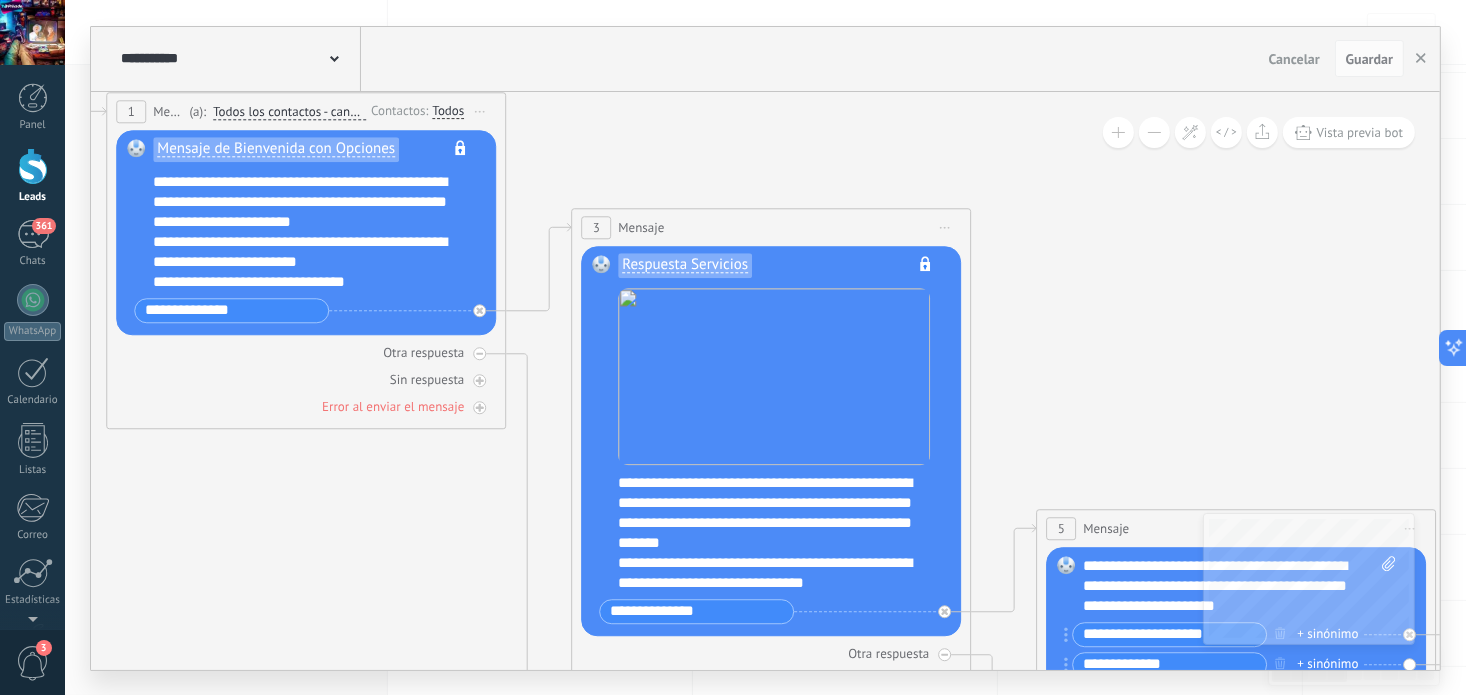 click 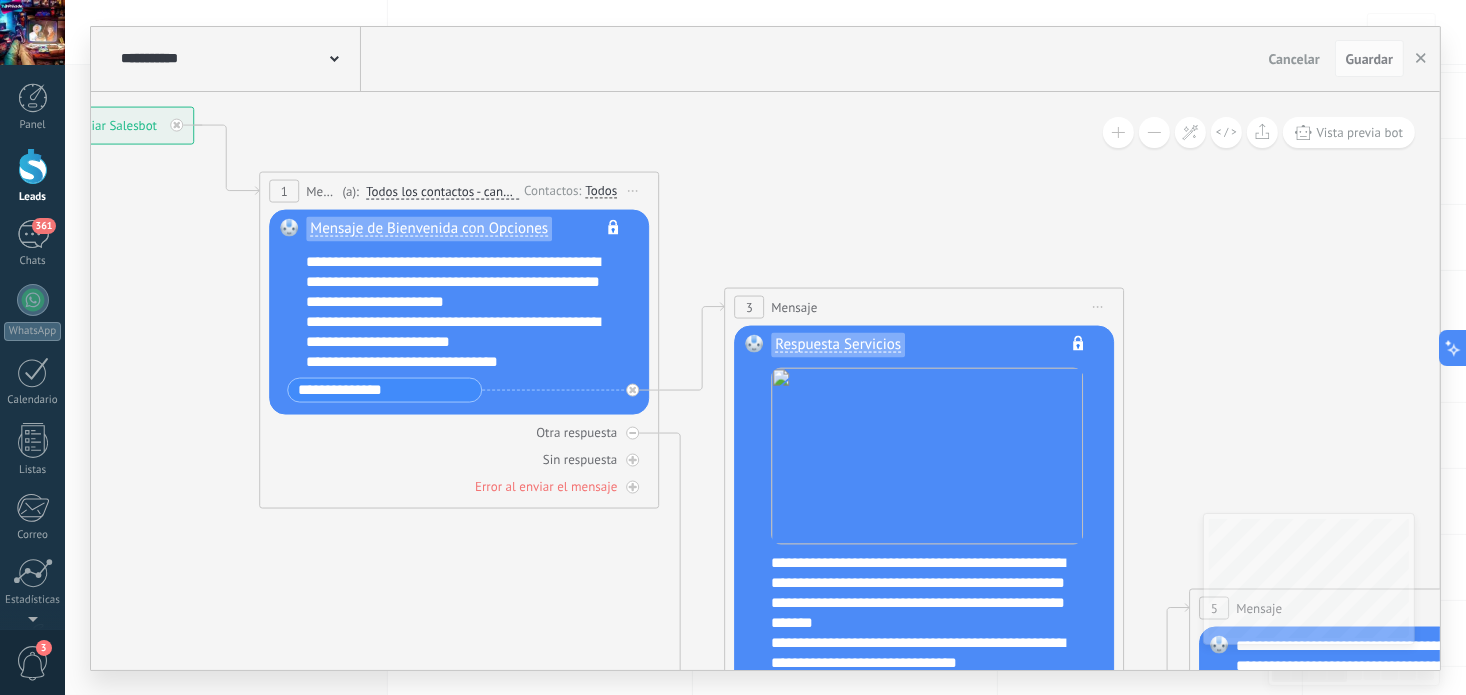drag, startPoint x: 734, startPoint y: 138, endPoint x: 887, endPoint y: 218, distance: 172.65283 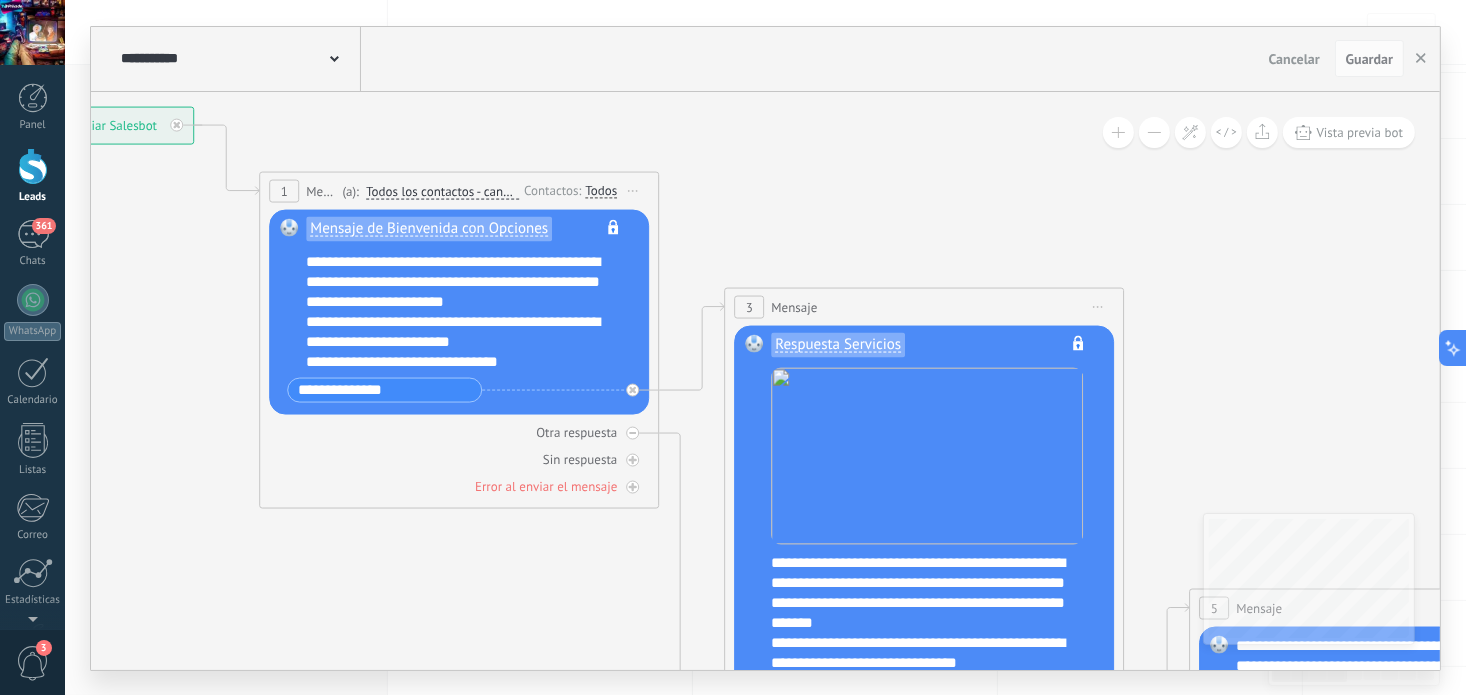 click 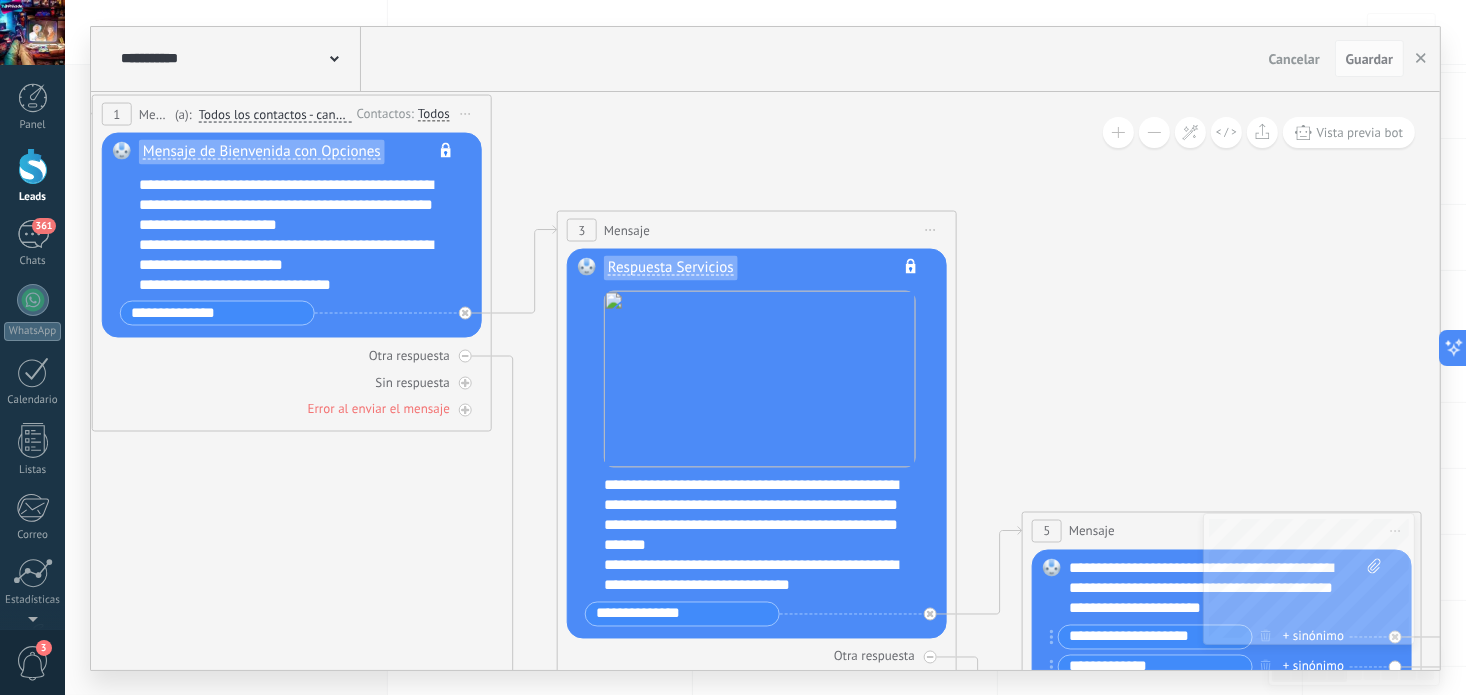 drag, startPoint x: 804, startPoint y: 237, endPoint x: 797, endPoint y: 205, distance: 32.75668 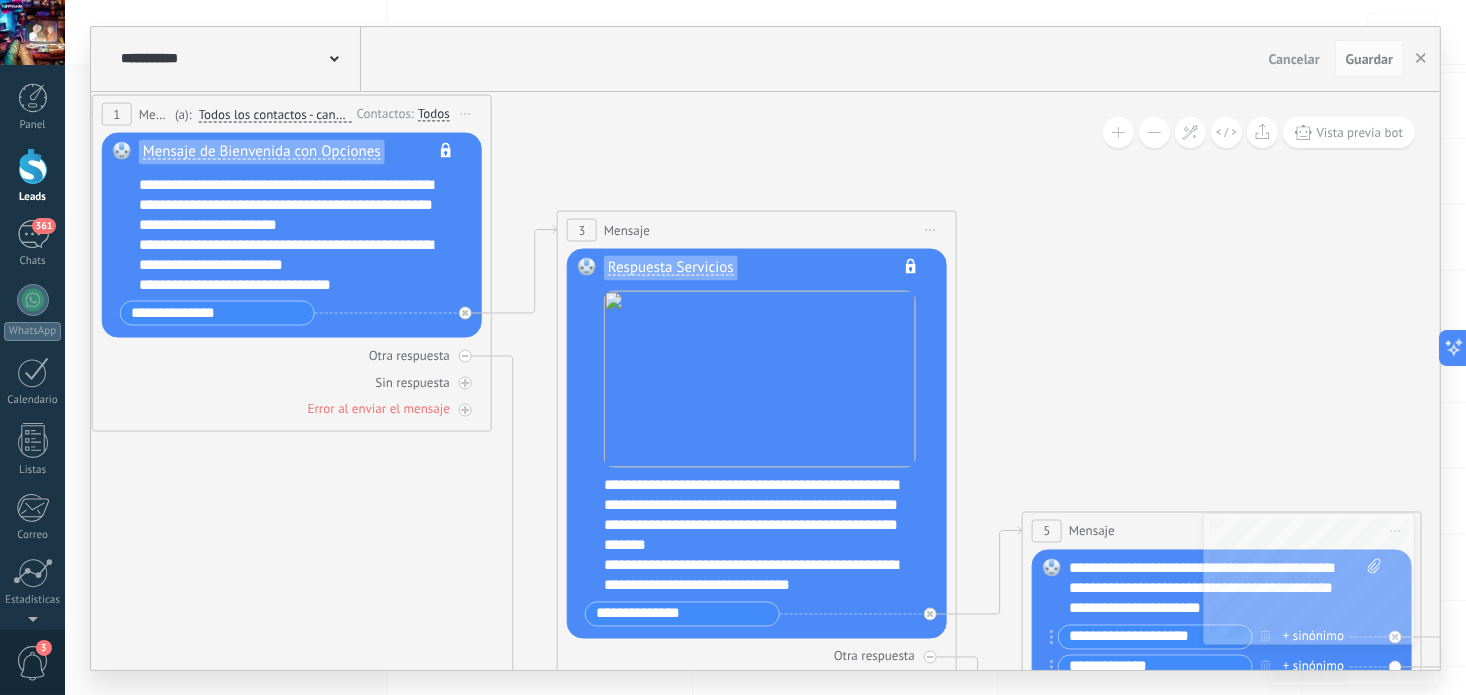 click 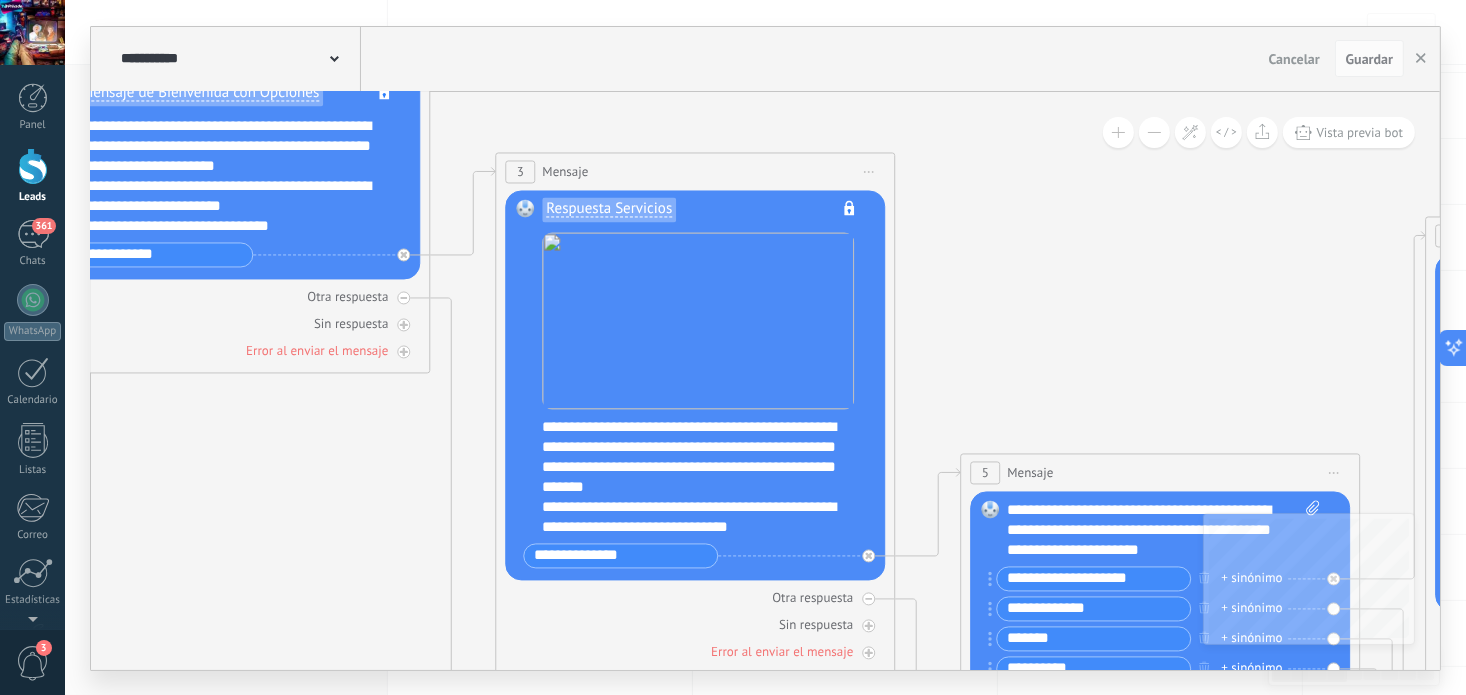 drag, startPoint x: 805, startPoint y: 209, endPoint x: 634, endPoint y: 124, distance: 190.96072 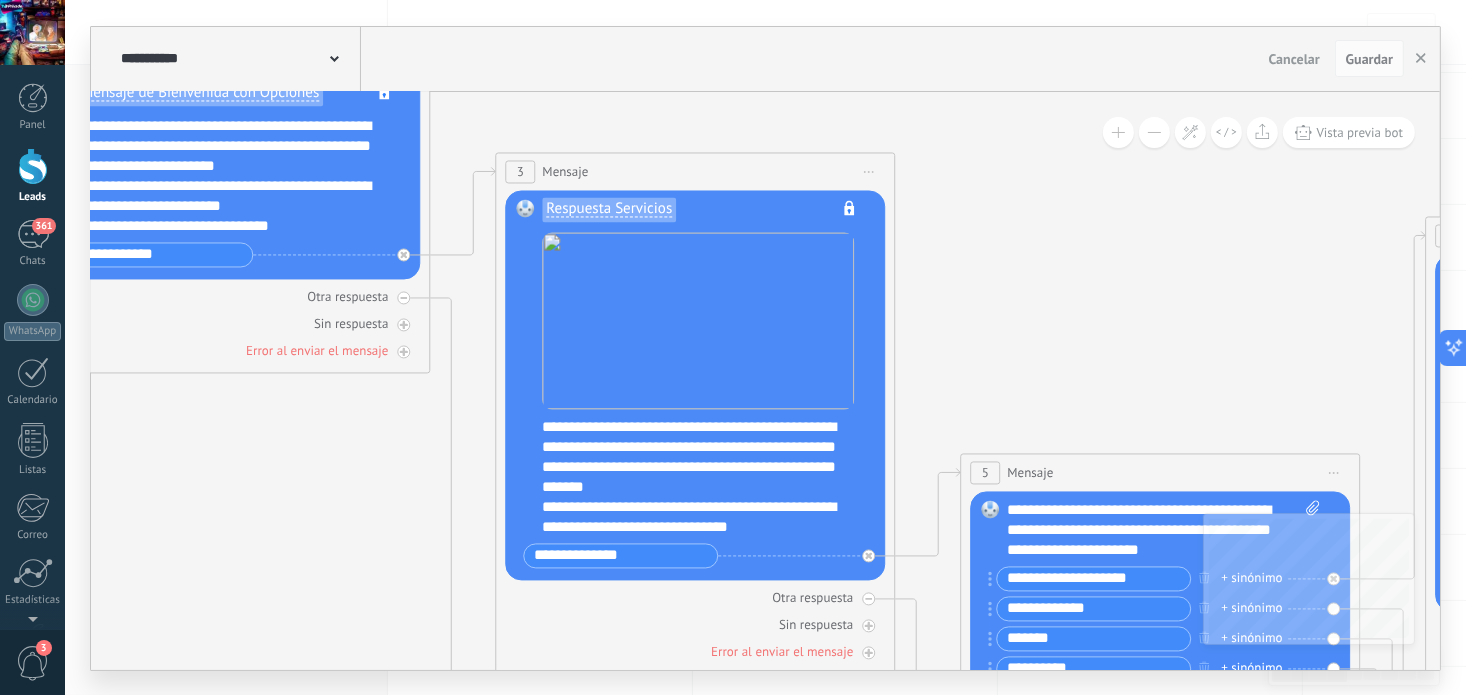 click 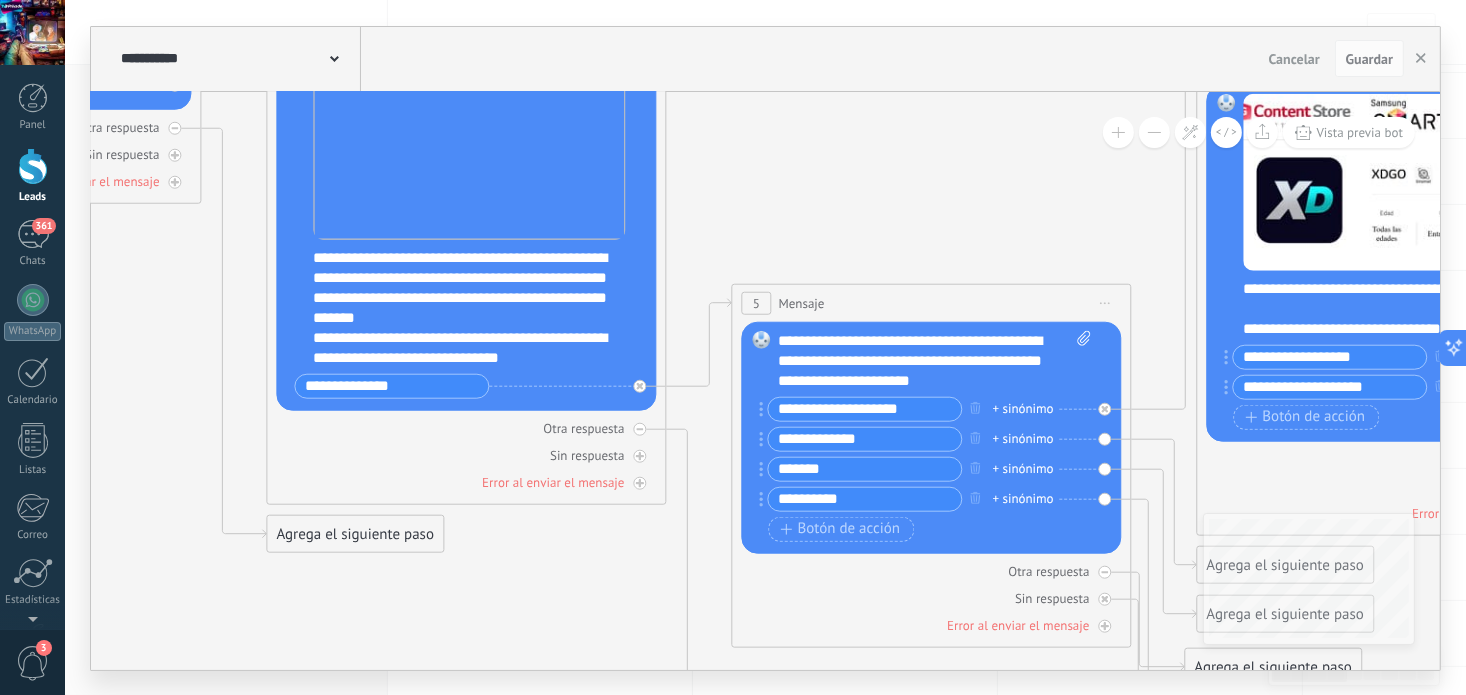 drag, startPoint x: 926, startPoint y: 295, endPoint x: 697, endPoint y: 125, distance: 285.20343 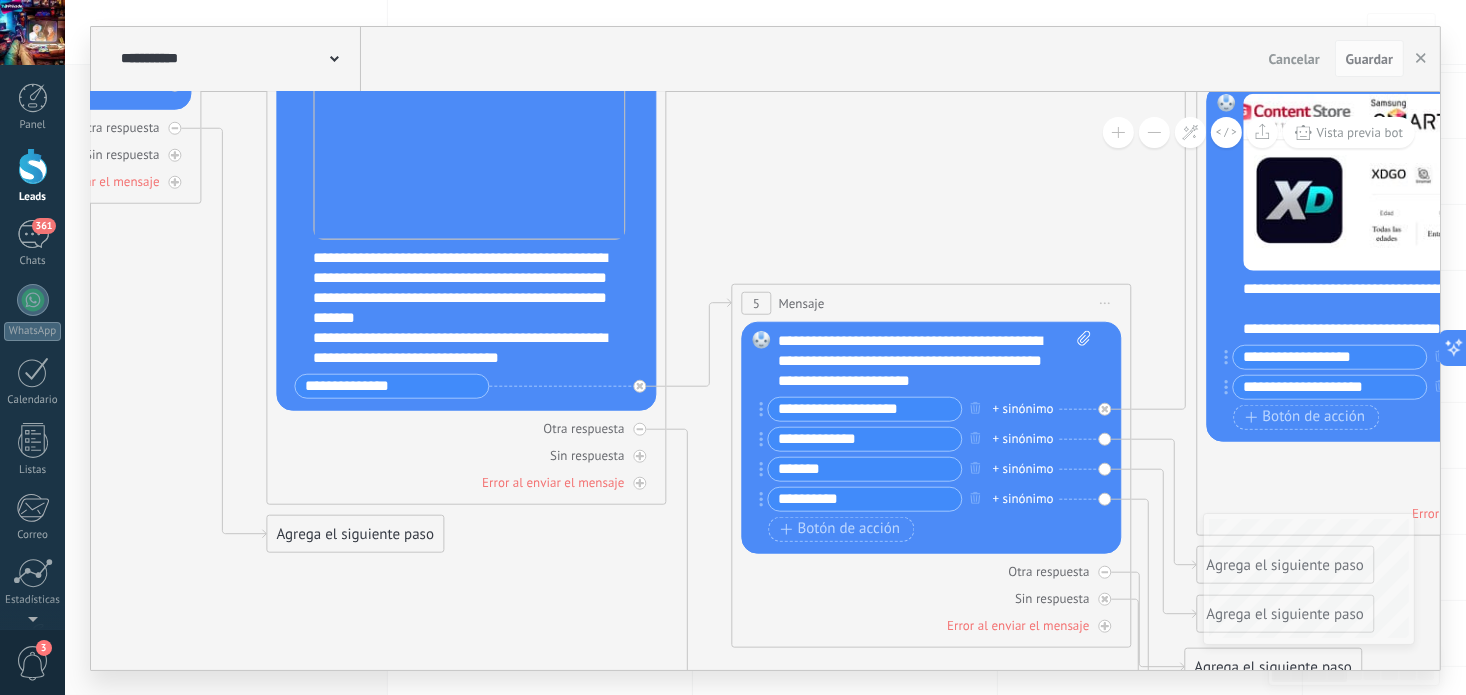click 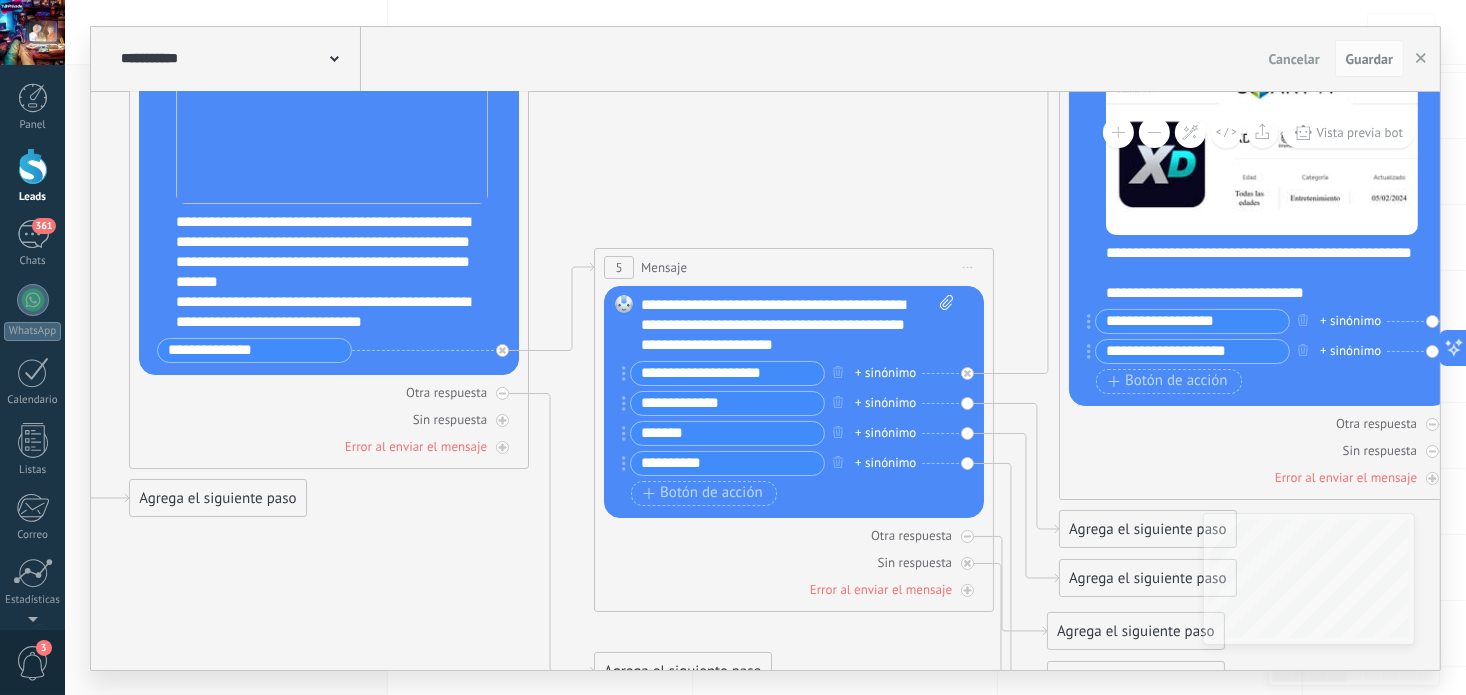 drag, startPoint x: 823, startPoint y: 207, endPoint x: 686, endPoint y: 171, distance: 141.65099 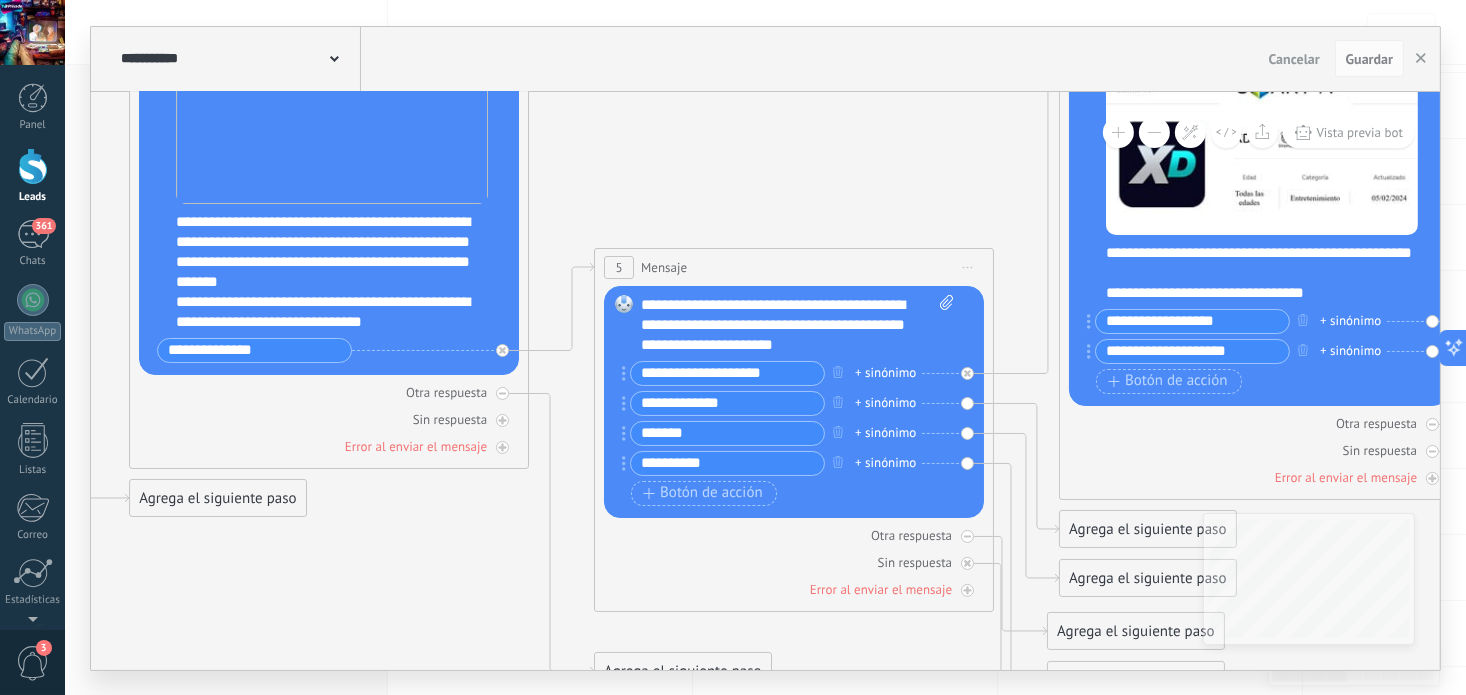 click 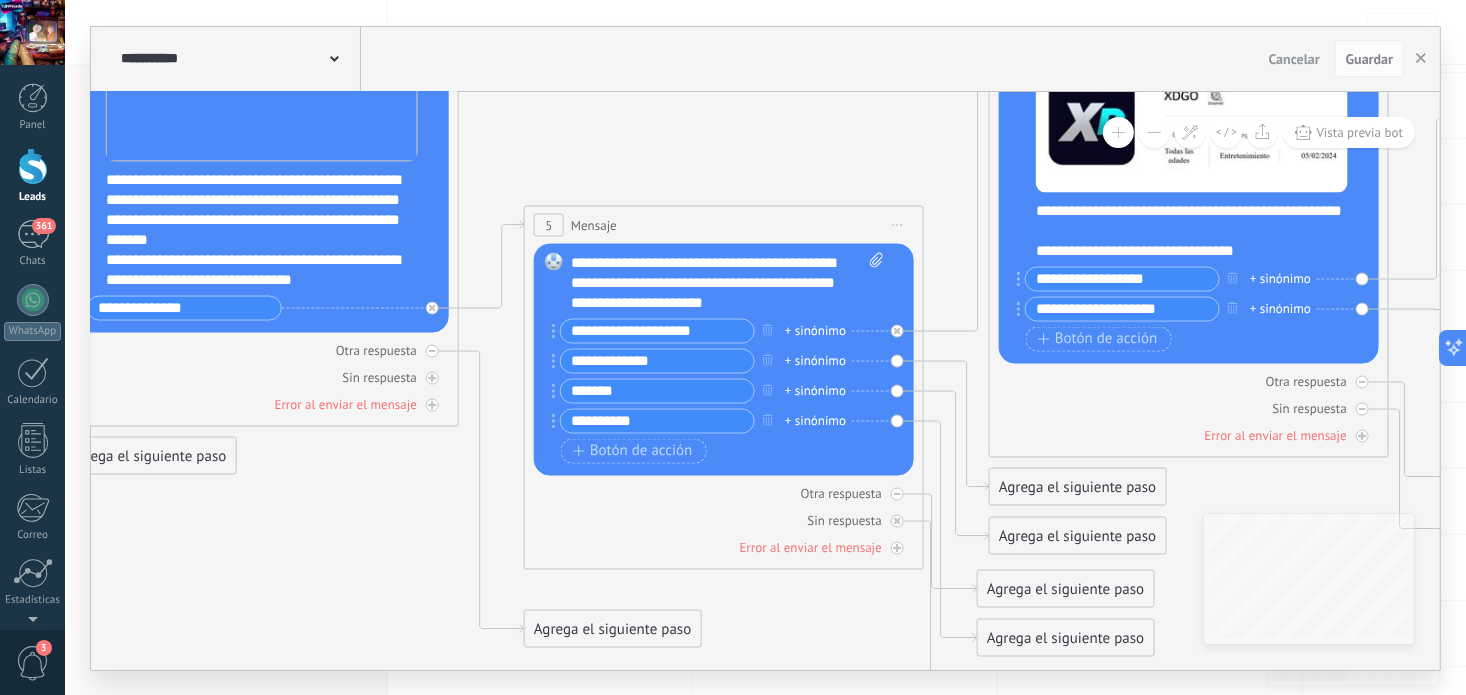 drag, startPoint x: 763, startPoint y: 186, endPoint x: 692, endPoint y: 144, distance: 82.492424 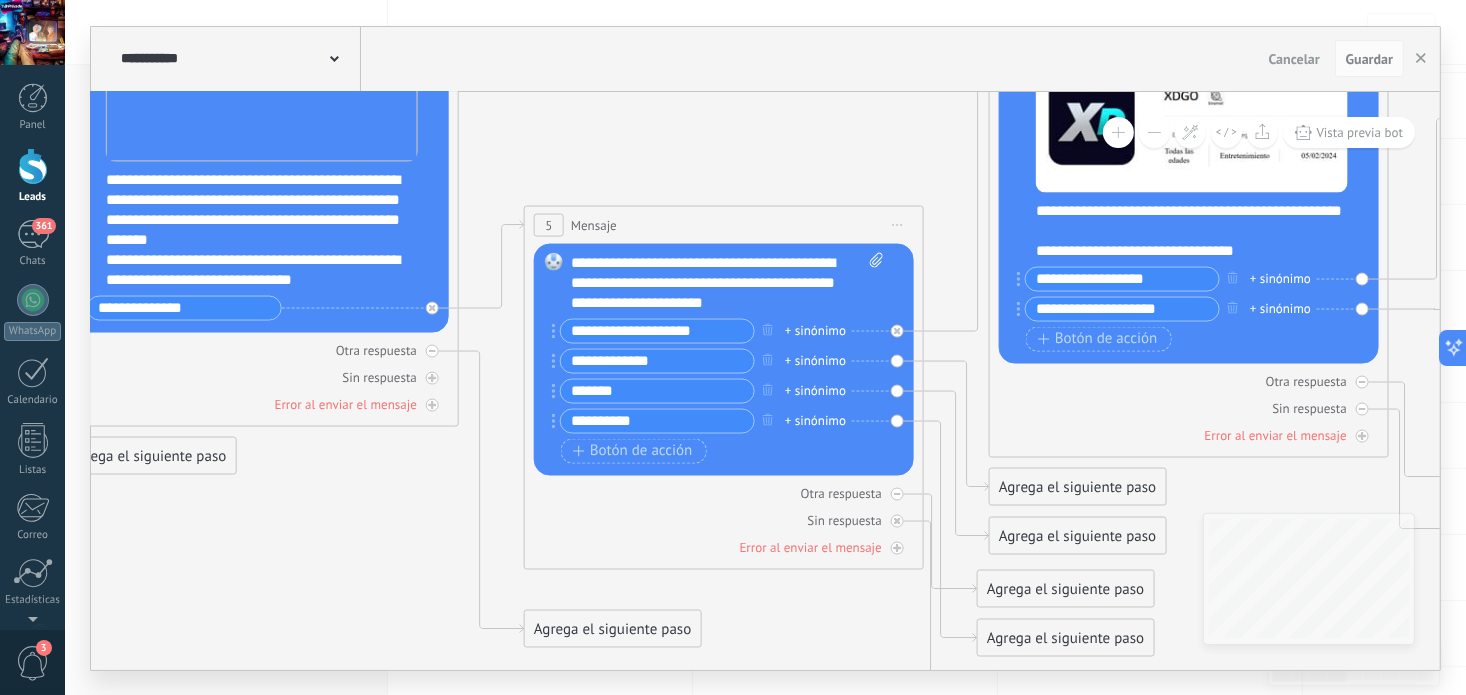 click 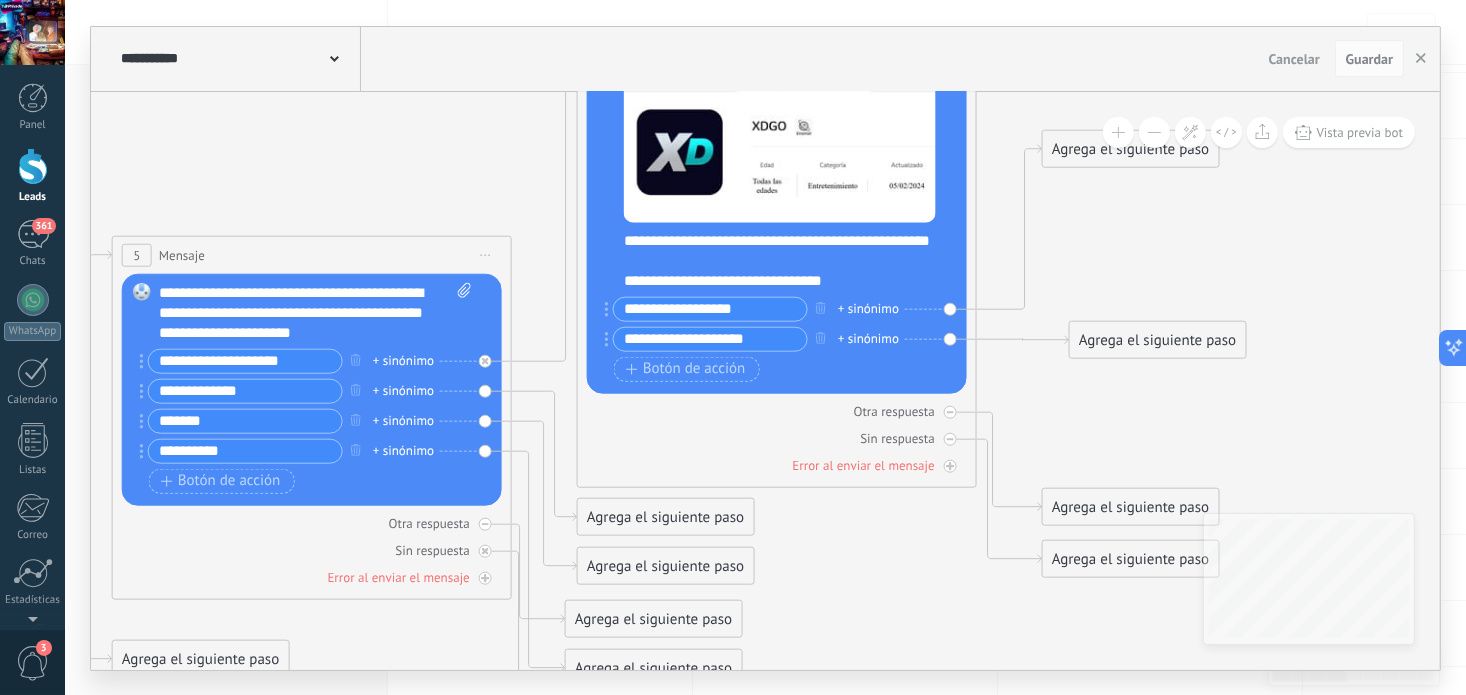 drag, startPoint x: 891, startPoint y: 164, endPoint x: 479, endPoint y: 194, distance: 413.0908 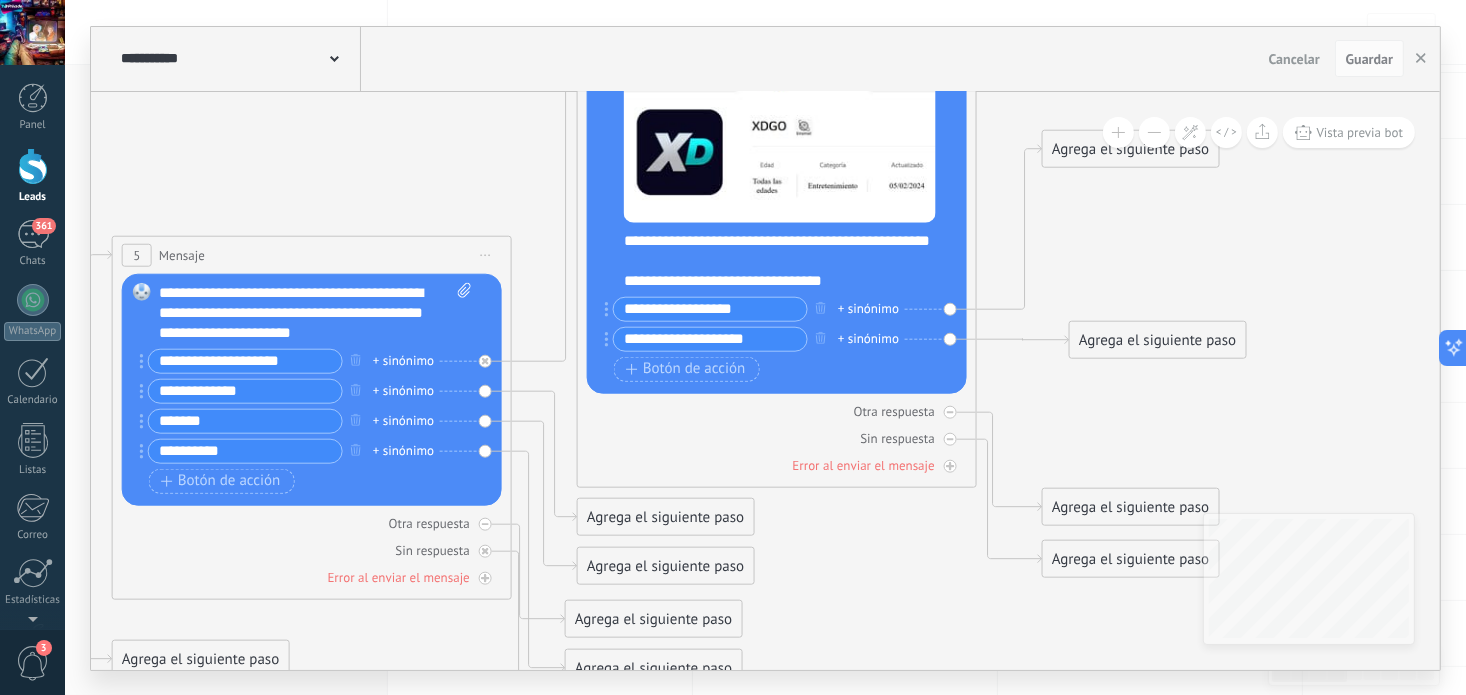 click 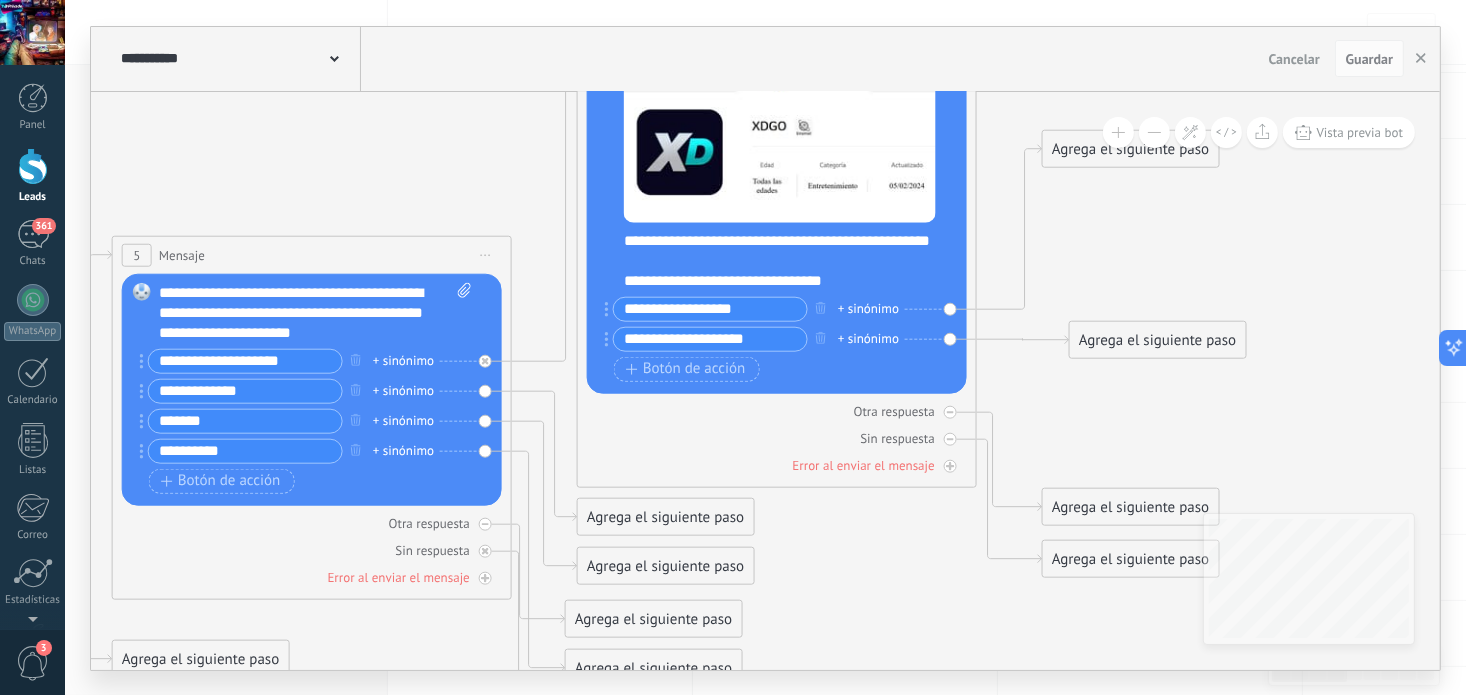 drag, startPoint x: 746, startPoint y: 442, endPoint x: 534, endPoint y: 238, distance: 294.21082 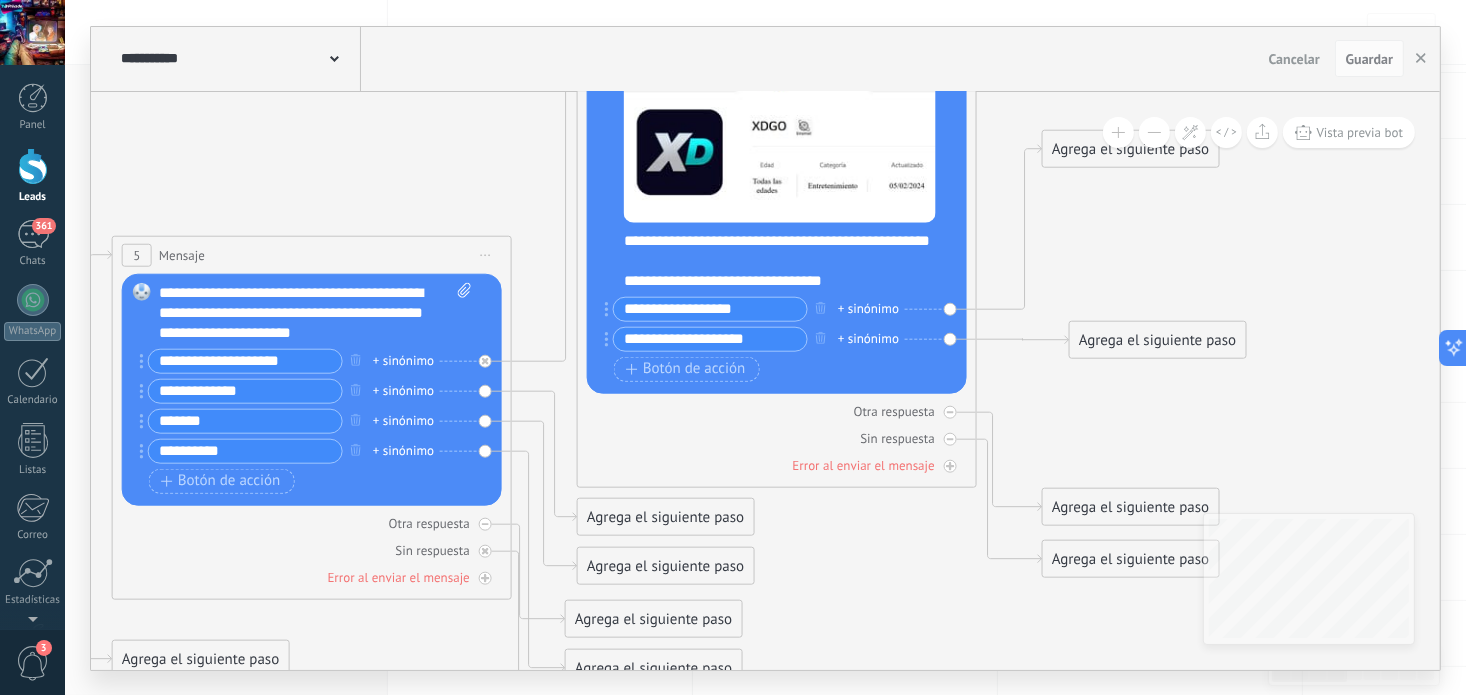 click on "**********" at bounding box center (-1053, -247) 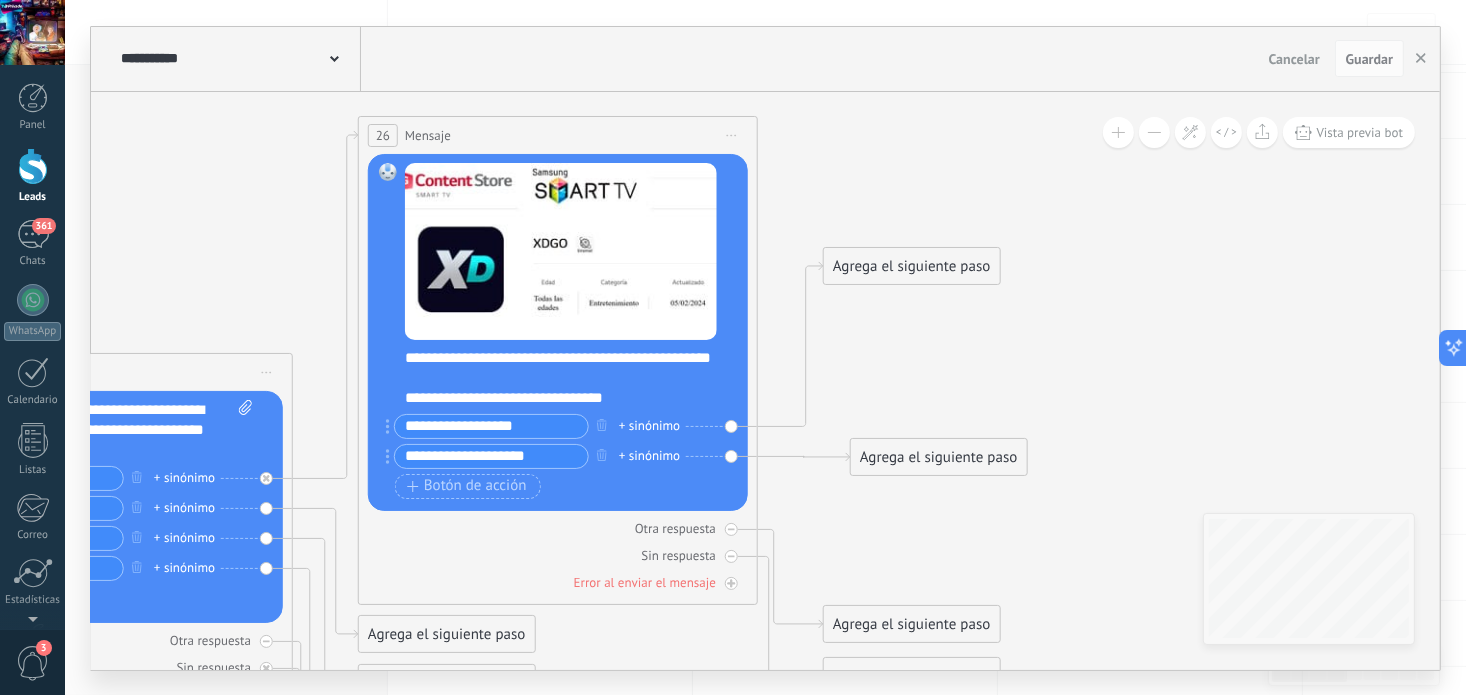 drag, startPoint x: 412, startPoint y: 163, endPoint x: 193, endPoint y: 280, distance: 248.29417 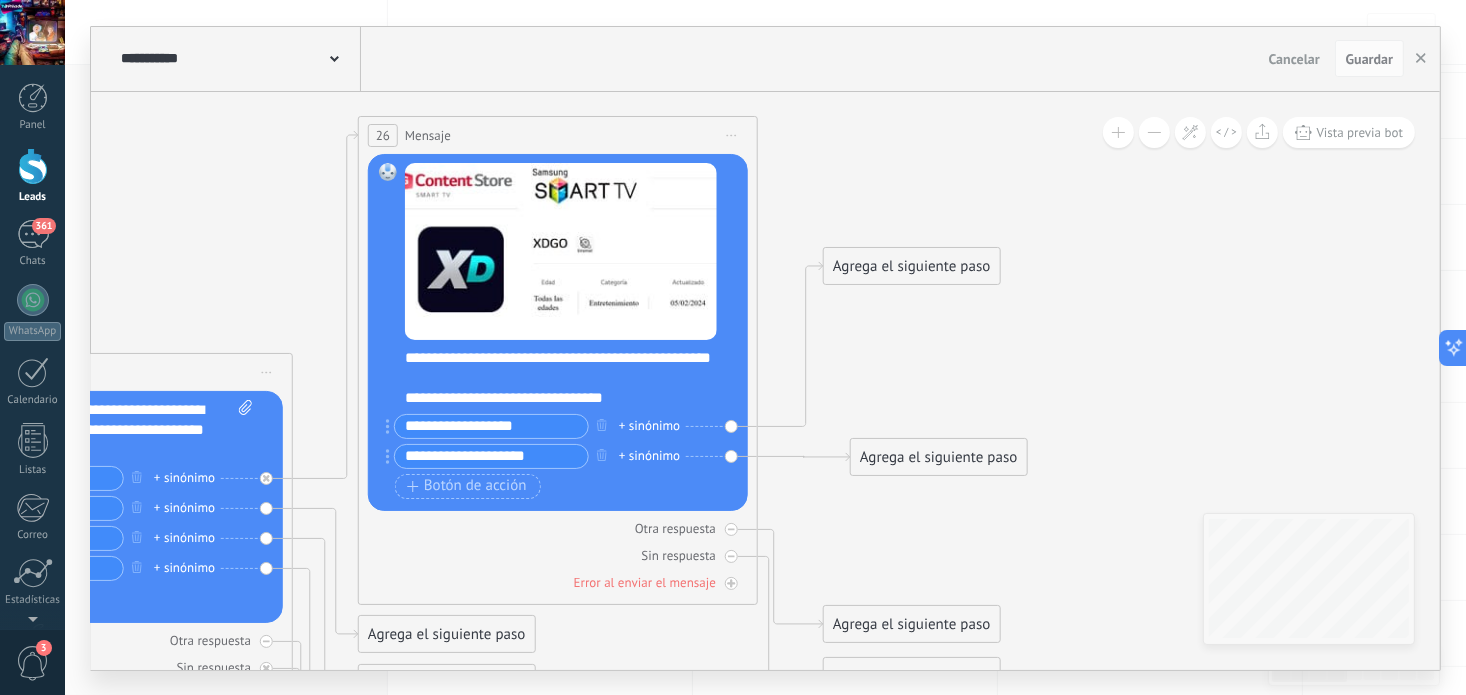 click 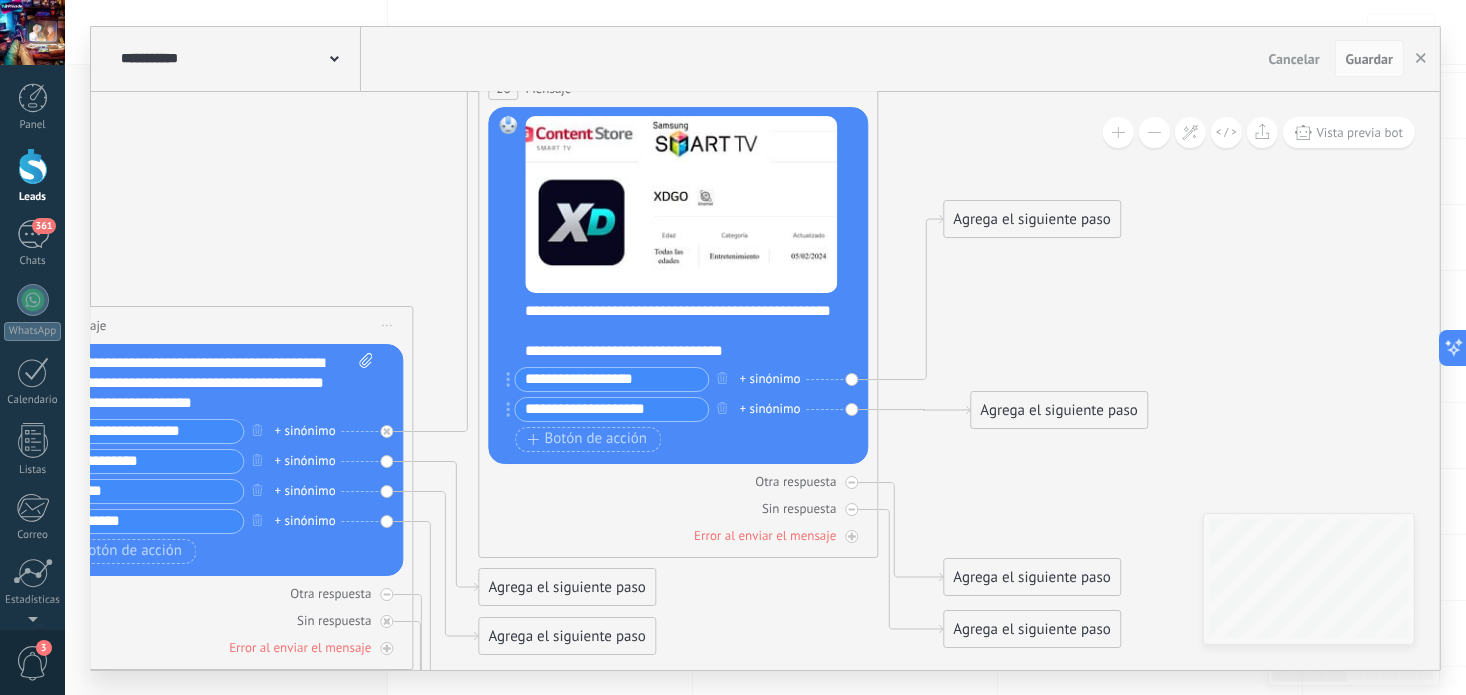 drag, startPoint x: 1008, startPoint y: 352, endPoint x: 511, endPoint y: 146, distance: 538.0009 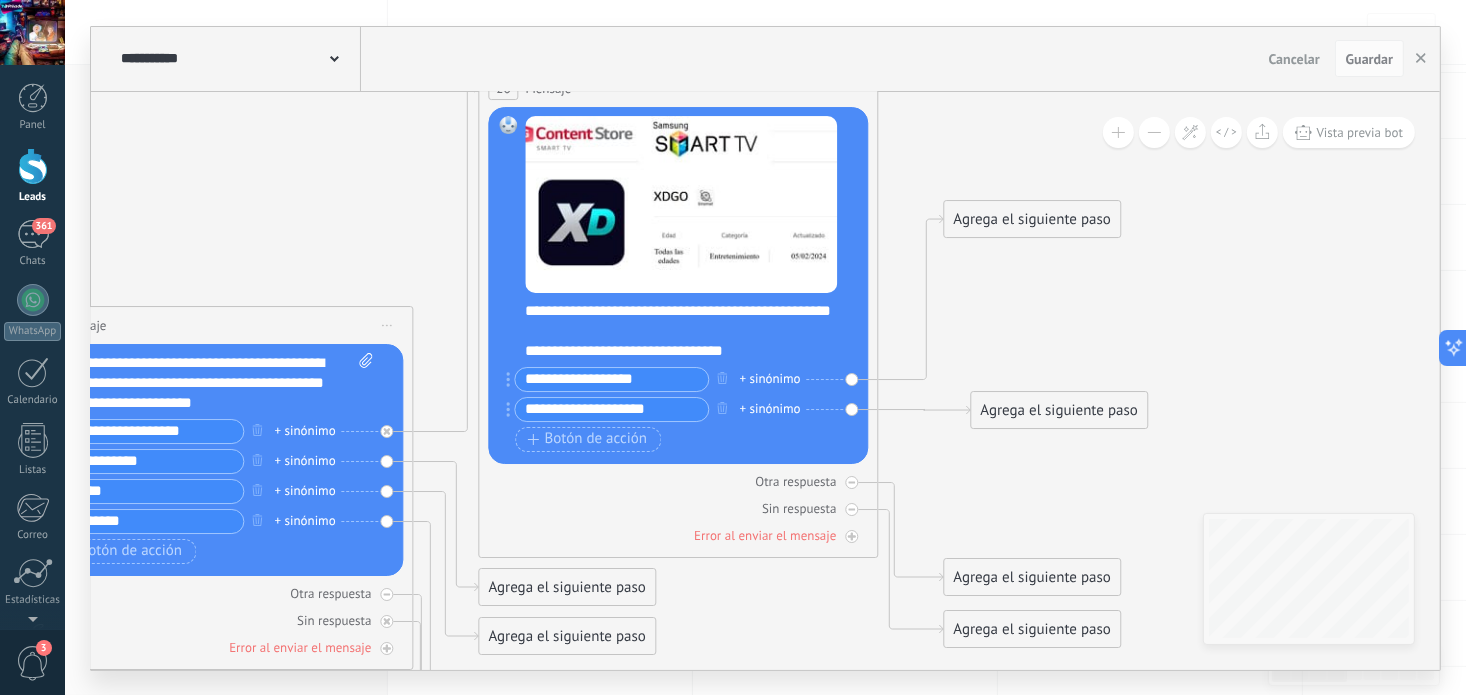 click 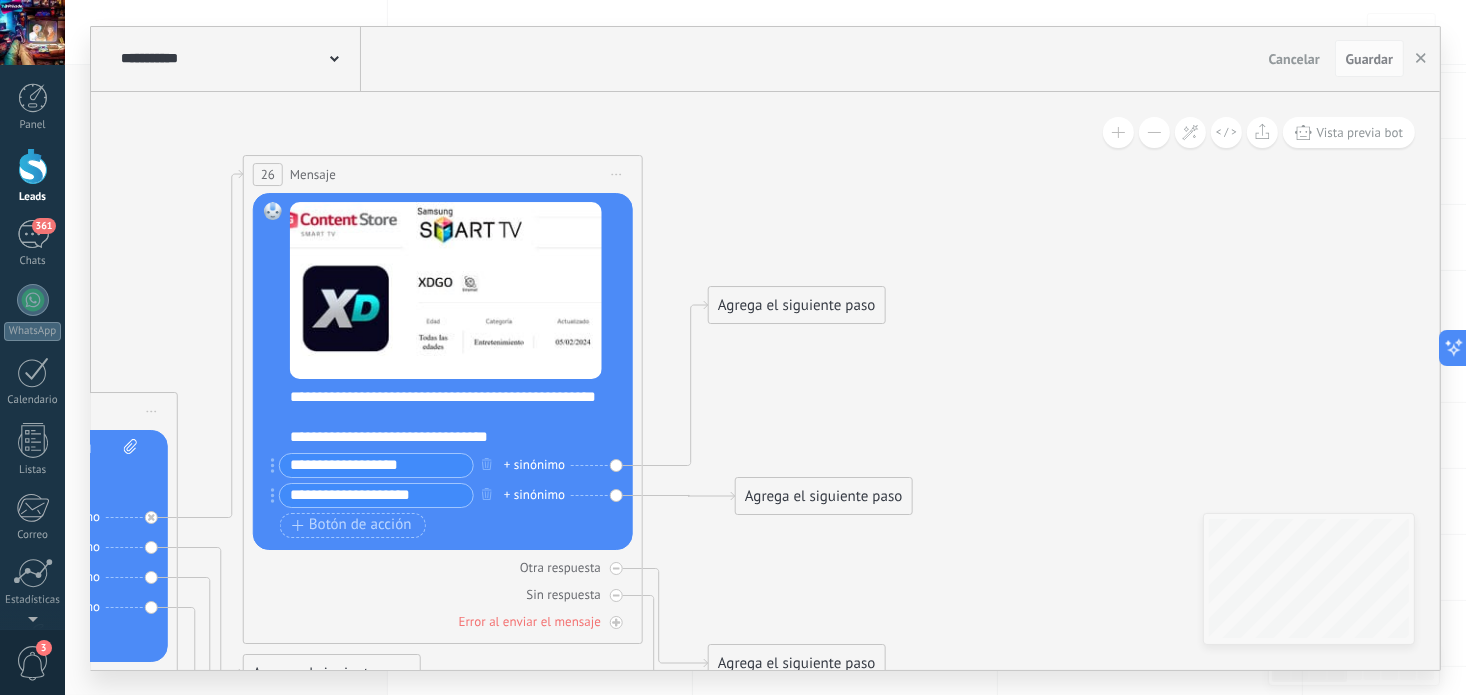 drag, startPoint x: 623, startPoint y: 203, endPoint x: 1005, endPoint y: 448, distance: 453.81604 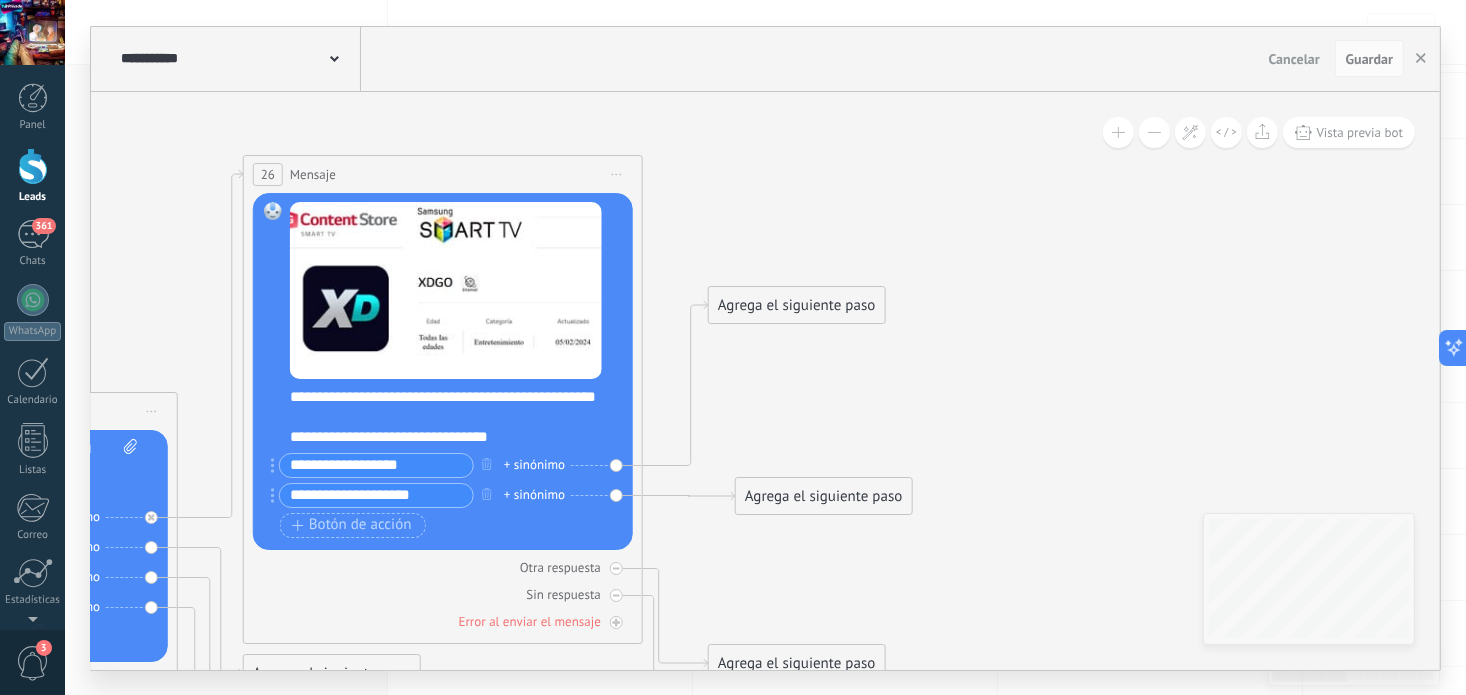 click 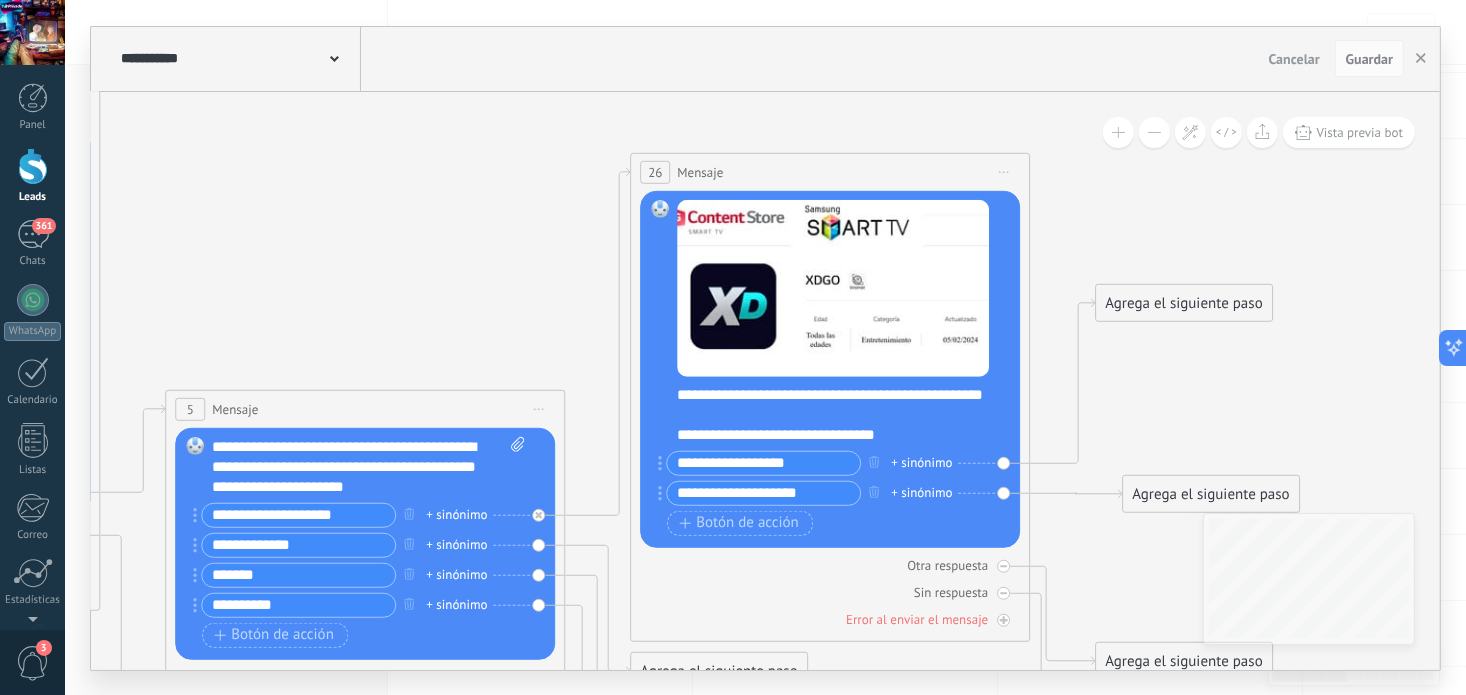drag, startPoint x: 853, startPoint y: 431, endPoint x: 1241, endPoint y: 429, distance: 388.00516 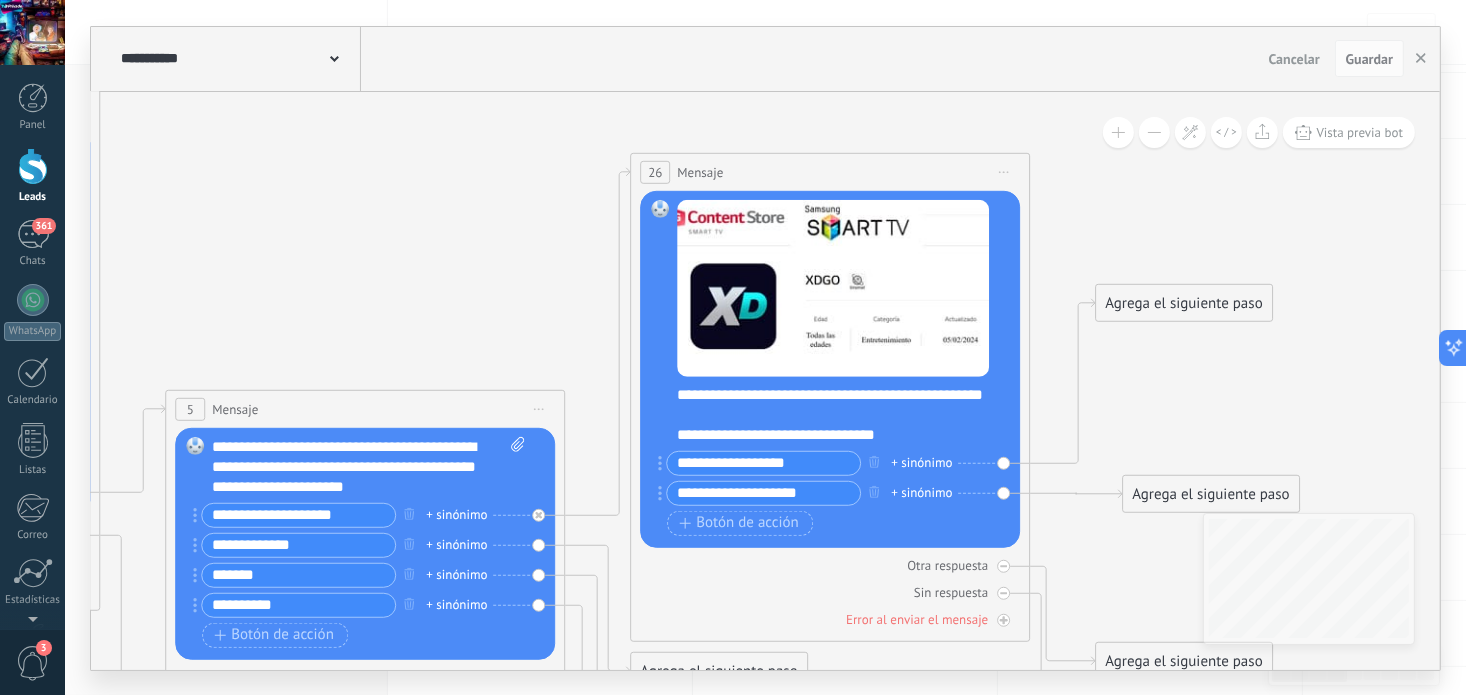 click 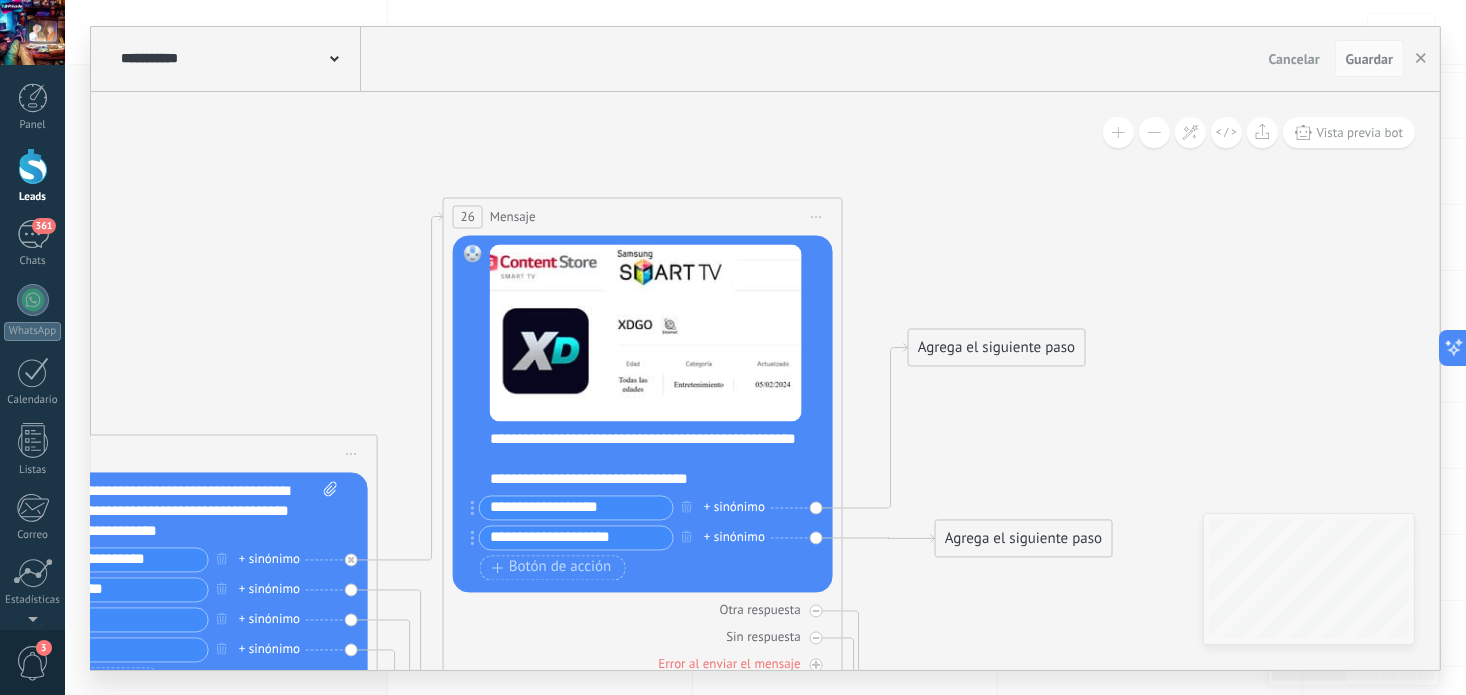 drag, startPoint x: 1241, startPoint y: 429, endPoint x: 1053, endPoint y: 473, distance: 193.08029 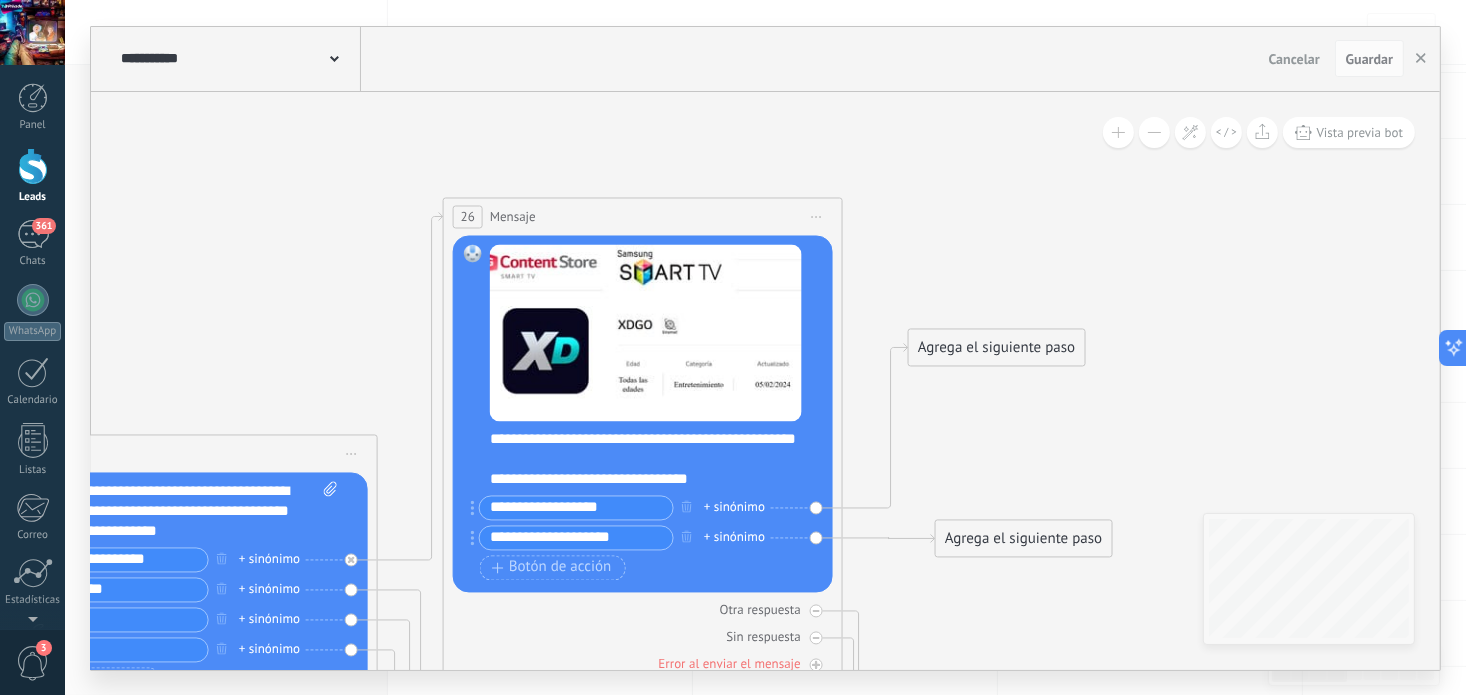 click 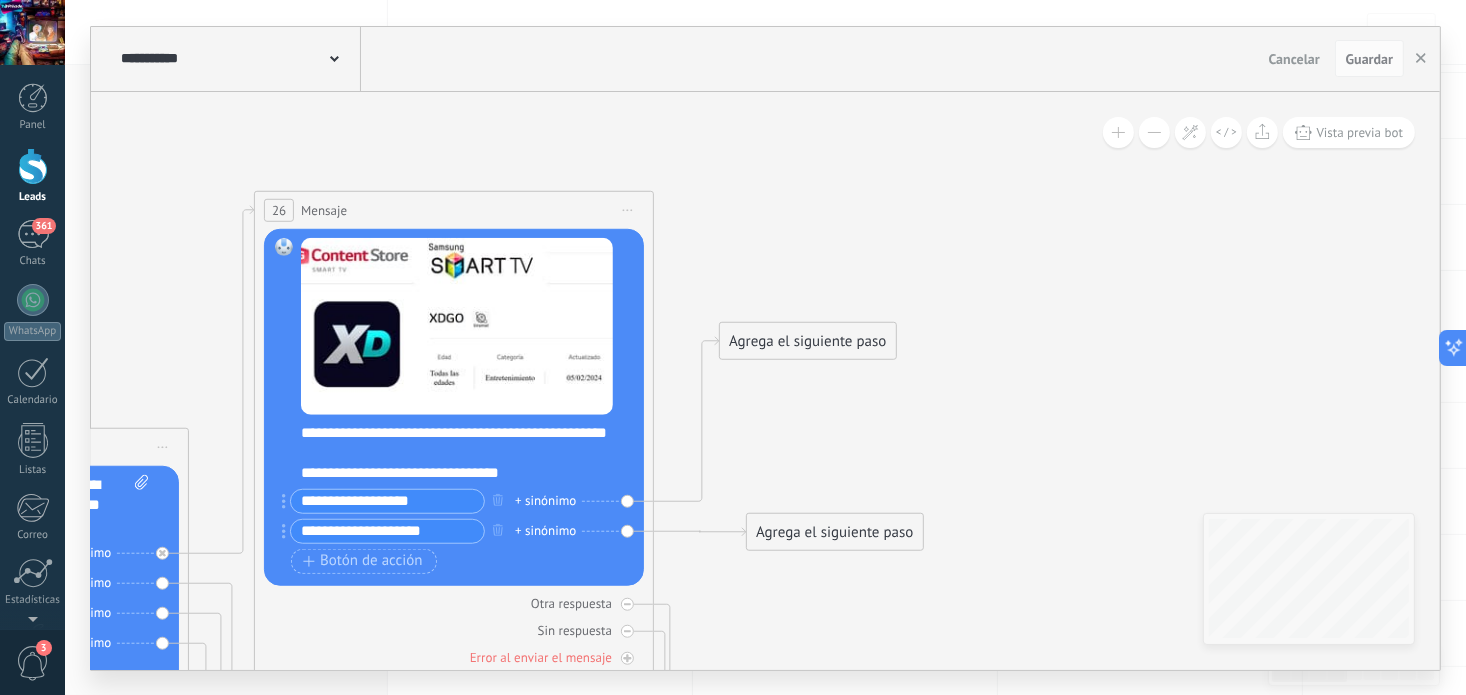 drag, startPoint x: 1160, startPoint y: 470, endPoint x: 1041, endPoint y: 448, distance: 121.016525 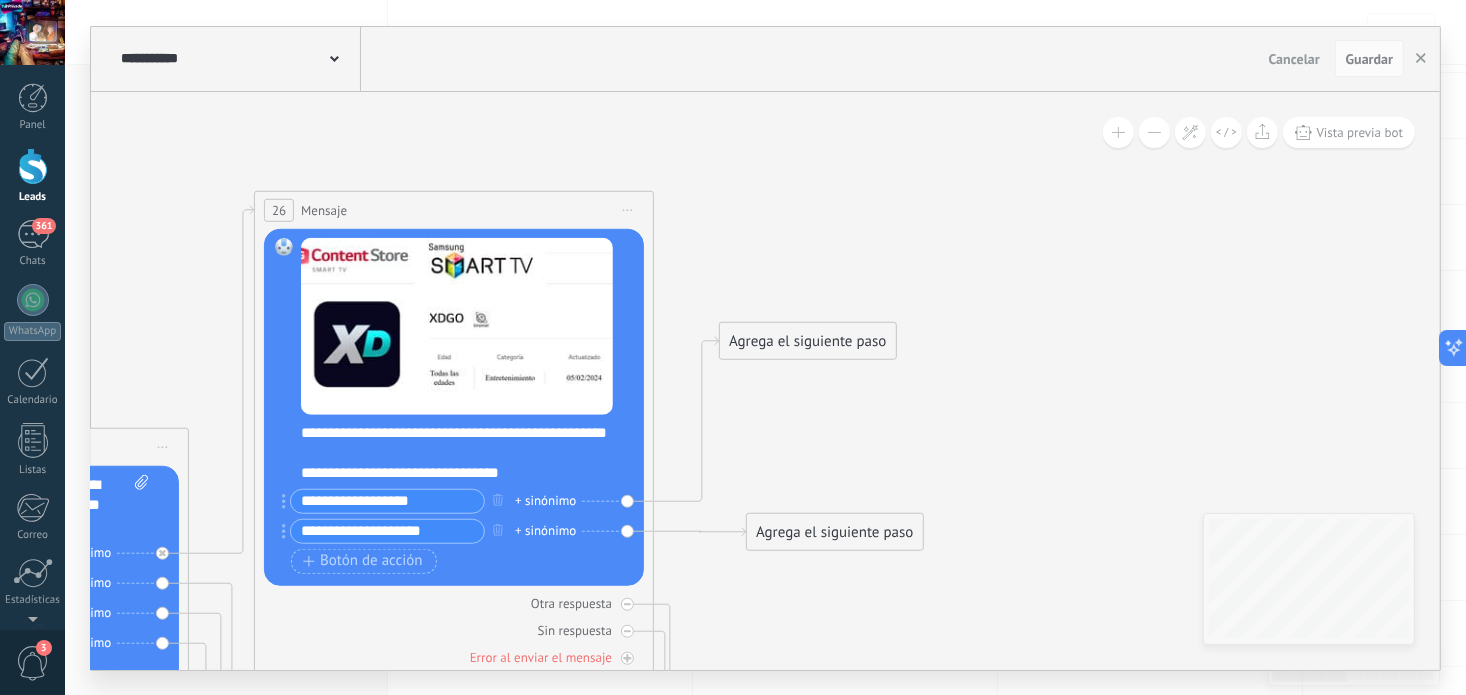click 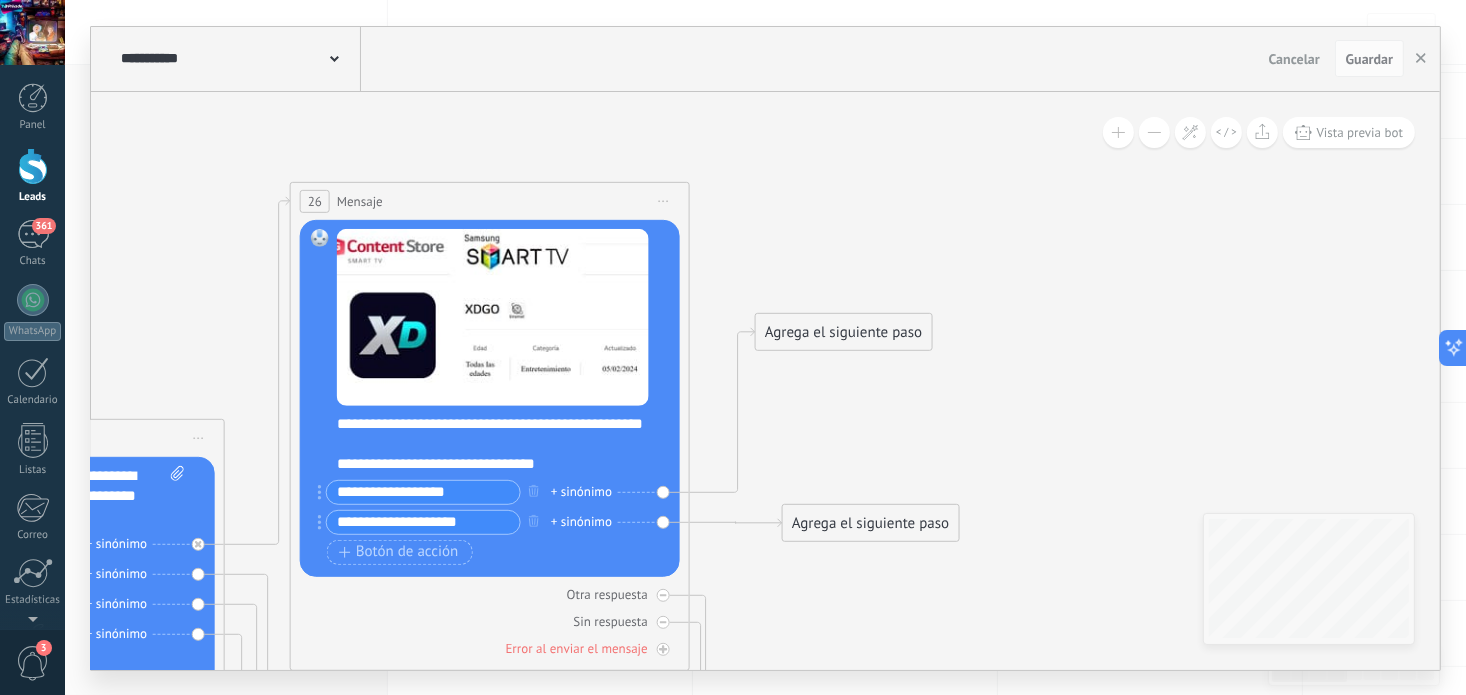 click on "Agrega el siguiente paso" at bounding box center (843, 331) 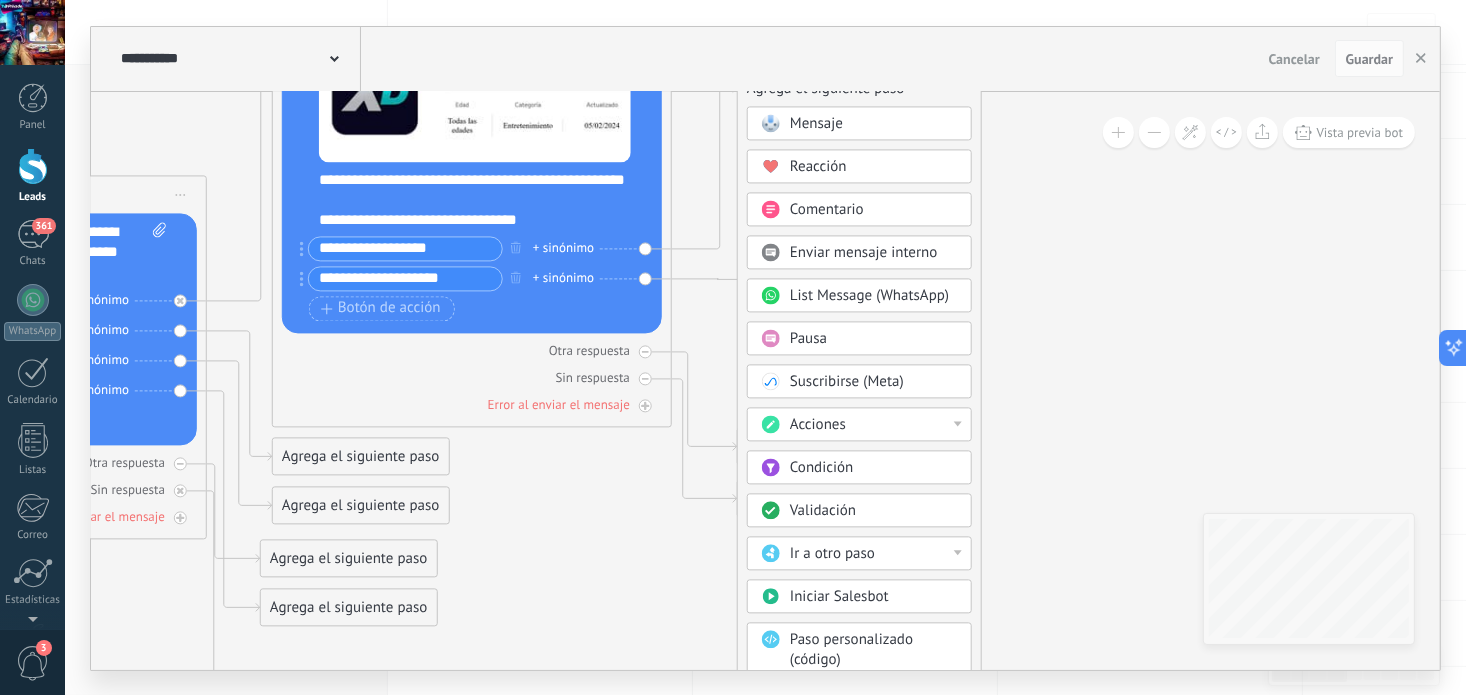drag, startPoint x: 1121, startPoint y: 429, endPoint x: 1054, endPoint y: 306, distance: 140.06427 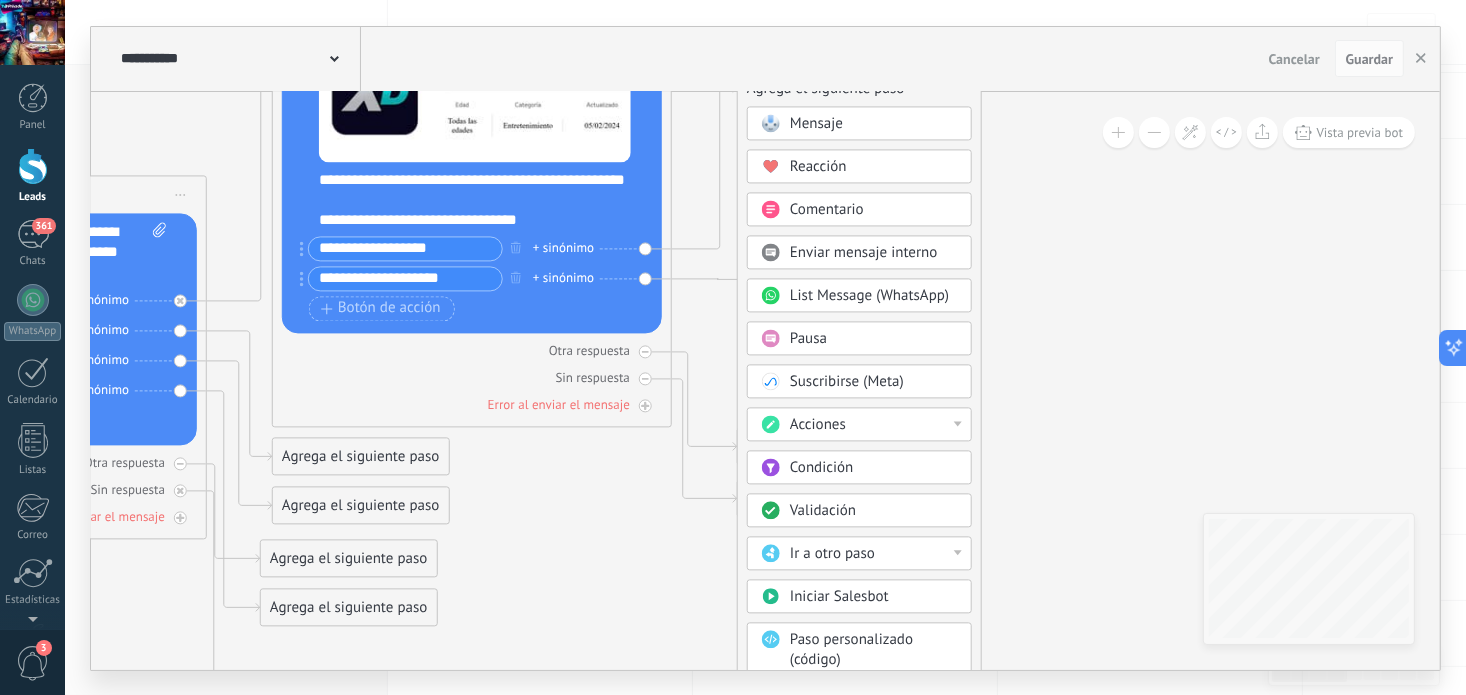 click 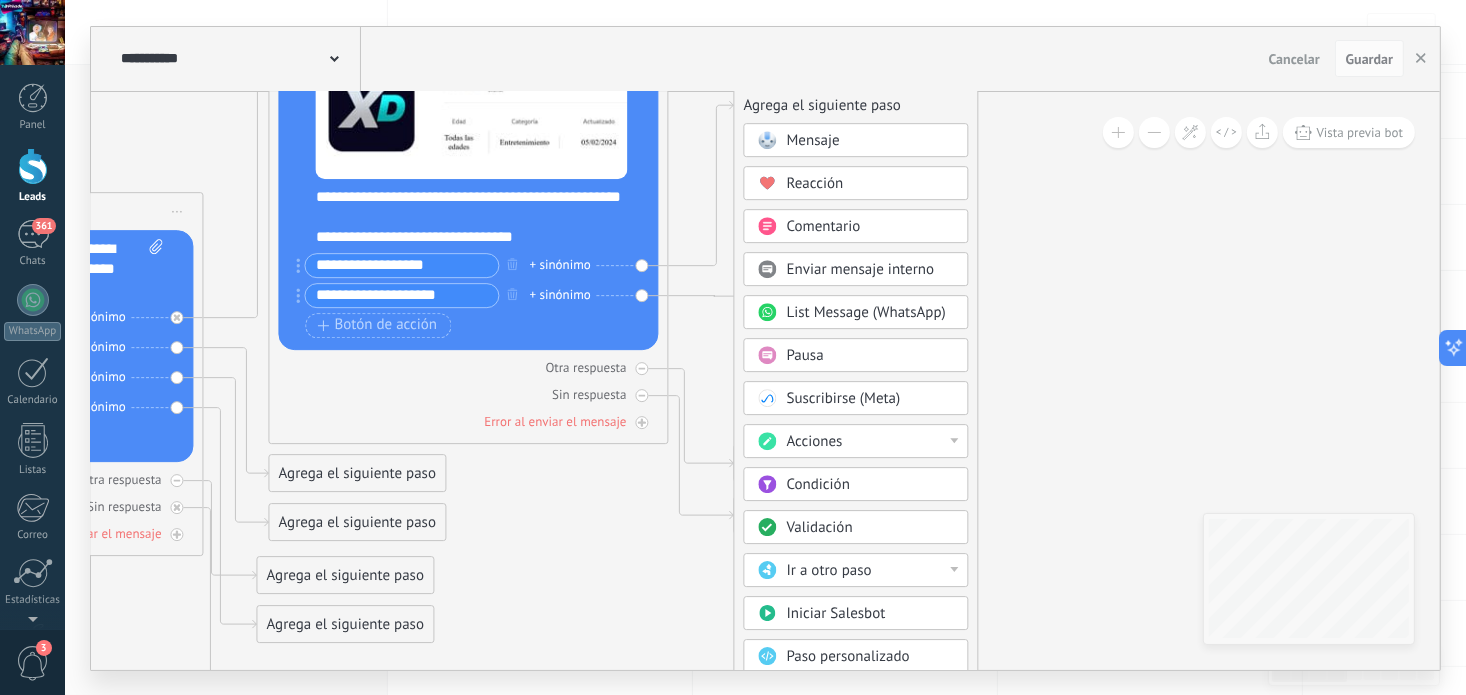 click on "Acciones" at bounding box center [856, 441] 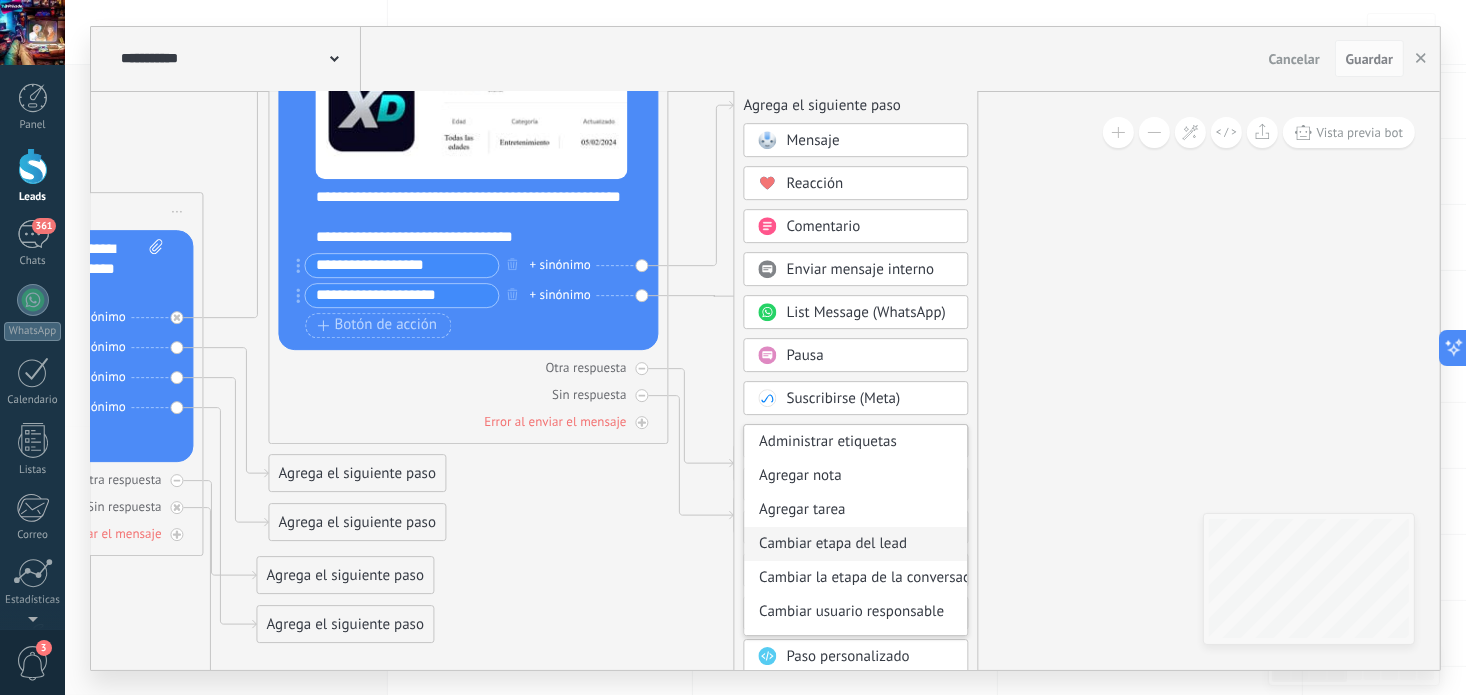click on "Cambiar etapa del lead" at bounding box center [856, 544] 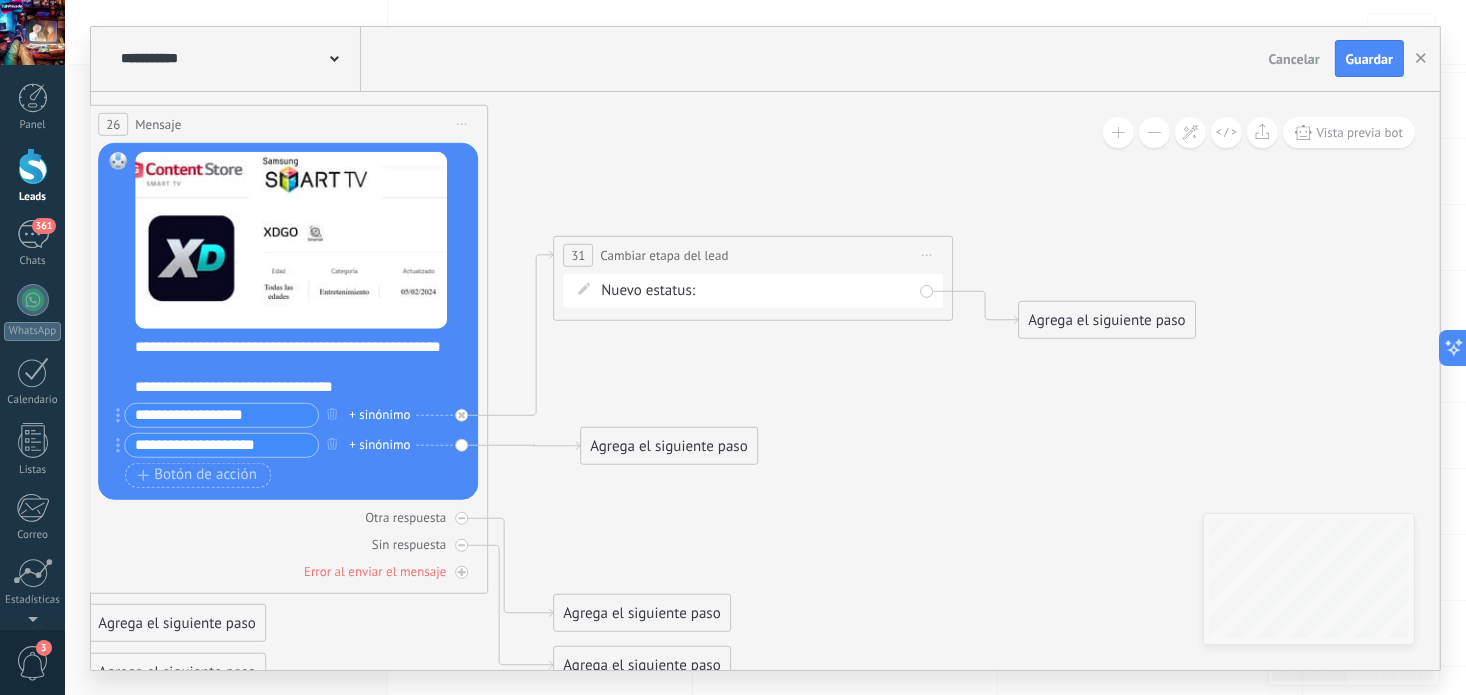drag, startPoint x: 988, startPoint y: 421, endPoint x: 968, endPoint y: 638, distance: 217.91971 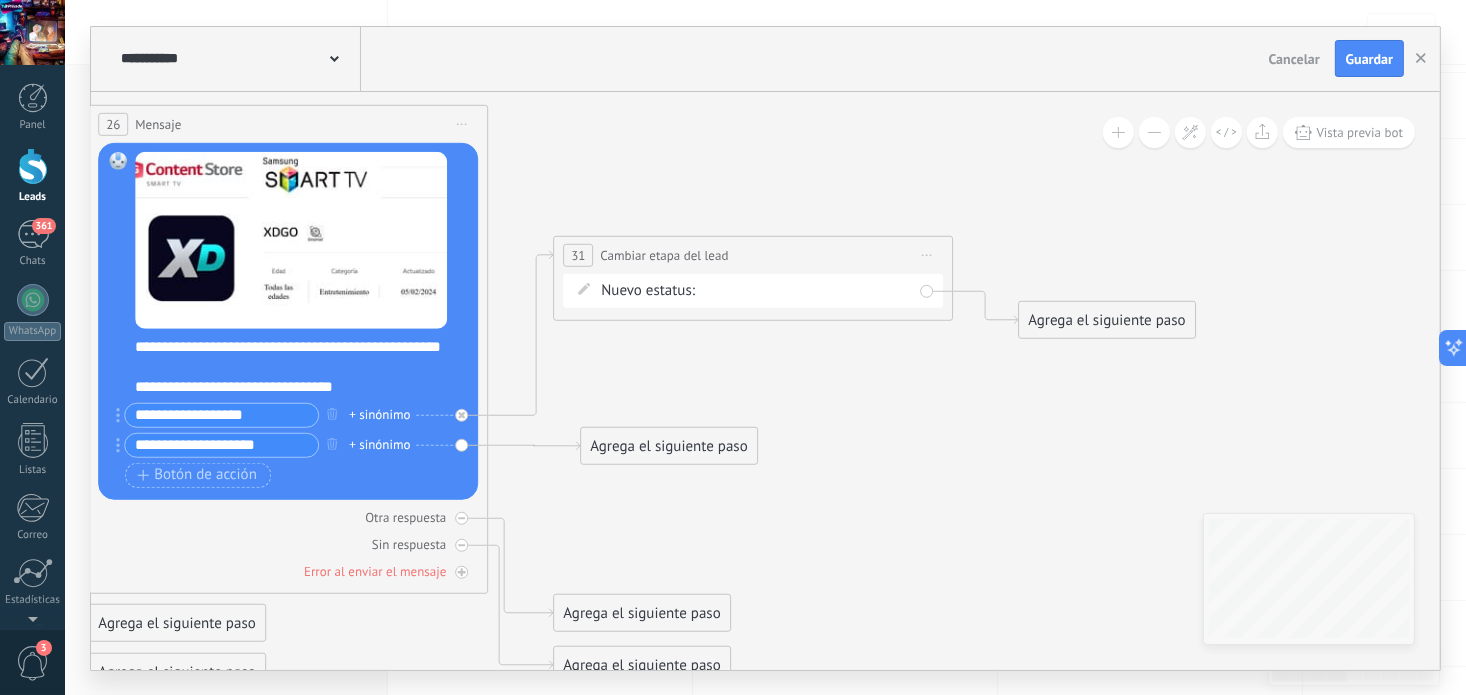 click 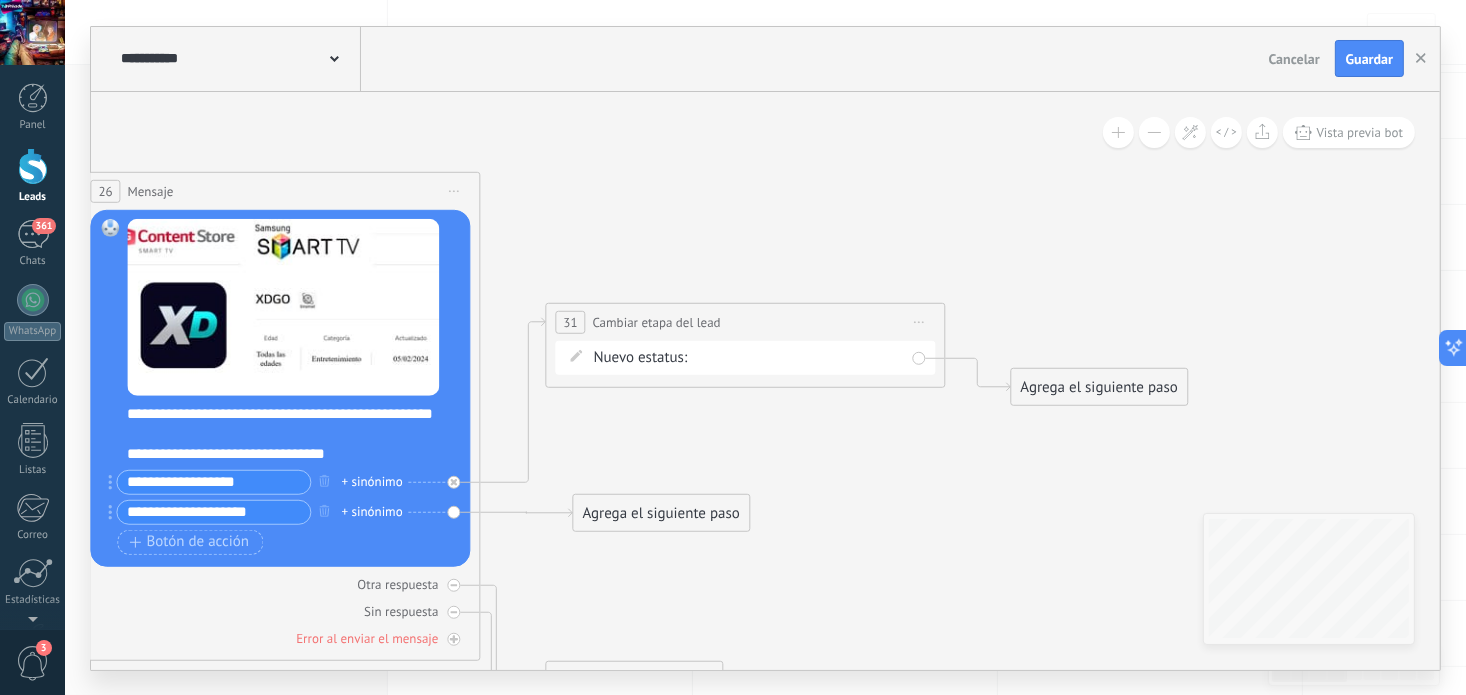 click on "Contacto inicial Int.1  Int. 2 Int. 3 Asistencia tecnica Negociacion Ganado Perdido" at bounding box center (0, 0) 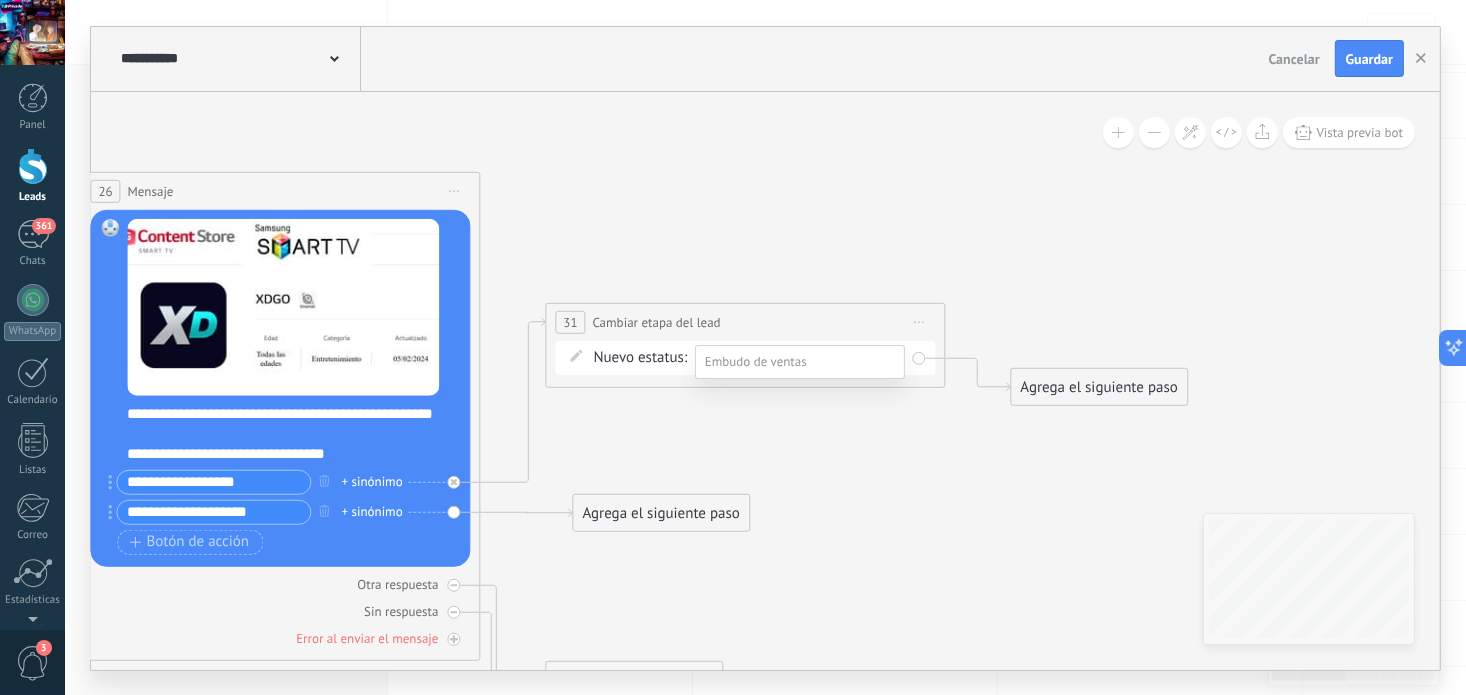 click on "Asistencia tecnica" at bounding box center [0, 0] 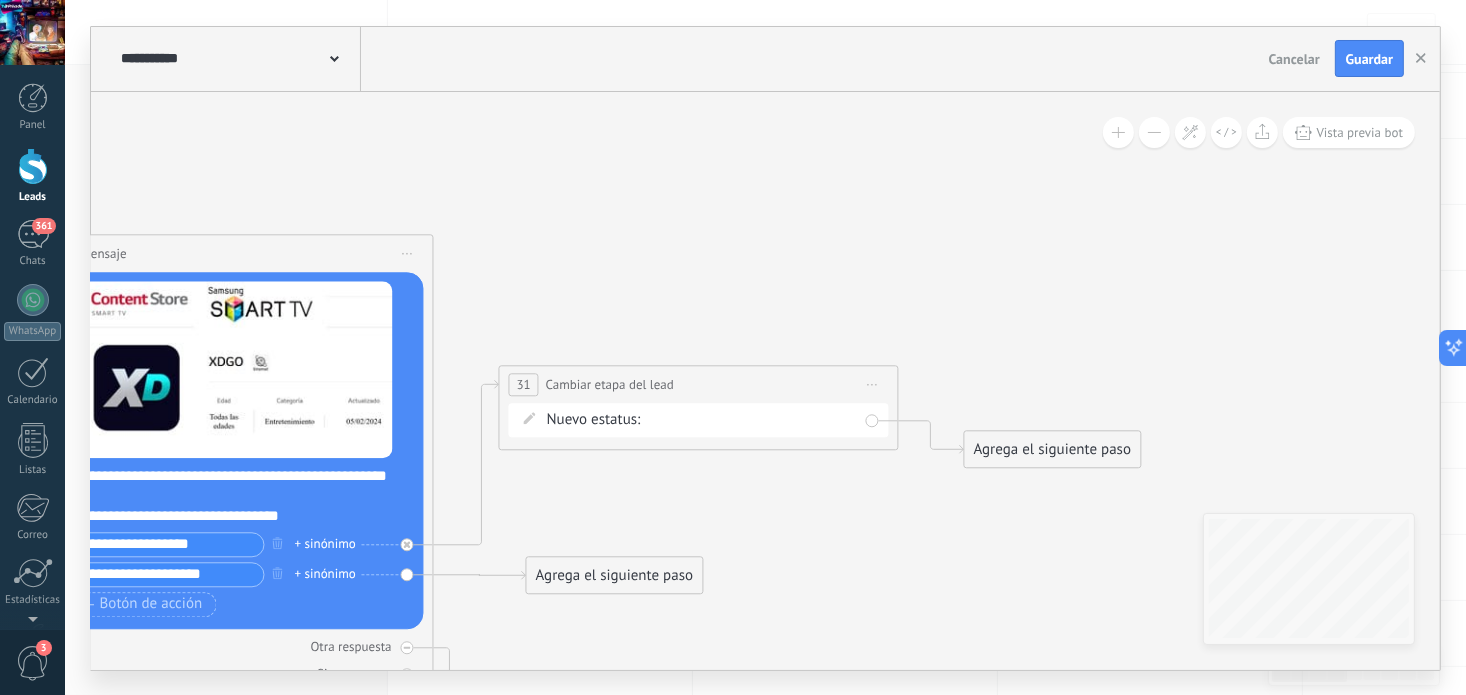 drag, startPoint x: 897, startPoint y: 460, endPoint x: 789, endPoint y: 535, distance: 131.48764 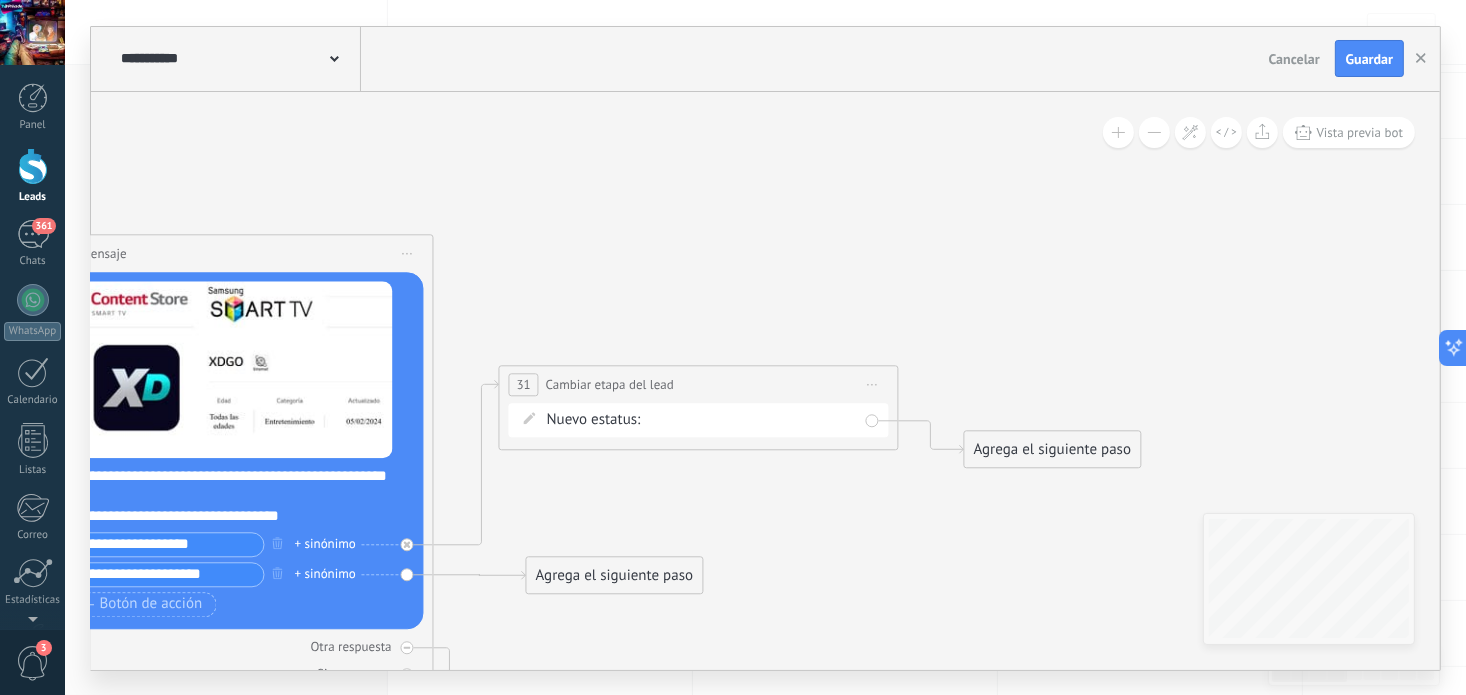click 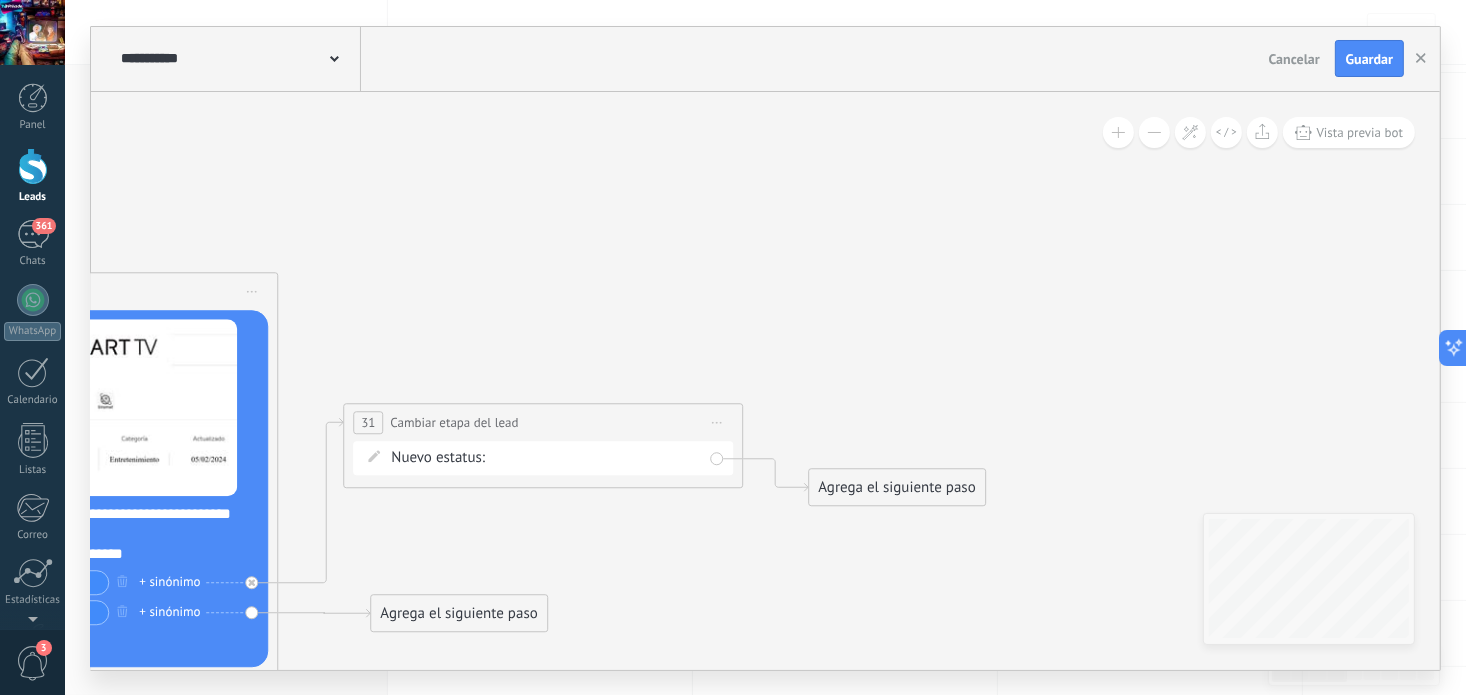 drag, startPoint x: 953, startPoint y: 544, endPoint x: 858, endPoint y: 570, distance: 98.49365 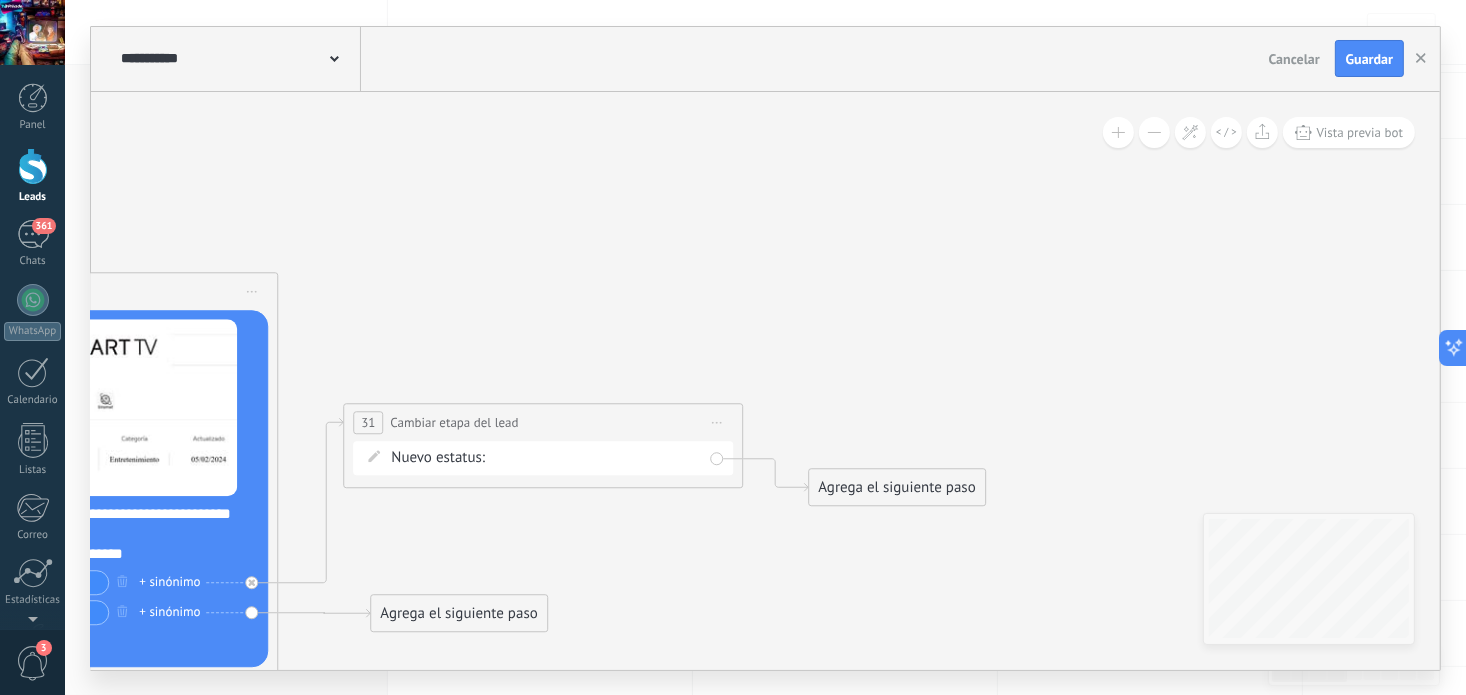 click 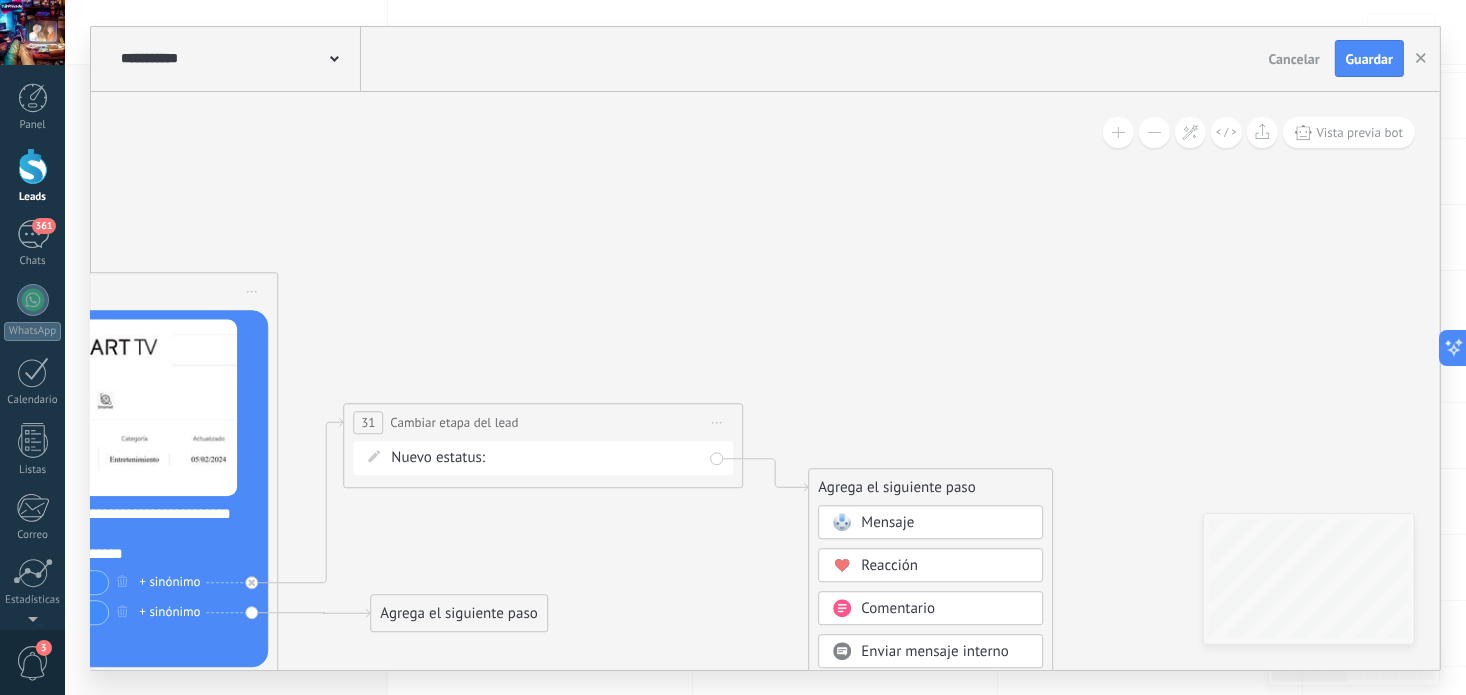 click on "Mensaje" at bounding box center [945, 523] 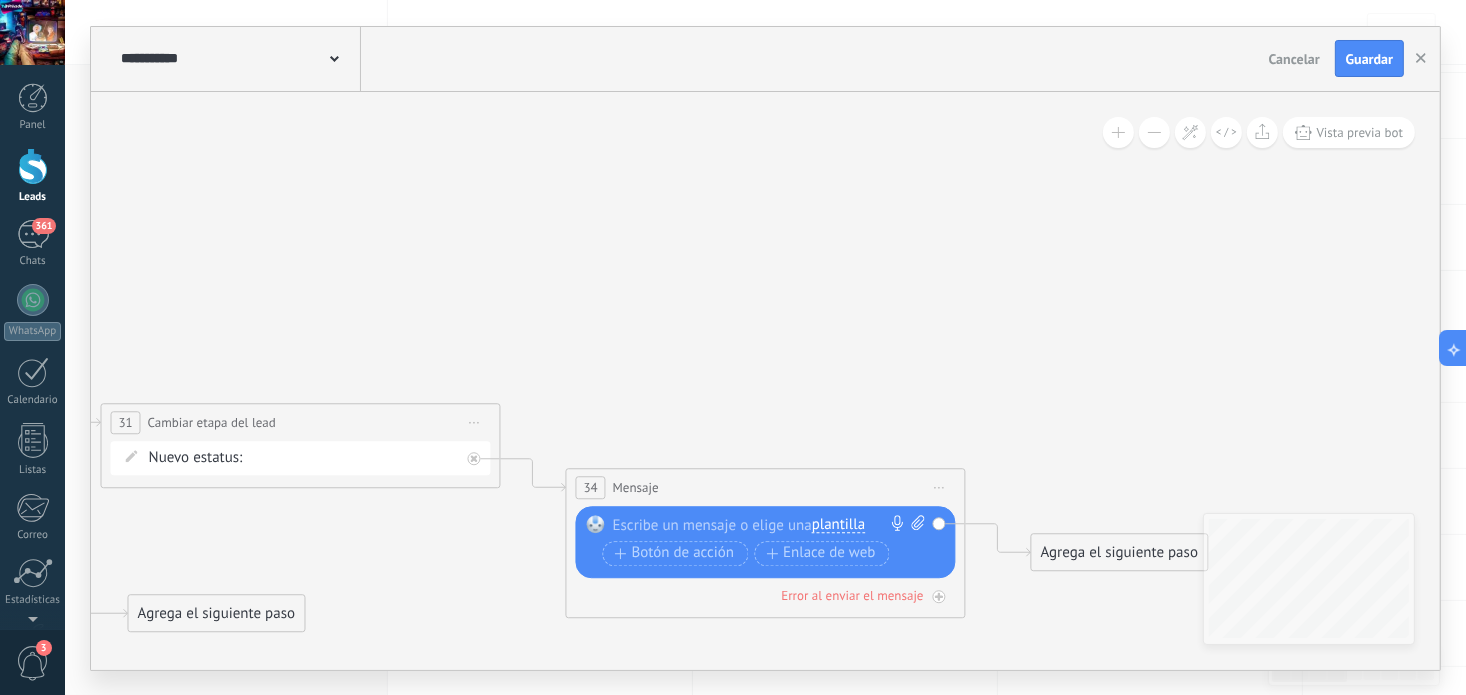 click at bounding box center [761, 525] 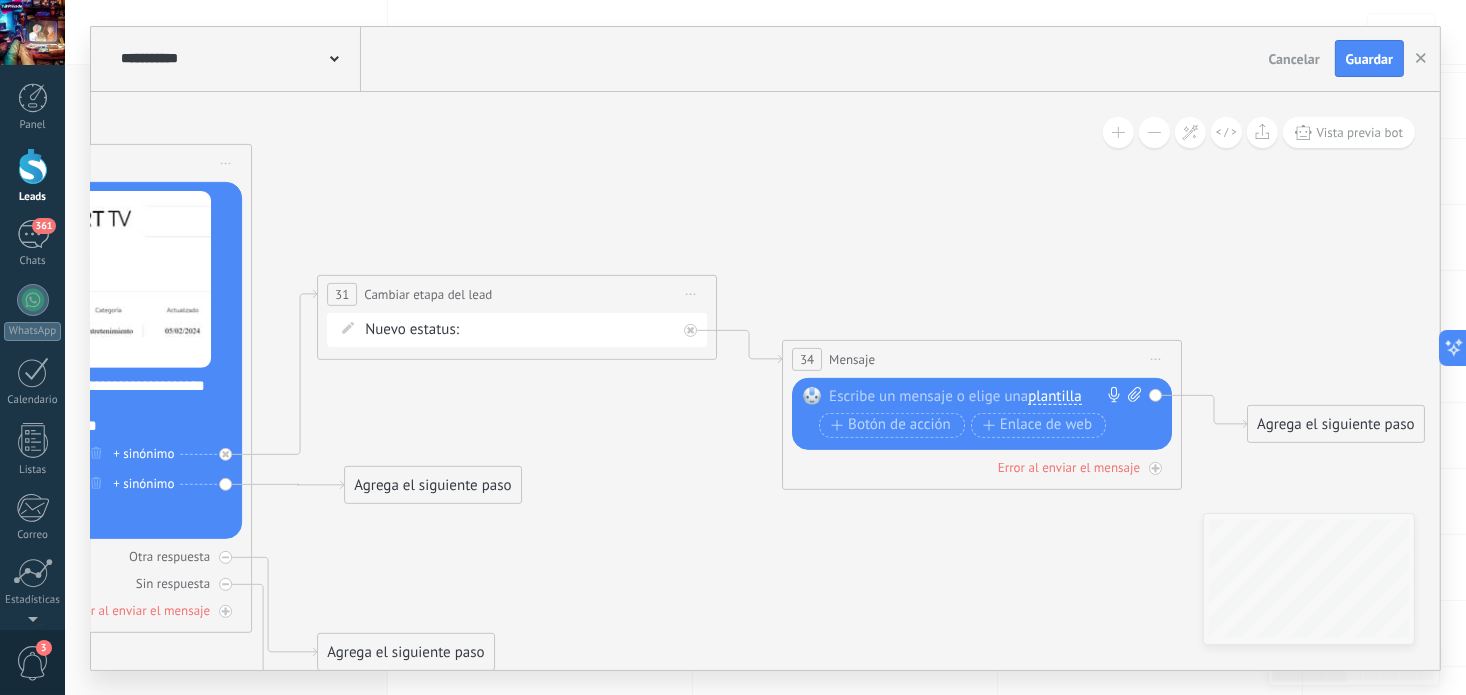 drag, startPoint x: 710, startPoint y: 348, endPoint x: 927, endPoint y: 220, distance: 251.93849 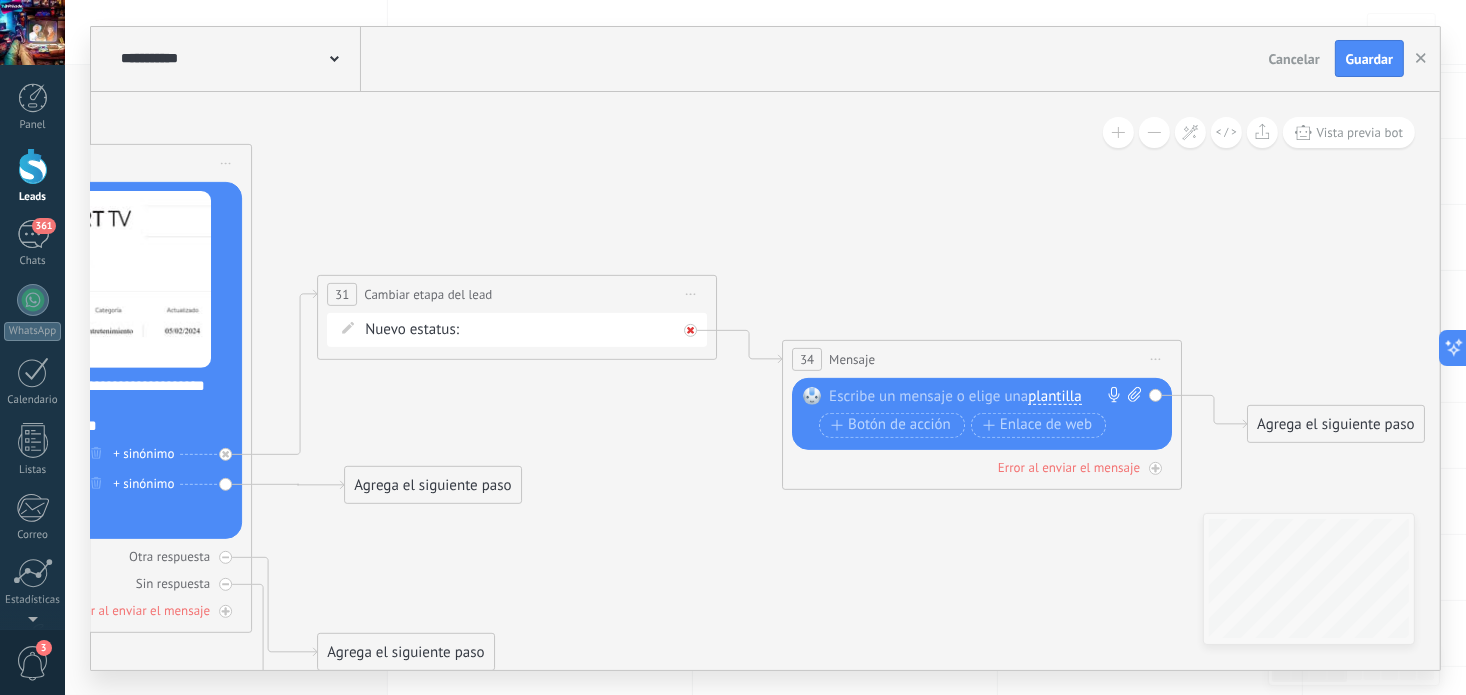 click at bounding box center [690, 329] 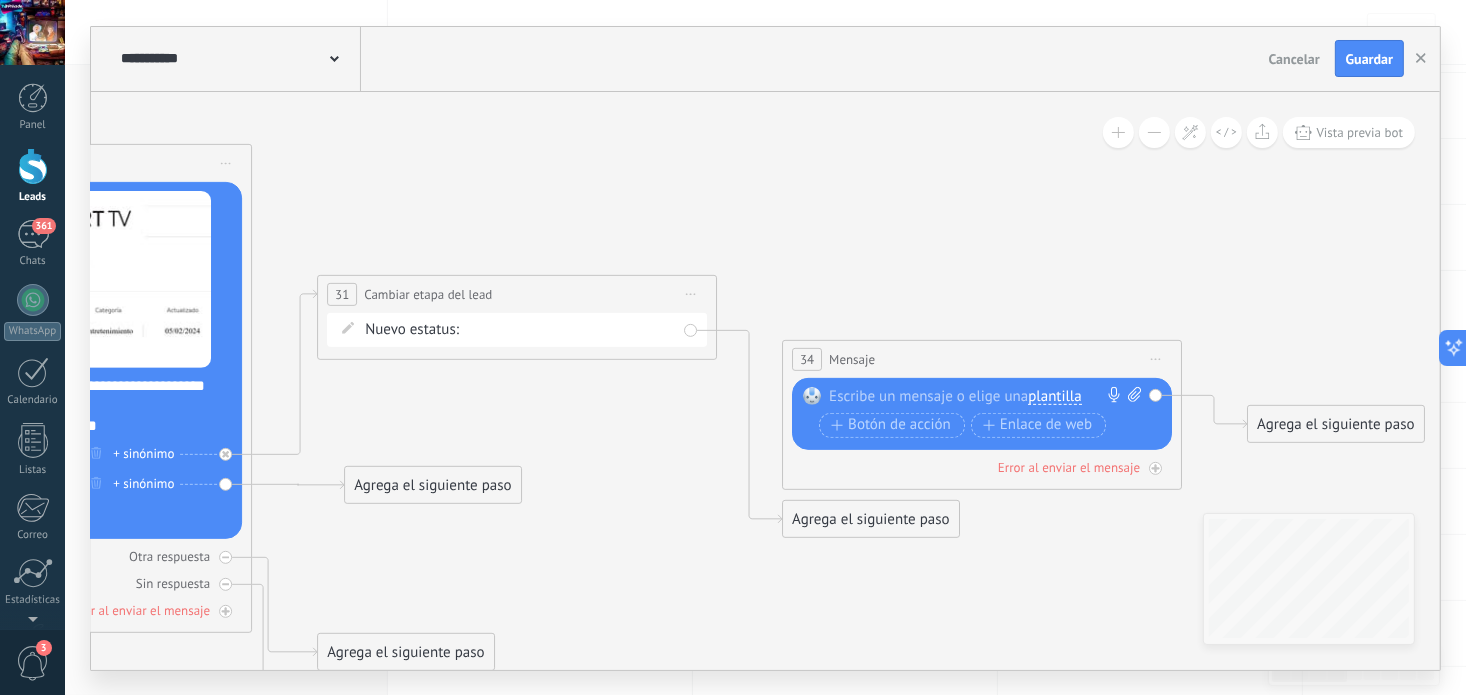 click on "Nuevo estatus: Contacto inicial Int.1  Int. 2 Int. 3 Asistencia tecnica Negociacion Ganado Perdido" at bounding box center [517, 329] 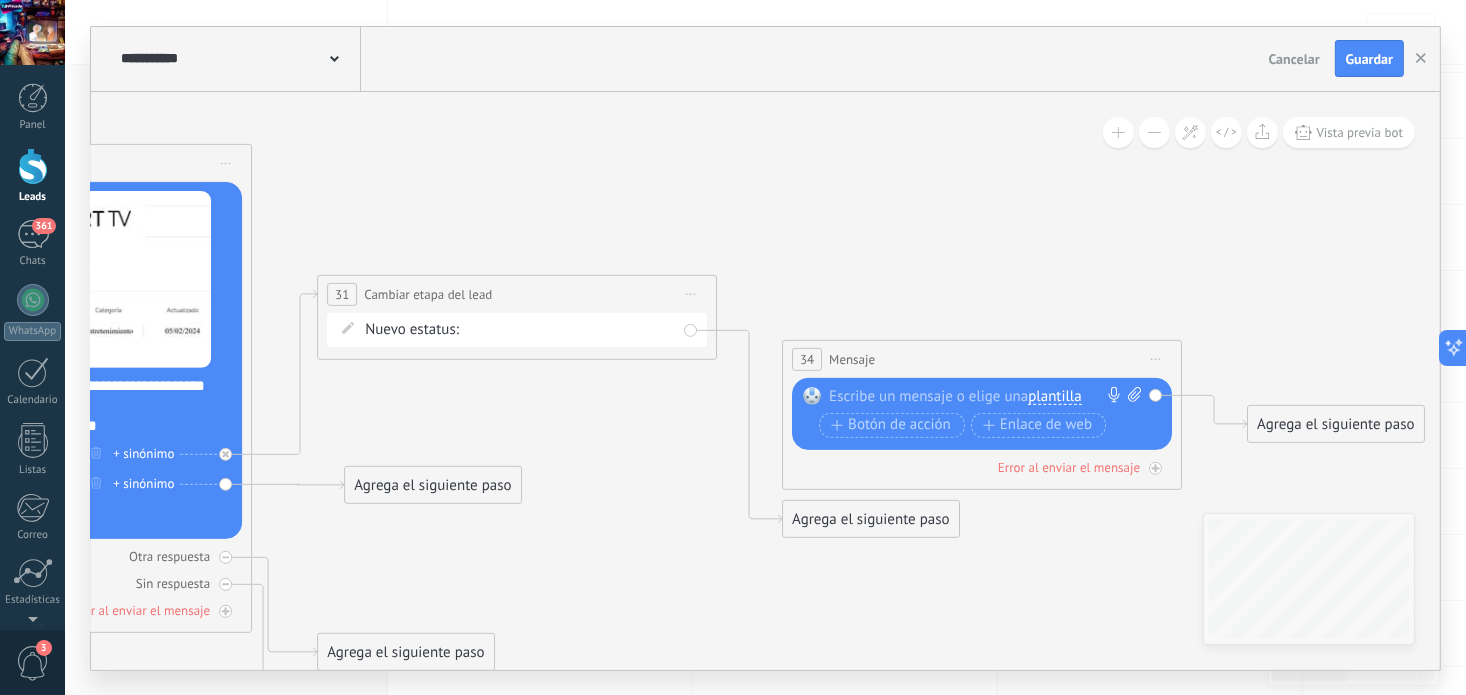 click 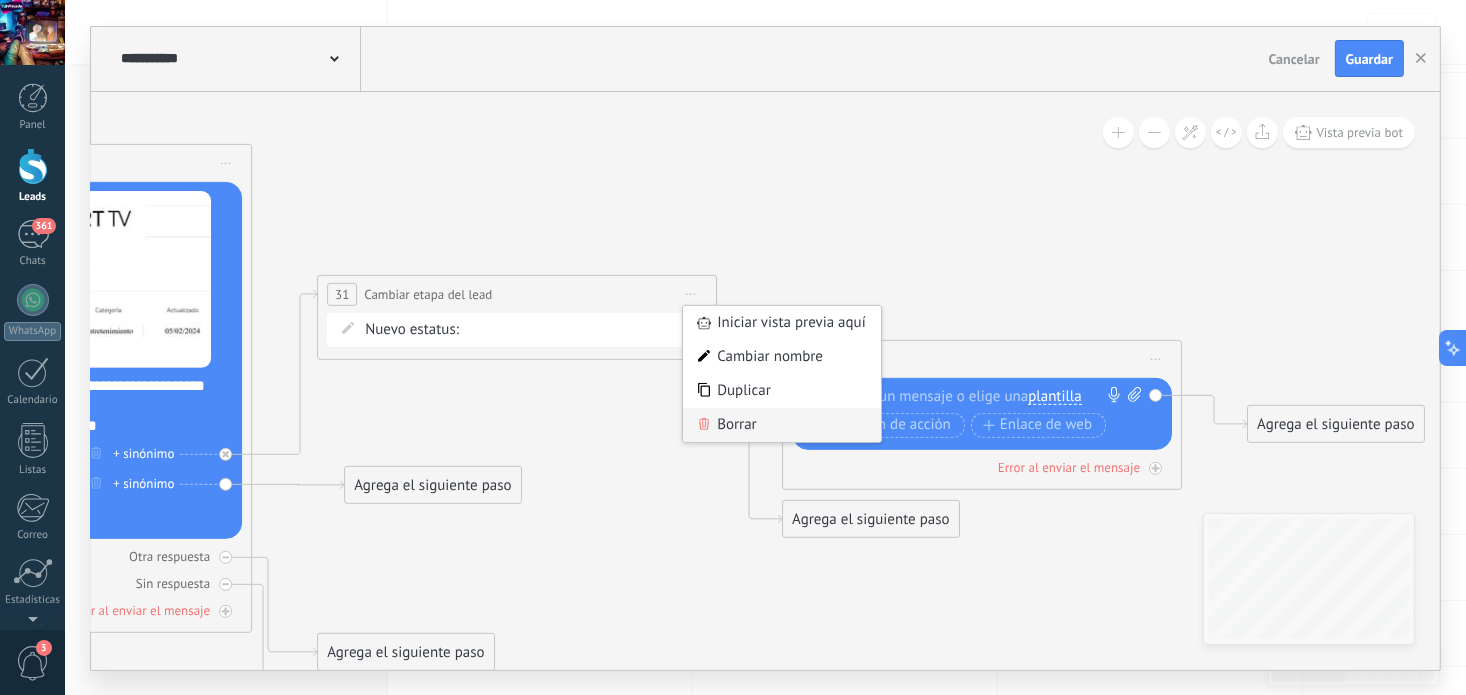 click on "Borrar" at bounding box center [782, 424] 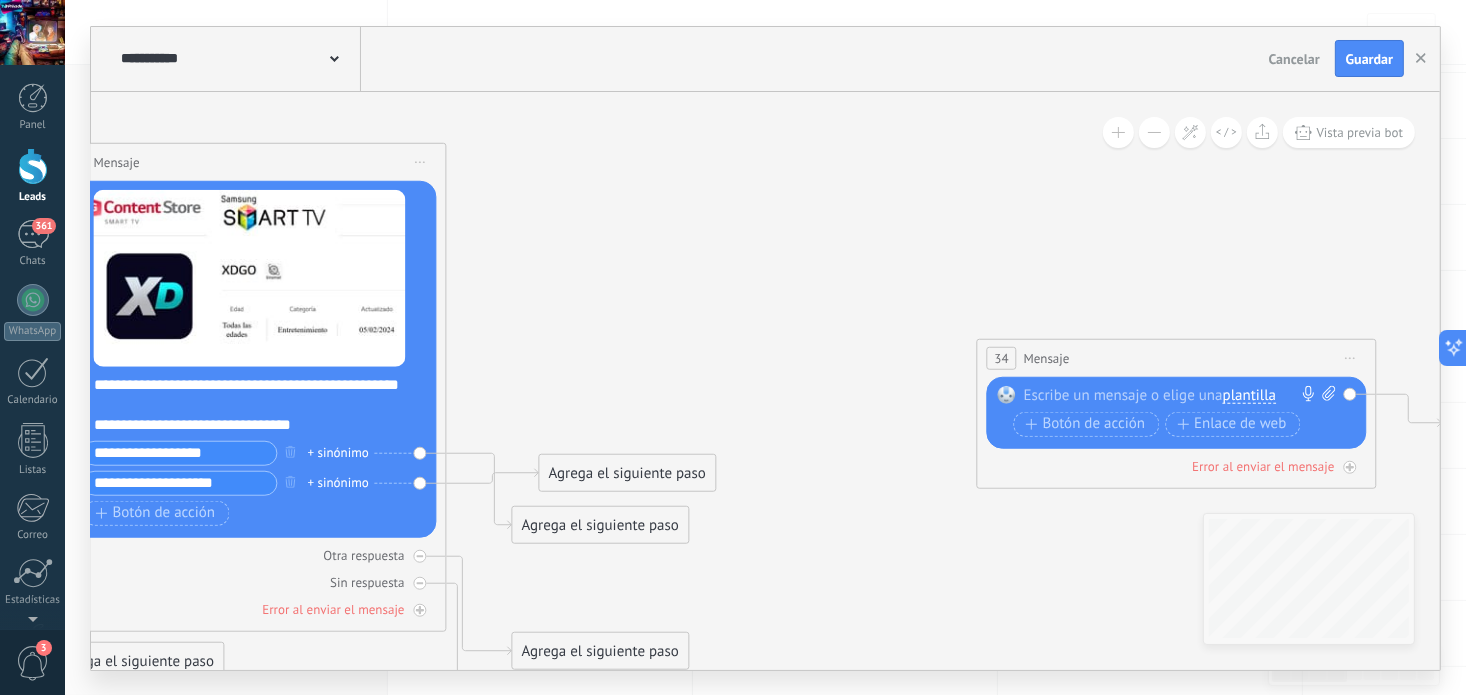 drag, startPoint x: 547, startPoint y: 376, endPoint x: 775, endPoint y: 379, distance: 228.01973 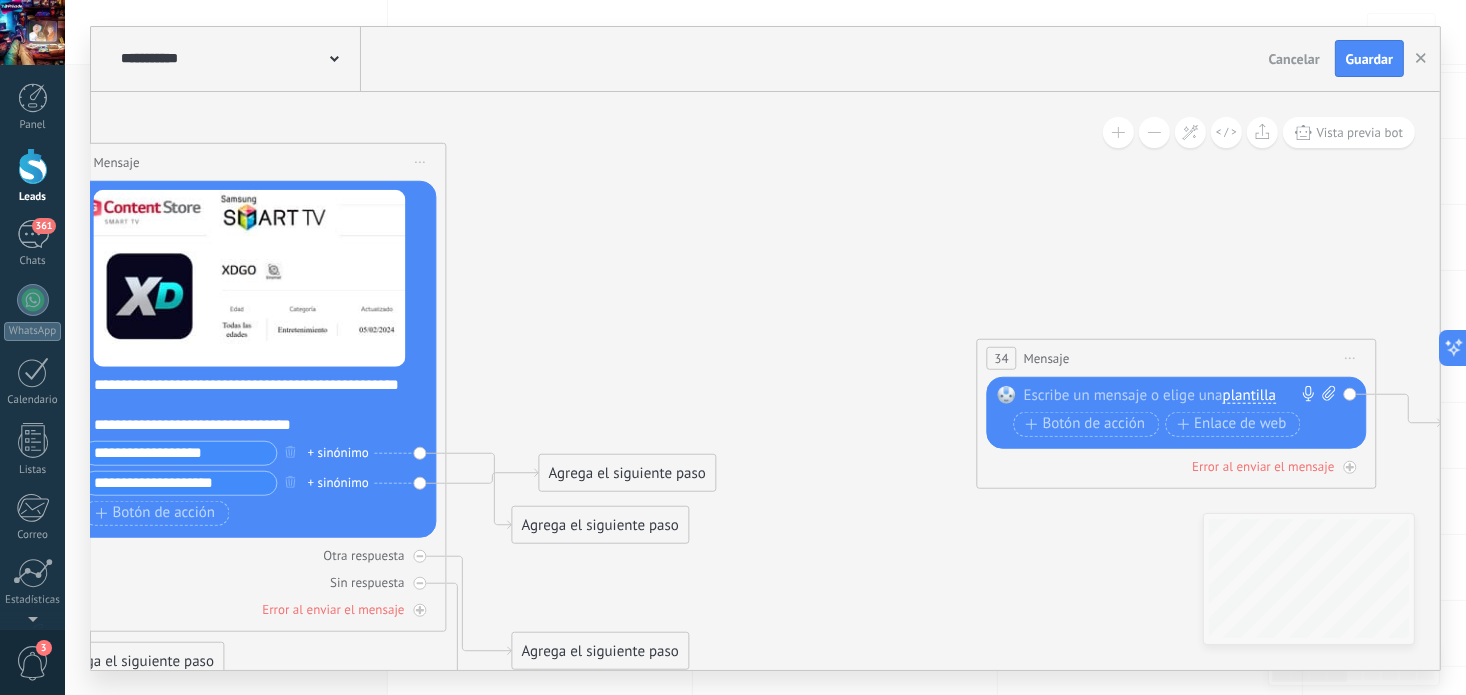 click 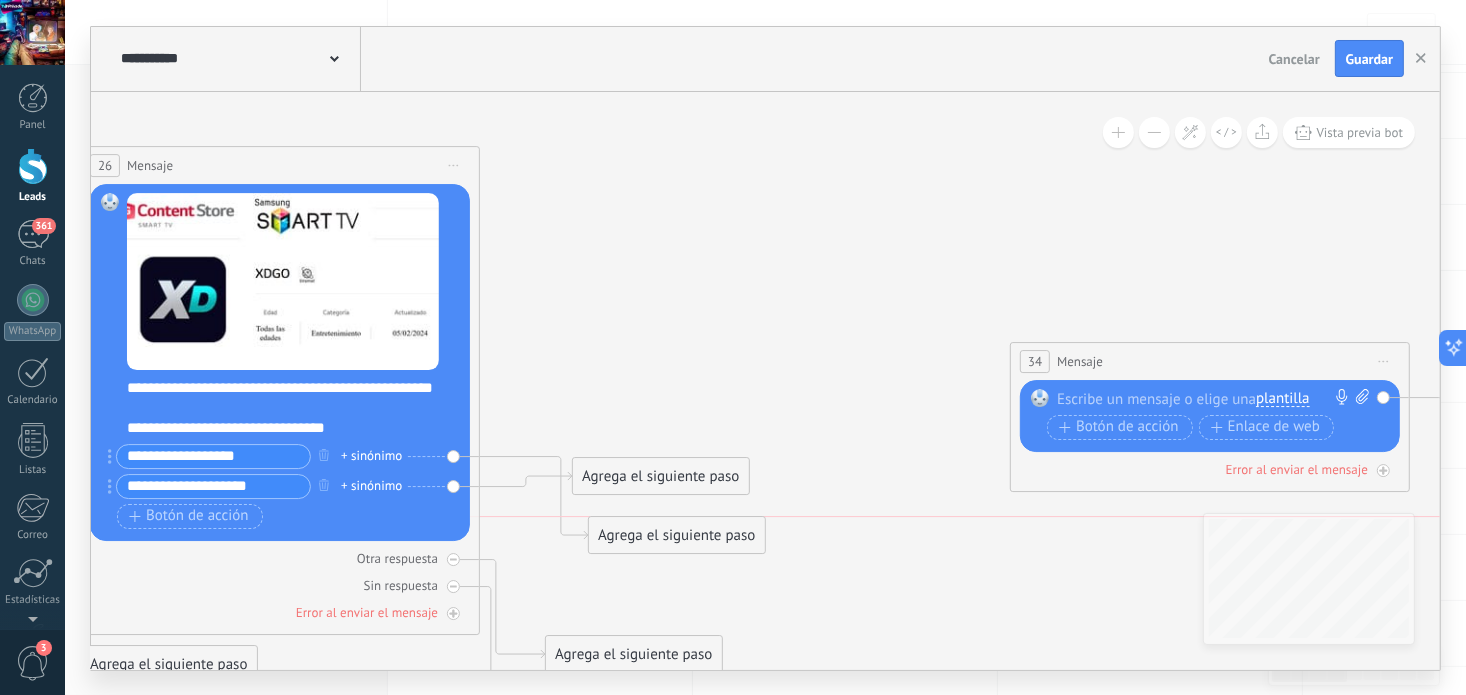 drag, startPoint x: 687, startPoint y: 518, endPoint x: 730, endPoint y: 533, distance: 45.54119 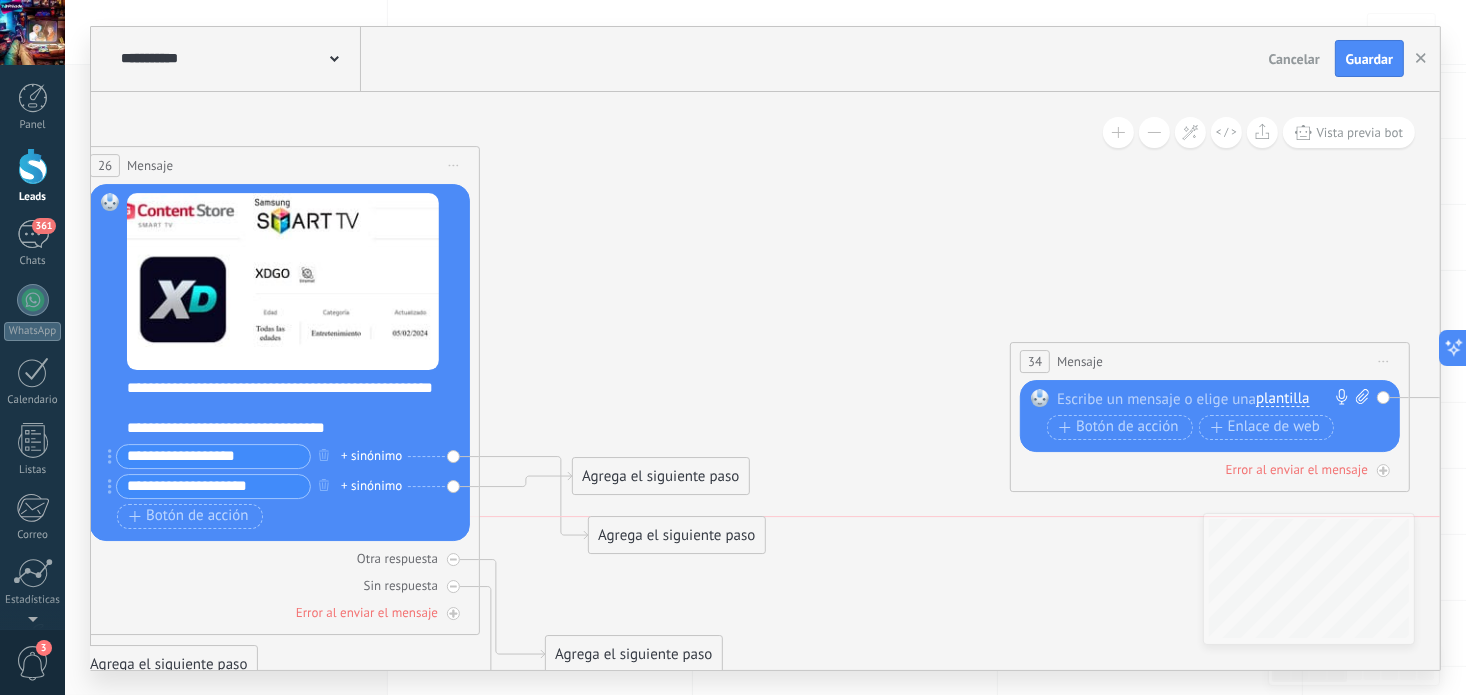 click on "Agrega el siguiente paso" at bounding box center [676, 535] 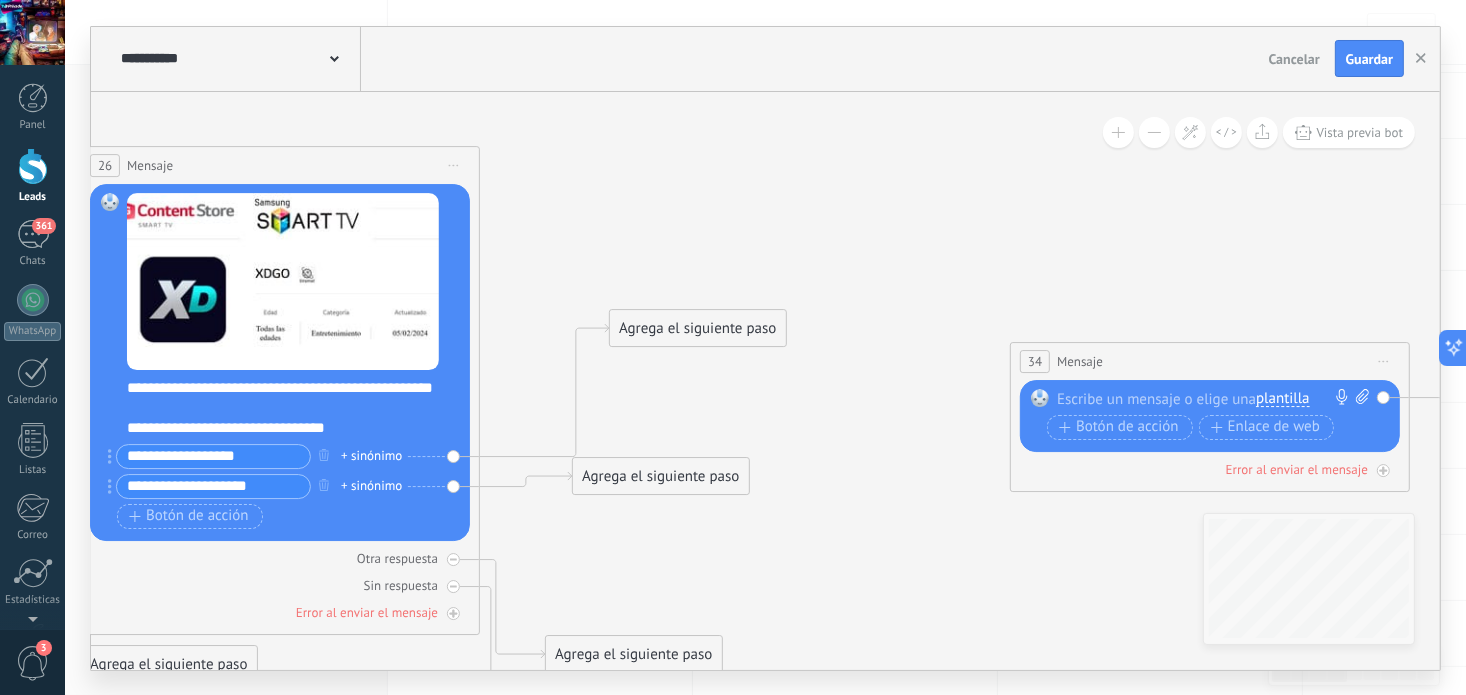 drag, startPoint x: 711, startPoint y: 536, endPoint x: 733, endPoint y: 329, distance: 208.1658 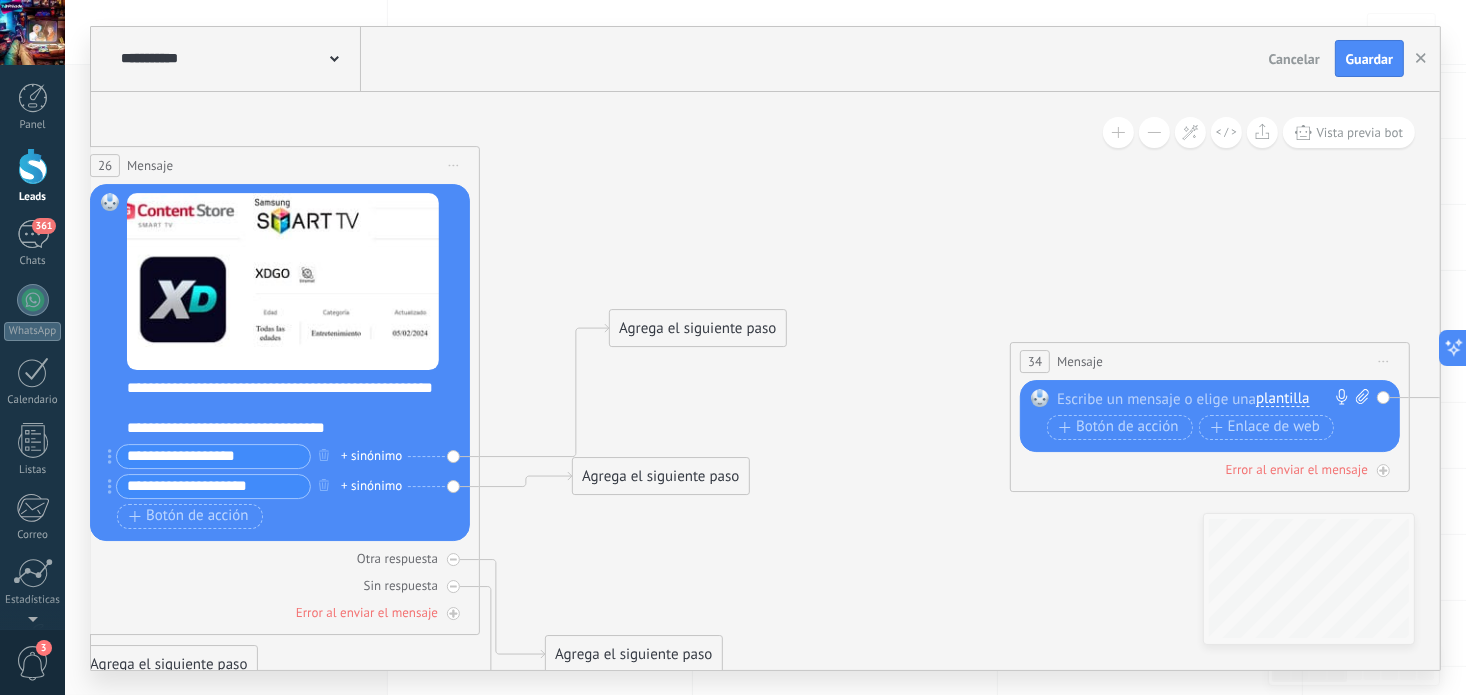 click on "Agrega el siguiente paso" at bounding box center [697, 328] 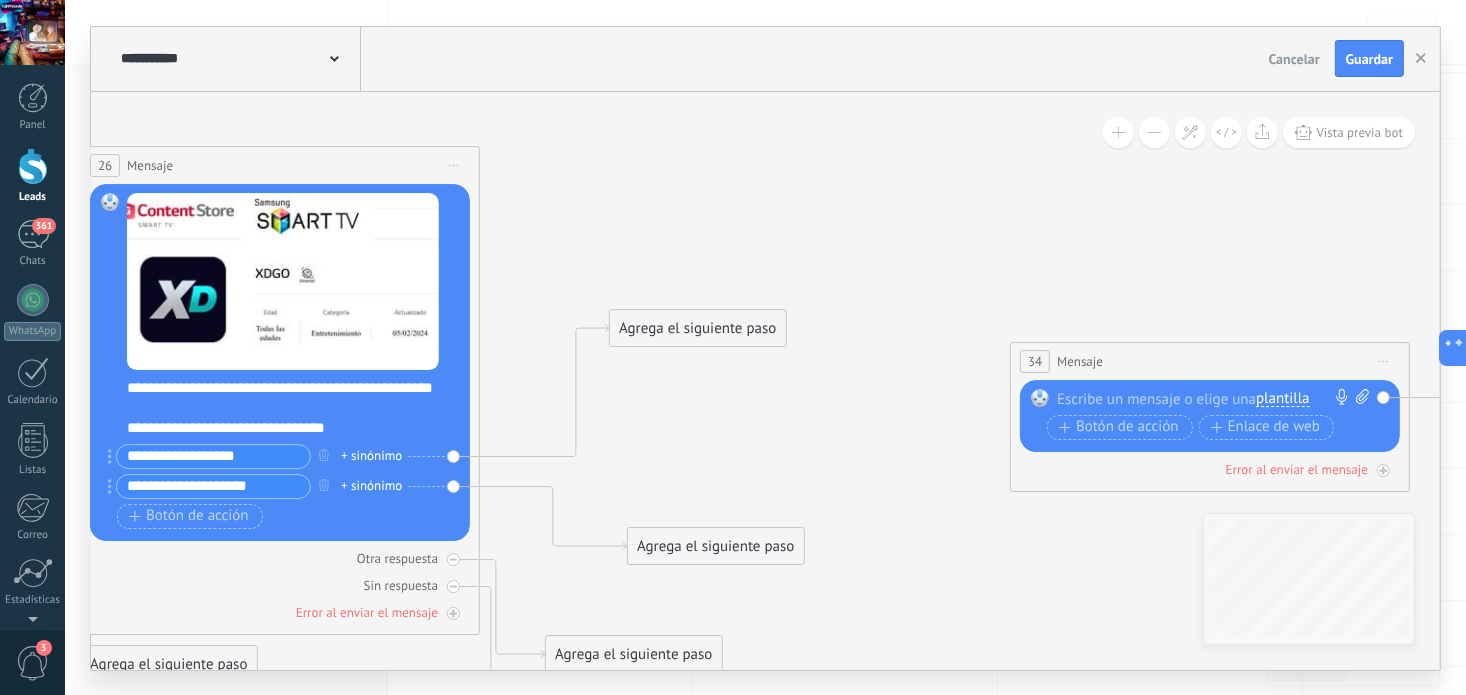 drag, startPoint x: 674, startPoint y: 482, endPoint x: 730, endPoint y: 553, distance: 90.426765 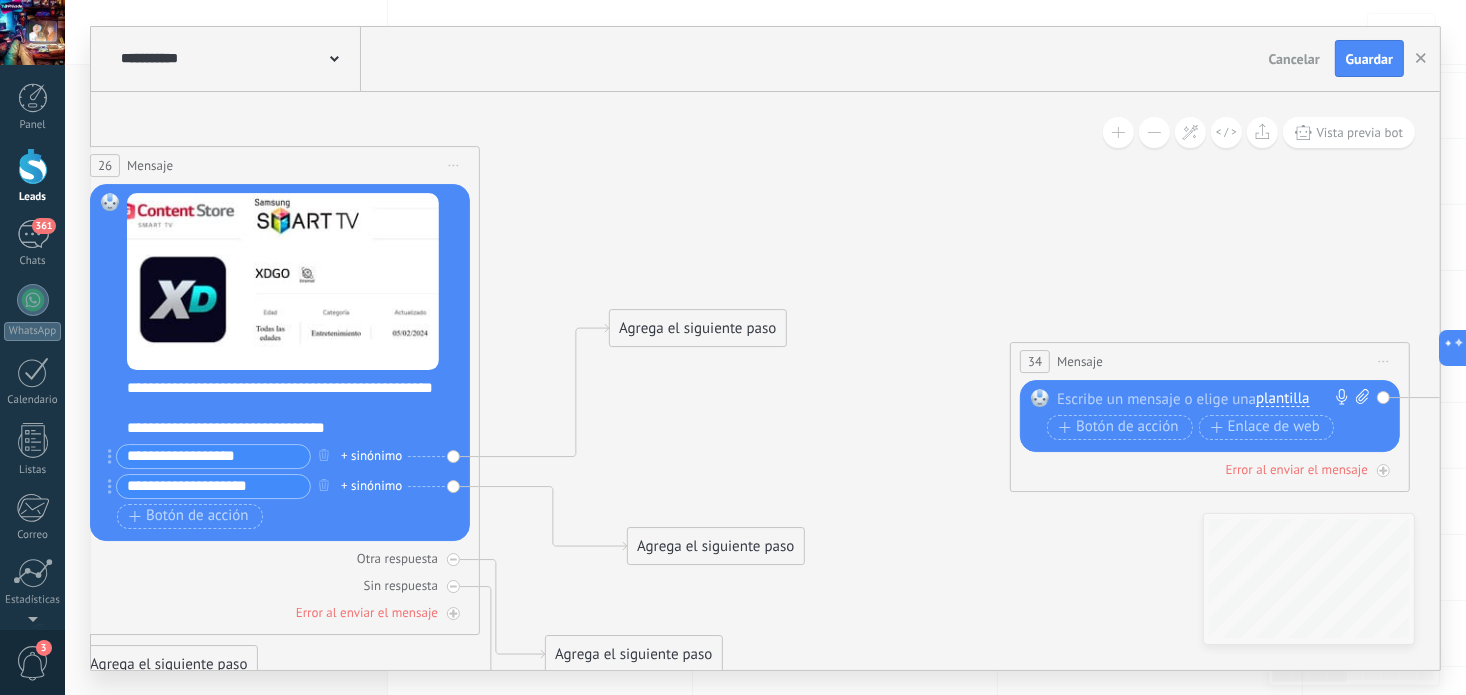 click on "Agrega el siguiente paso" at bounding box center [715, 546] 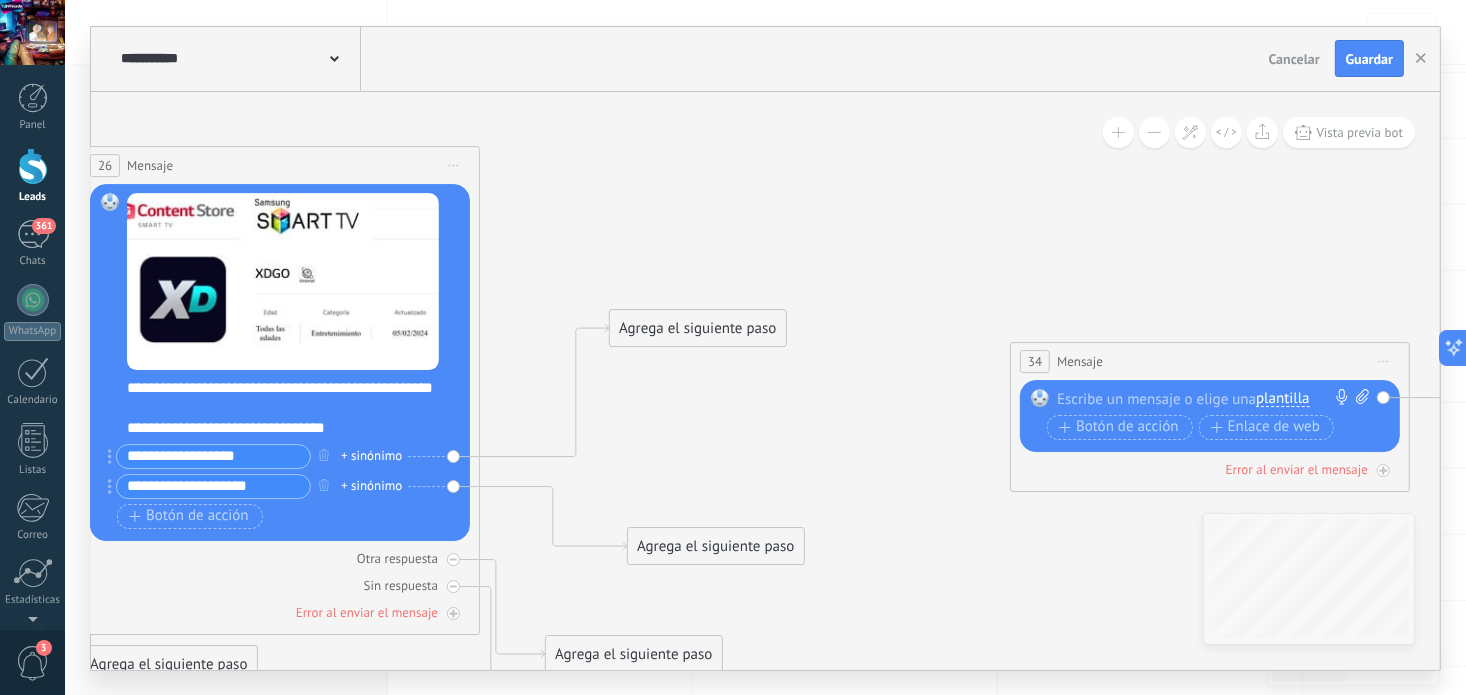 click 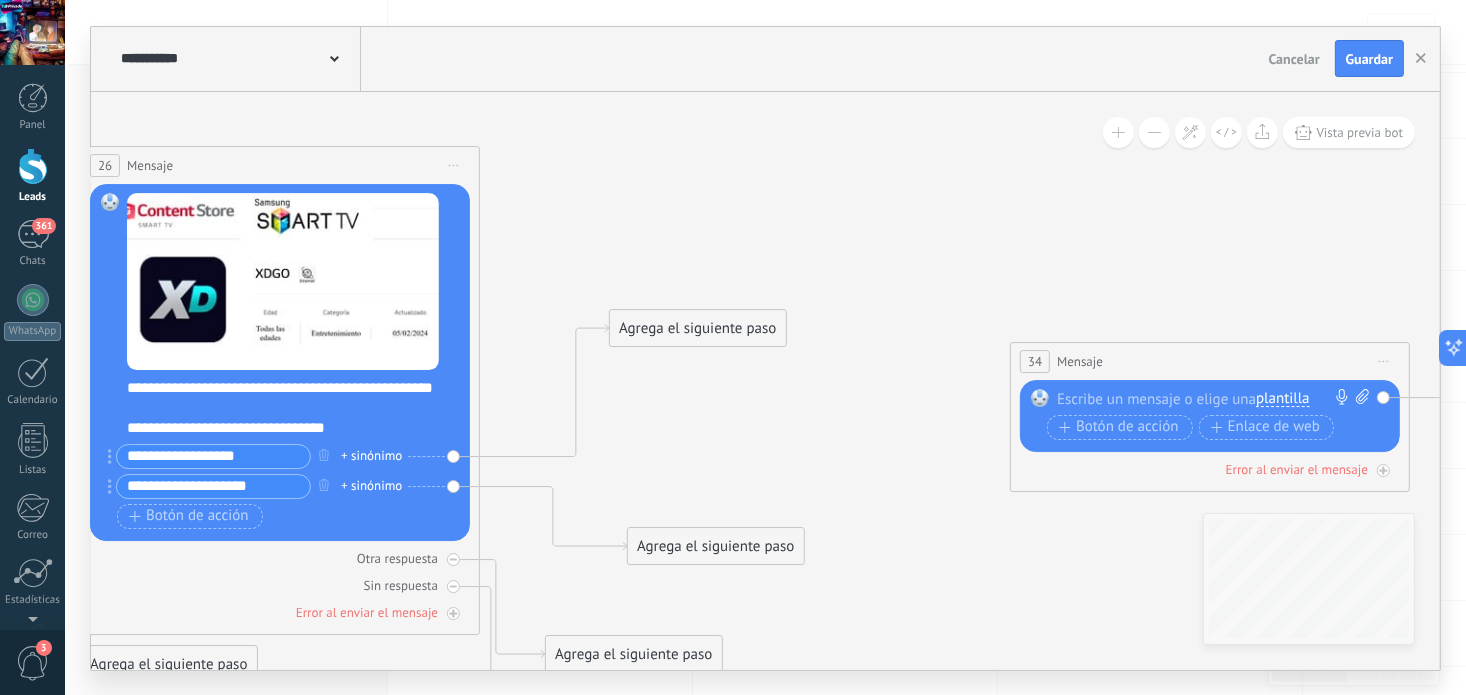 click on "Iniciar vista previa aquí
Cambiar nombre
Duplicar
Borrar" at bounding box center (1384, 361) 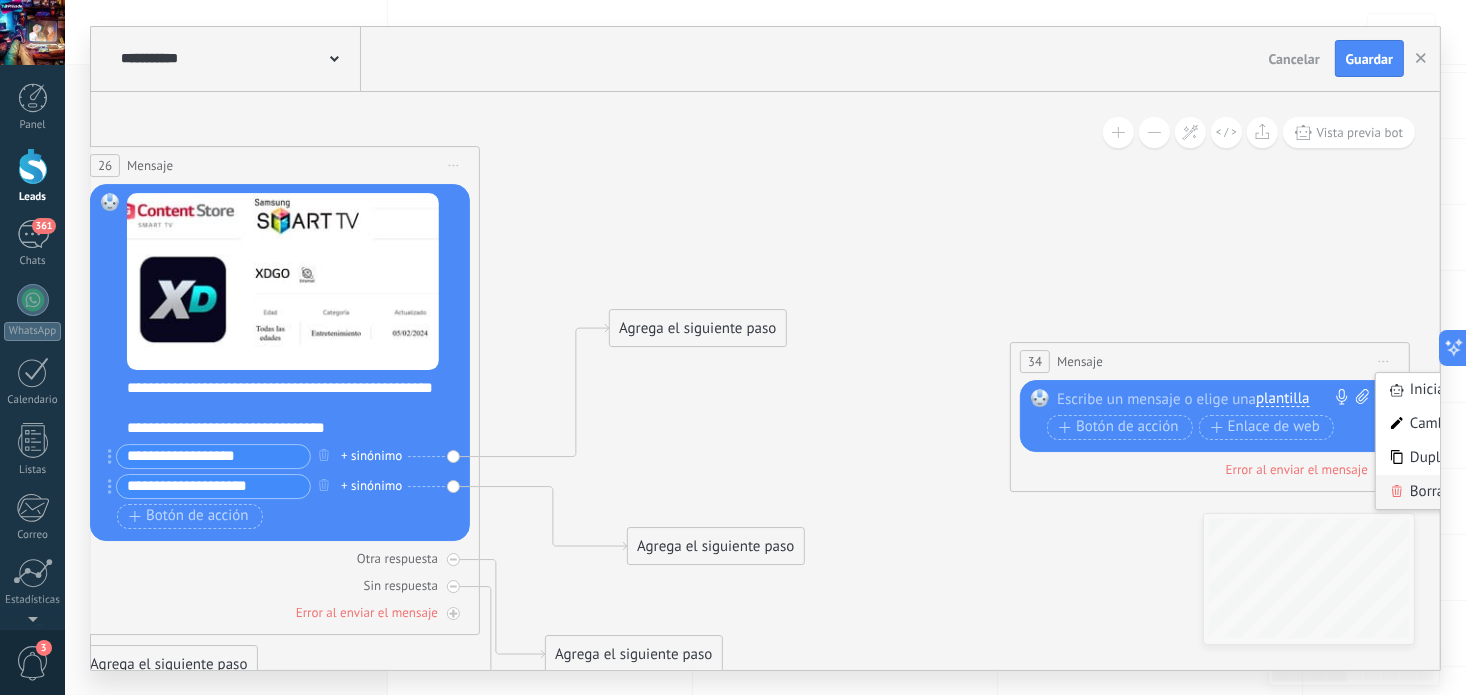 click 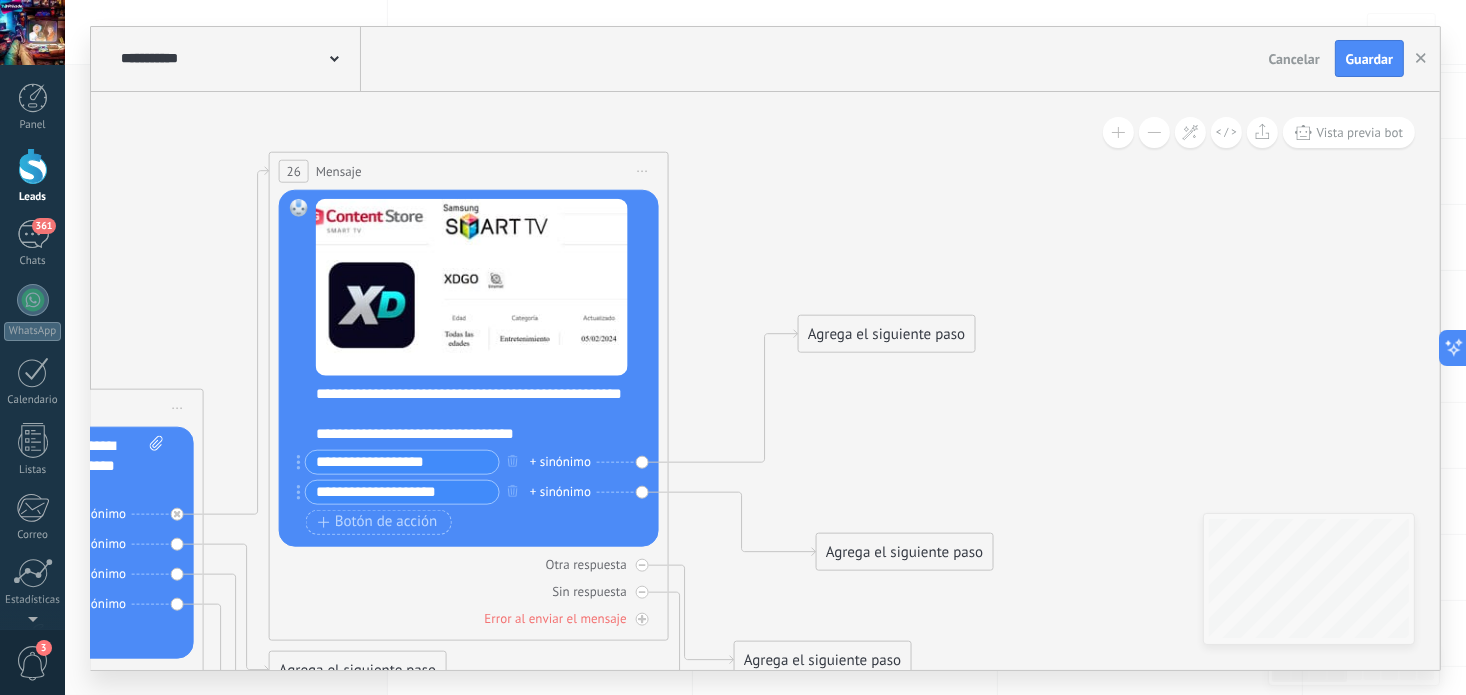 drag, startPoint x: 987, startPoint y: 468, endPoint x: 1176, endPoint y: 473, distance: 189.06613 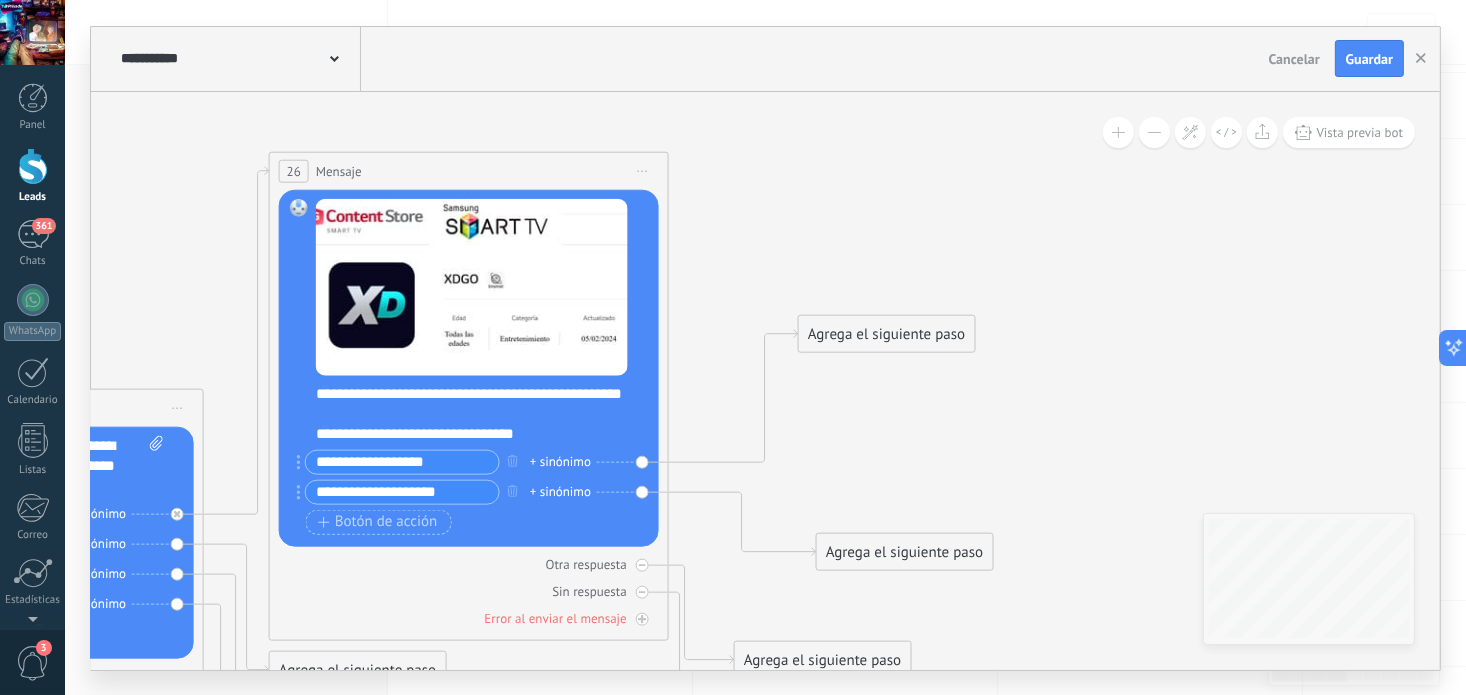 click 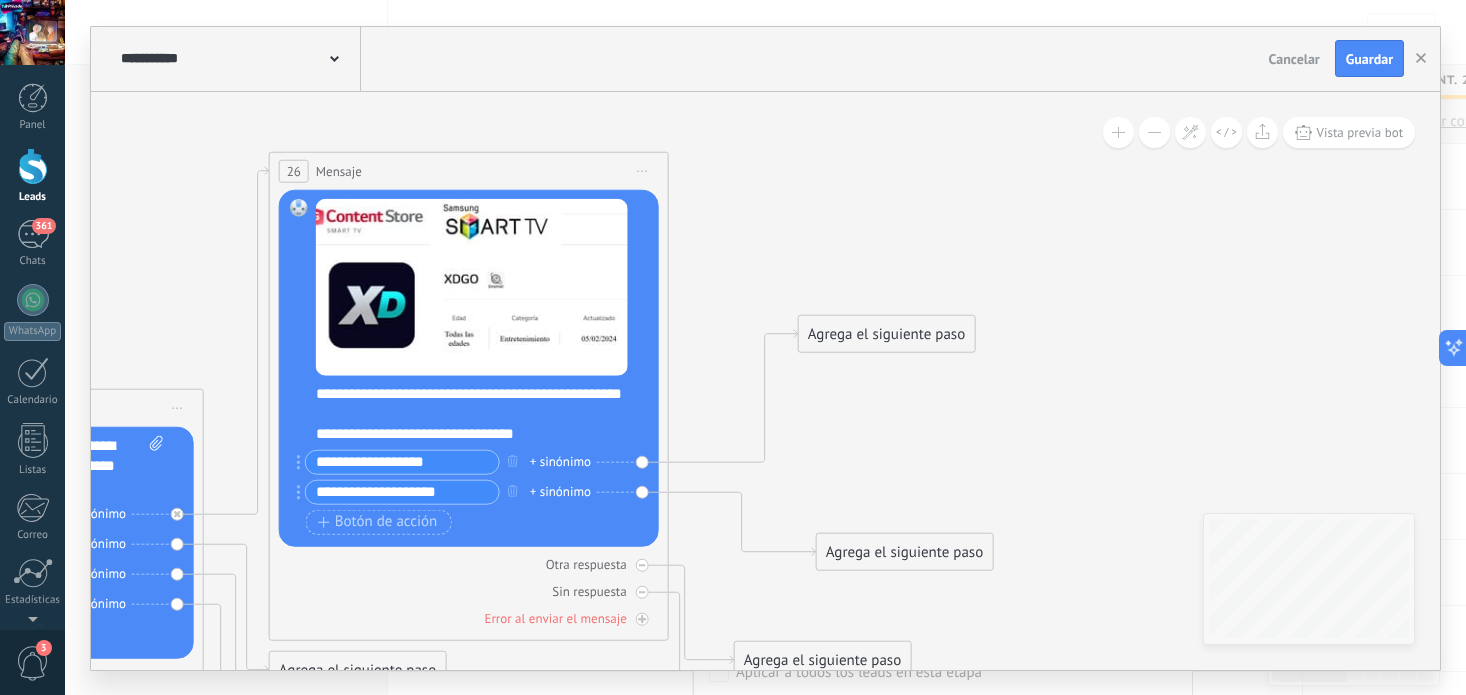 scroll, scrollTop: 203, scrollLeft: 0, axis: vertical 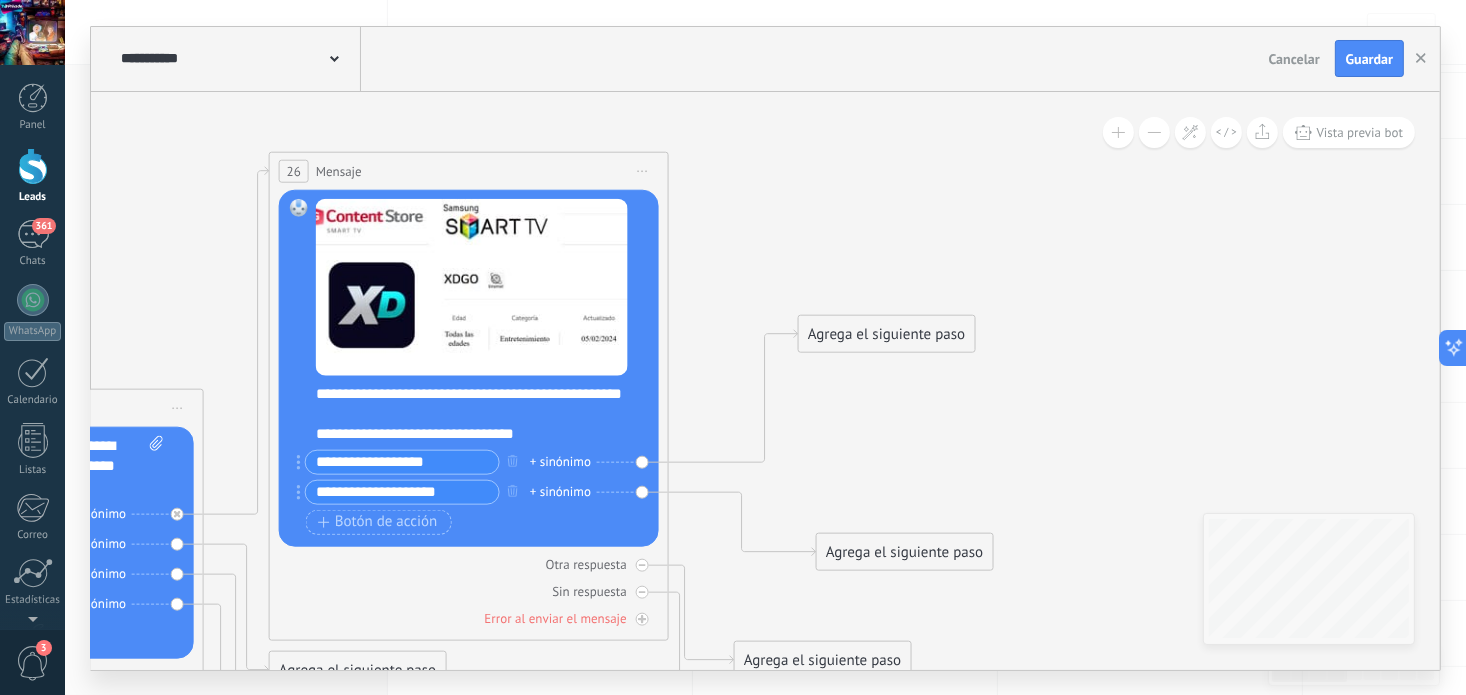 click on "Agrega el siguiente paso" at bounding box center (886, 333) 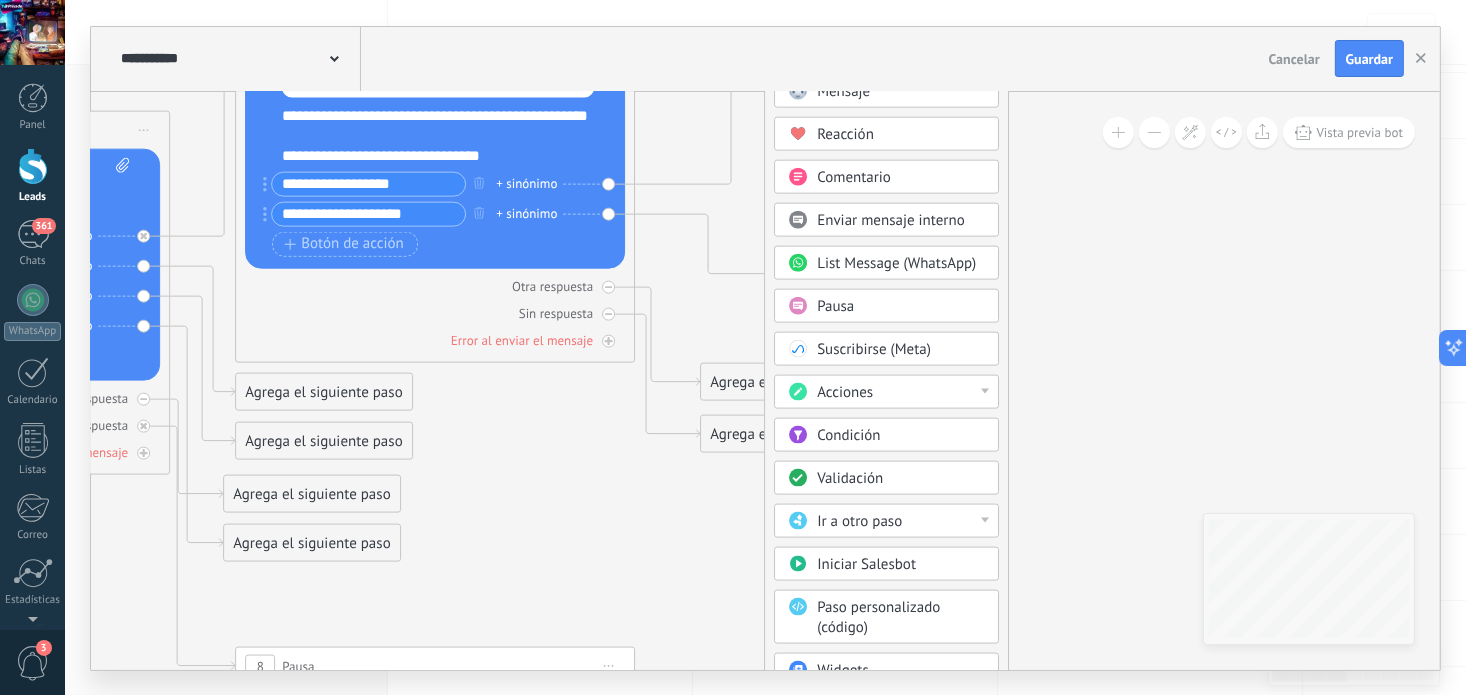 drag, startPoint x: 1100, startPoint y: 470, endPoint x: 1071, endPoint y: 399, distance: 76.6942 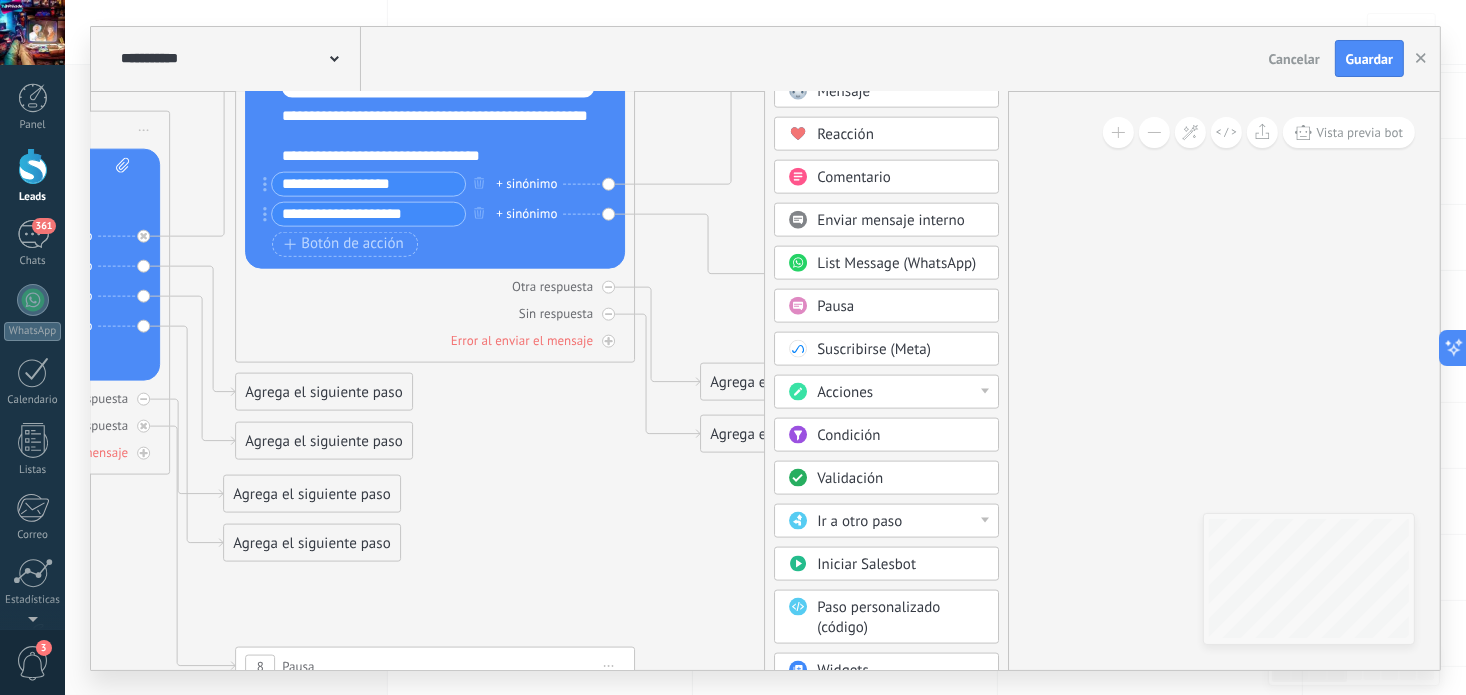click 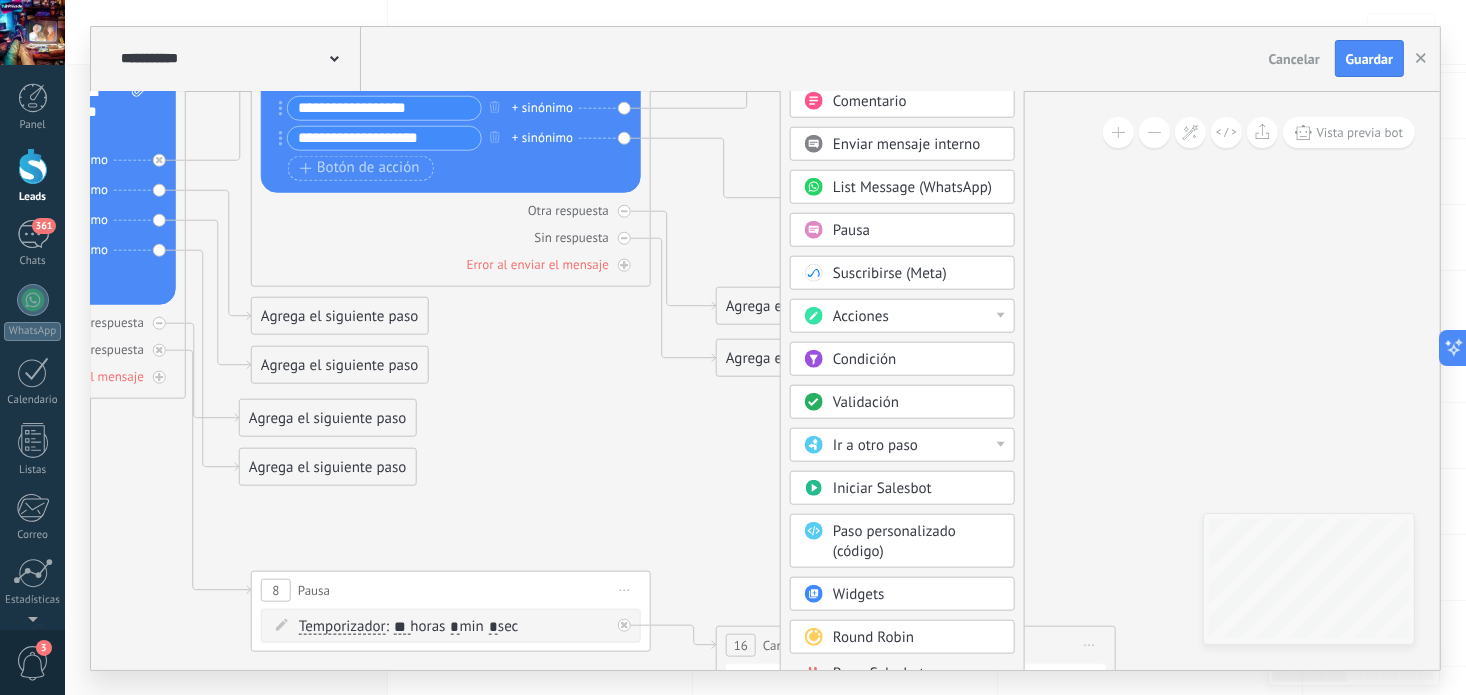 drag, startPoint x: 1057, startPoint y: 463, endPoint x: 1074, endPoint y: 338, distance: 126.1507 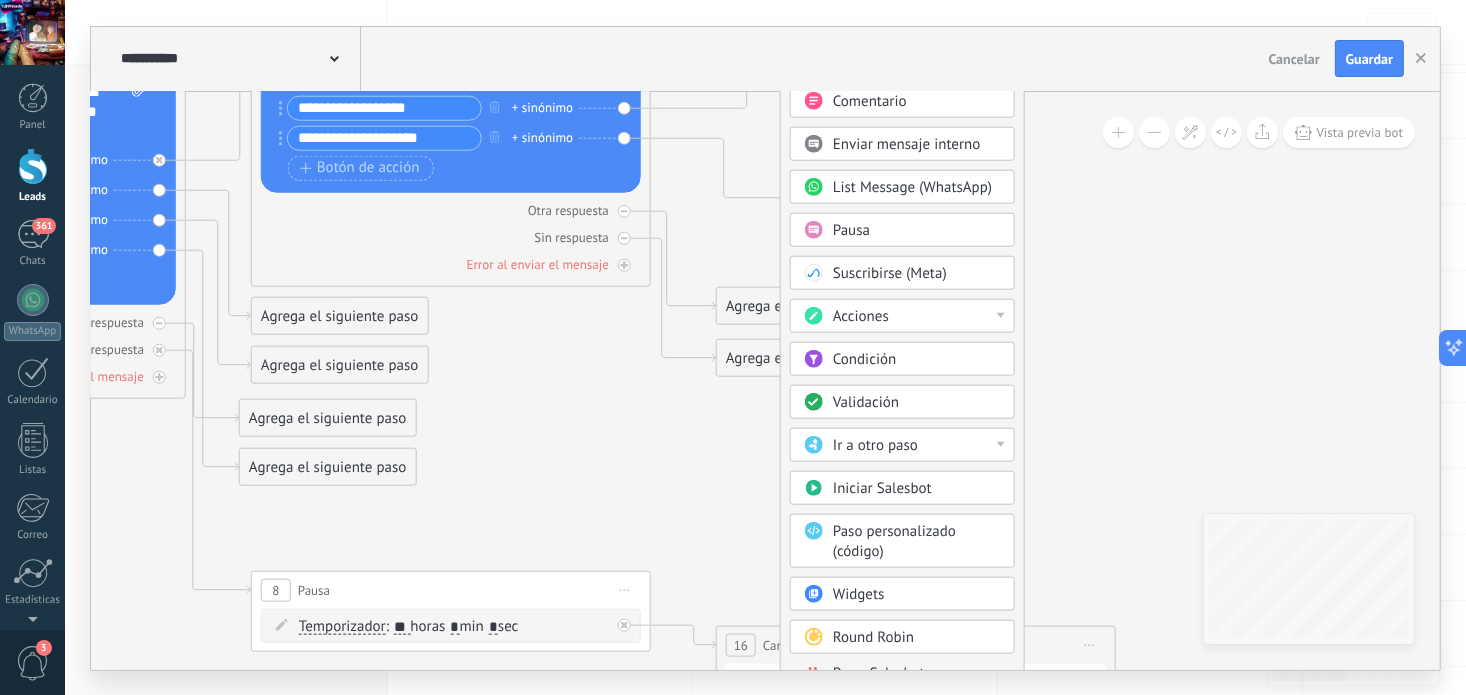 click 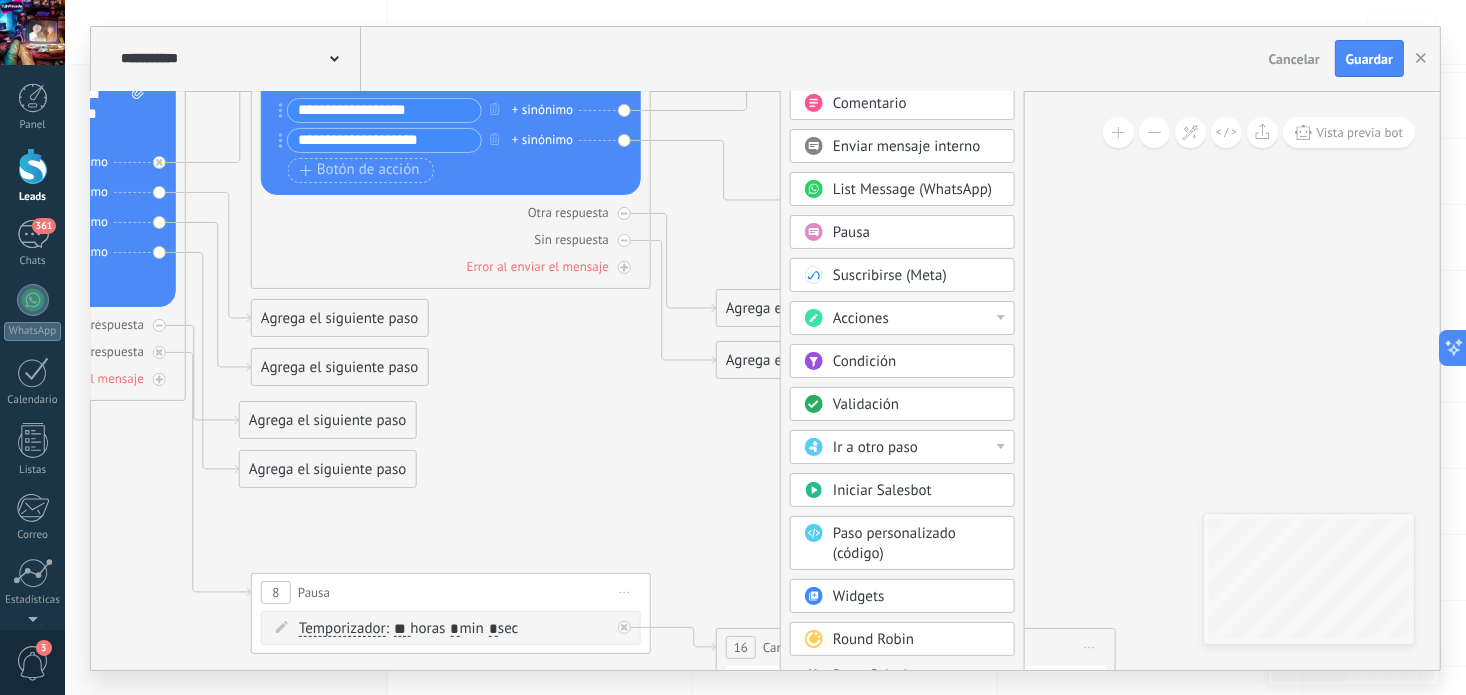 click on "Acciones" at bounding box center [917, 319] 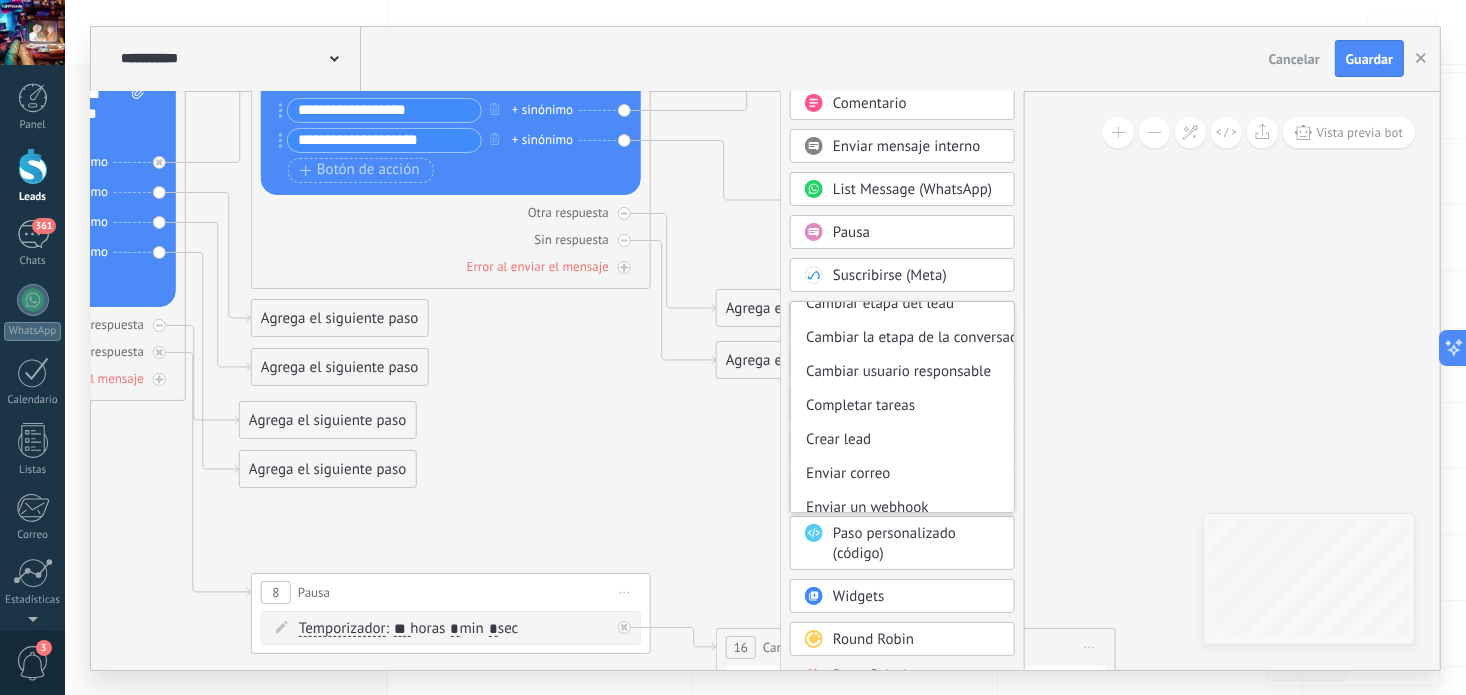 scroll, scrollTop: 119, scrollLeft: 0, axis: vertical 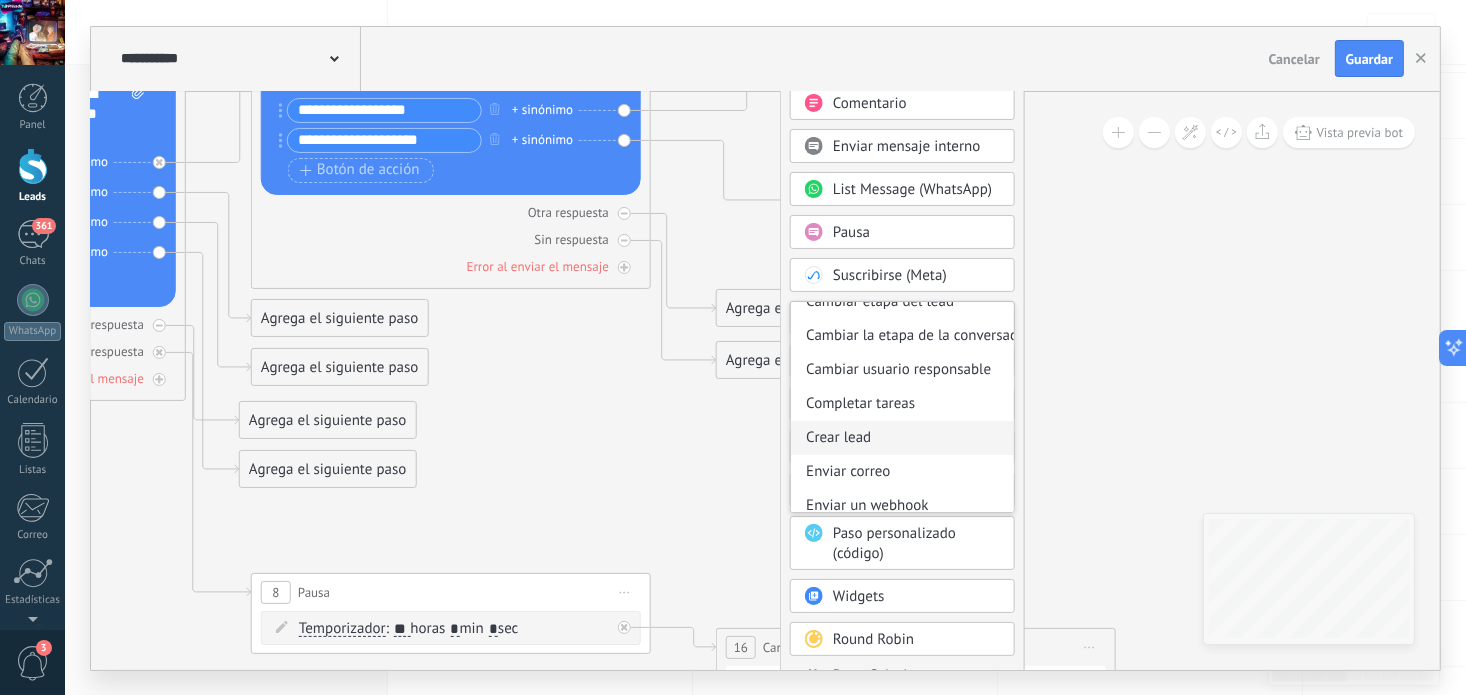 click on "Crear lead" at bounding box center (902, 438) 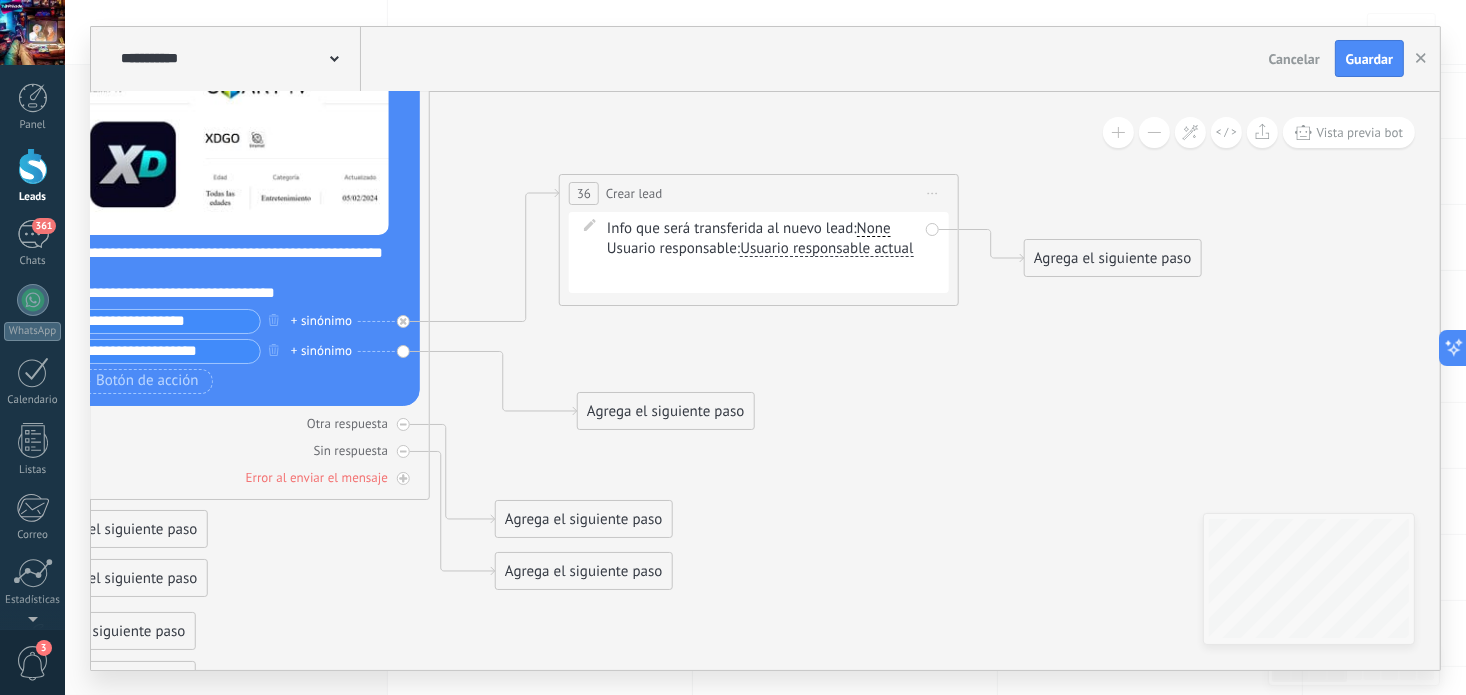 drag, startPoint x: 899, startPoint y: 316, endPoint x: 892, endPoint y: 527, distance: 211.11609 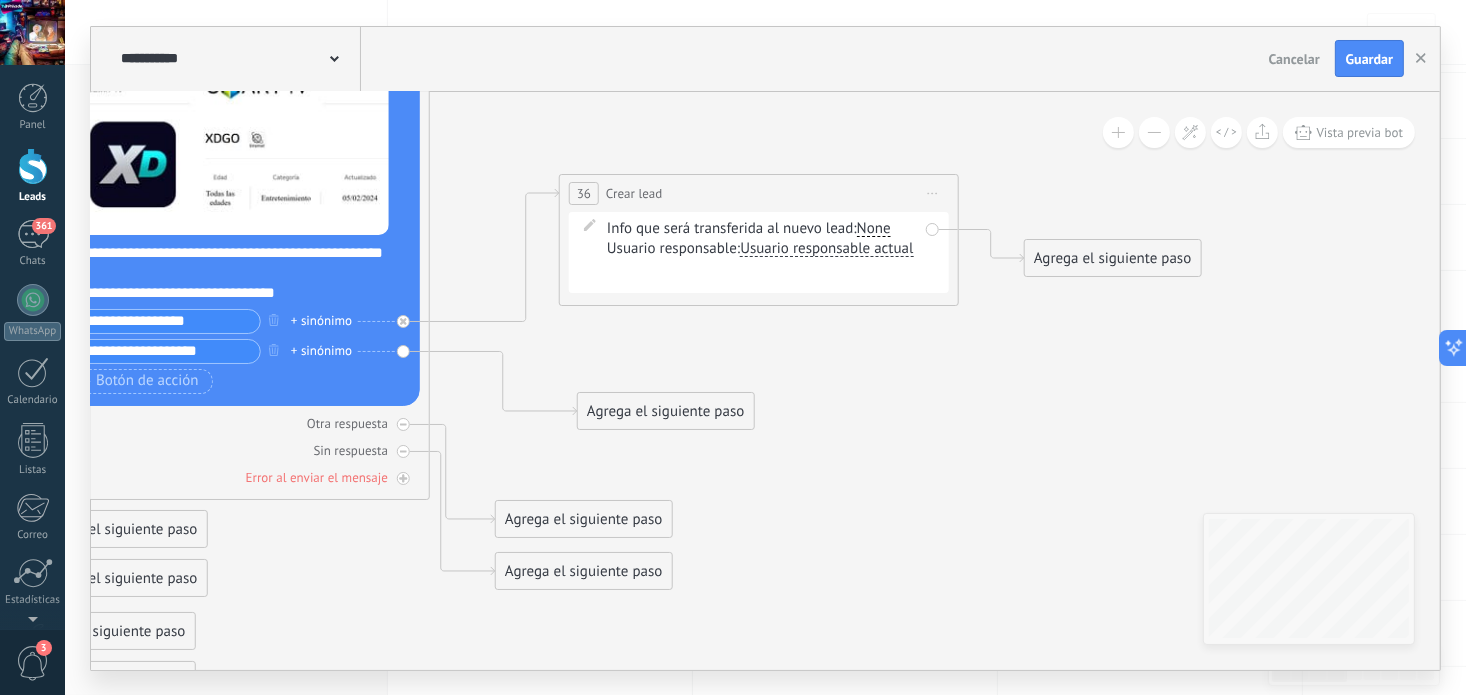 click 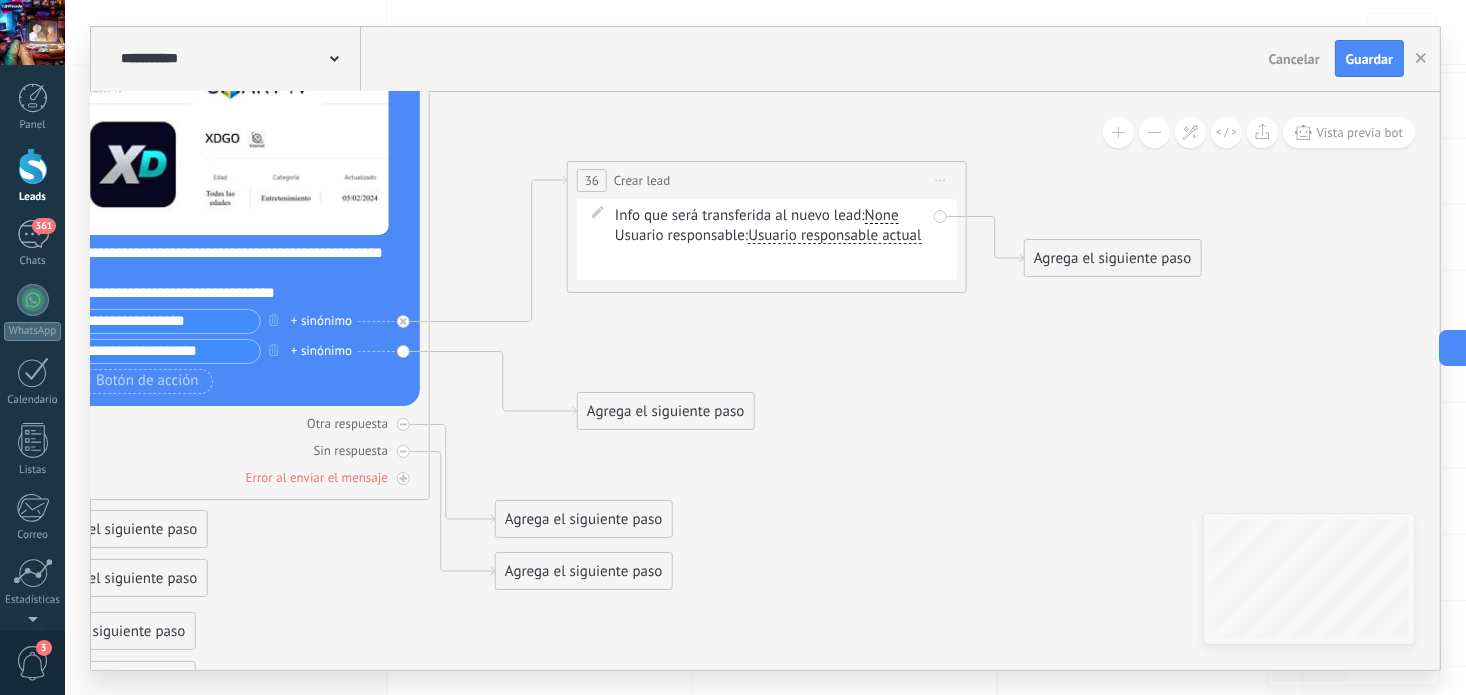 drag, startPoint x: 795, startPoint y: 191, endPoint x: 804, endPoint y: 179, distance: 15 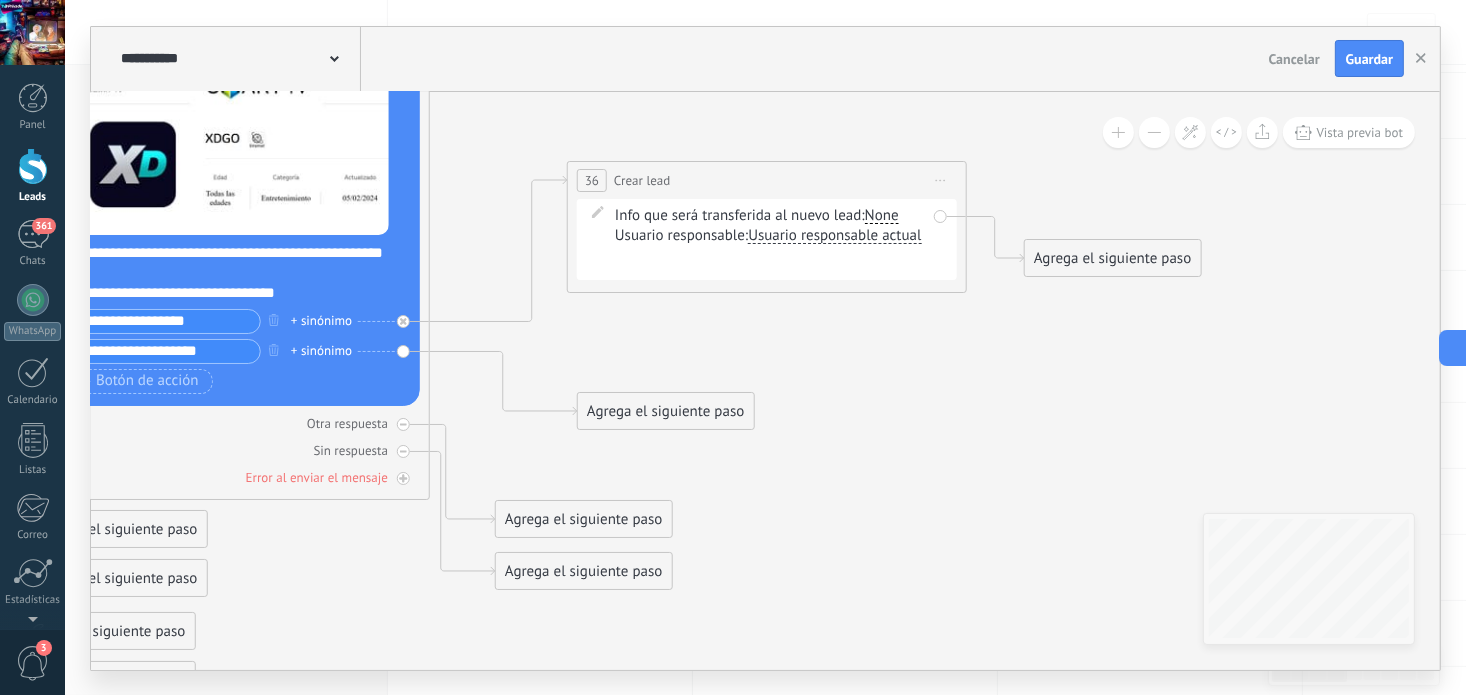 click on "**********" at bounding box center (767, 180) 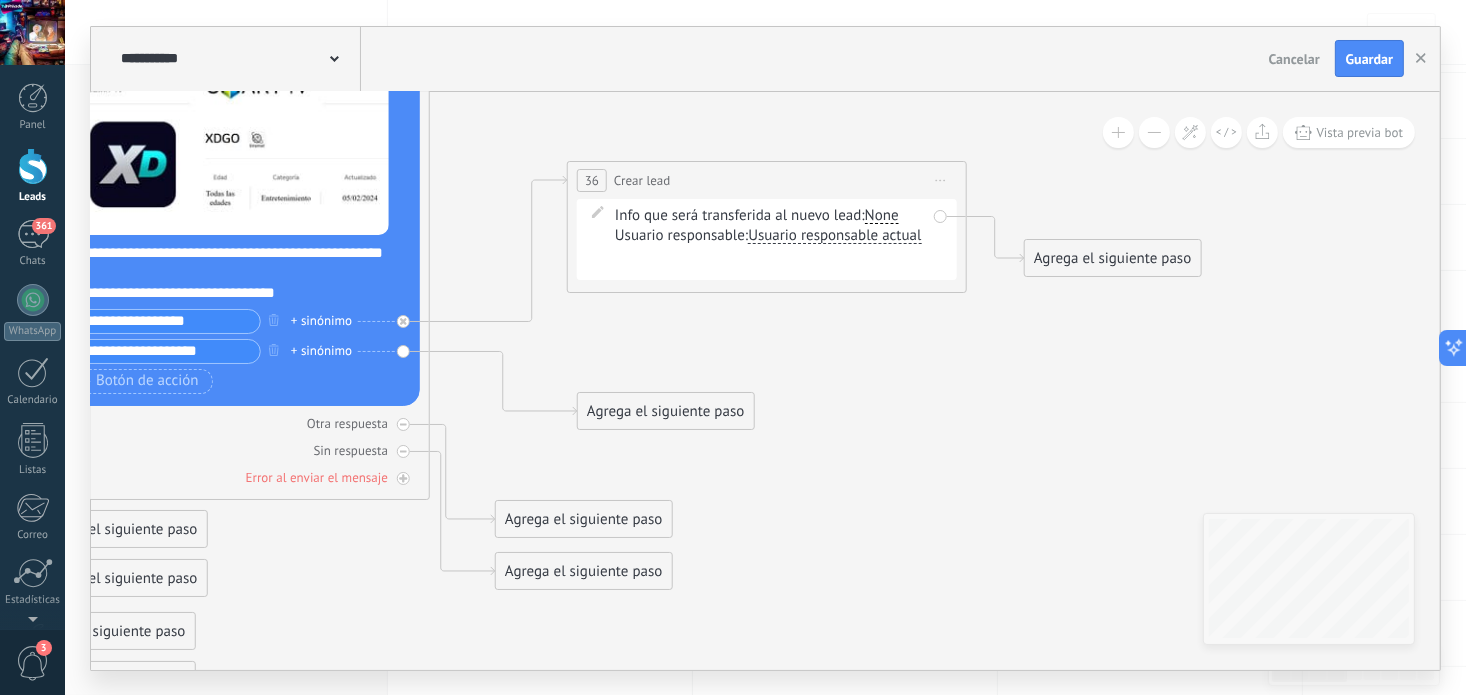 click on "Contacto inicial Int.1  Int. 2 Int. 3 Asistencia tecnica Negociacion Ganado Perdido" at bounding box center (0, 0) 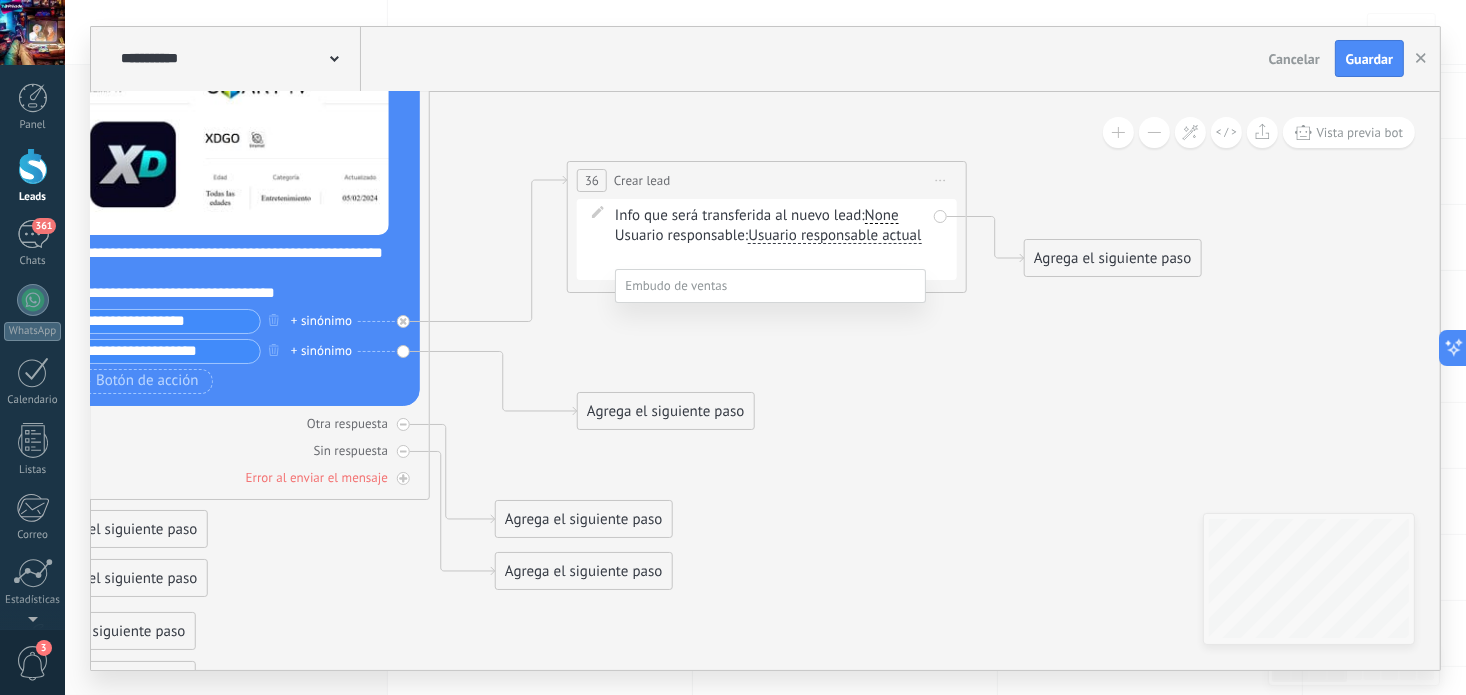 click at bounding box center [765, 347] 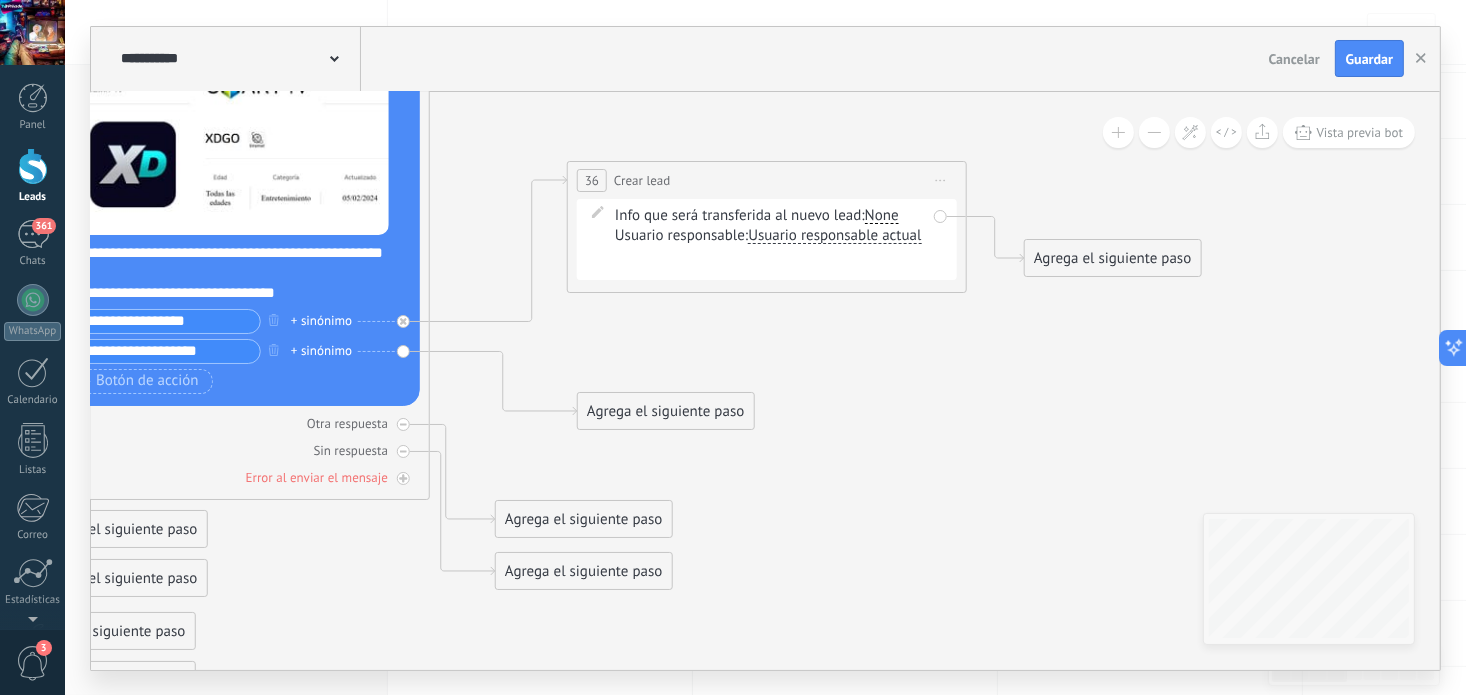 click on "Iniciar vista previa aquí
Cambiar nombre
Duplicar
Borrar" at bounding box center (941, 180) 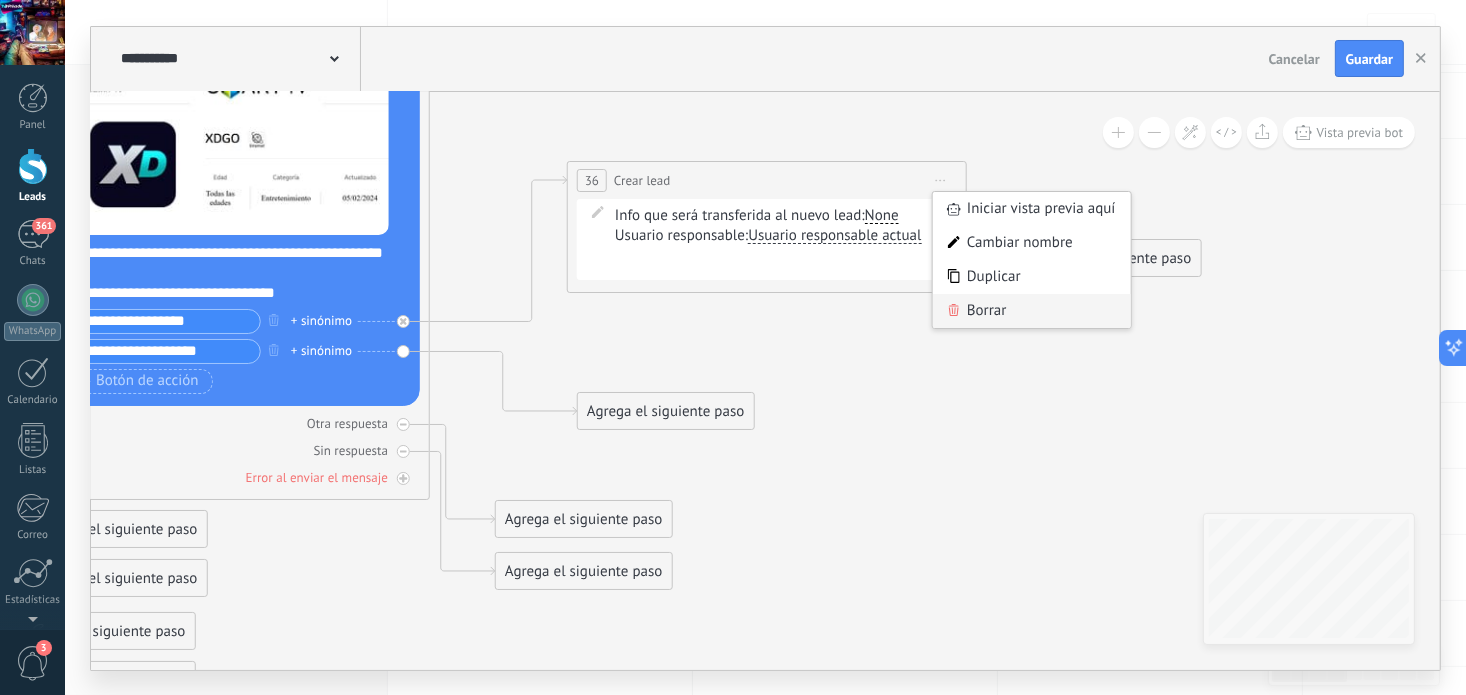 click on "Borrar" at bounding box center (1032, 311) 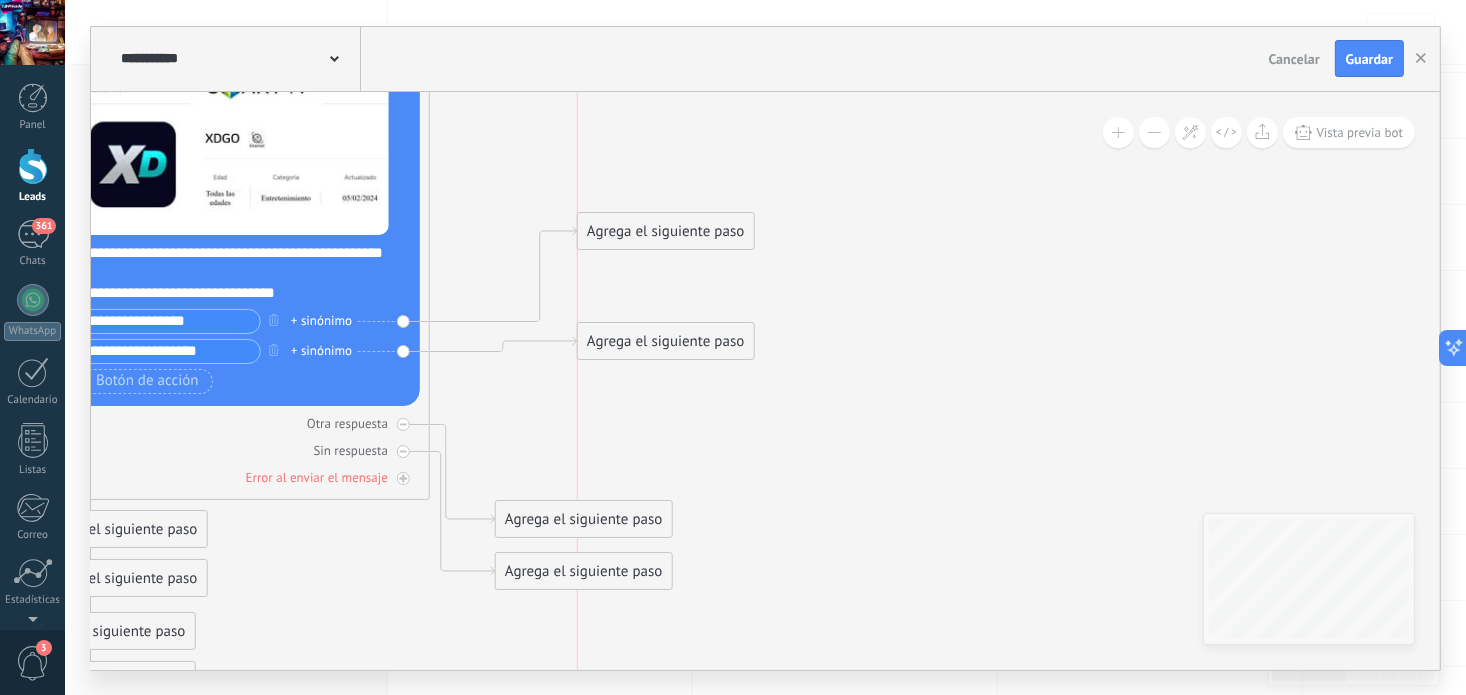 drag, startPoint x: 623, startPoint y: 393, endPoint x: 697, endPoint y: 231, distance: 178.10109 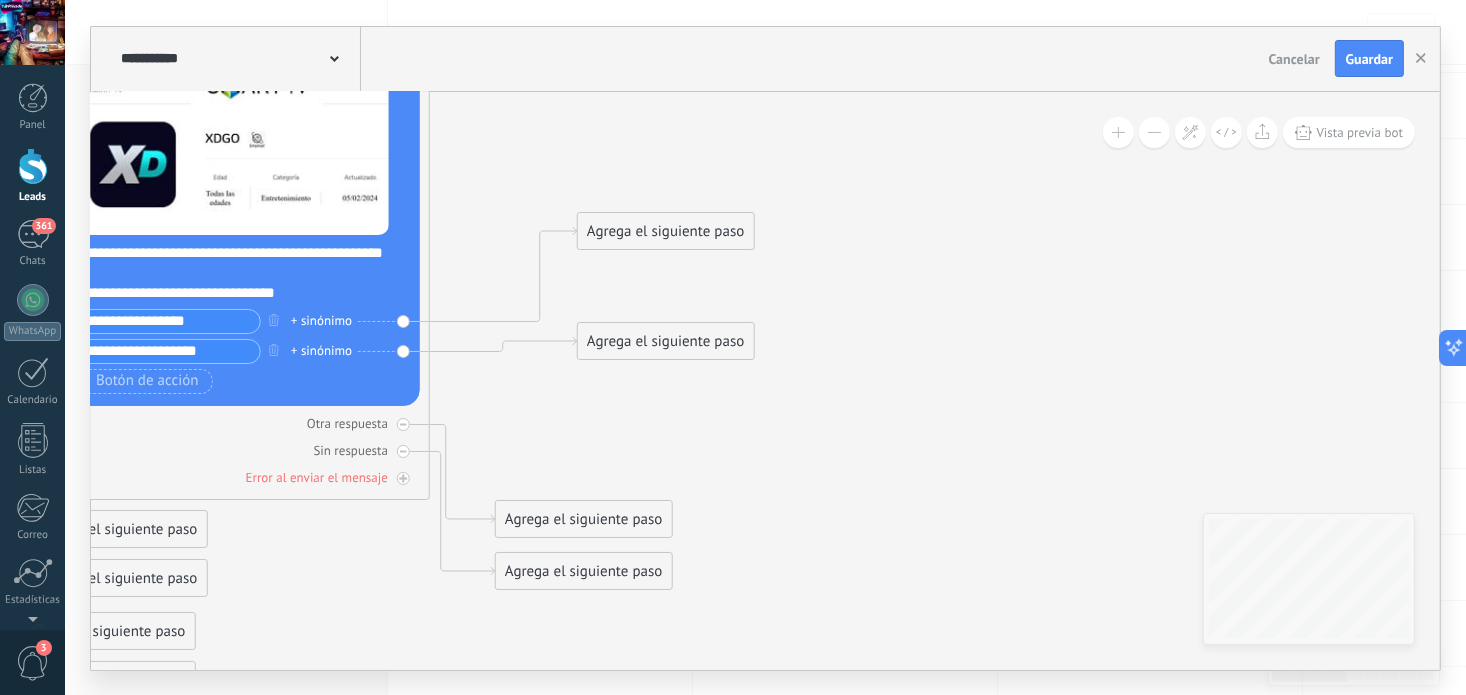 click on "Agrega el siguiente paso" at bounding box center (665, 231) 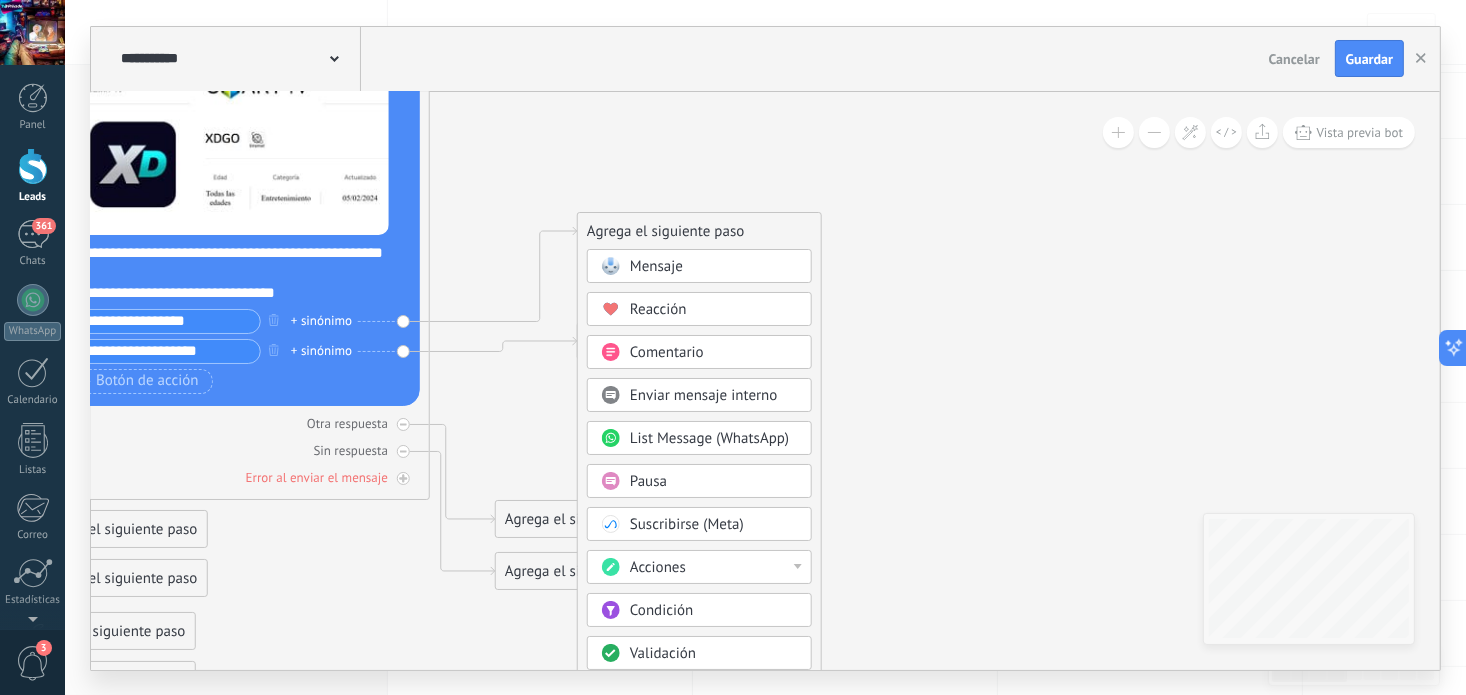 click on "Acciones" at bounding box center [699, 567] 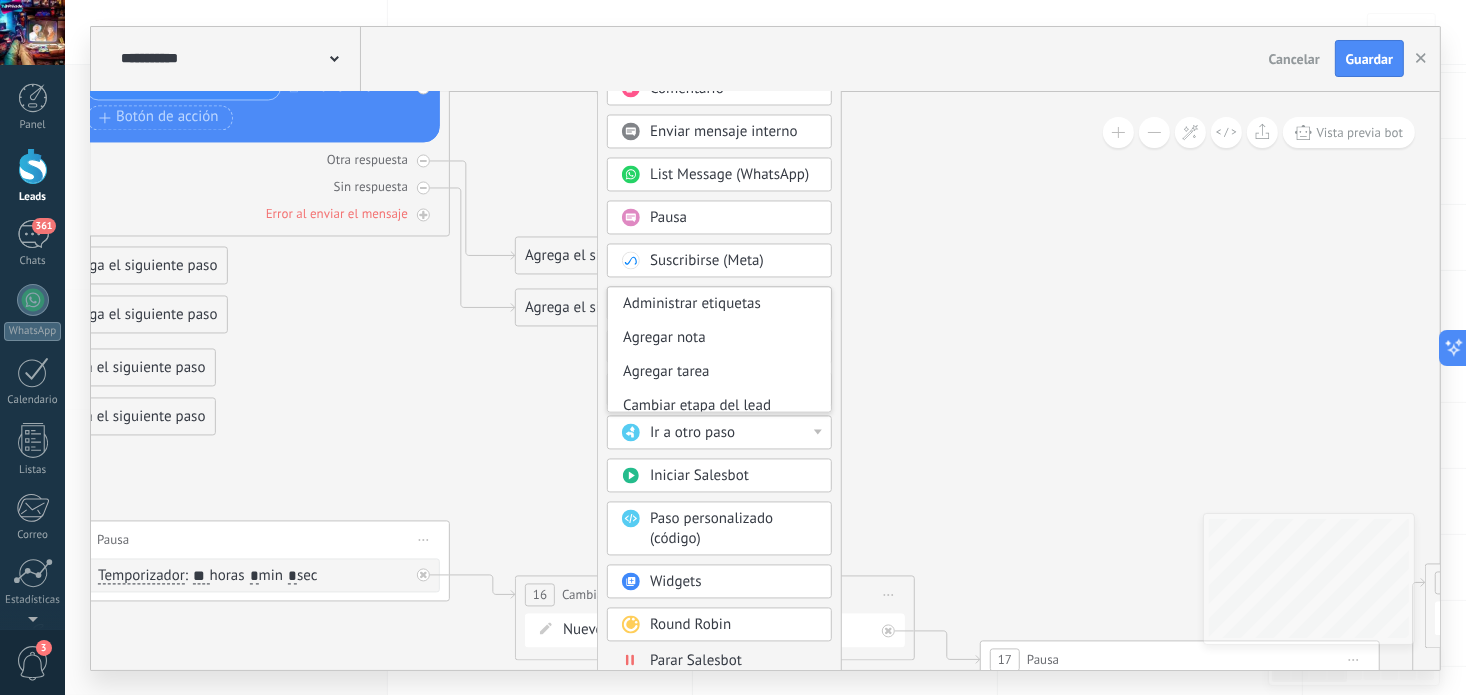 drag, startPoint x: 882, startPoint y: 549, endPoint x: 902, endPoint y: 286, distance: 263.75937 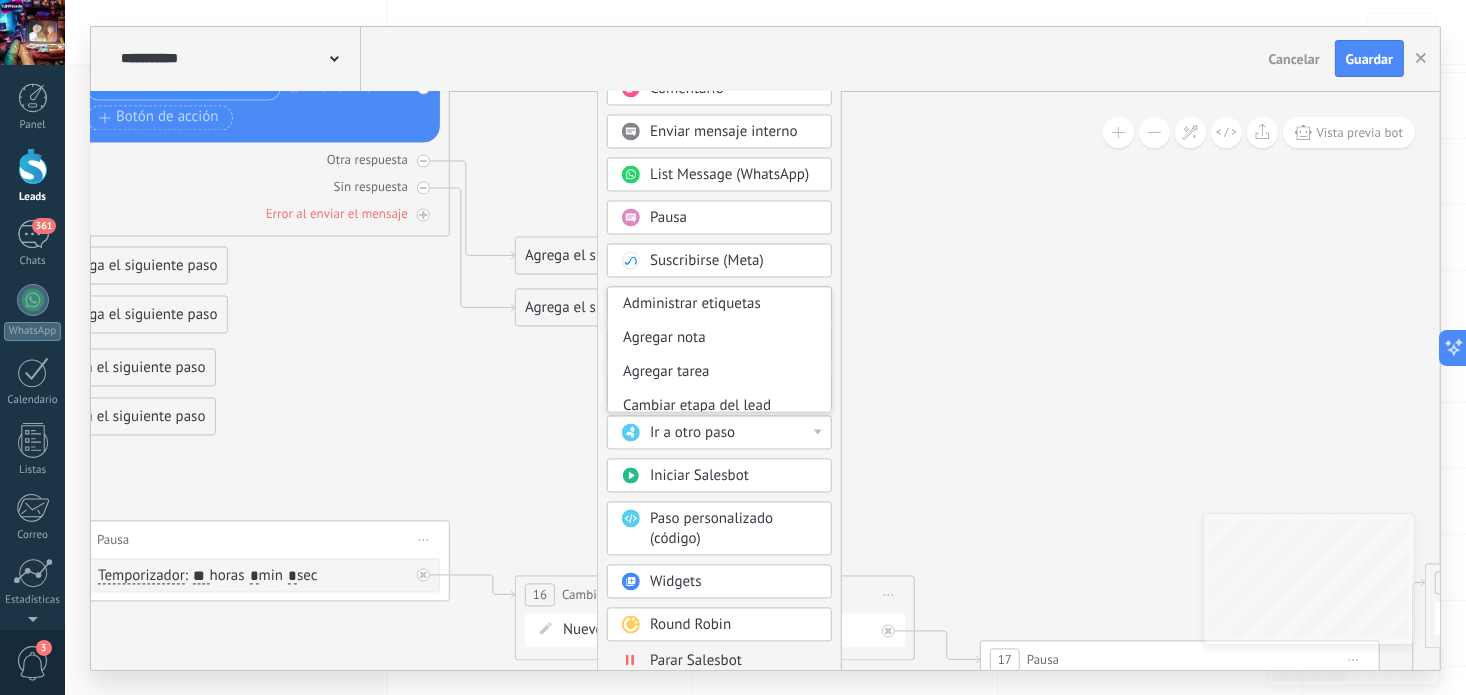 click 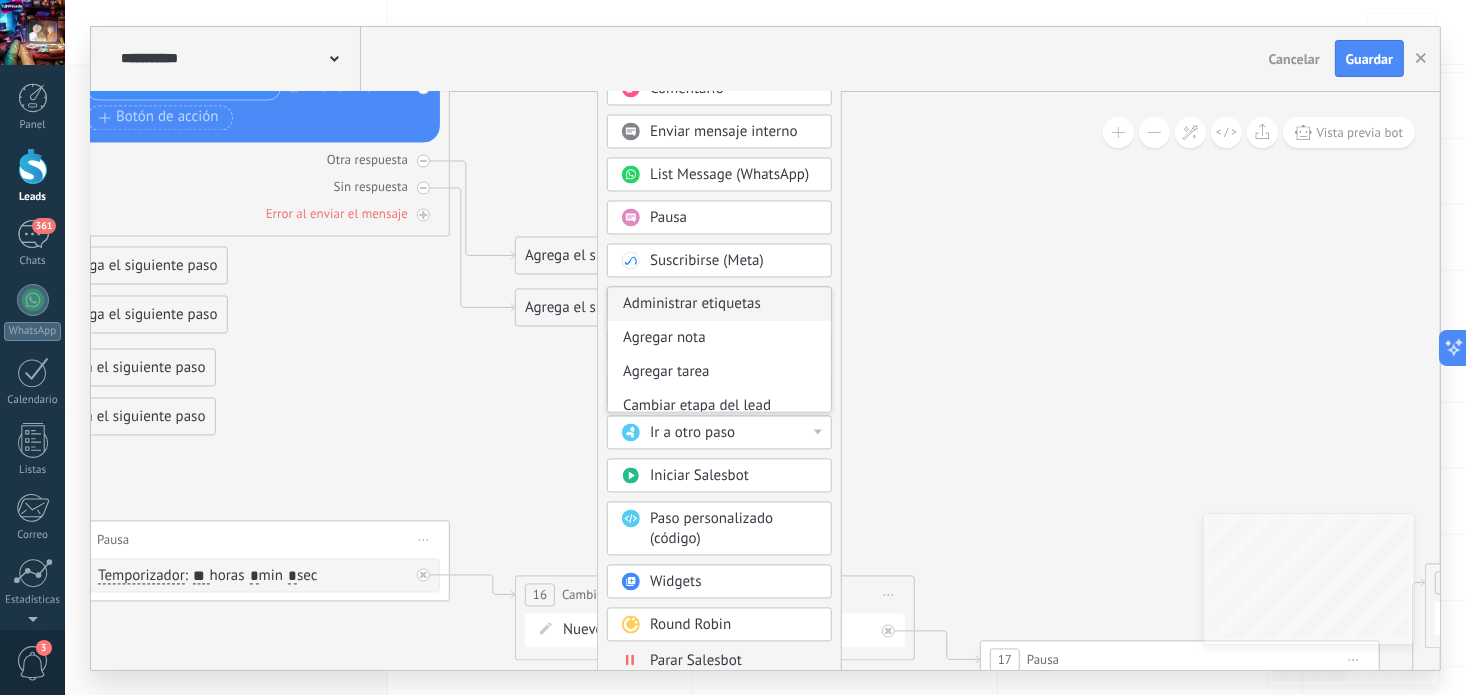 drag, startPoint x: 754, startPoint y: 371, endPoint x: 787, endPoint y: 296, distance: 81.939 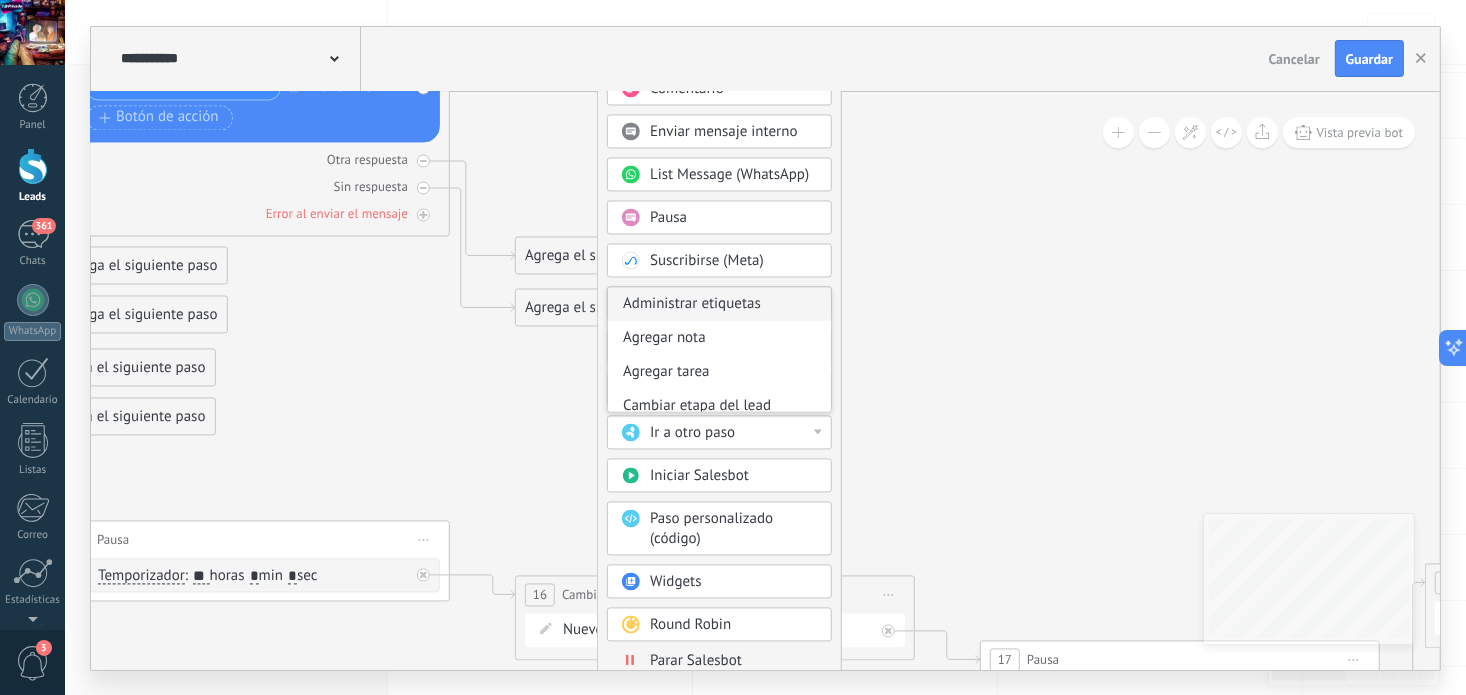 click on "Mensaje
Mensaje
Mensaje
Reacción
Comentario
Enviar mensaje interno" at bounding box center (719, 333) 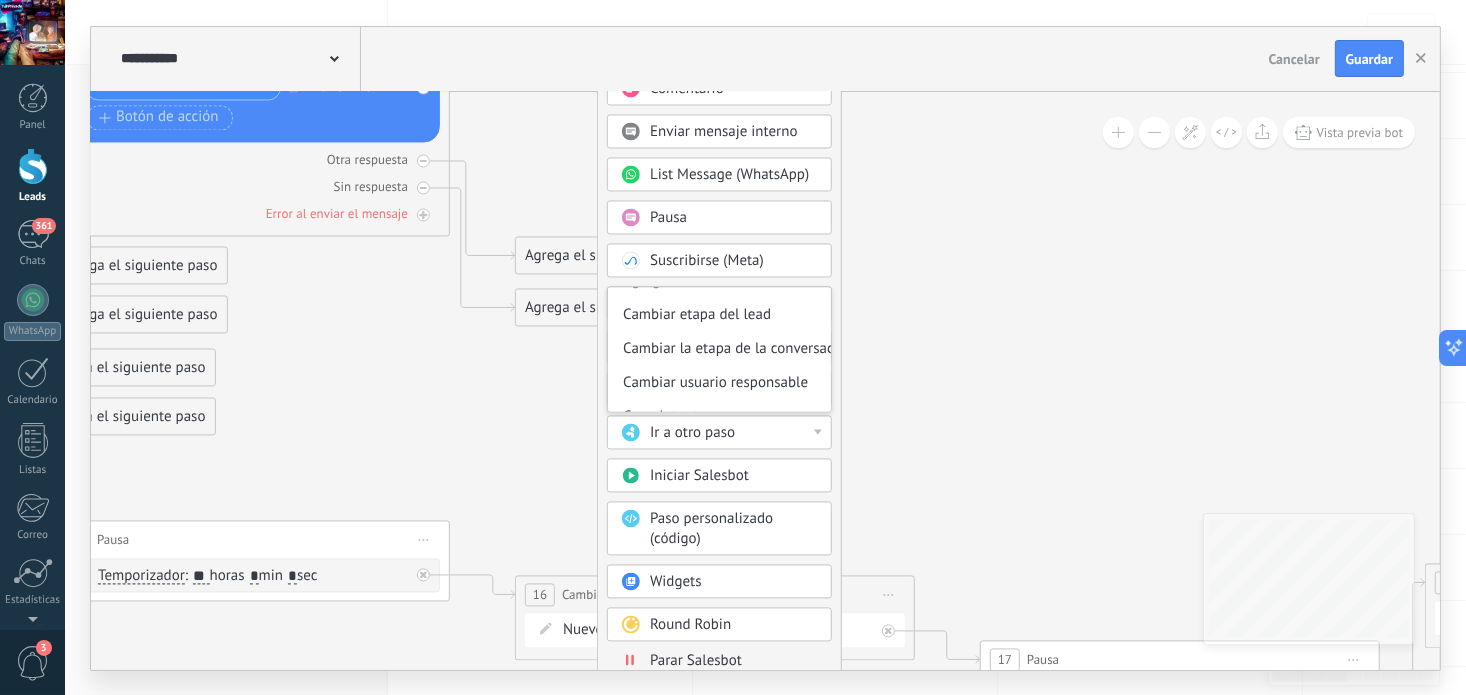 scroll, scrollTop: 77, scrollLeft: 0, axis: vertical 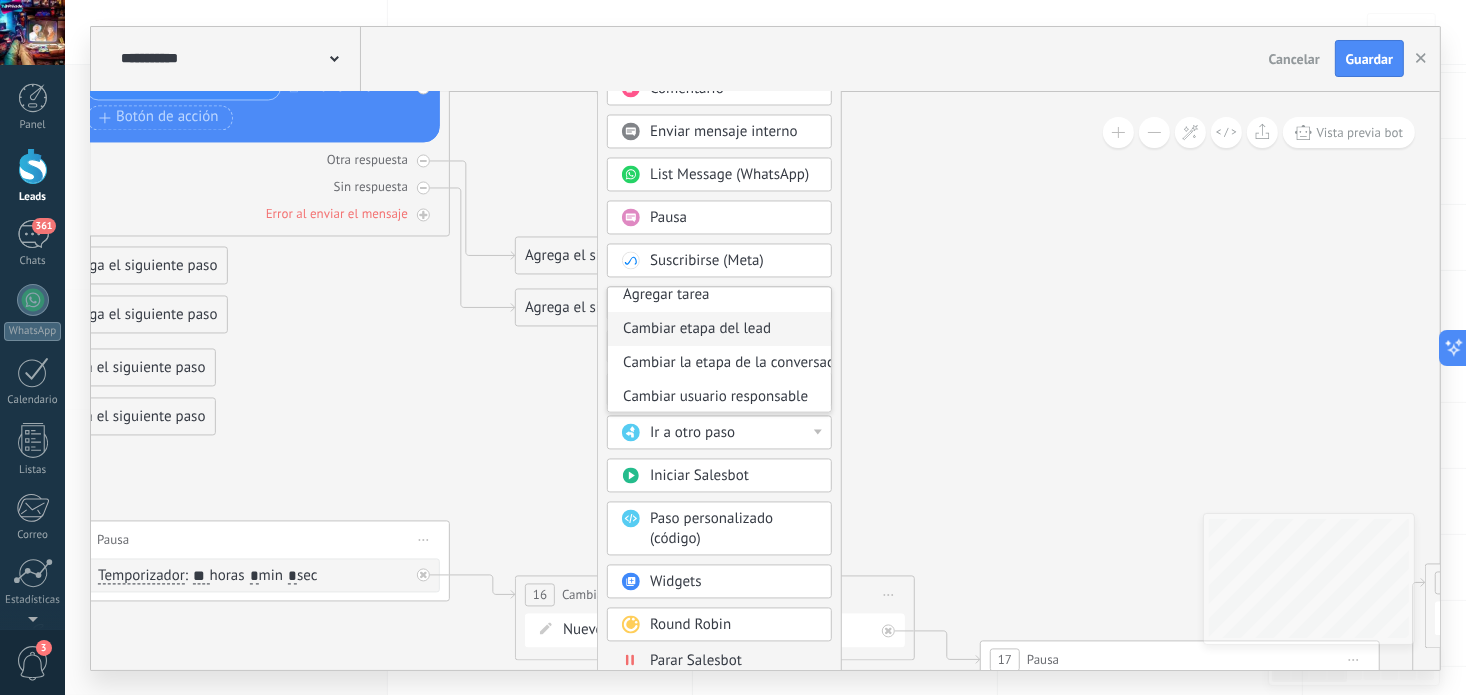 click on "Cambiar etapa del lead" at bounding box center (719, 329) 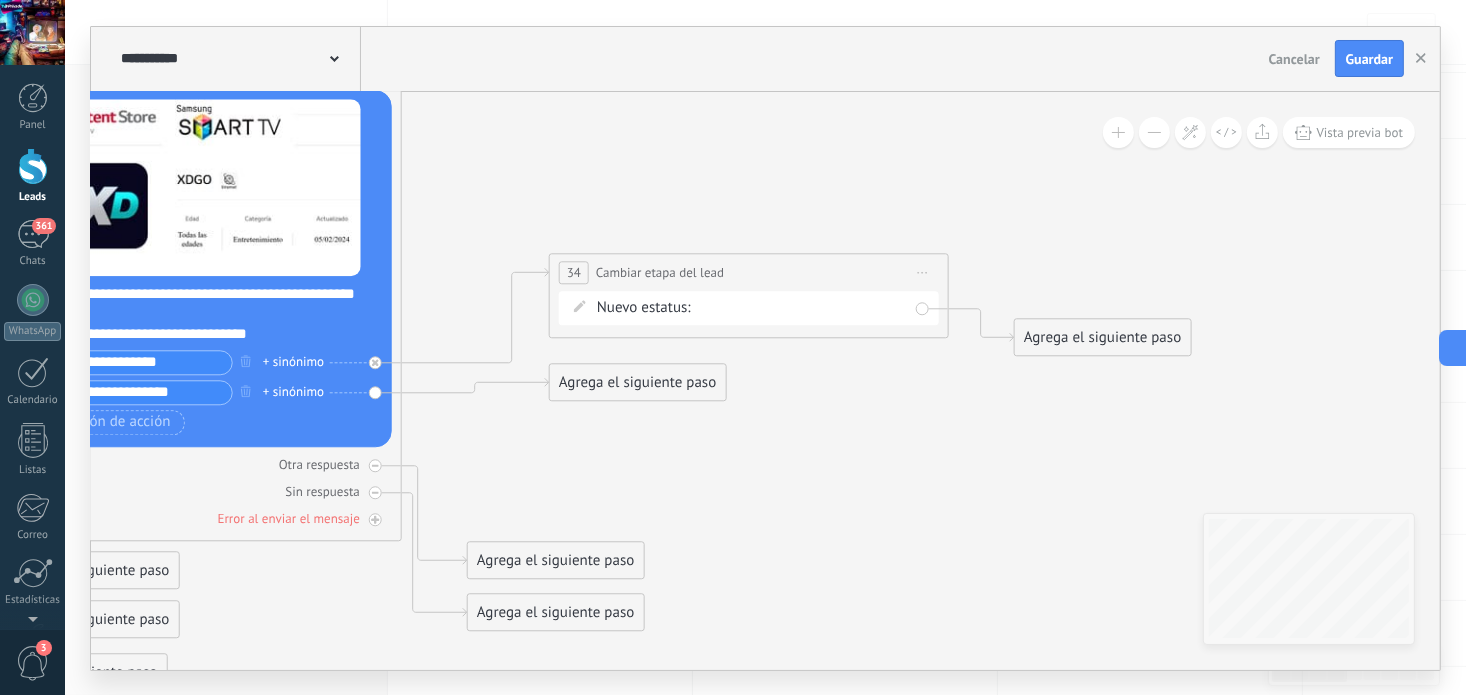 drag, startPoint x: 873, startPoint y: 283, endPoint x: 856, endPoint y: 587, distance: 304.47495 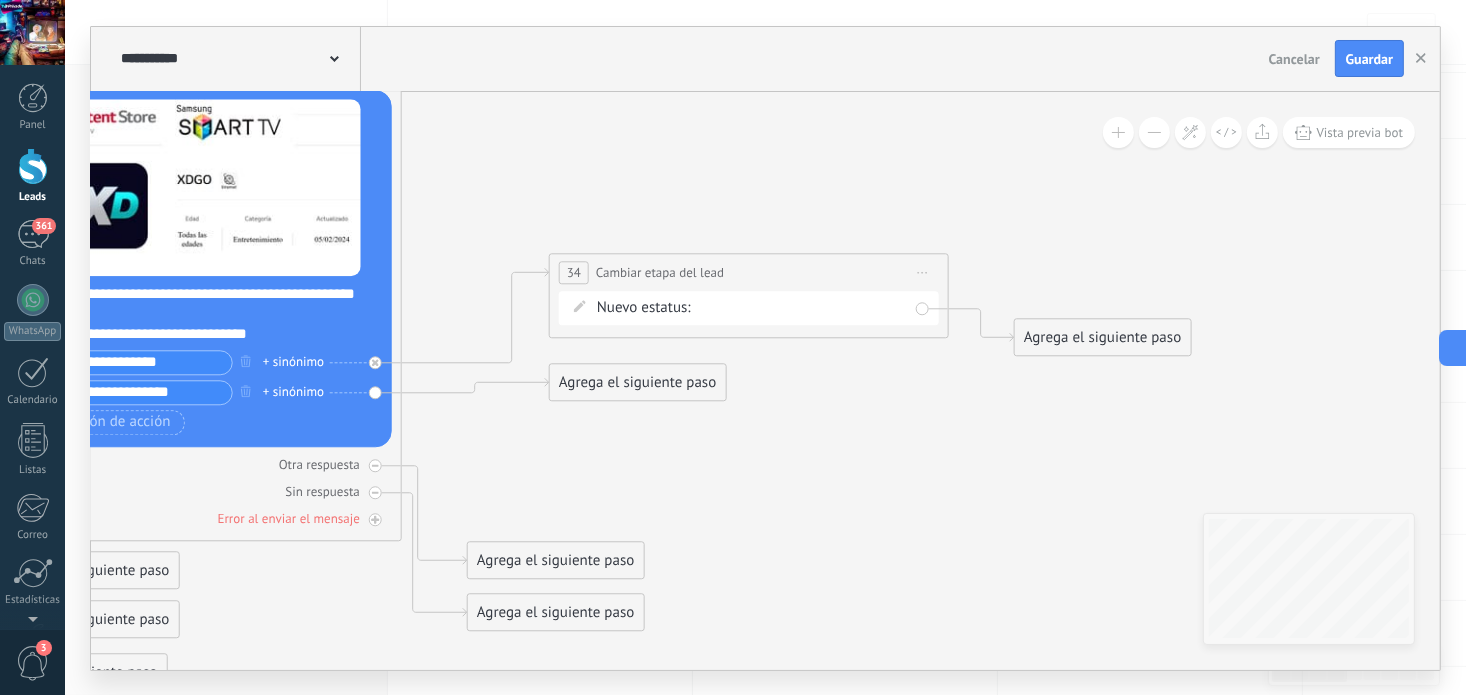 click 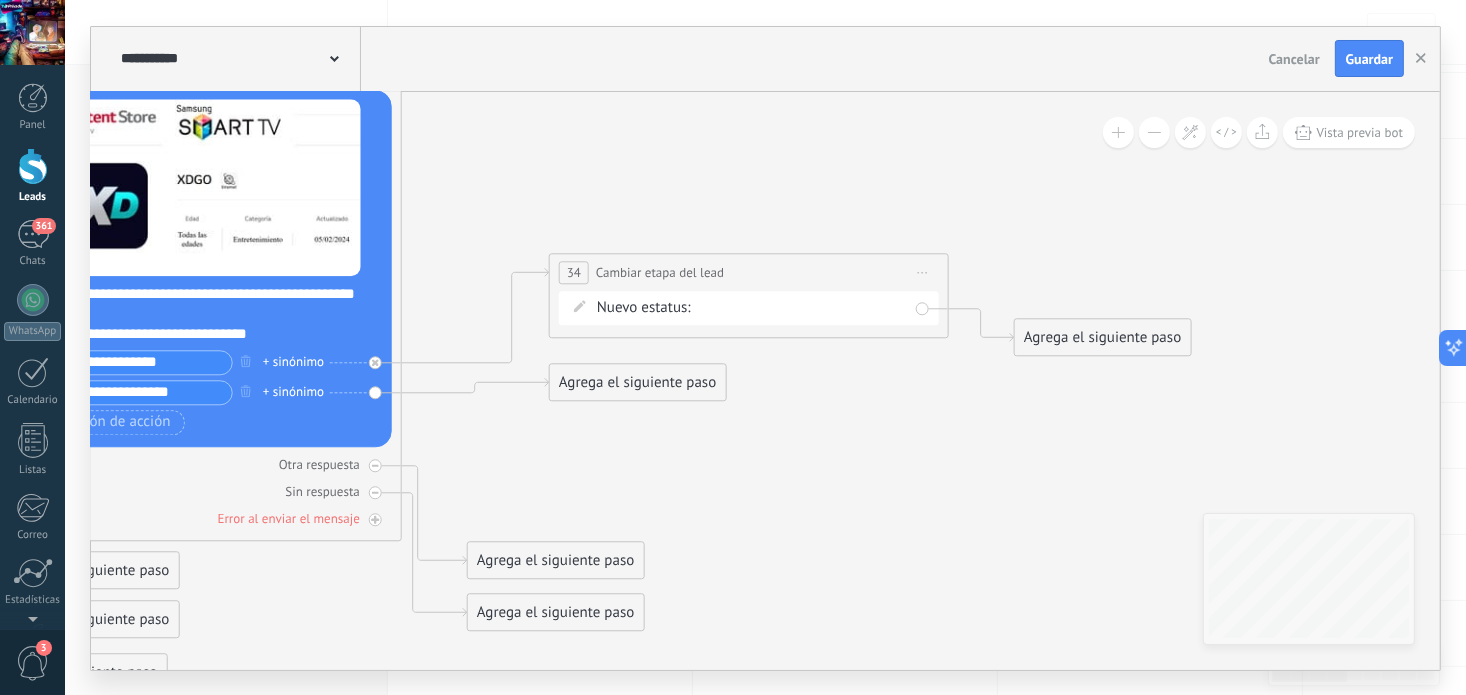 click on "Contacto inicial Int.1  Int. 2 Int. 3 Asistencia tecnica Negociacion Ganado Perdido" at bounding box center (0, 0) 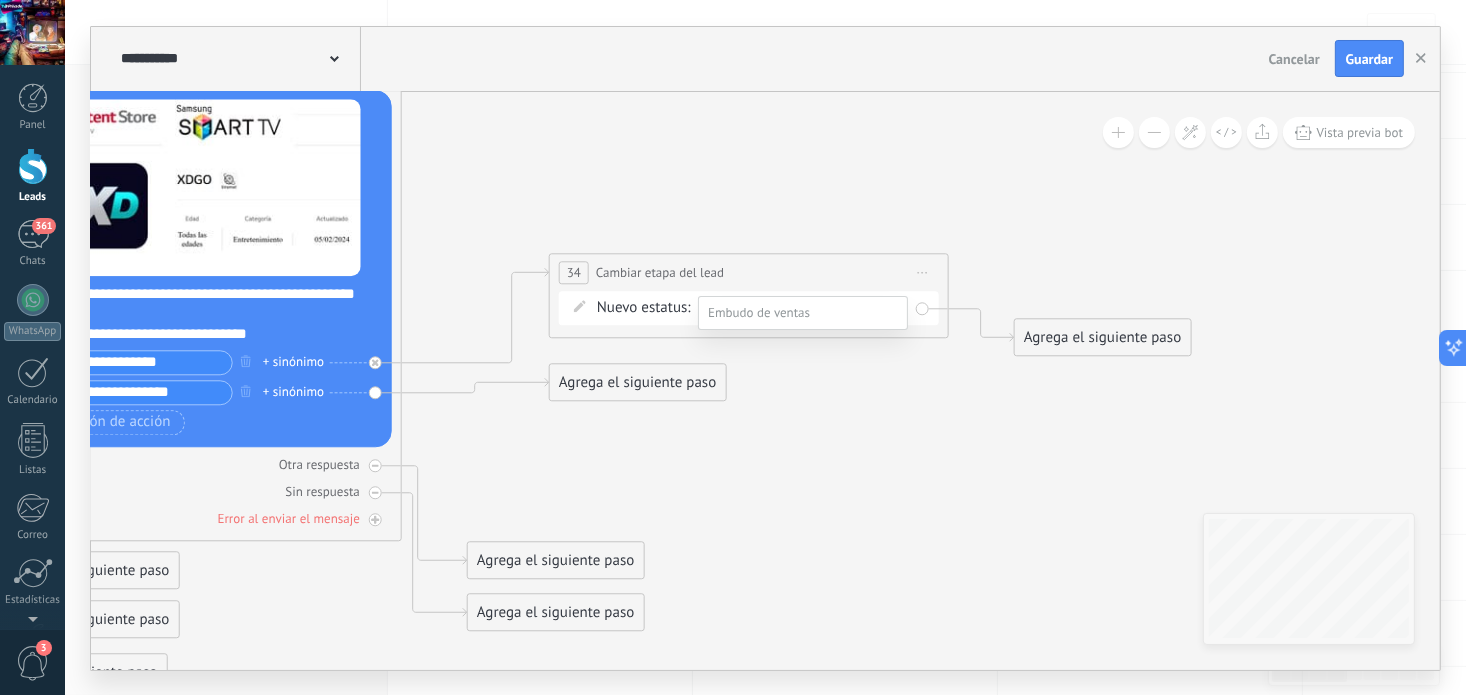 click on "Asistencia tecnica" at bounding box center (0, 0) 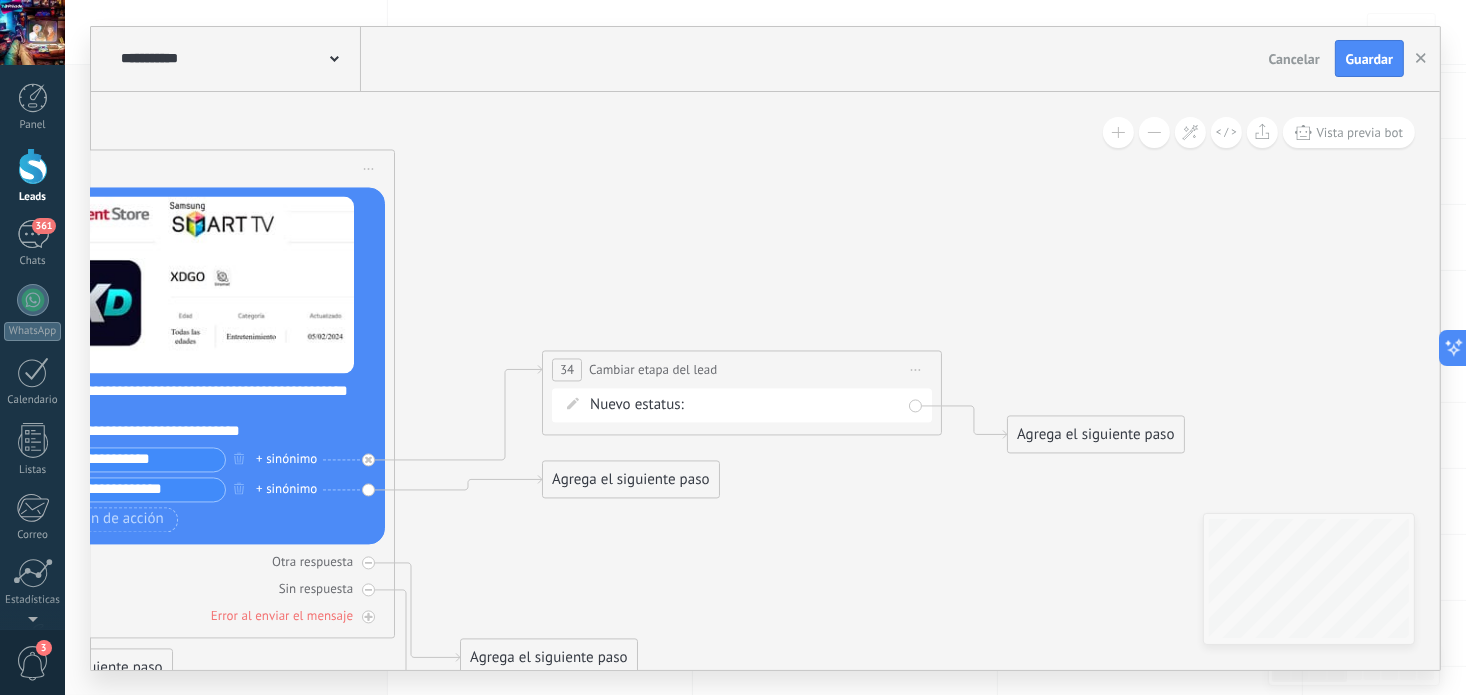 drag, startPoint x: 825, startPoint y: 442, endPoint x: 812, endPoint y: 556, distance: 114.73883 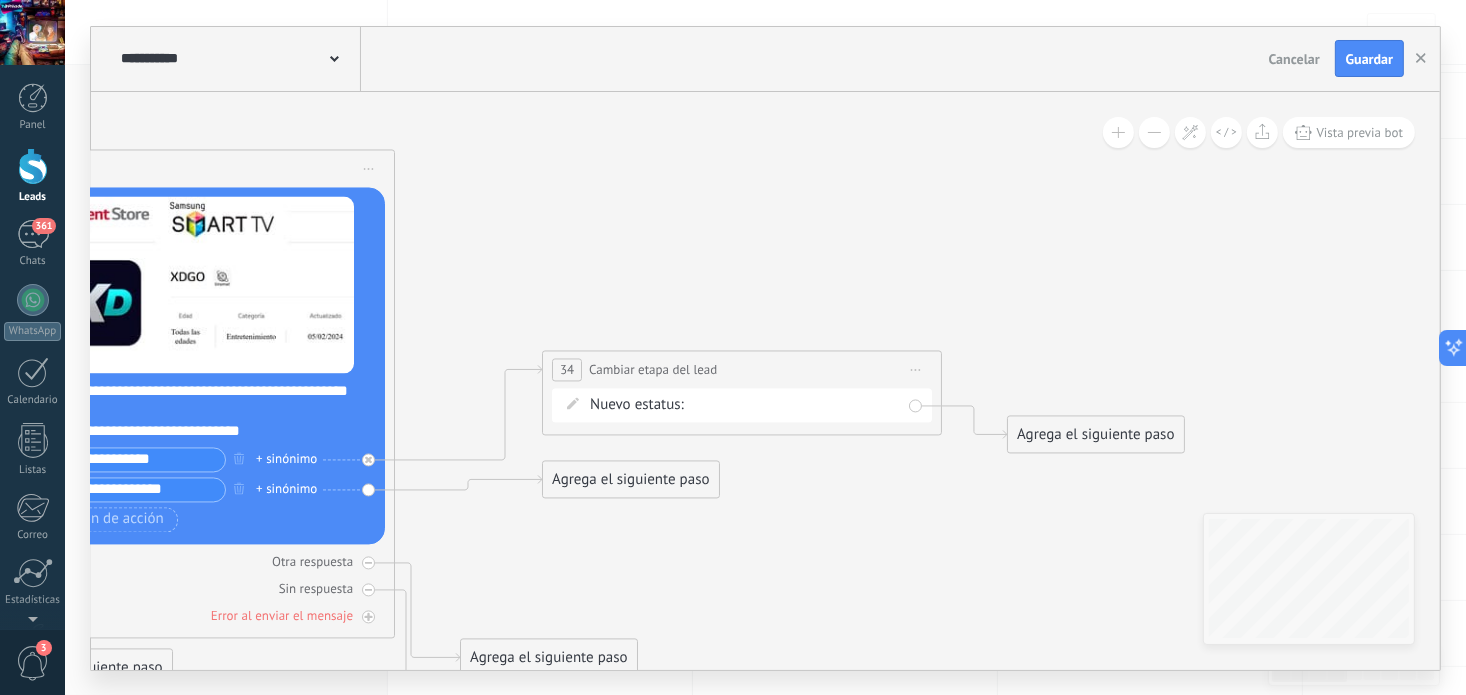 click 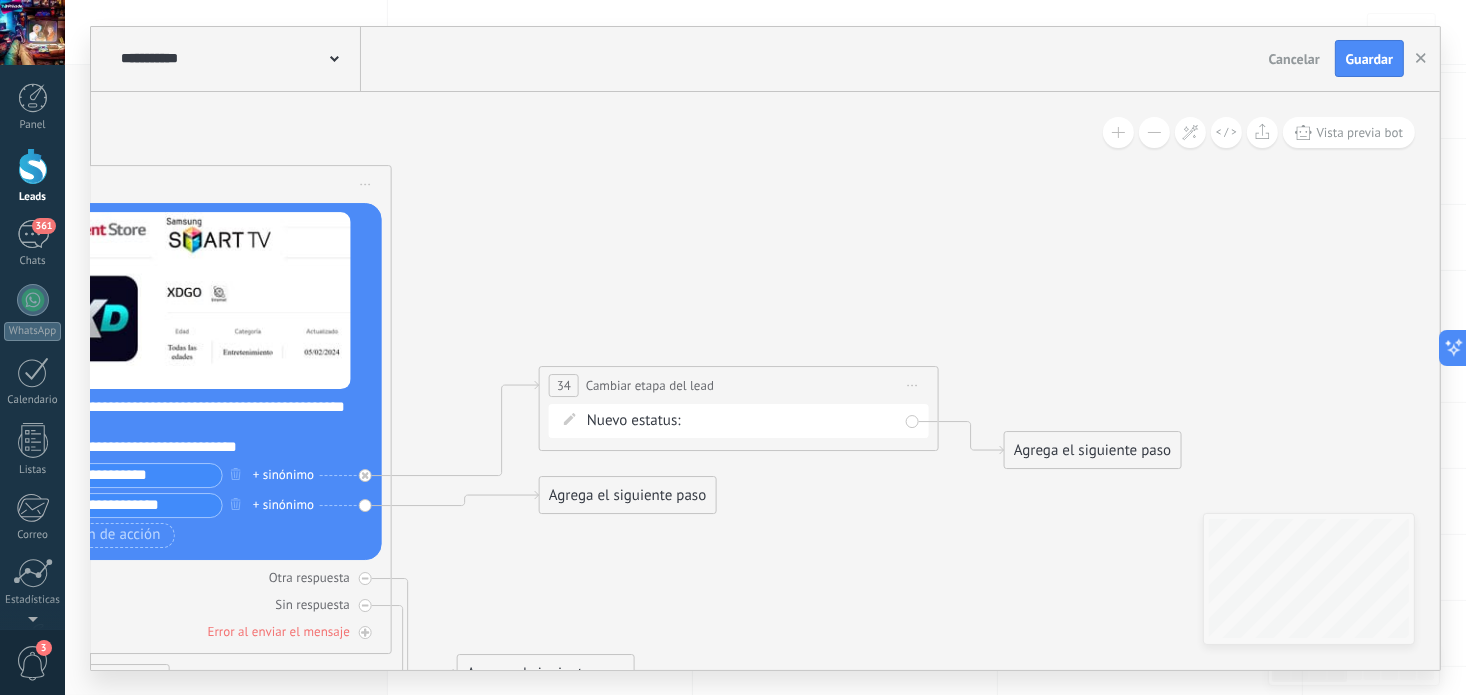 click on "Nuevo estatus:" at bounding box center (634, 421) 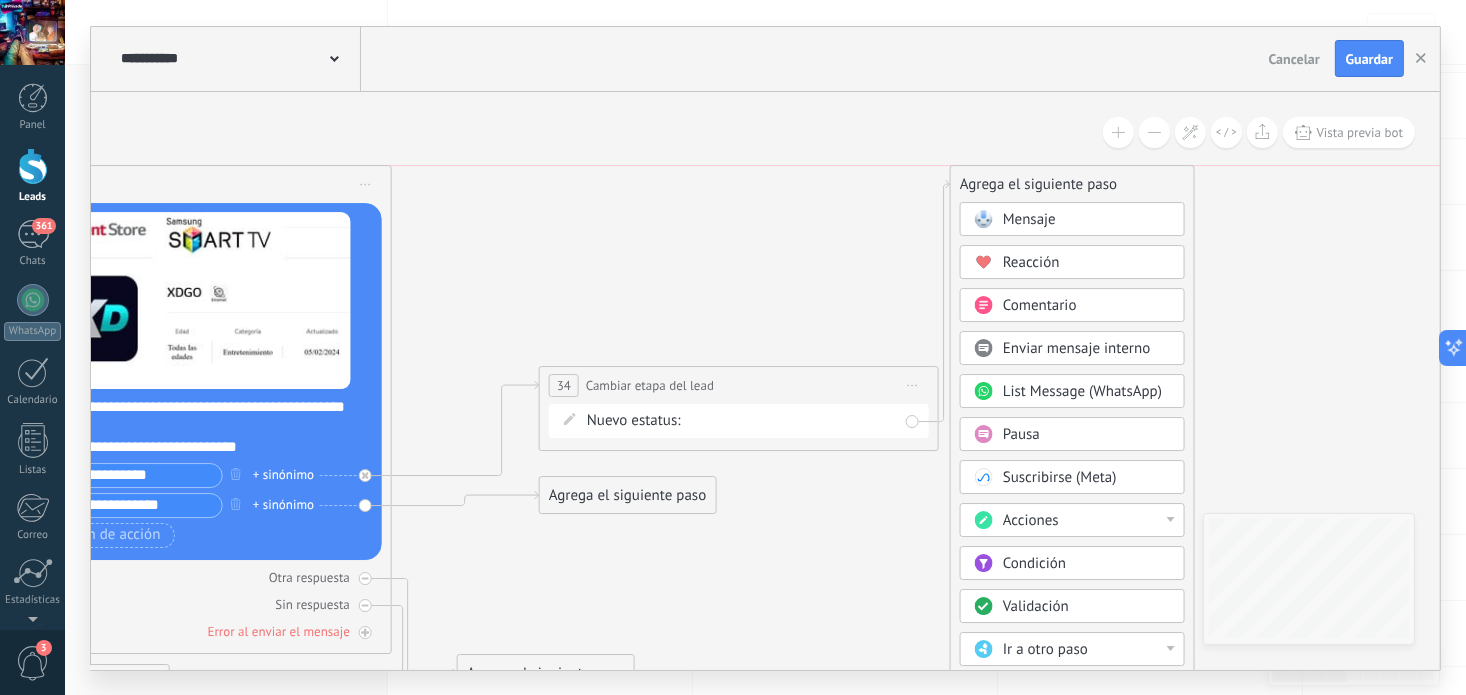 drag, startPoint x: 1112, startPoint y: 450, endPoint x: 1059, endPoint y: 183, distance: 272.20947 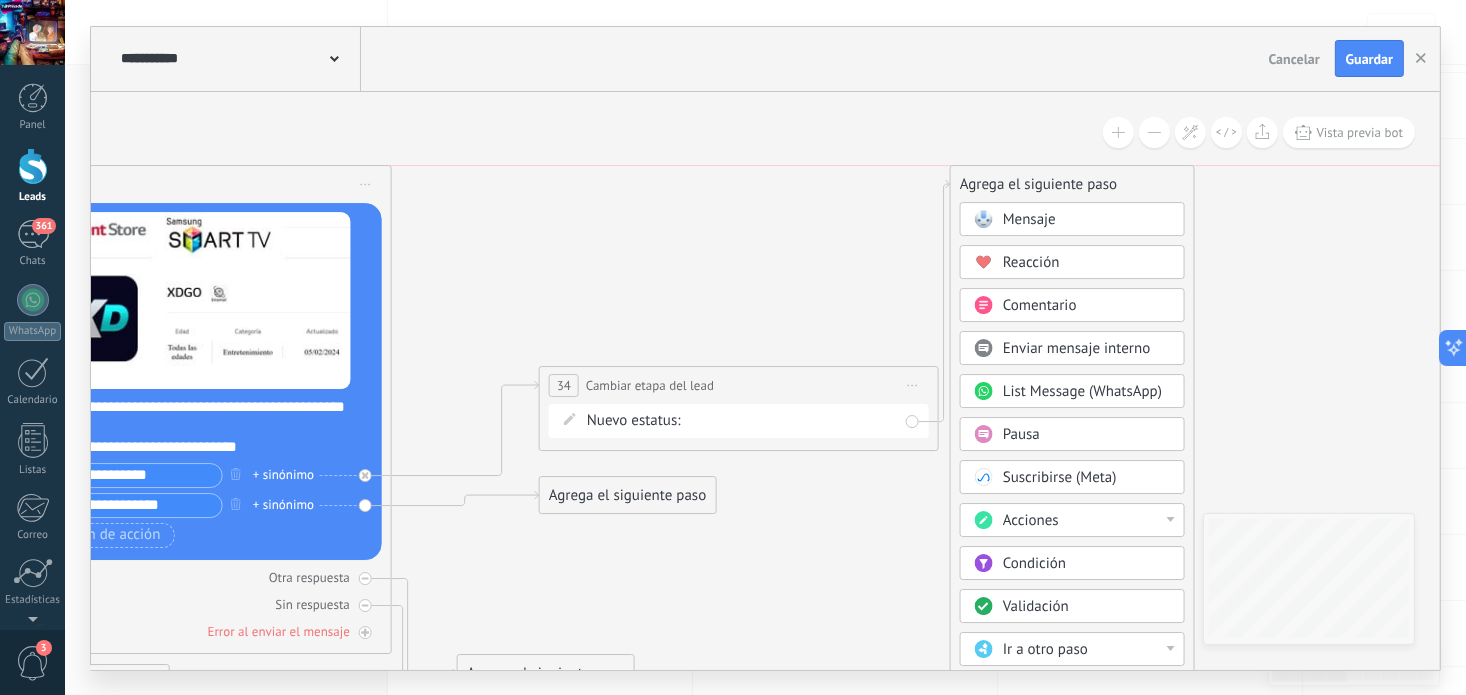 click on "Agrega el siguiente paso" at bounding box center [1072, 184] 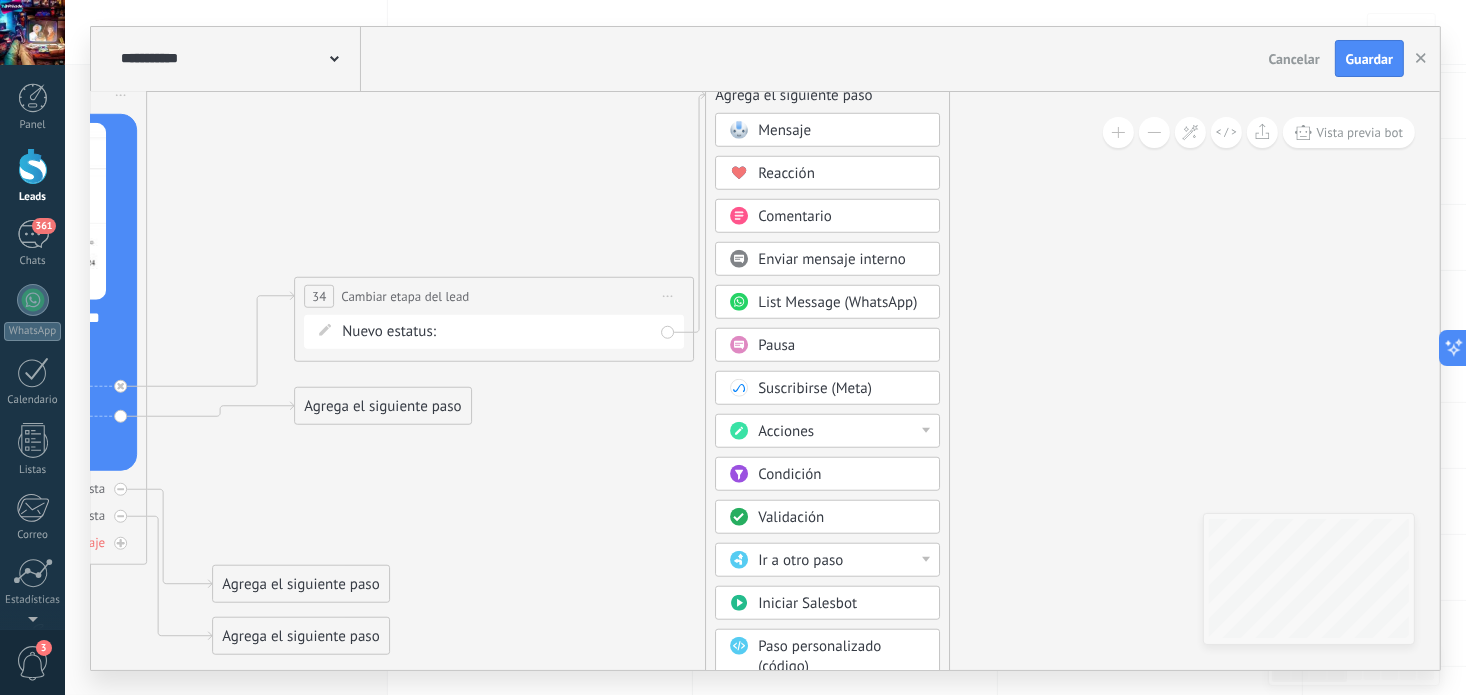 drag, startPoint x: 1228, startPoint y: 428, endPoint x: 925, endPoint y: 430, distance: 303.0066 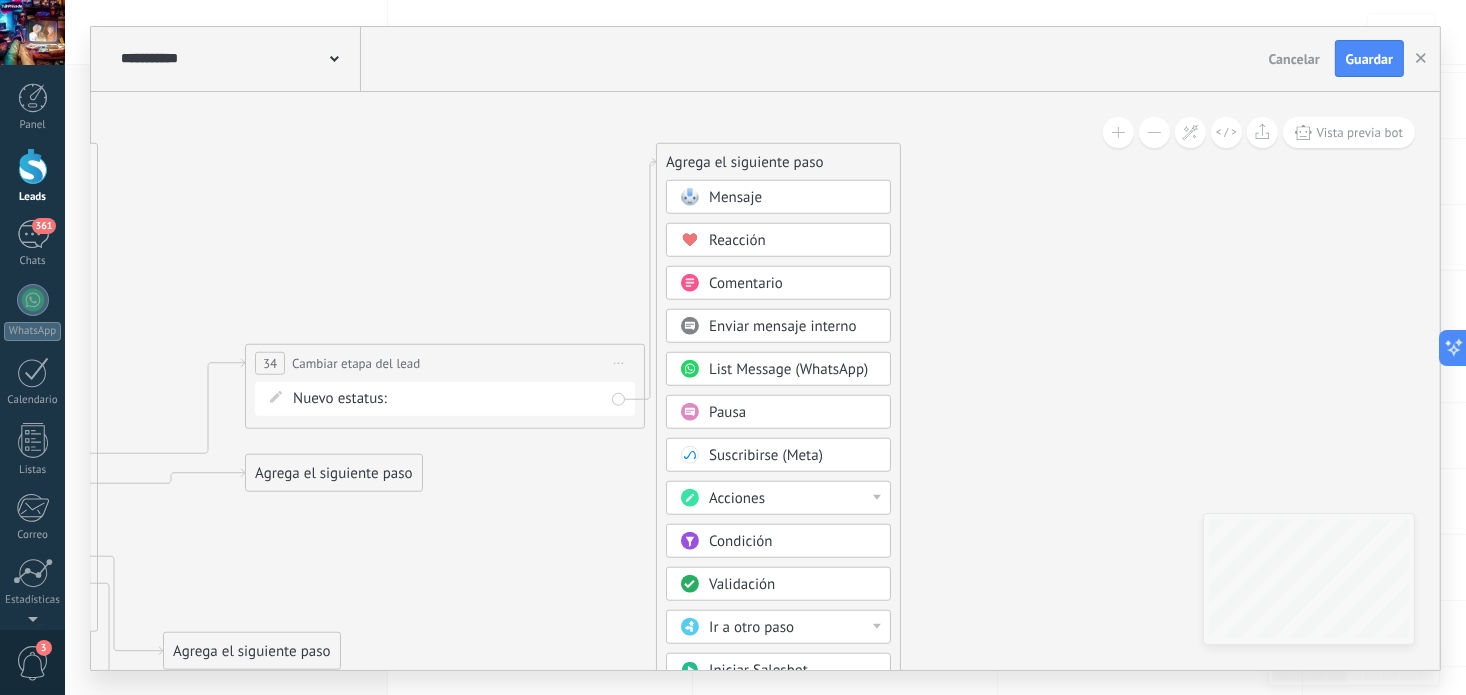 click on "Acciones" at bounding box center [793, 498] 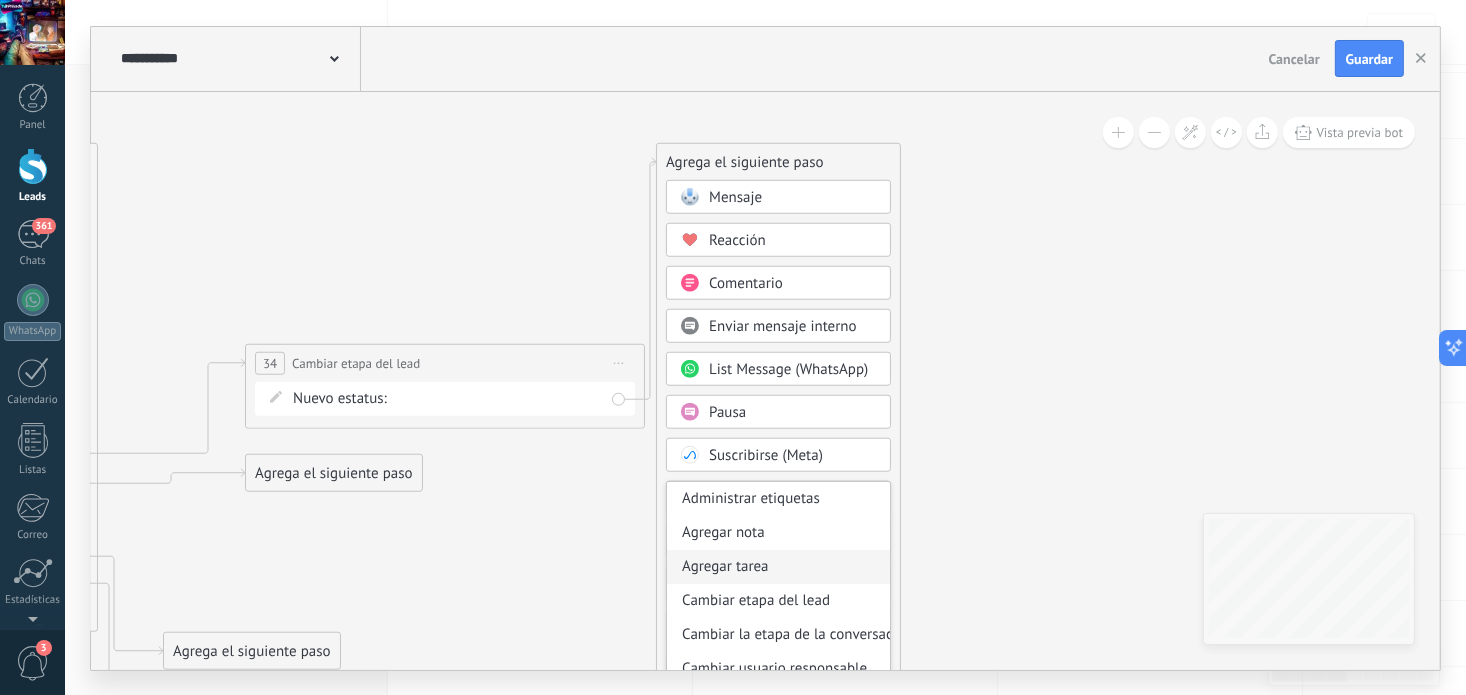 click on "Agregar tarea" at bounding box center (778, 566) 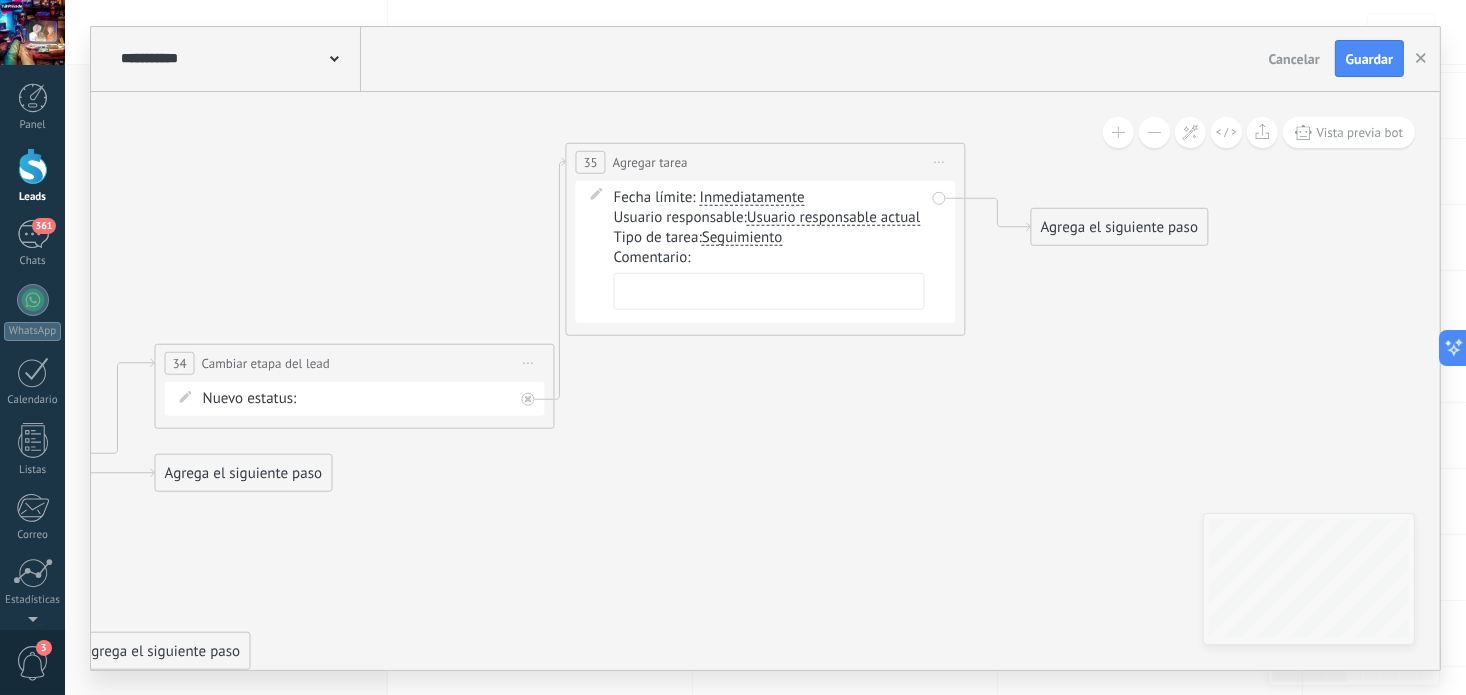click at bounding box center [769, 290] 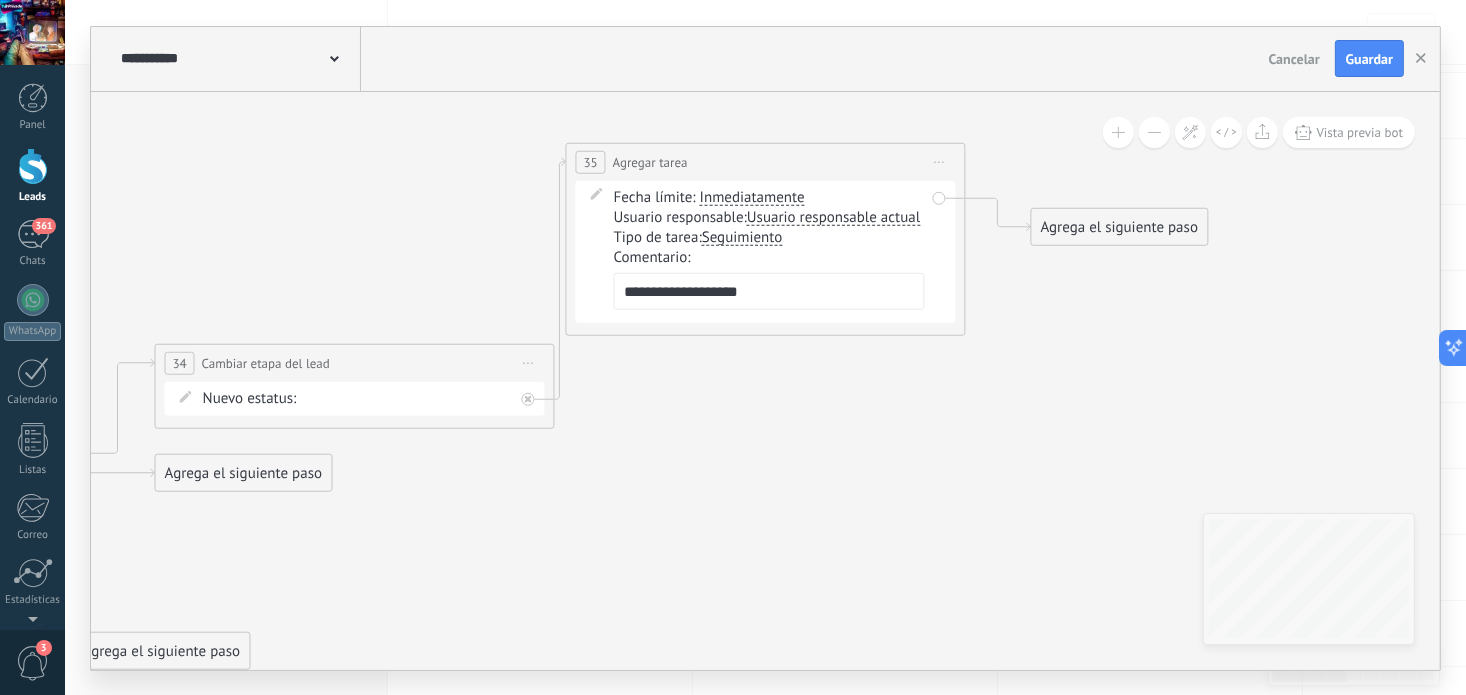 paste on "**********" 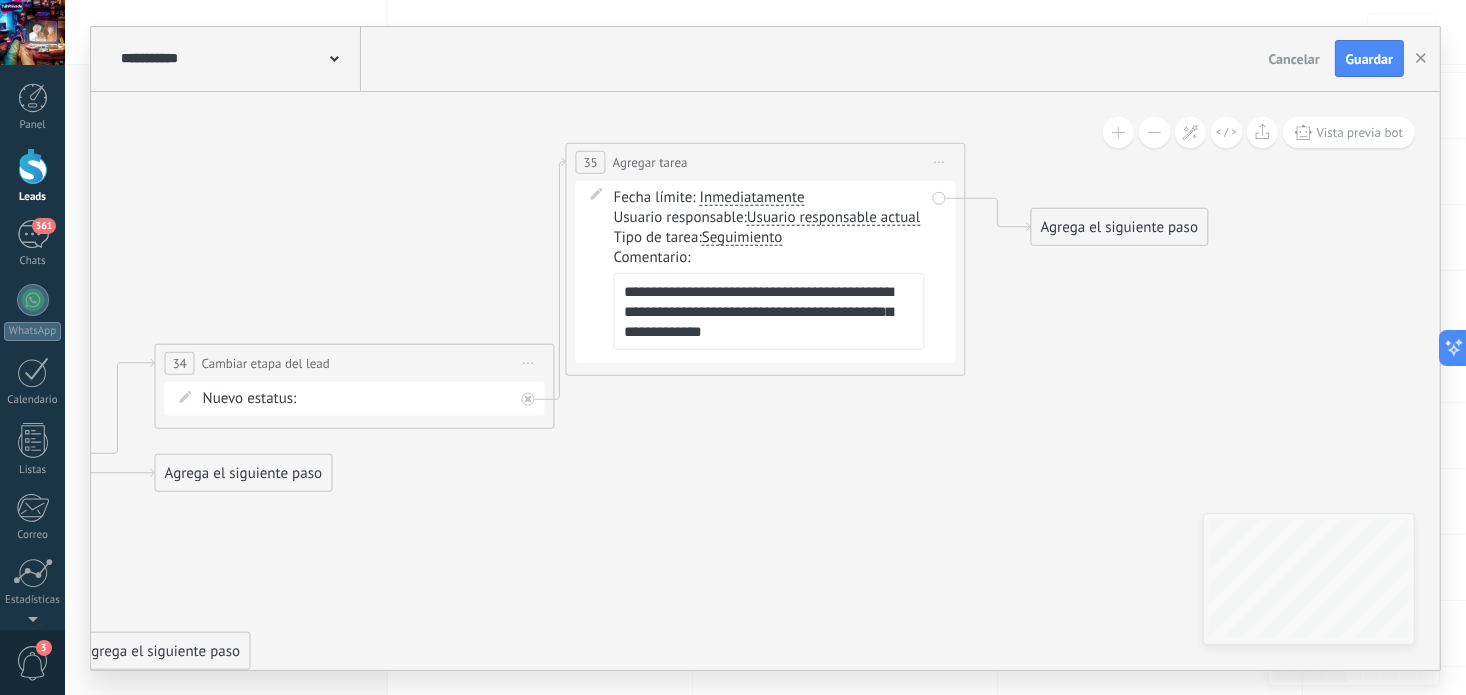 paste 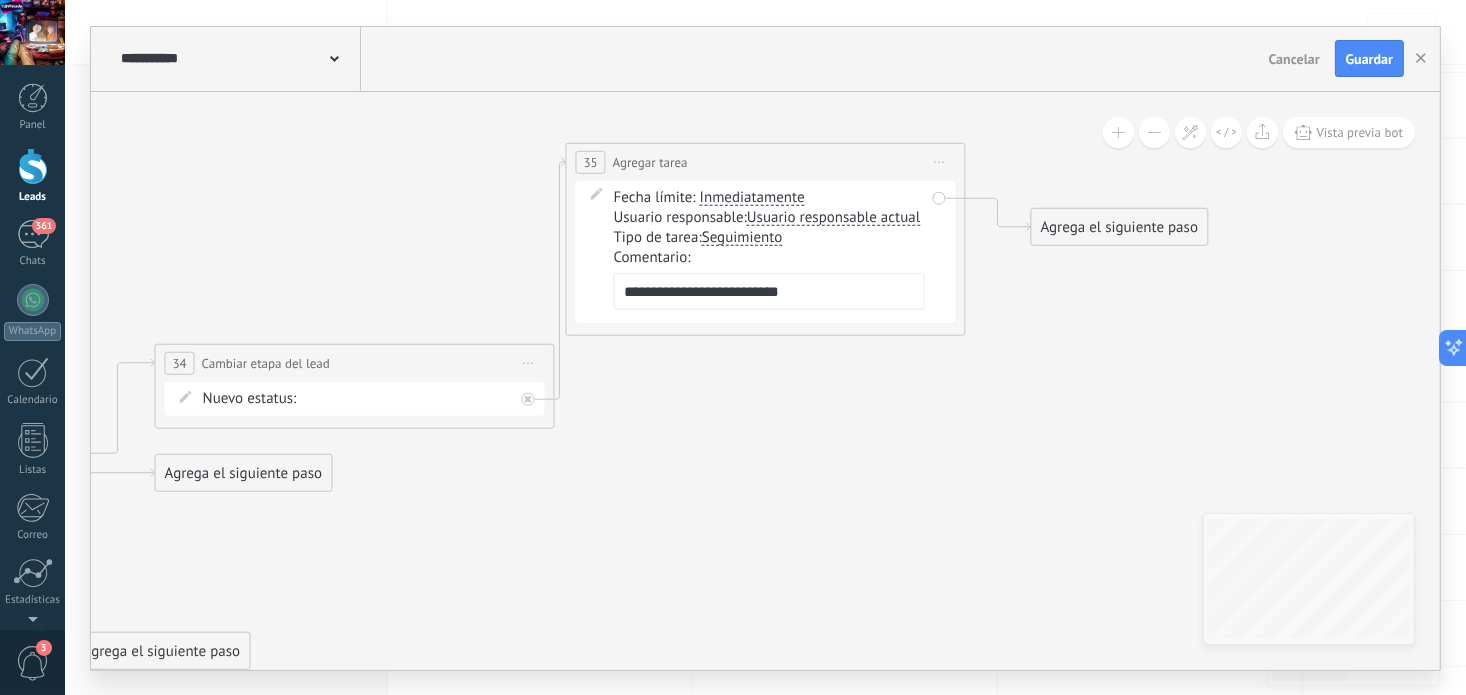 click on "**********" at bounding box center (769, 290) 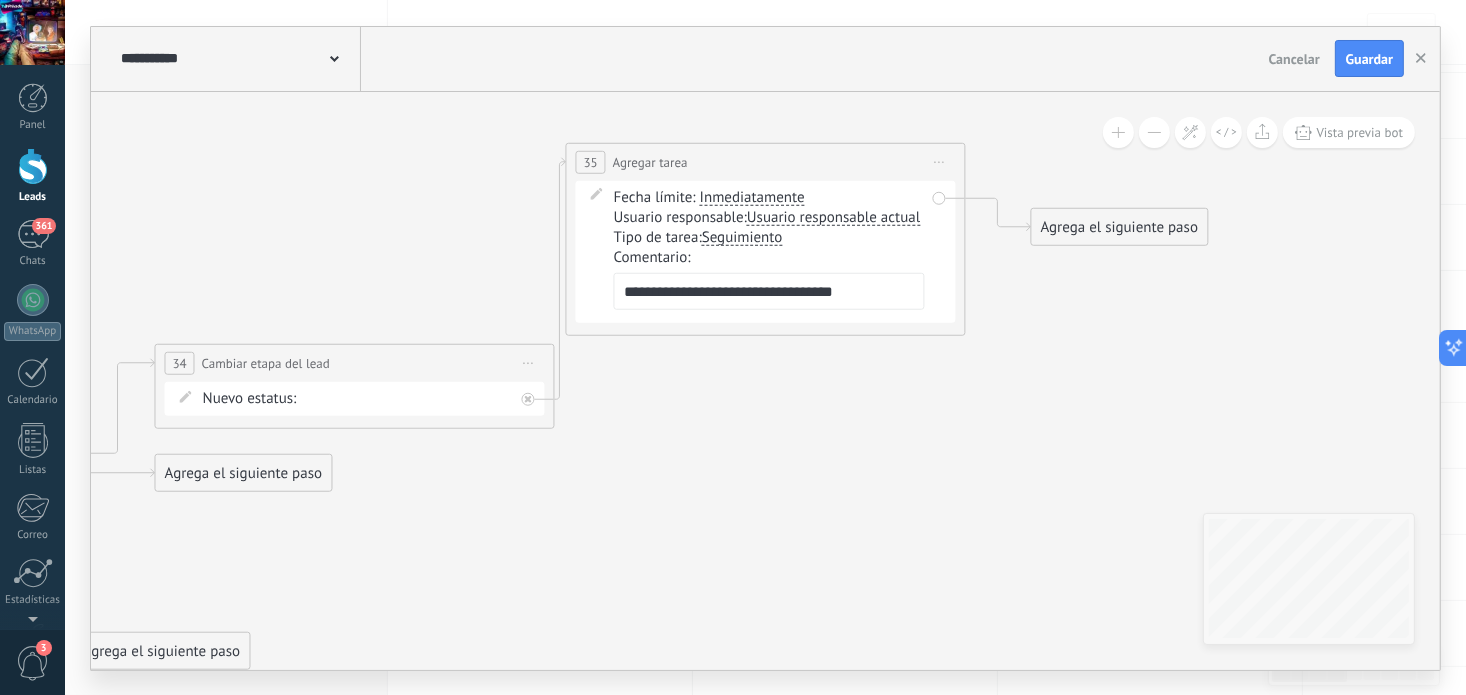 click 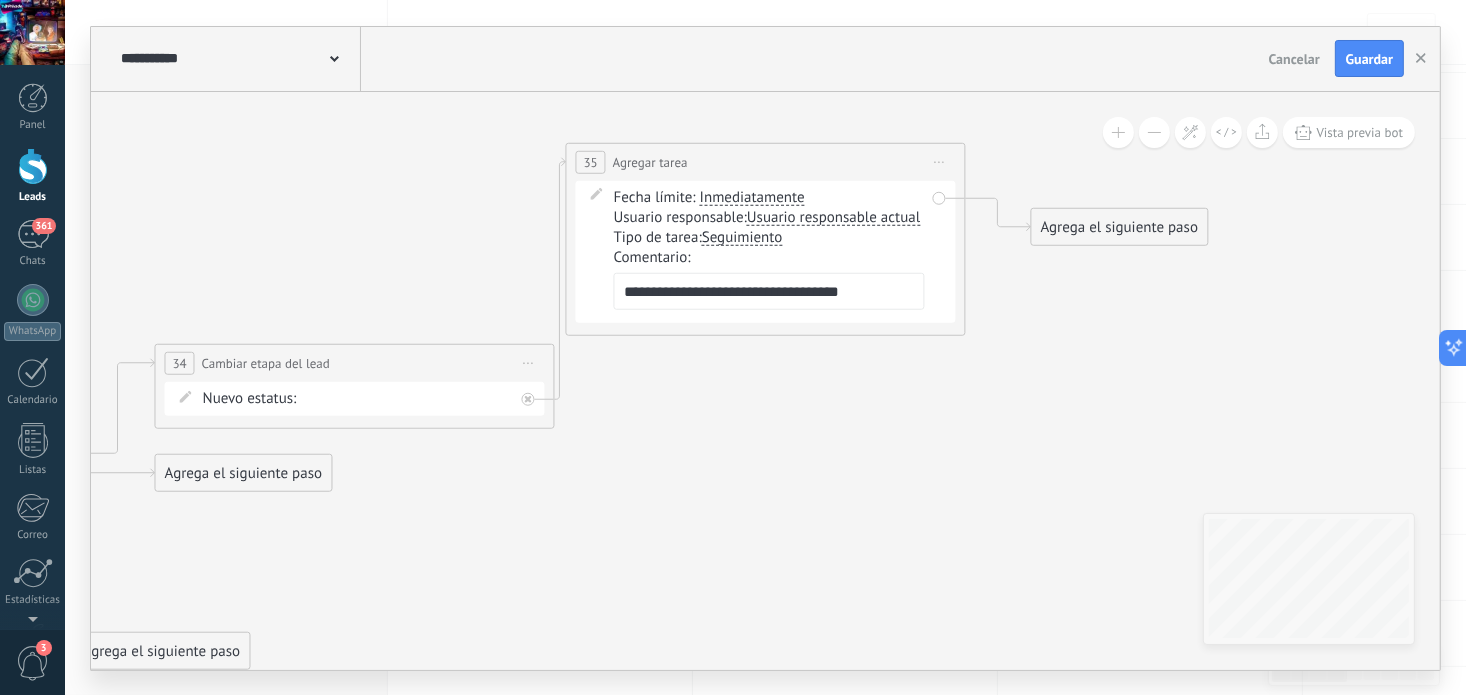 type on "**********" 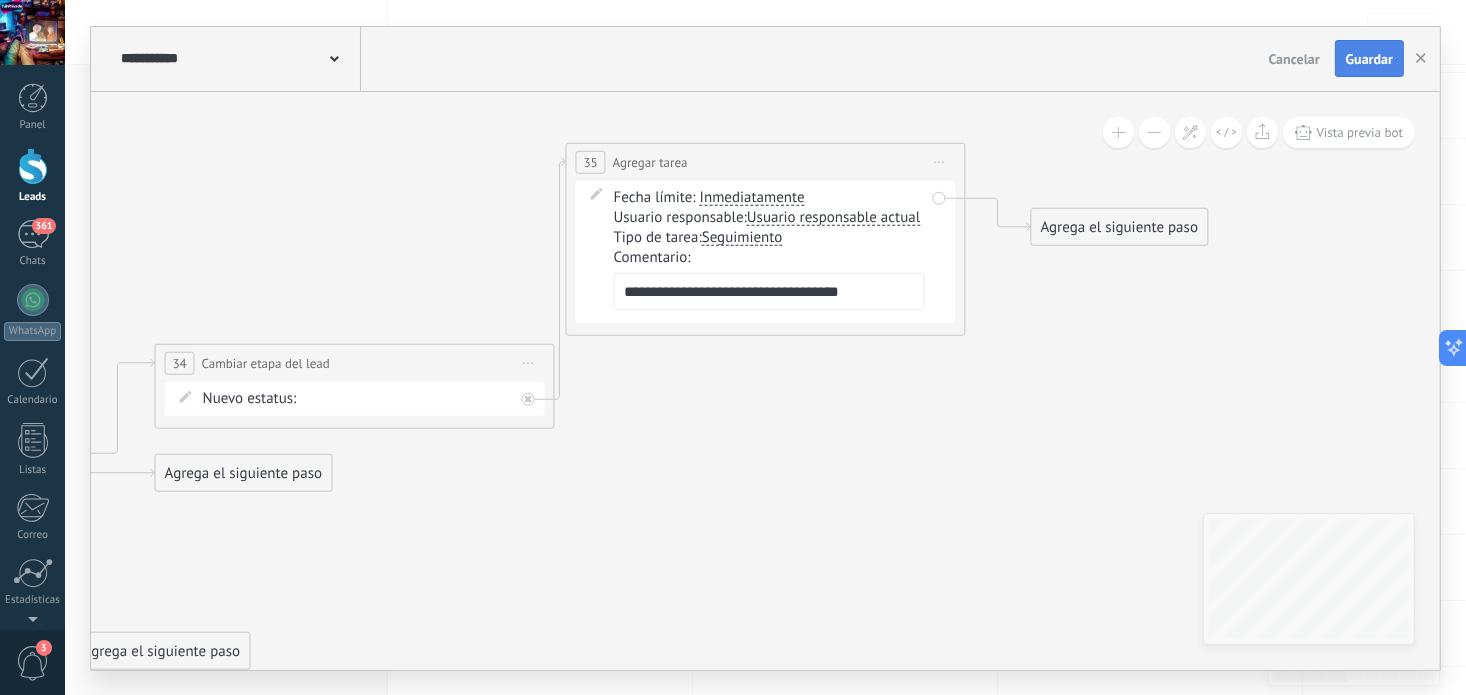 click on "Guardar" at bounding box center (1369, 59) 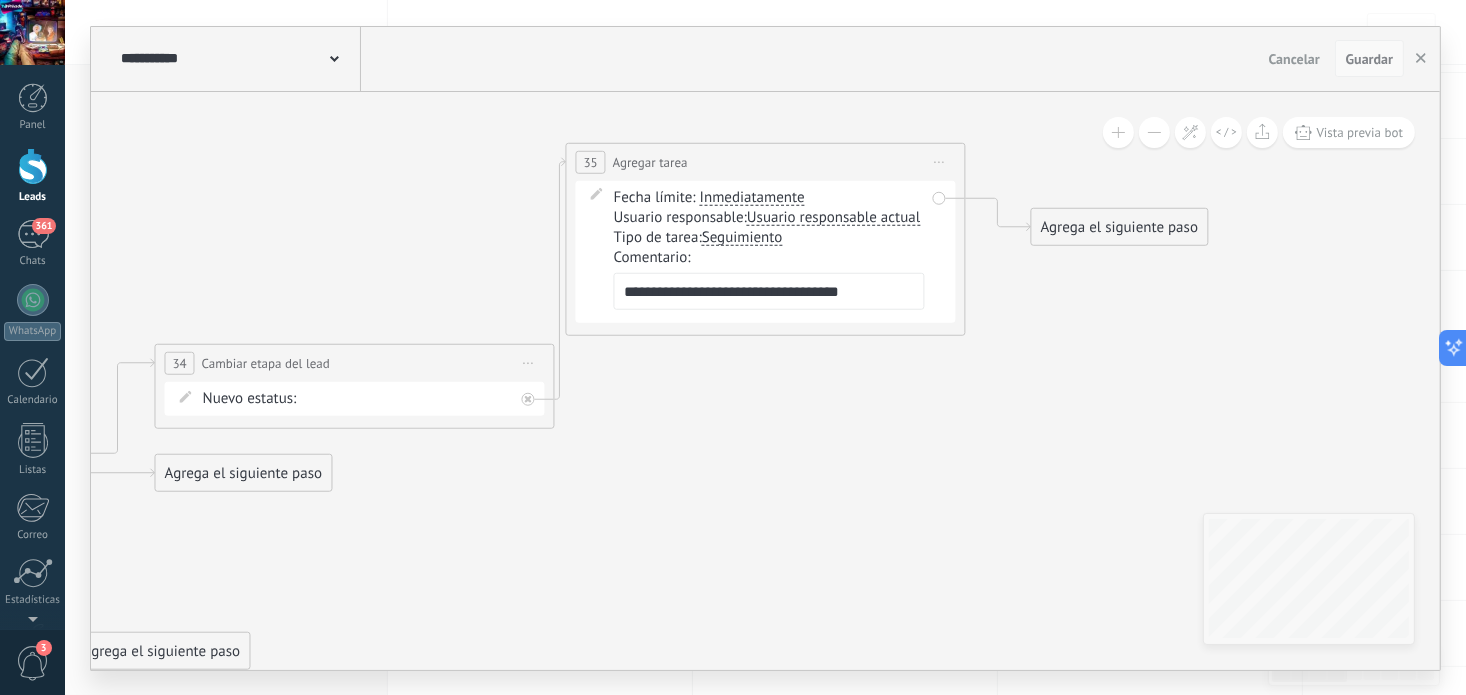 click on "Guardar" at bounding box center [1369, 59] 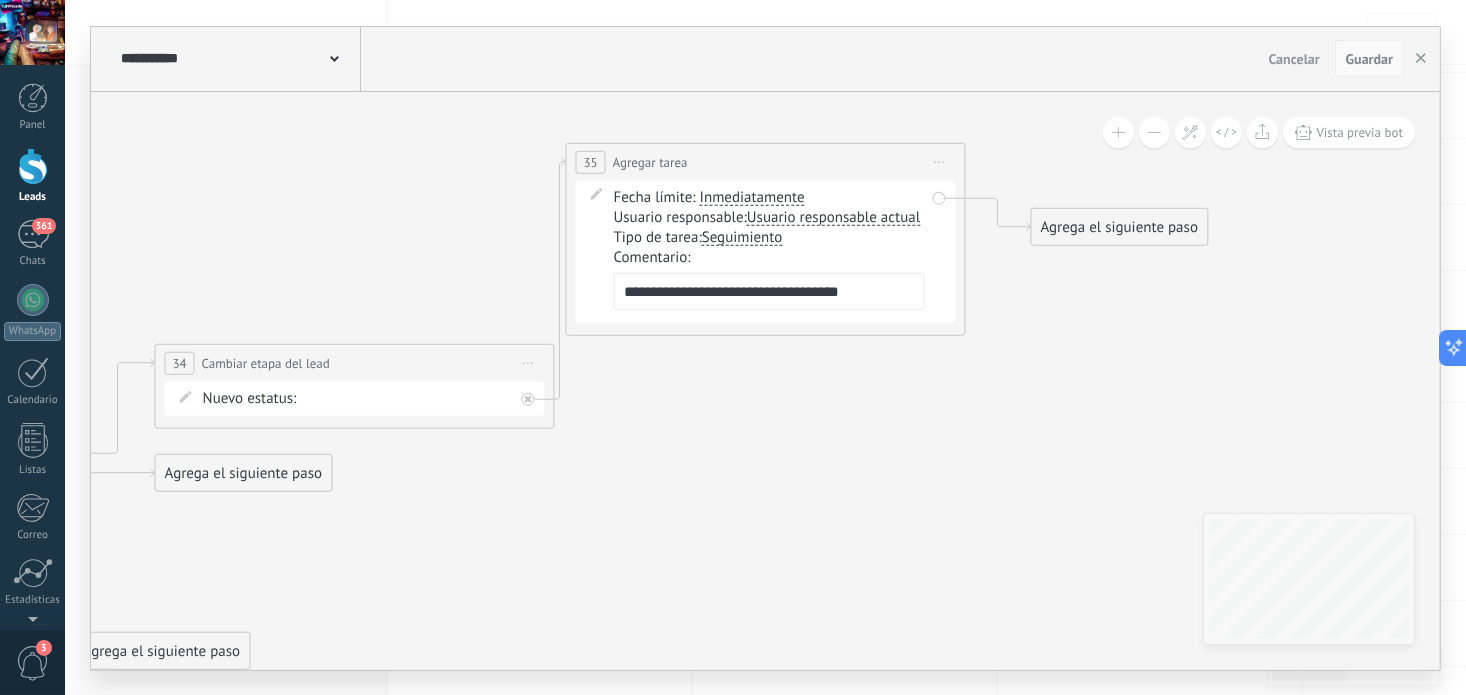 click on "Guardar" at bounding box center (1369, 59) 